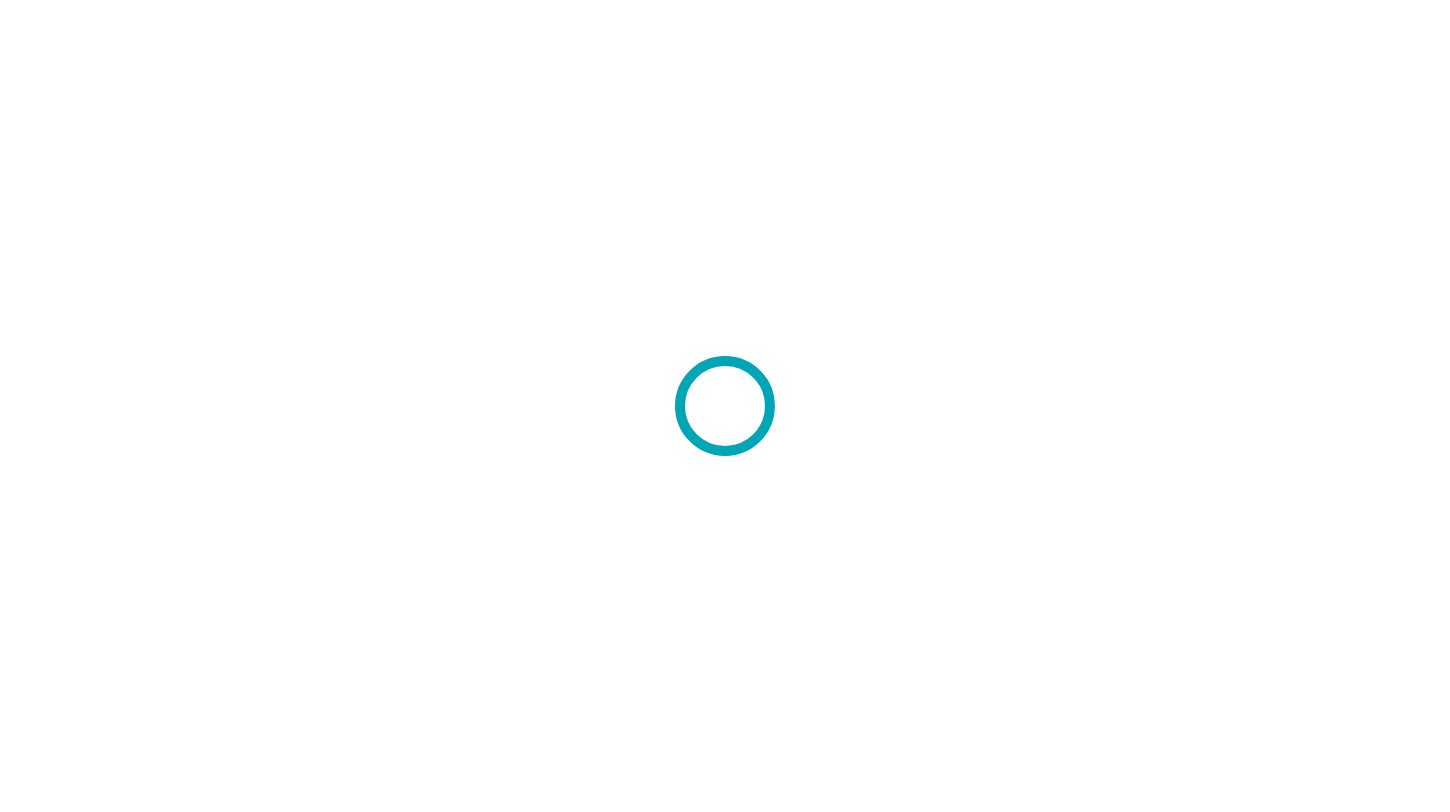 scroll, scrollTop: 0, scrollLeft: 0, axis: both 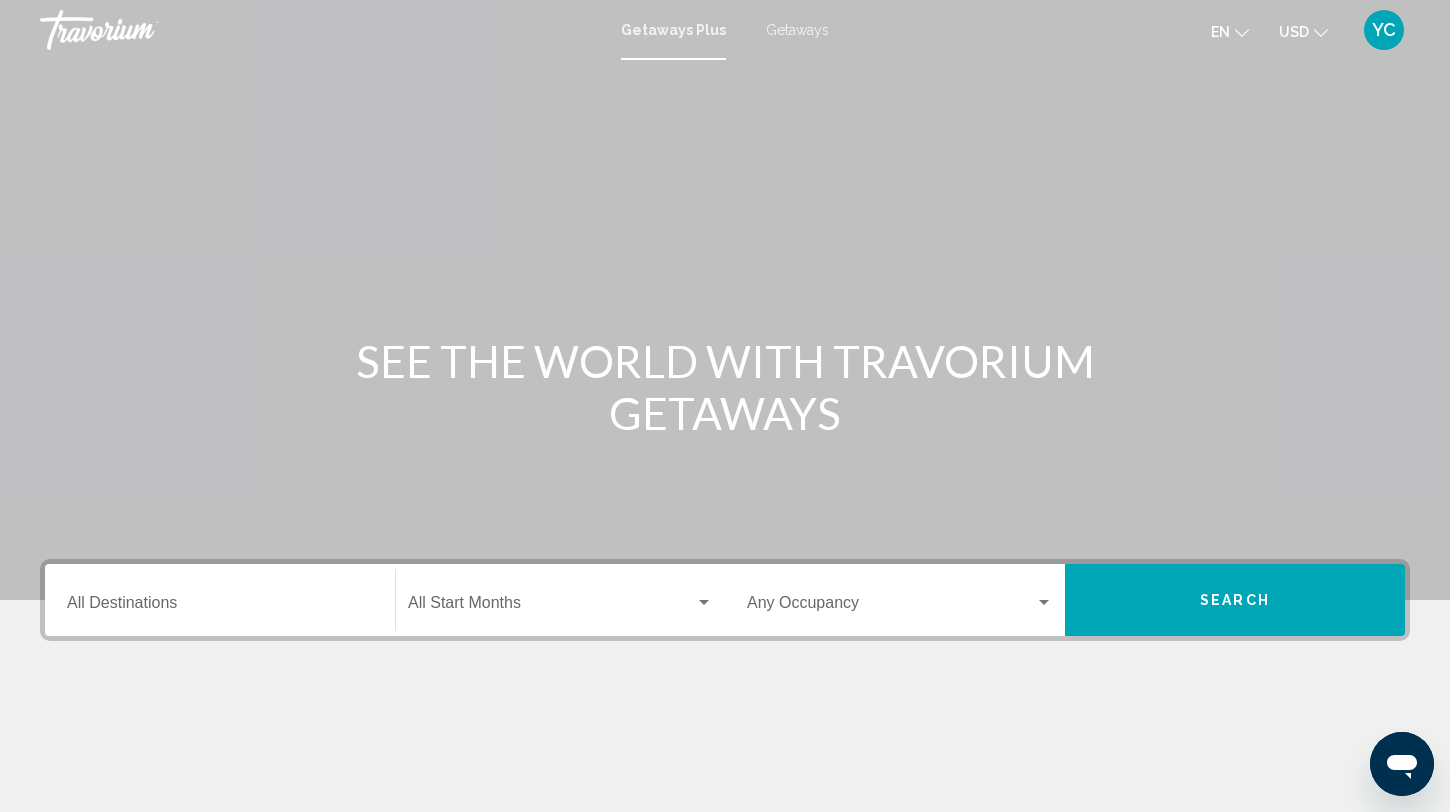click on "Destination All Destinations" at bounding box center [220, 607] 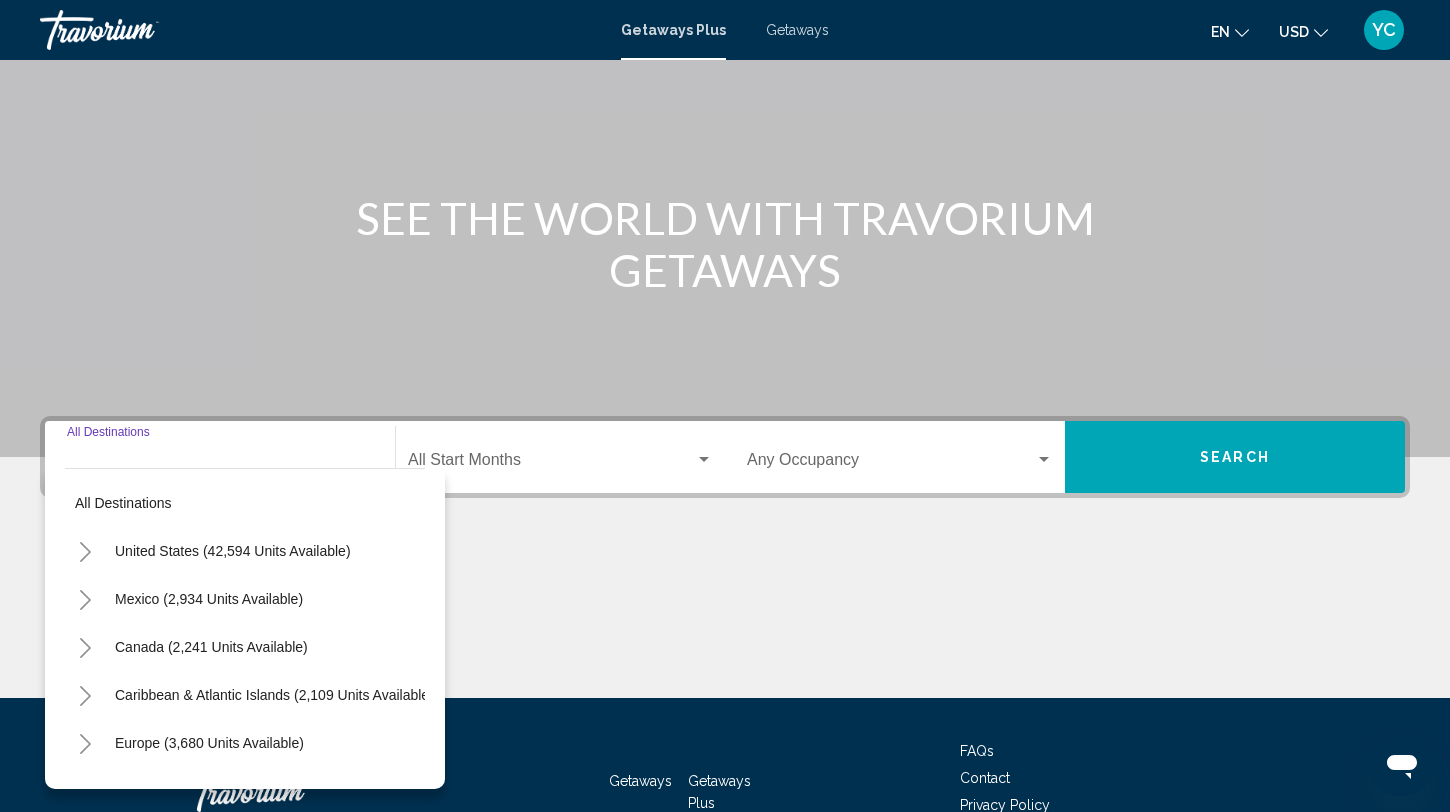 scroll, scrollTop: 274, scrollLeft: 0, axis: vertical 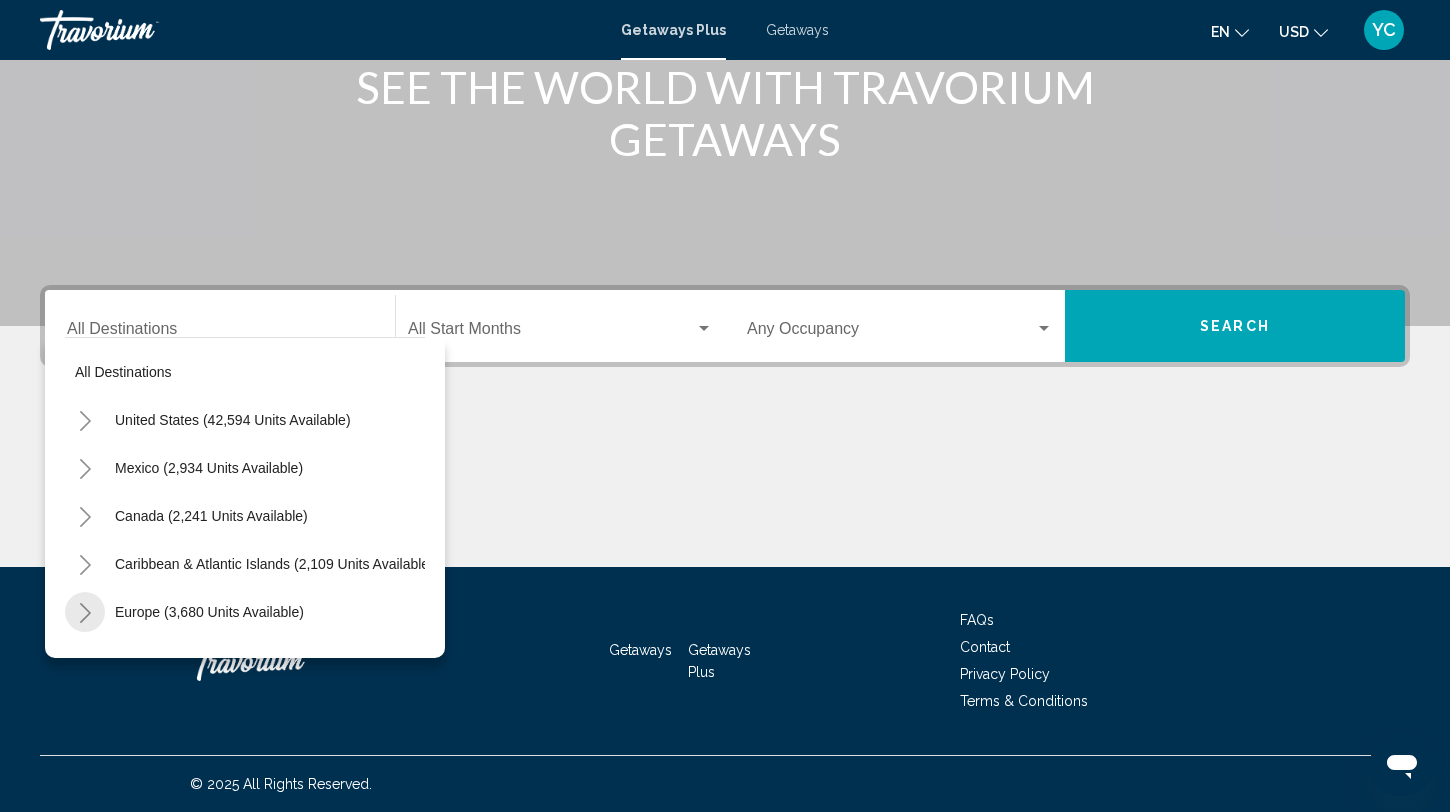 click 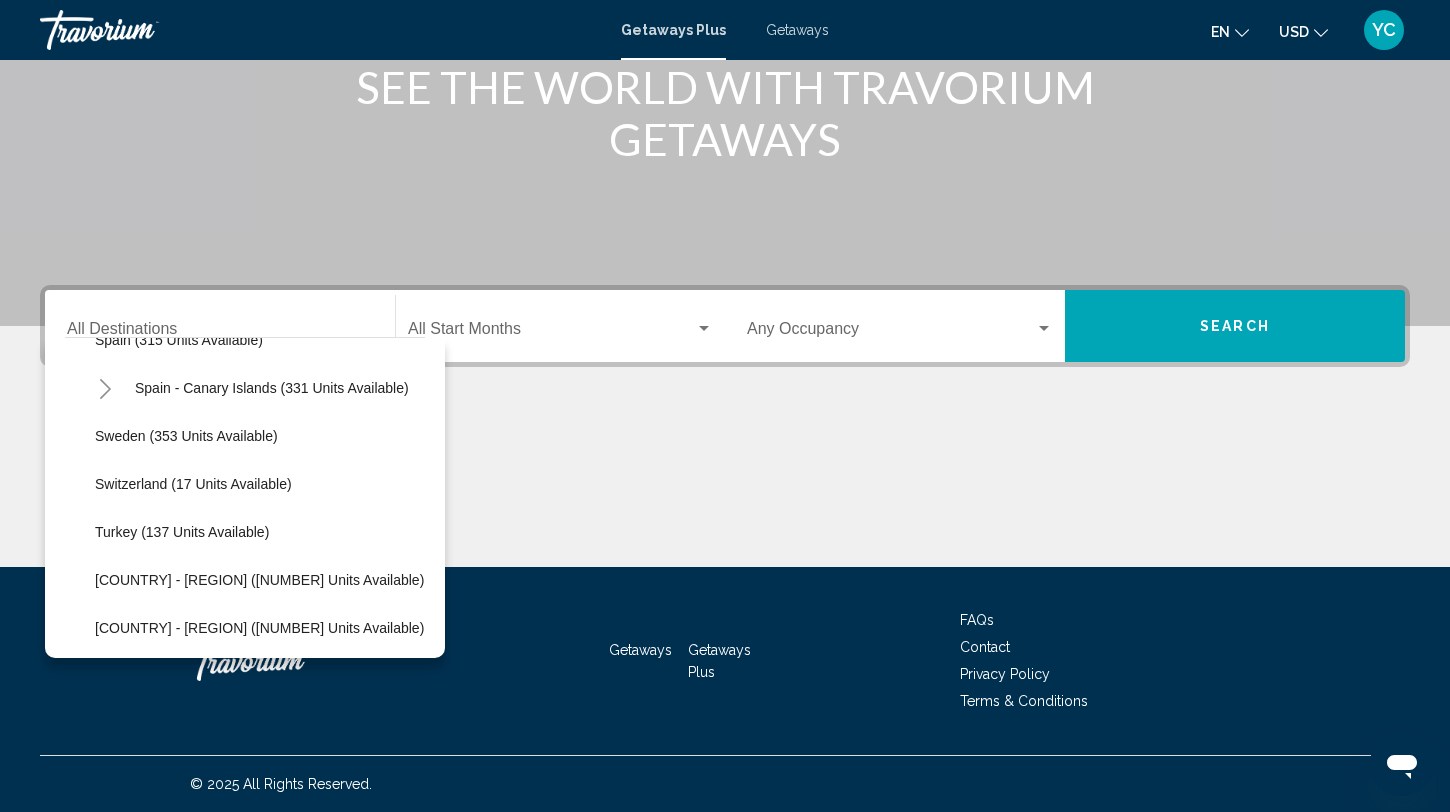 scroll, scrollTop: 803, scrollLeft: 0, axis: vertical 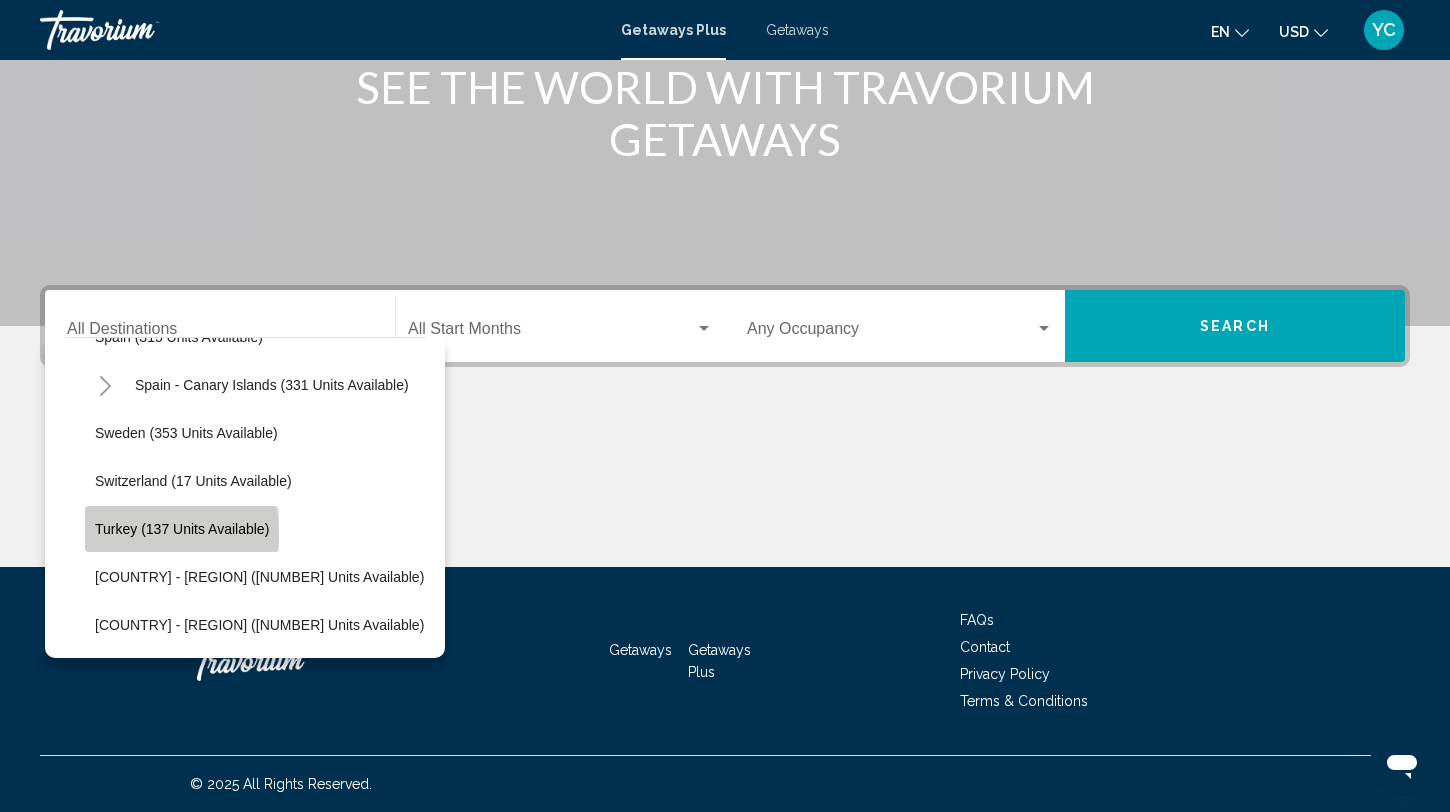 click on "Turkey (137 units available)" 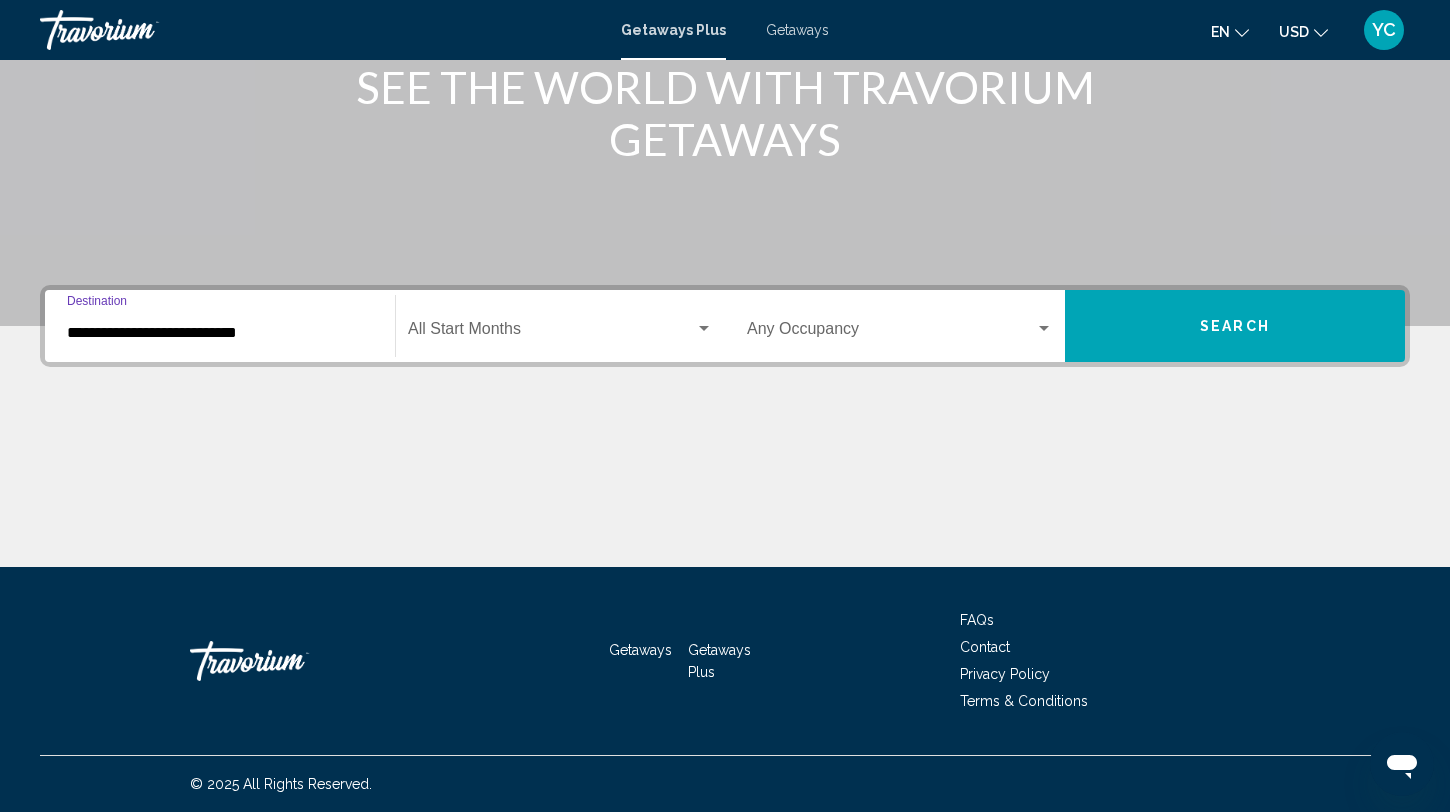 click on "Start Month All Start Months" 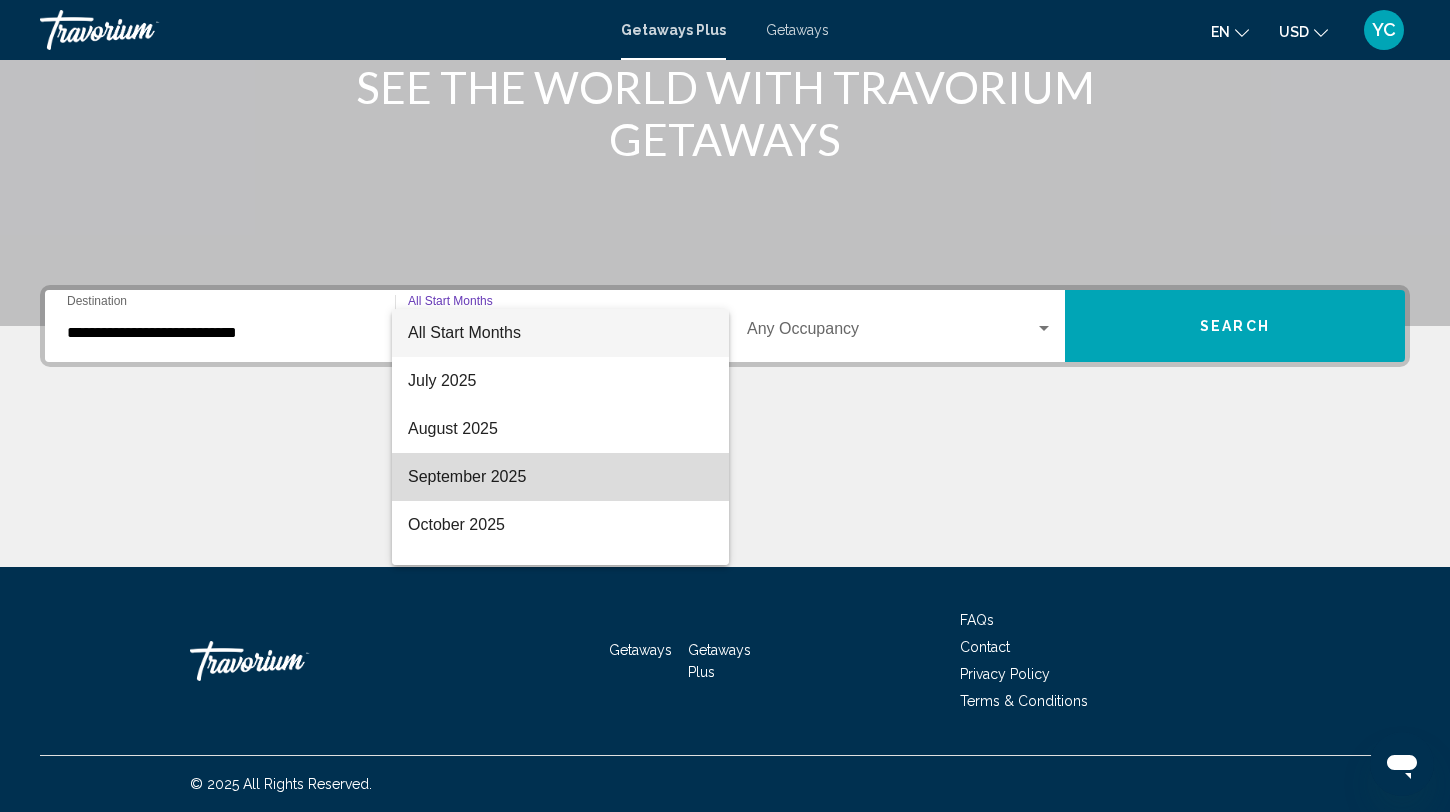 click on "September 2025" at bounding box center [560, 477] 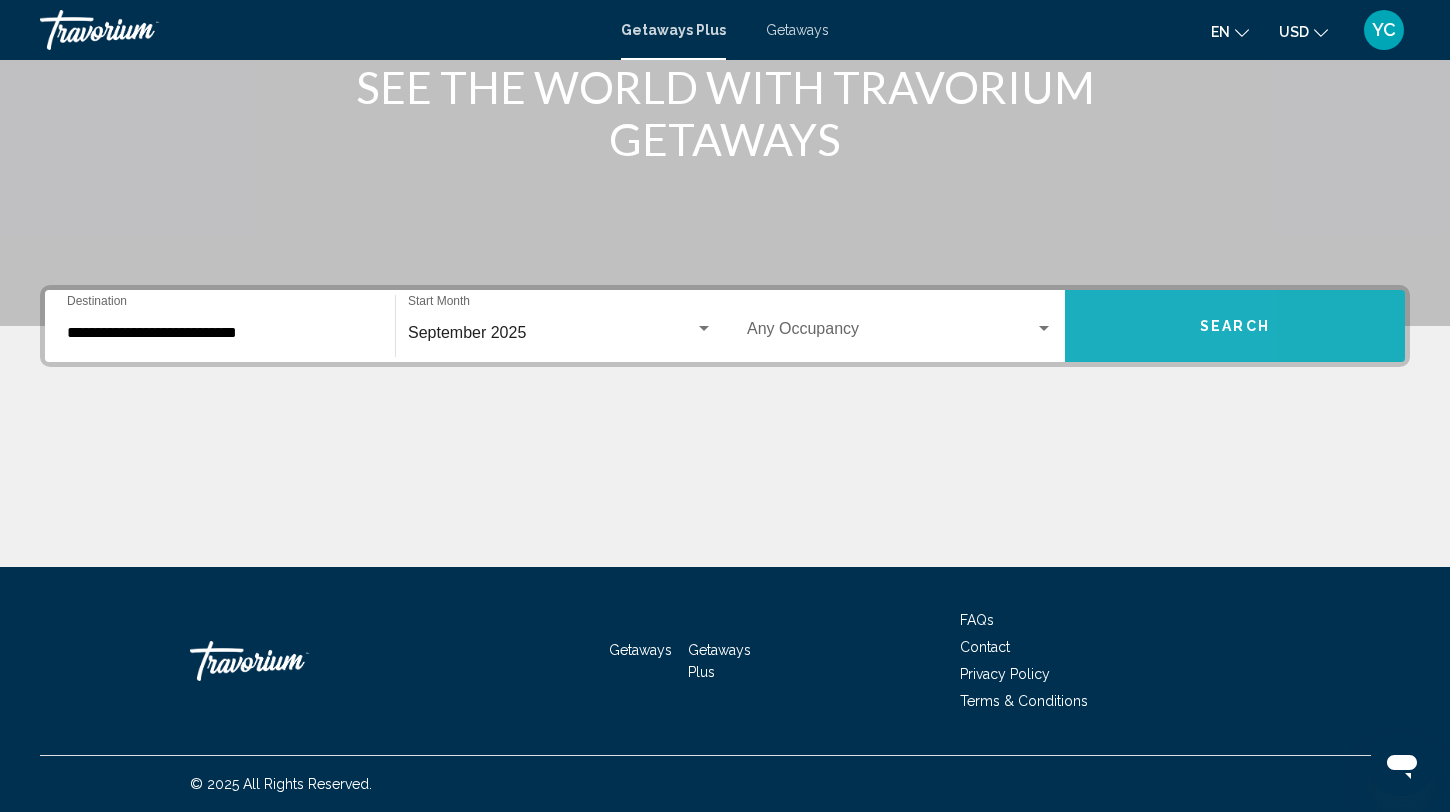 click on "Search" at bounding box center [1235, 326] 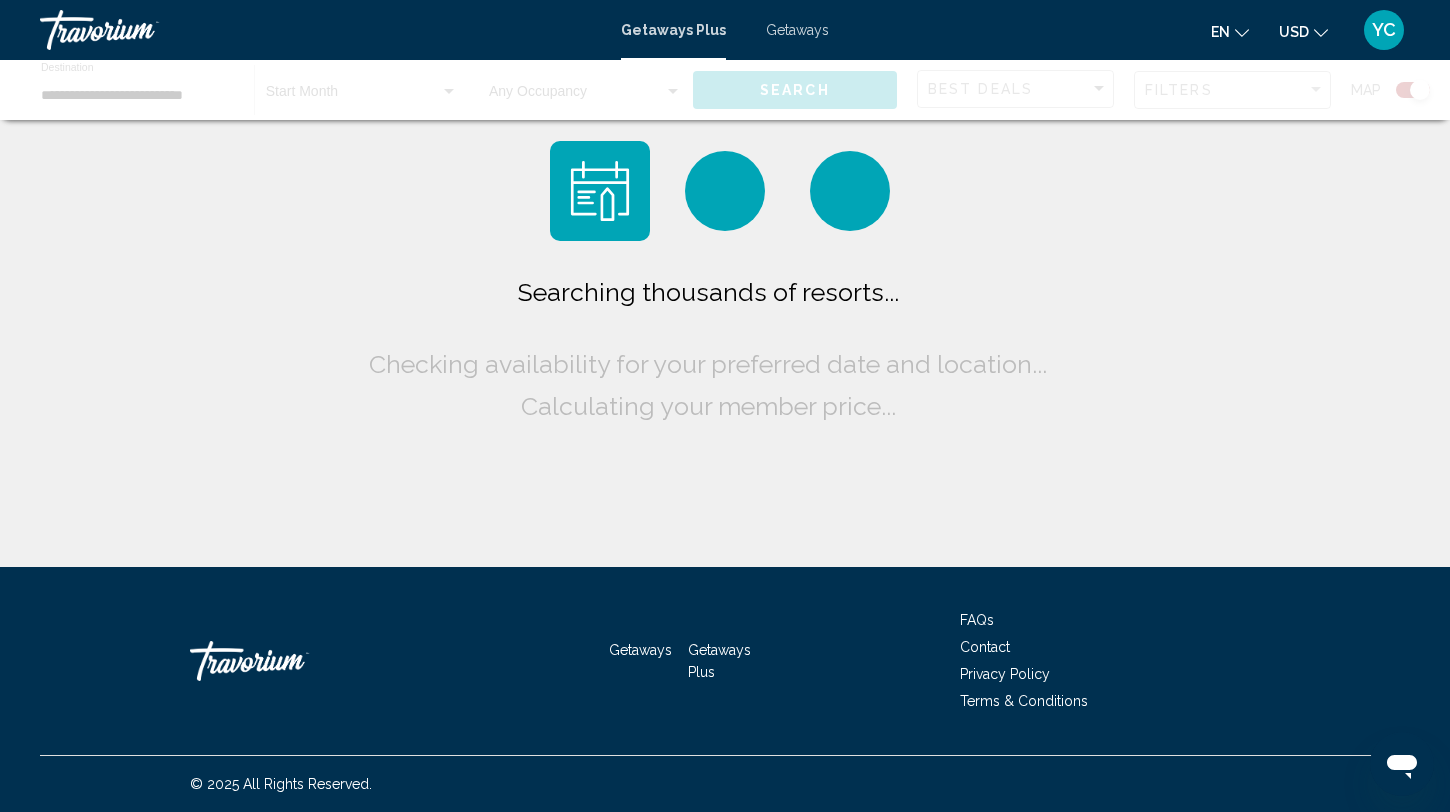 scroll, scrollTop: 0, scrollLeft: 0, axis: both 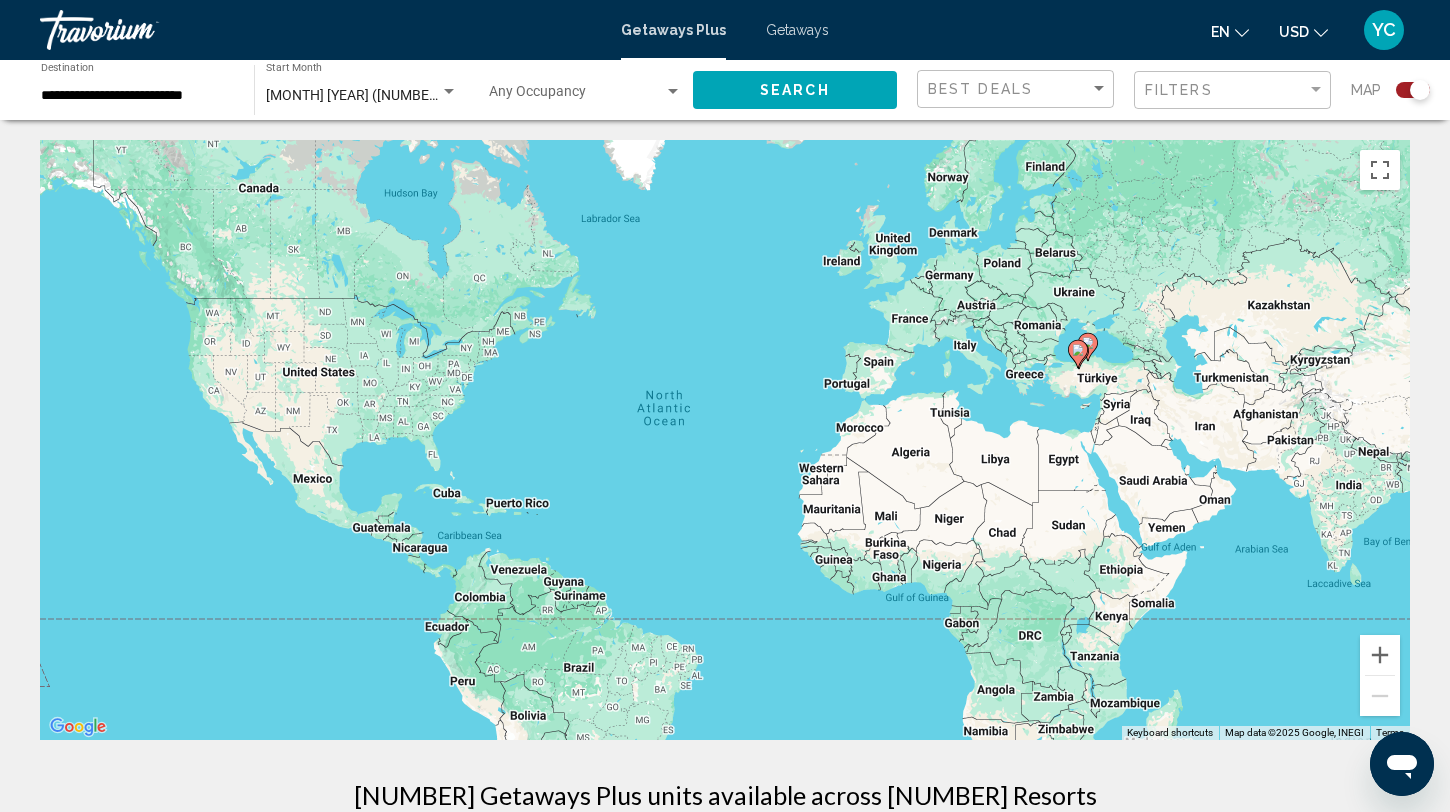 click on "Getaways" at bounding box center [797, 30] 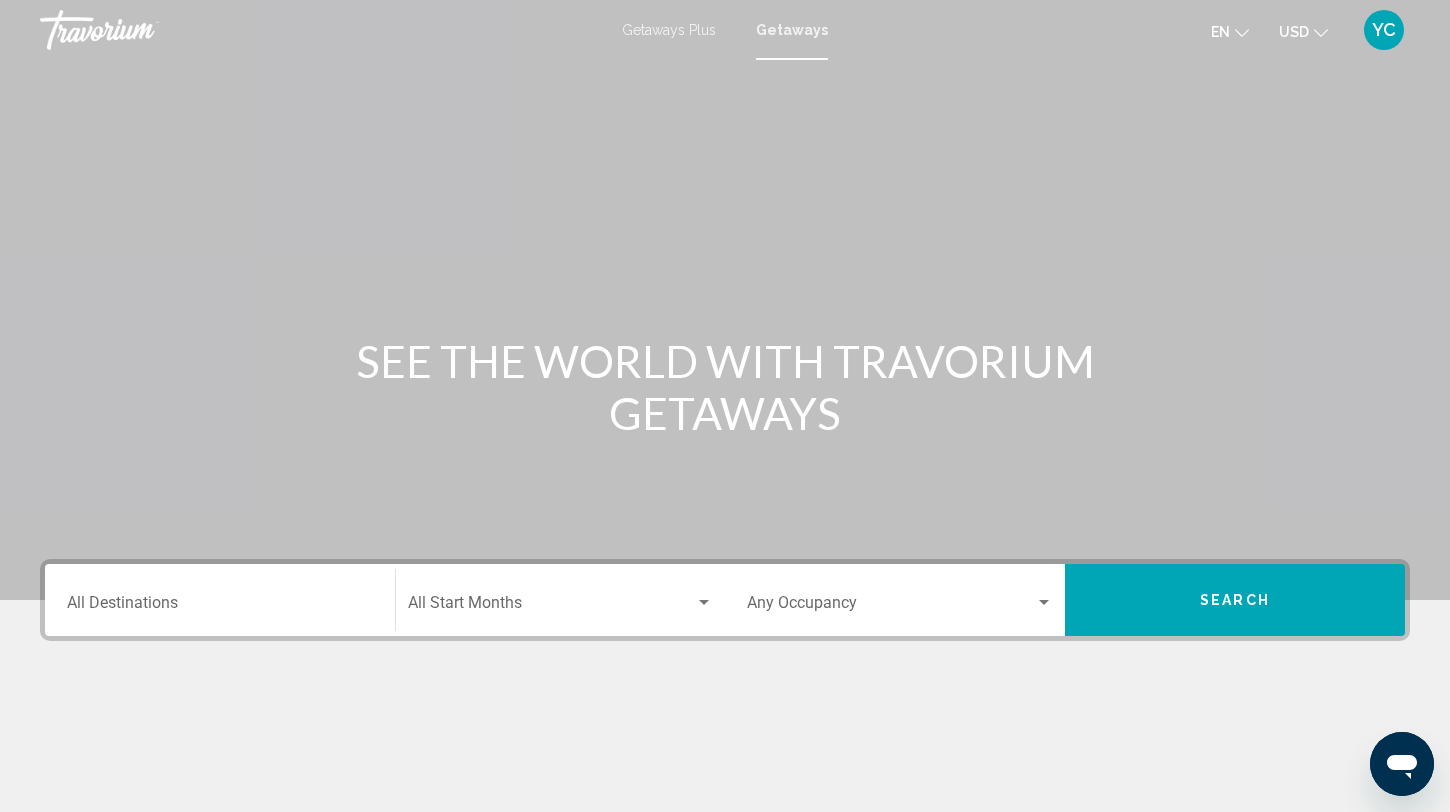 click on "Destination All Destinations" at bounding box center (220, 607) 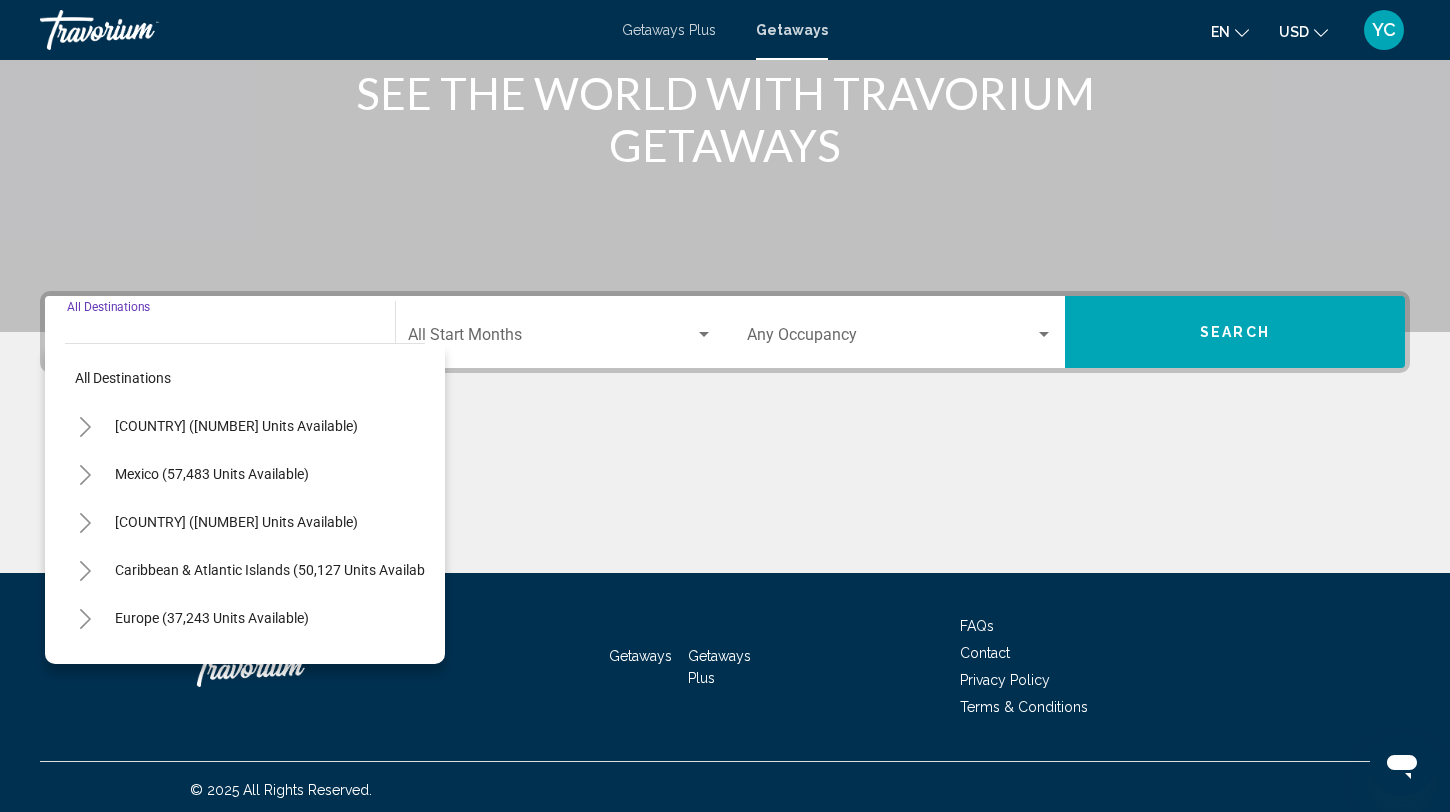 scroll, scrollTop: 274, scrollLeft: 0, axis: vertical 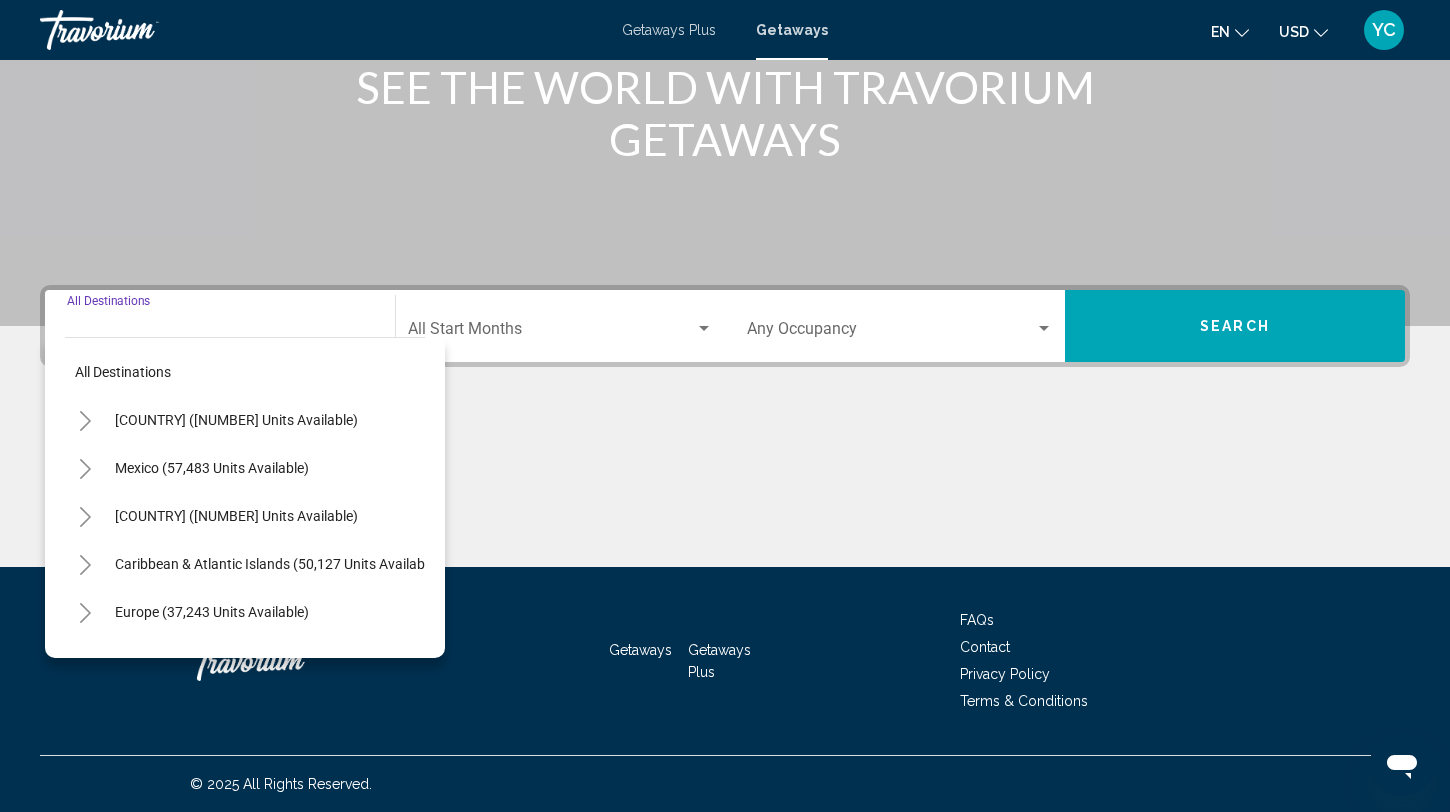 click 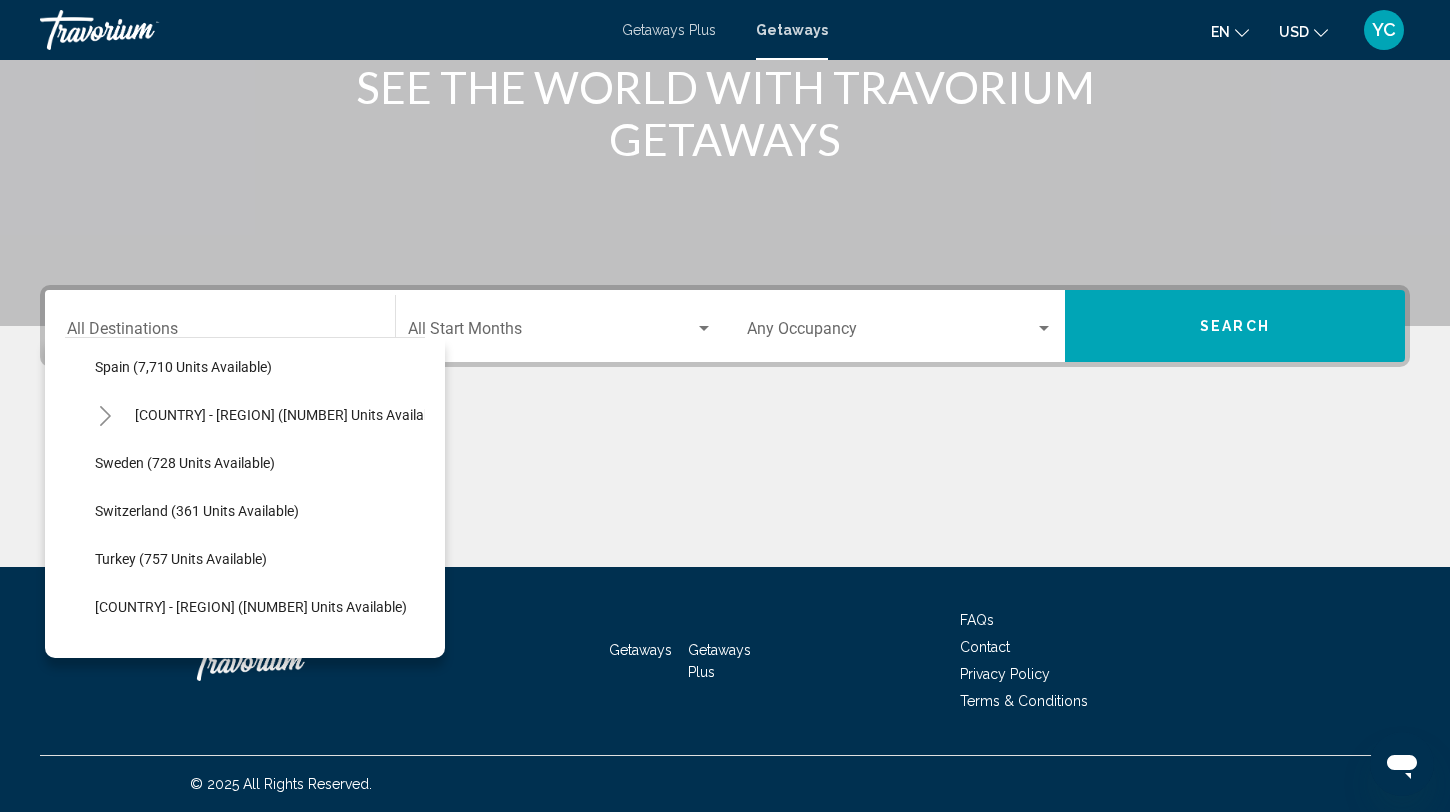 scroll, scrollTop: 1062, scrollLeft: 0, axis: vertical 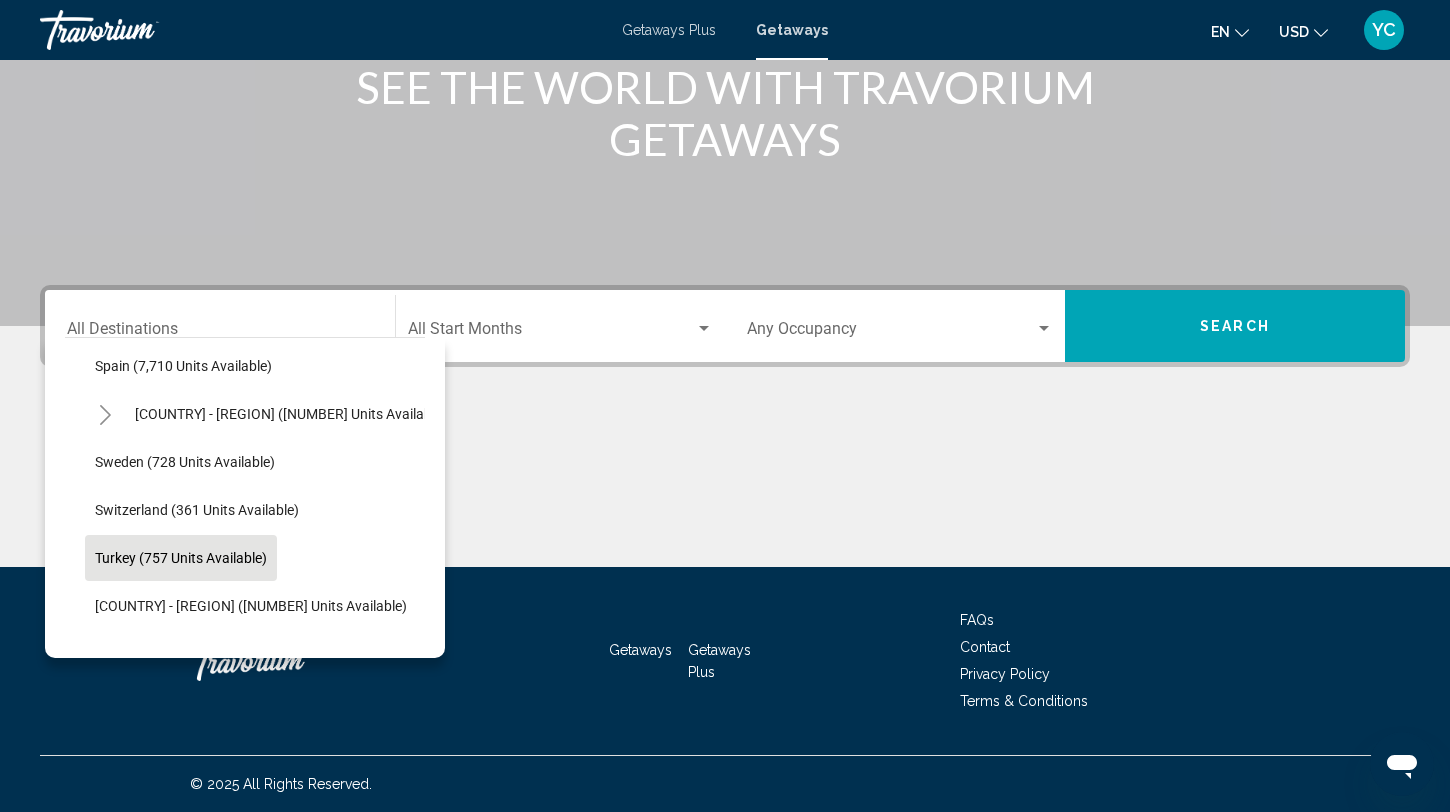 click on "Turkey (757 units available)" 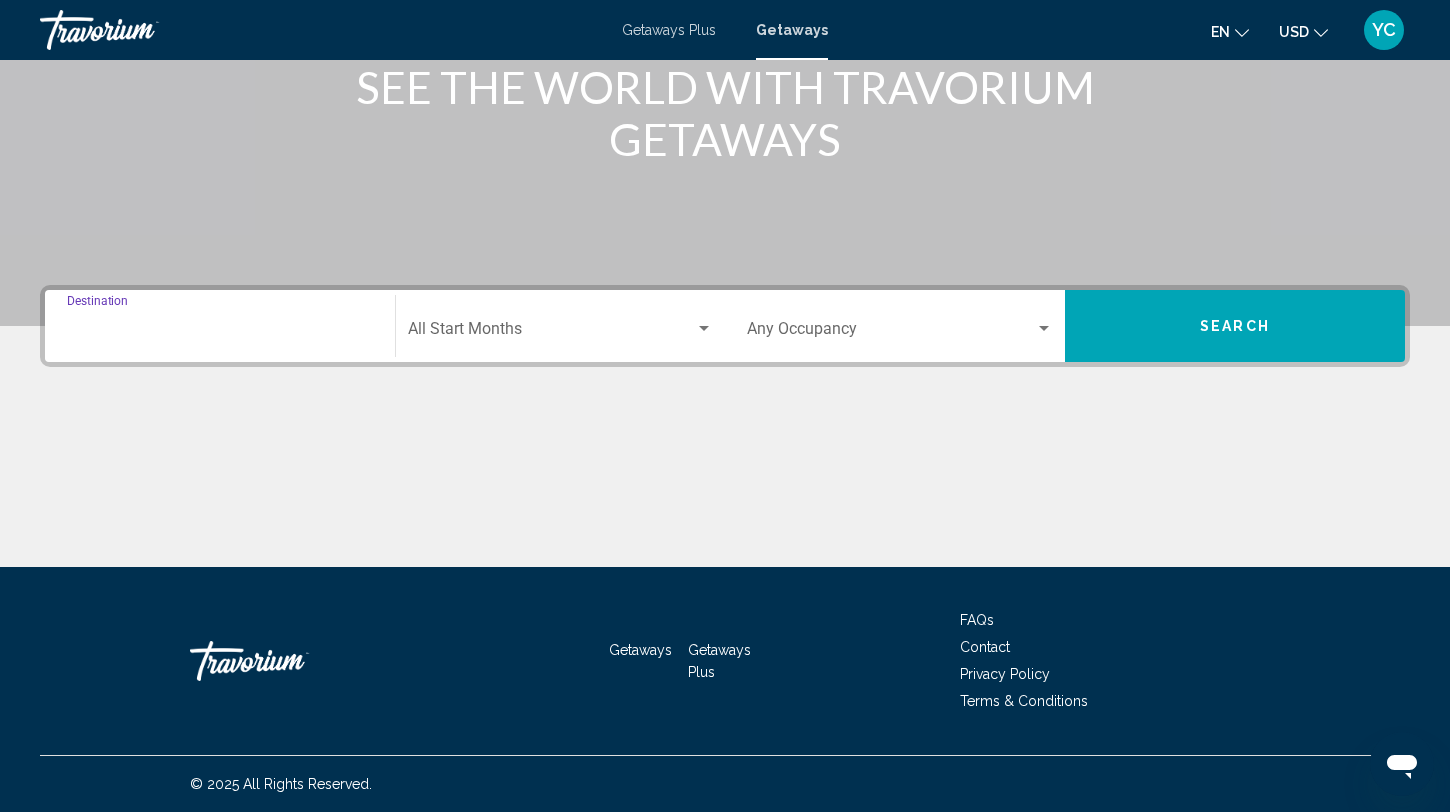 type on "**********" 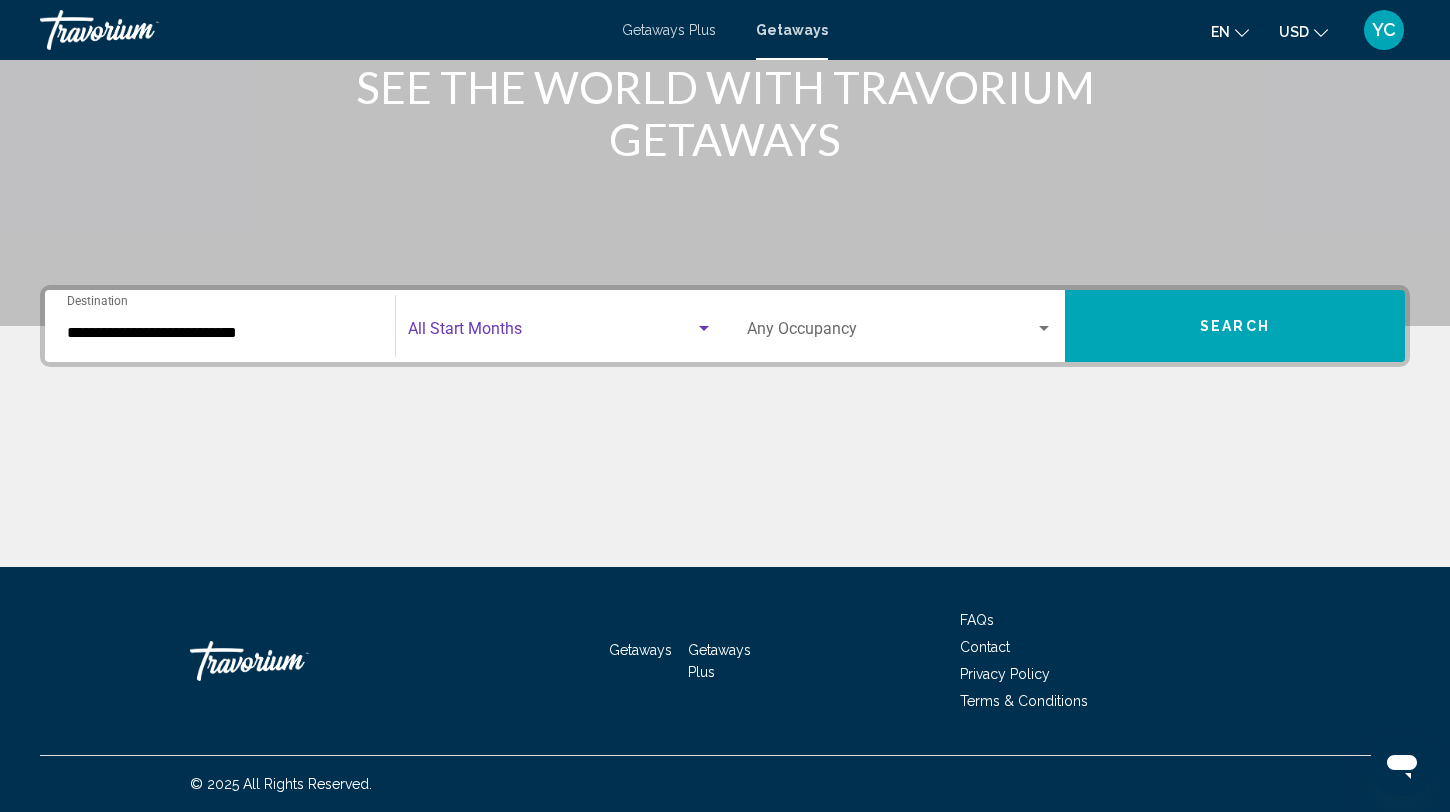 click at bounding box center [551, 333] 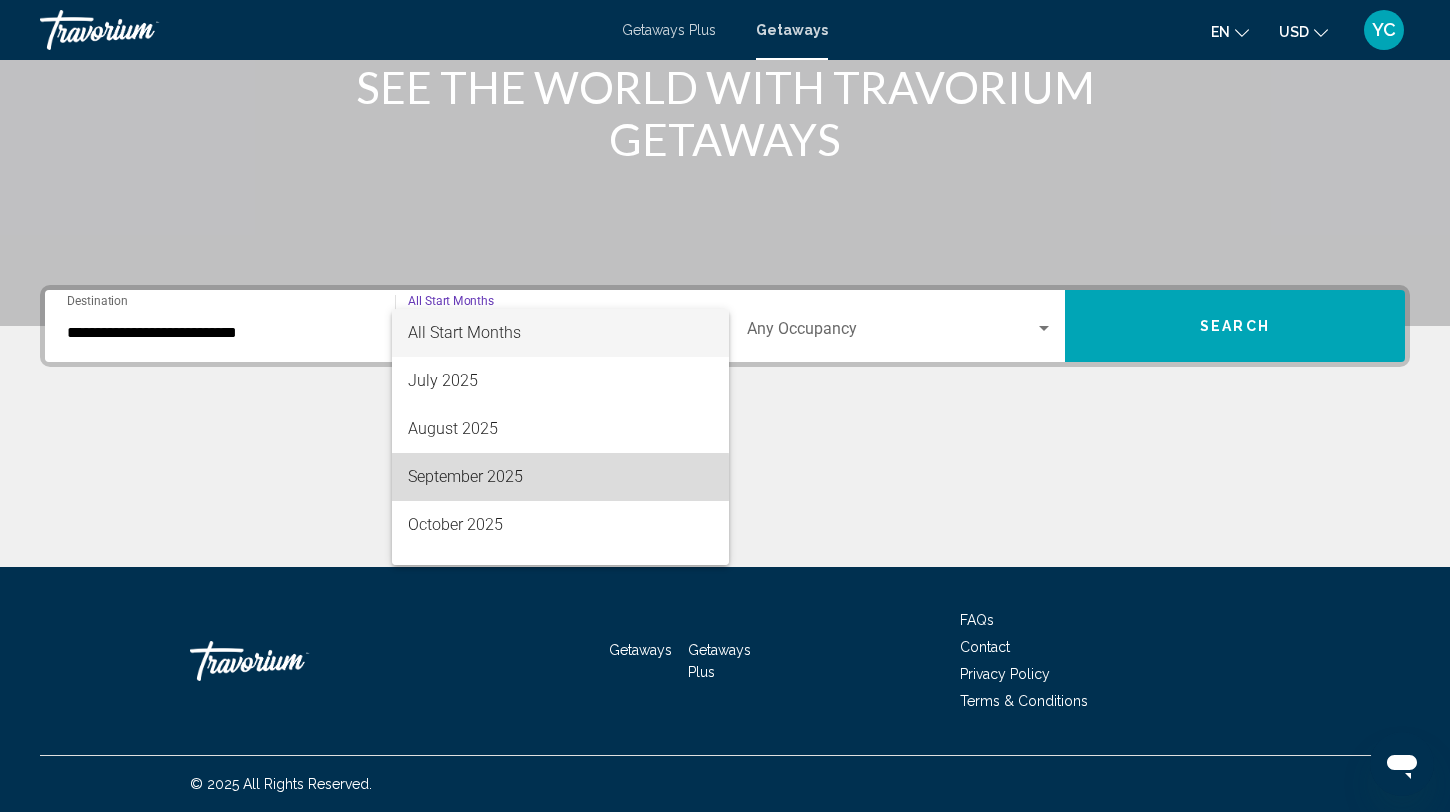 click on "September 2025" at bounding box center [560, 477] 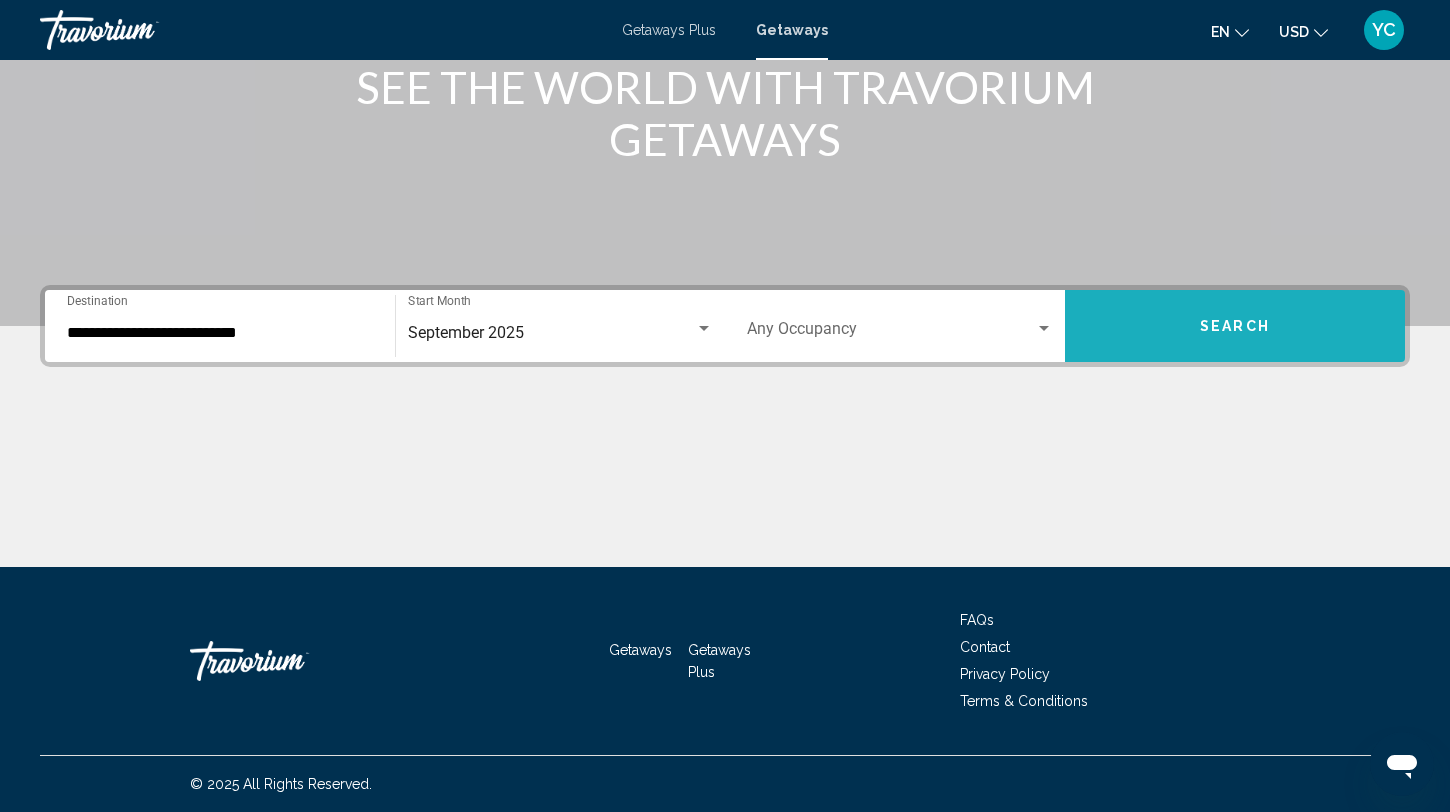 click on "Search" at bounding box center (1235, 326) 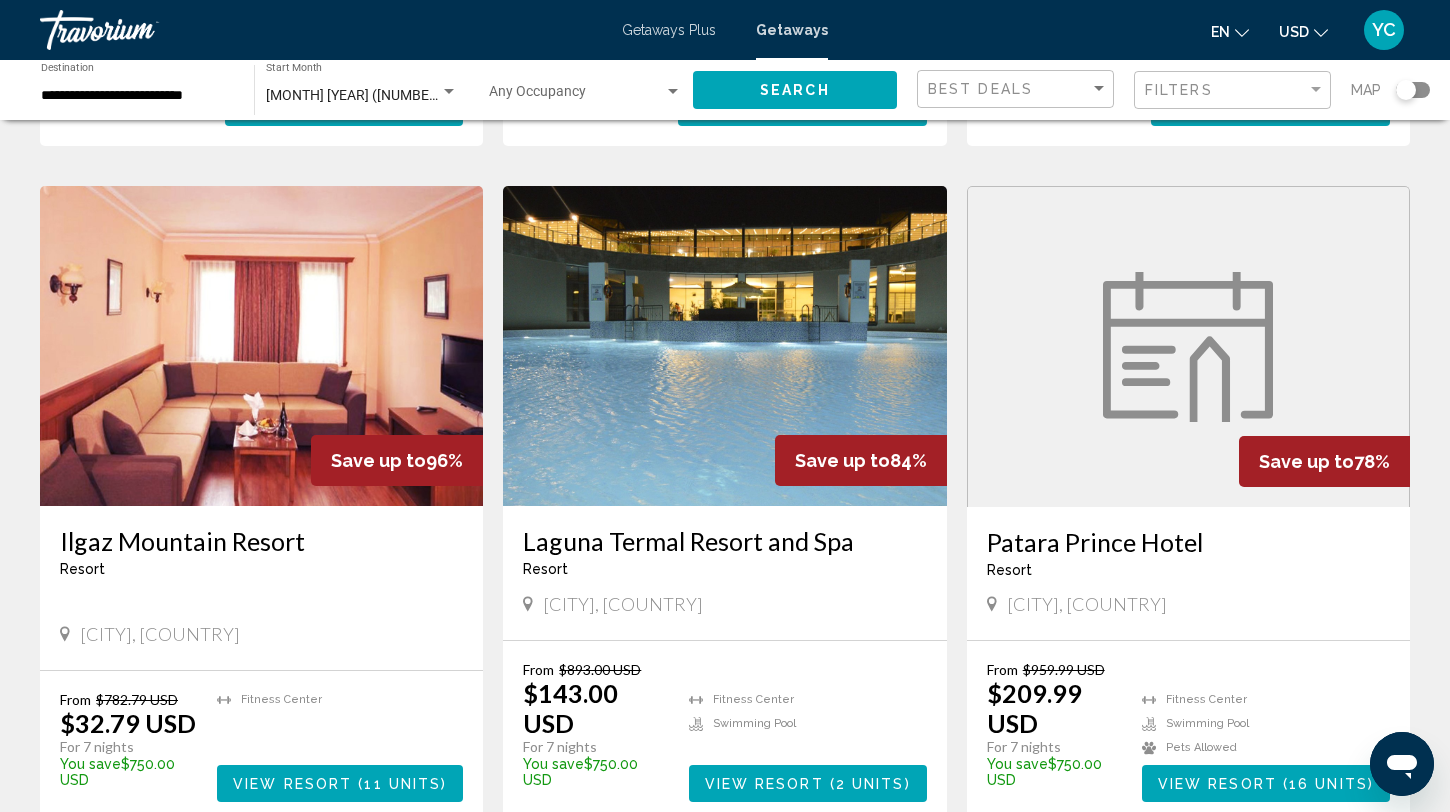 scroll, scrollTop: 653, scrollLeft: 0, axis: vertical 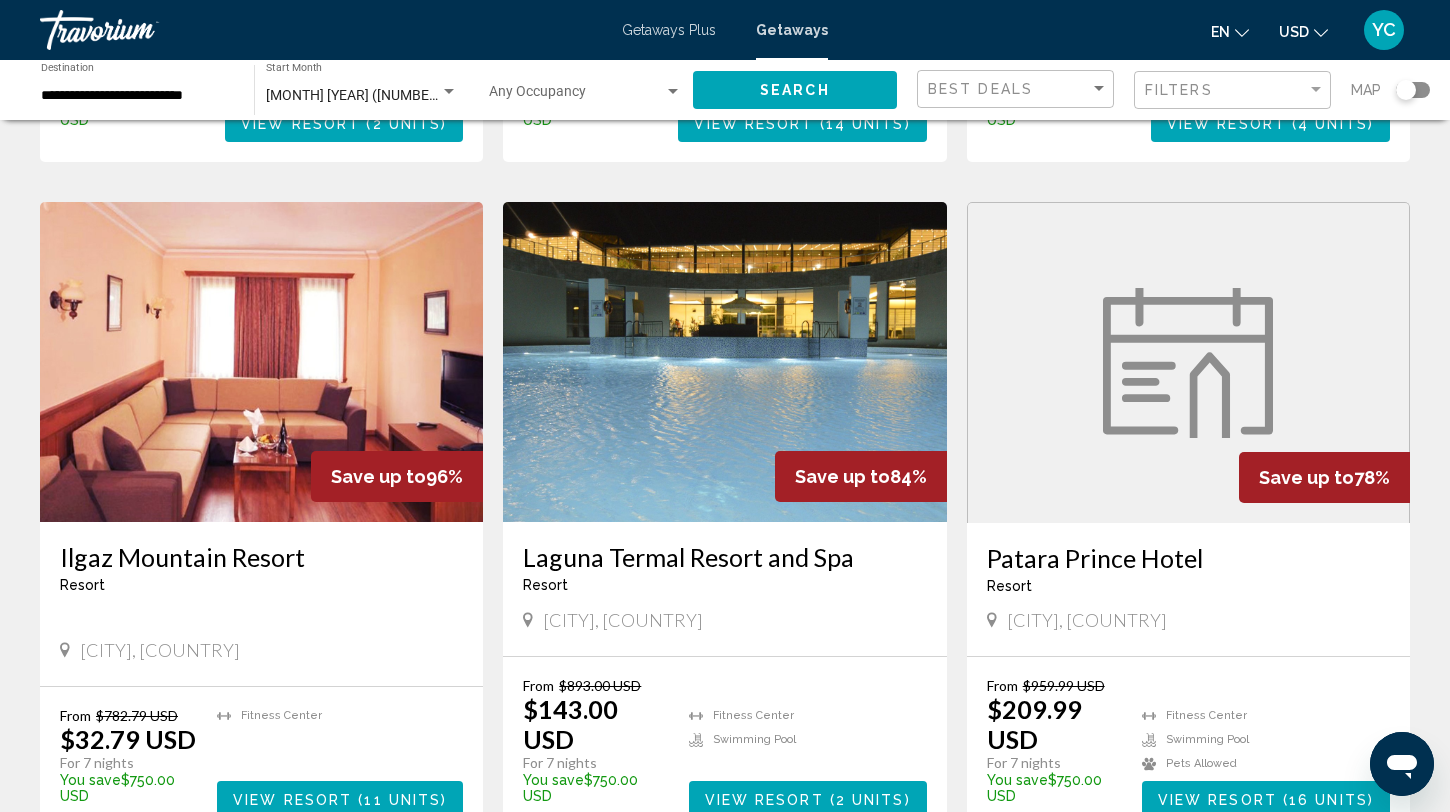 click at bounding box center [1188, 363] 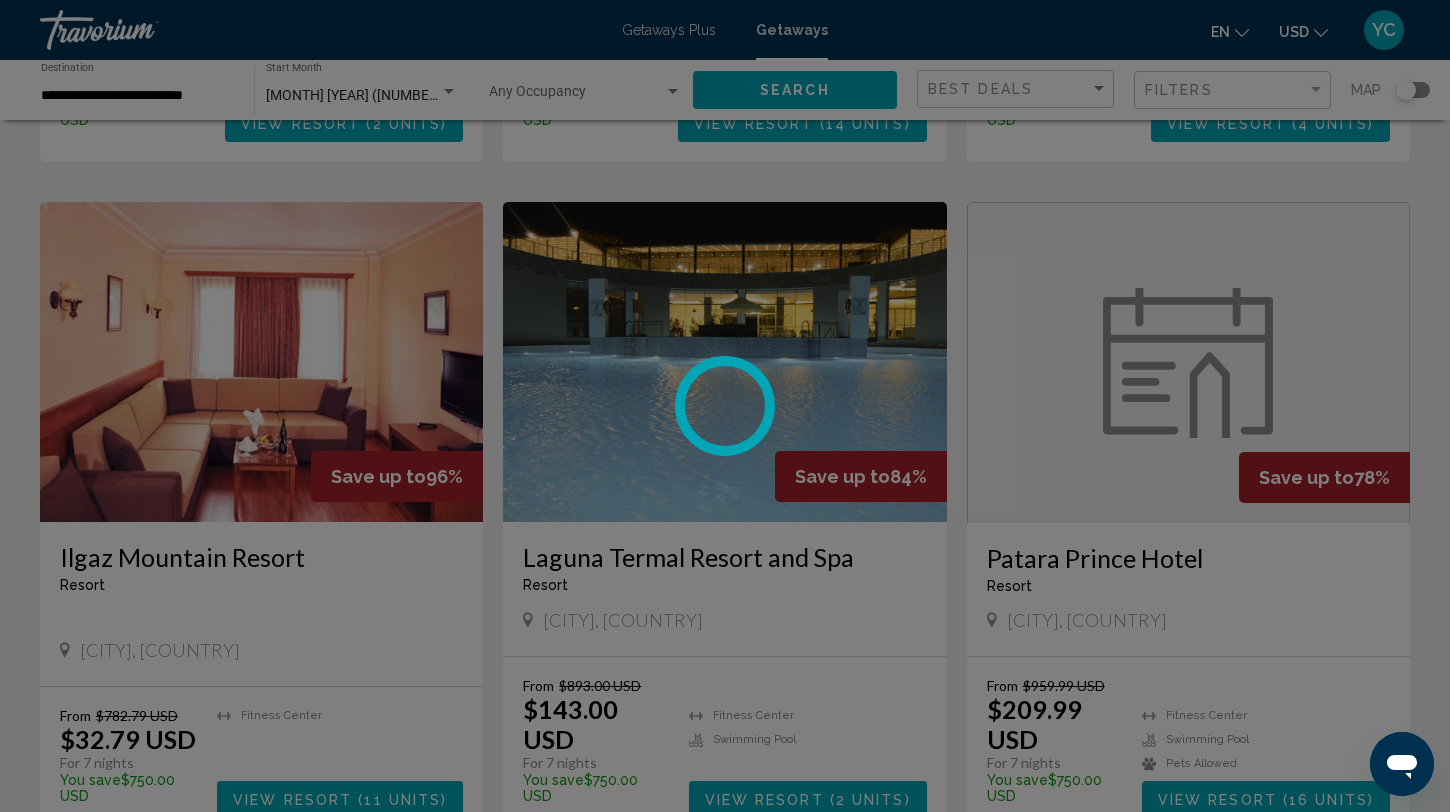 click at bounding box center (725, 406) 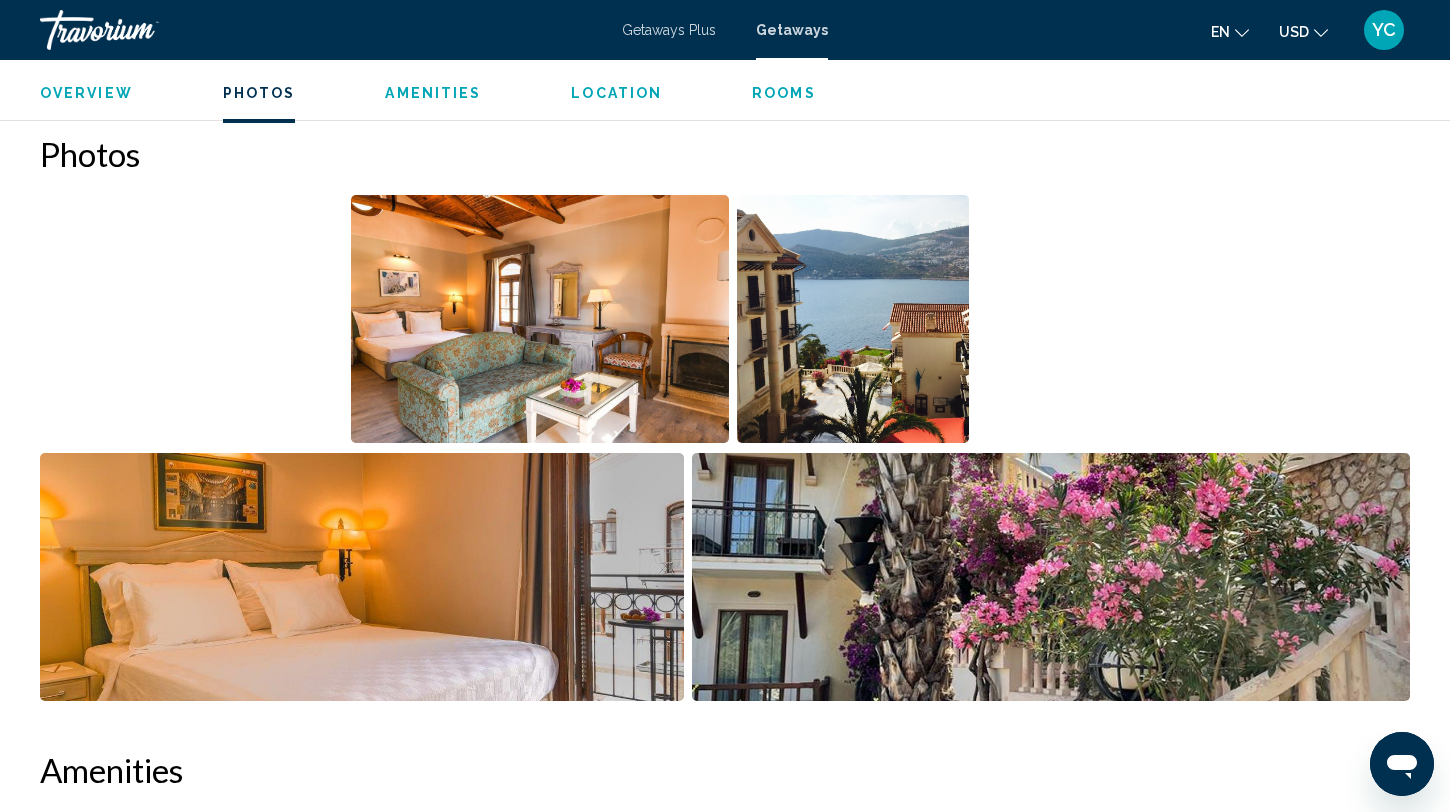 scroll, scrollTop: 864, scrollLeft: 0, axis: vertical 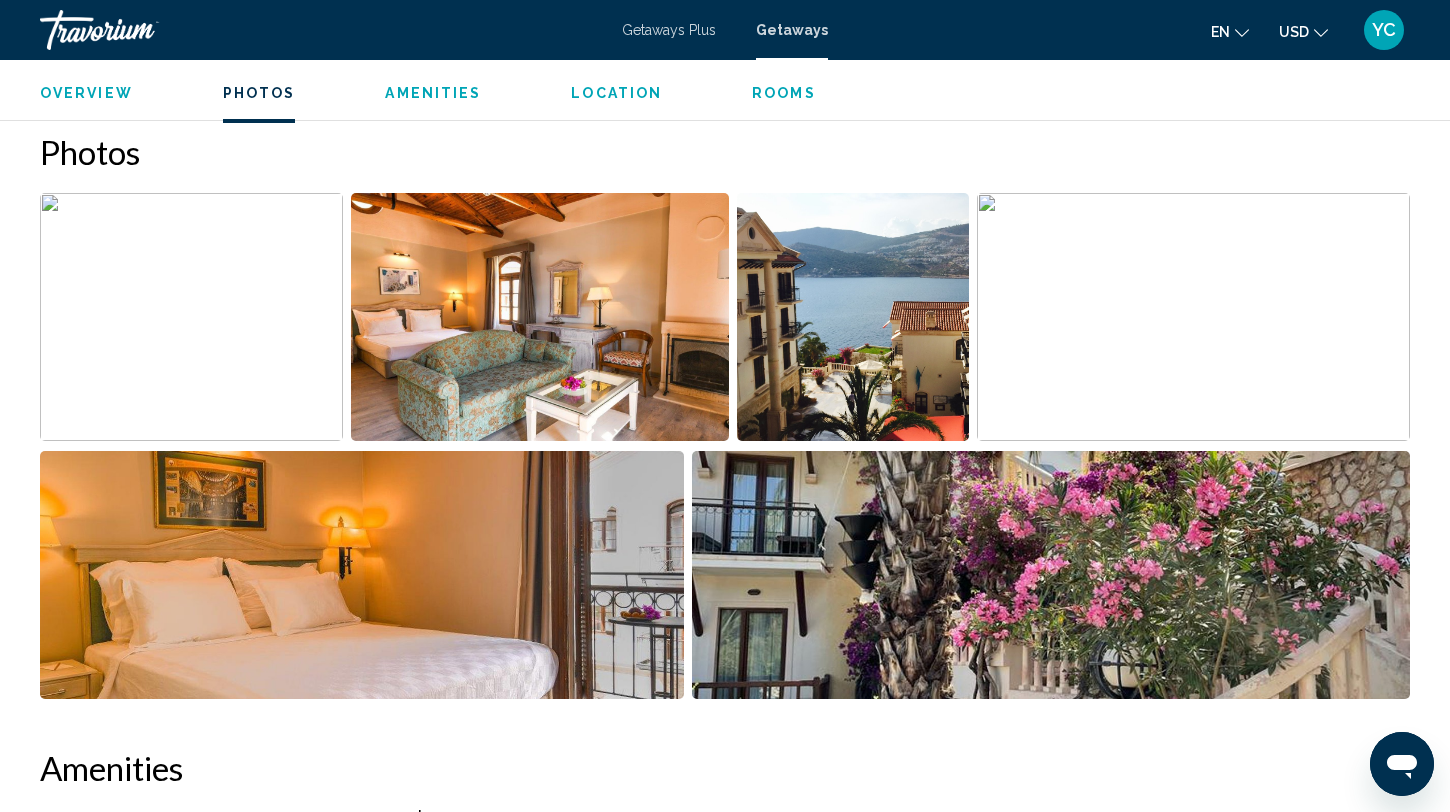 click at bounding box center [540, 317] 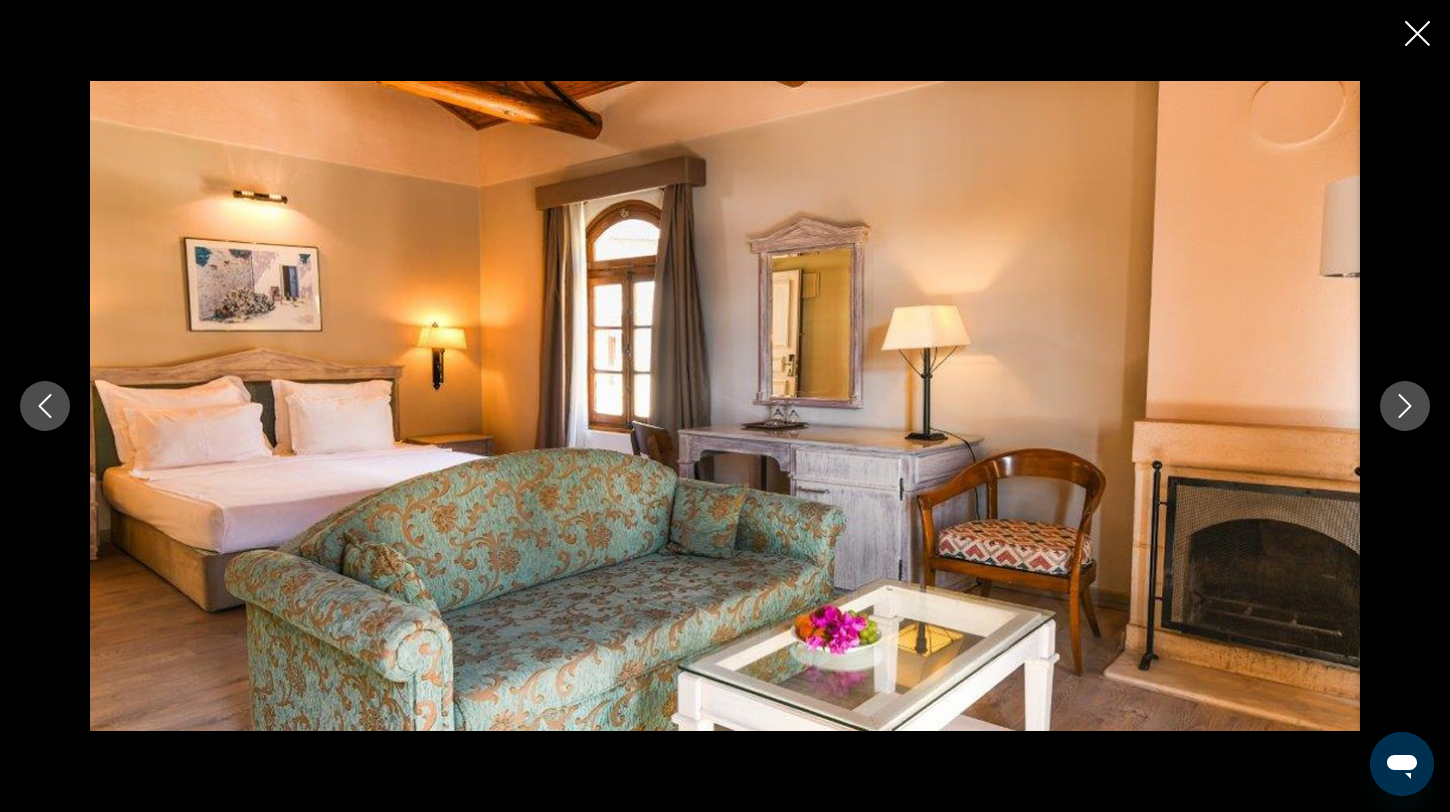 click 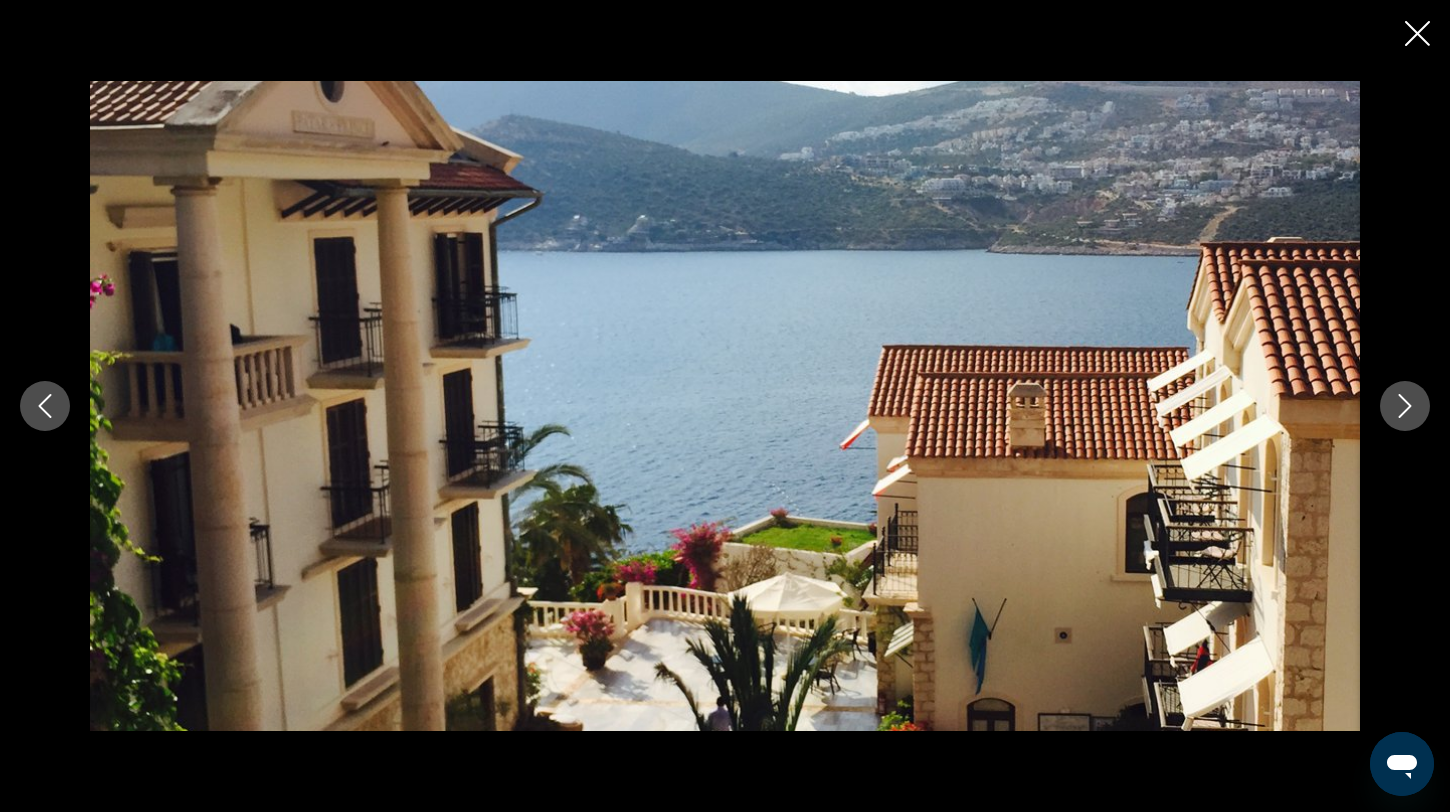click 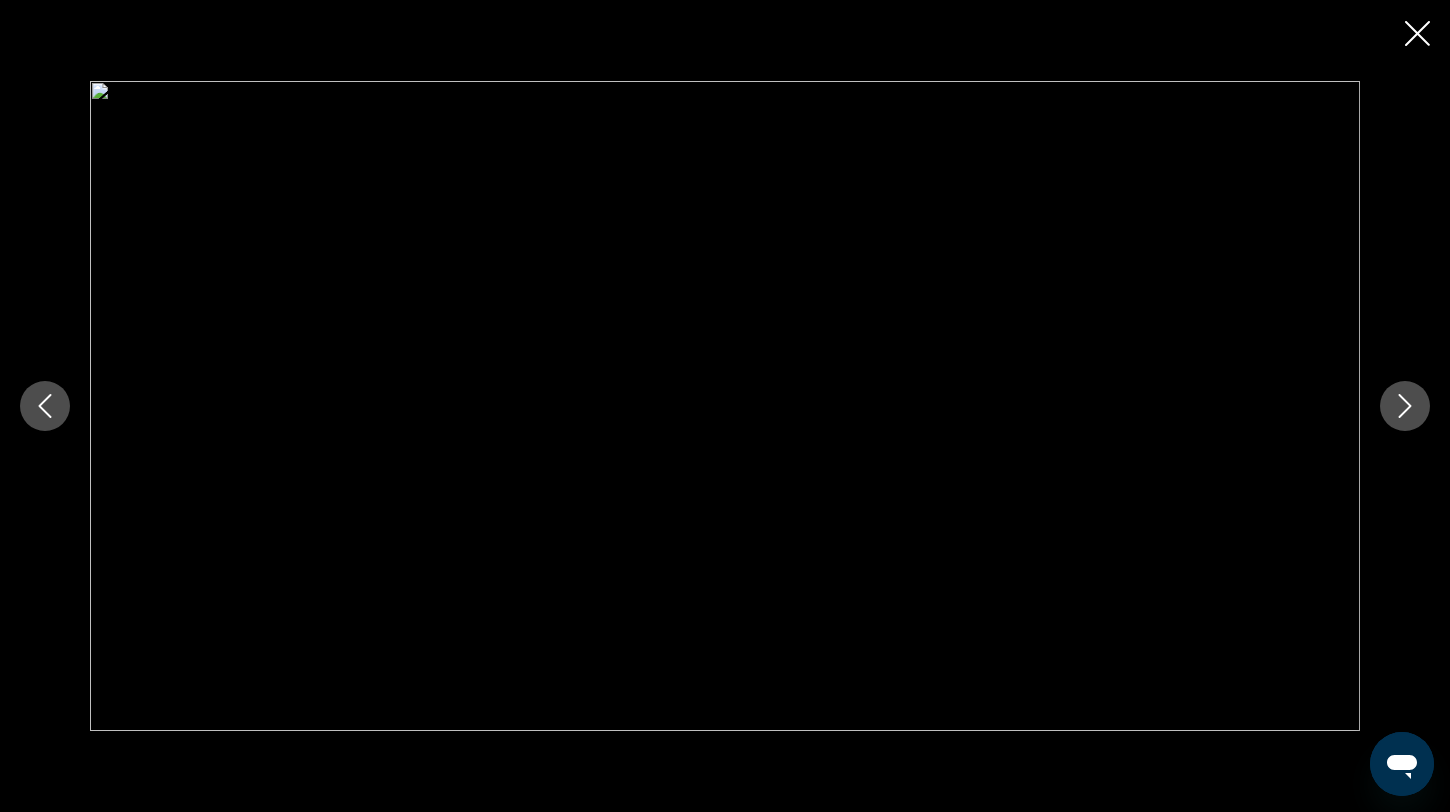 click 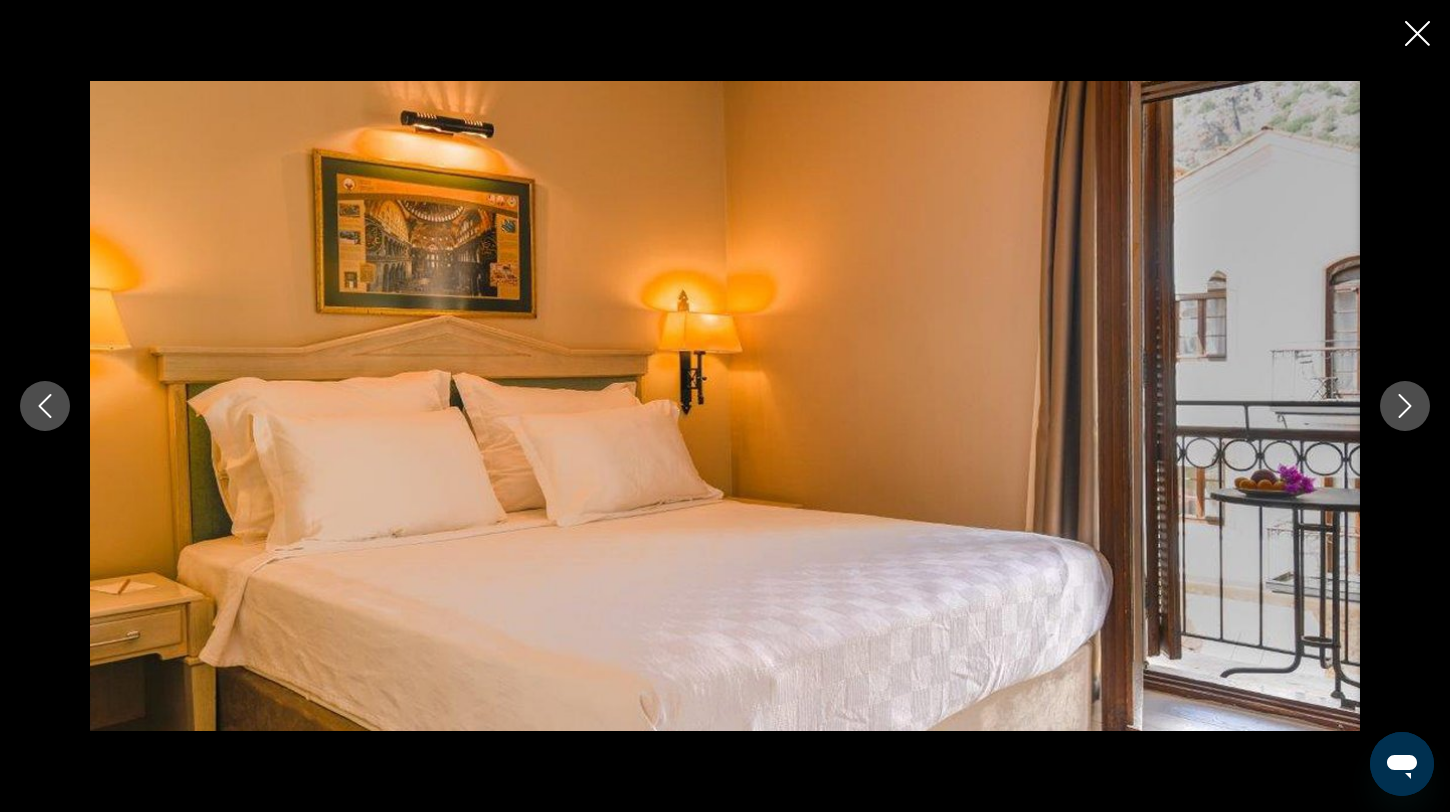 click 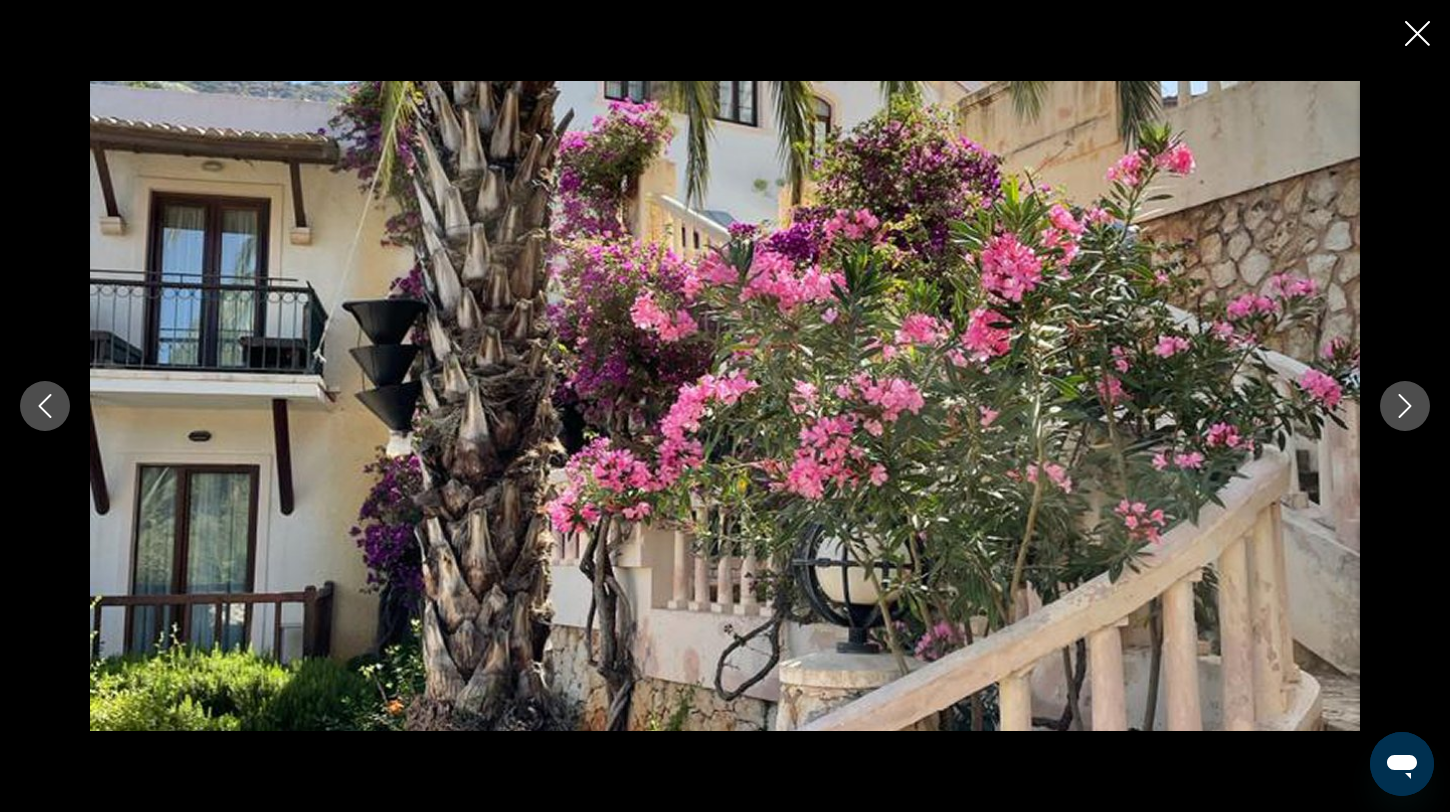 click 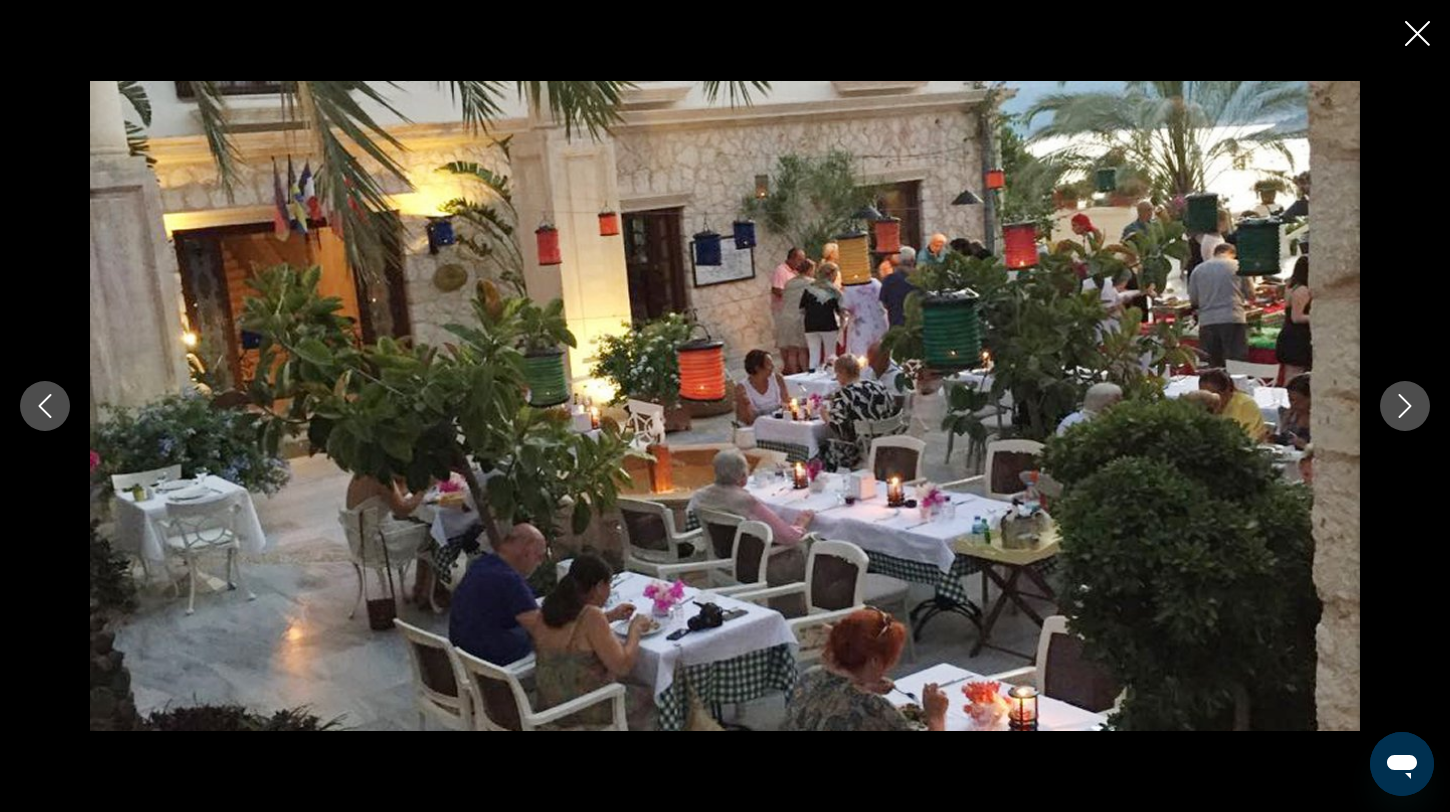 click 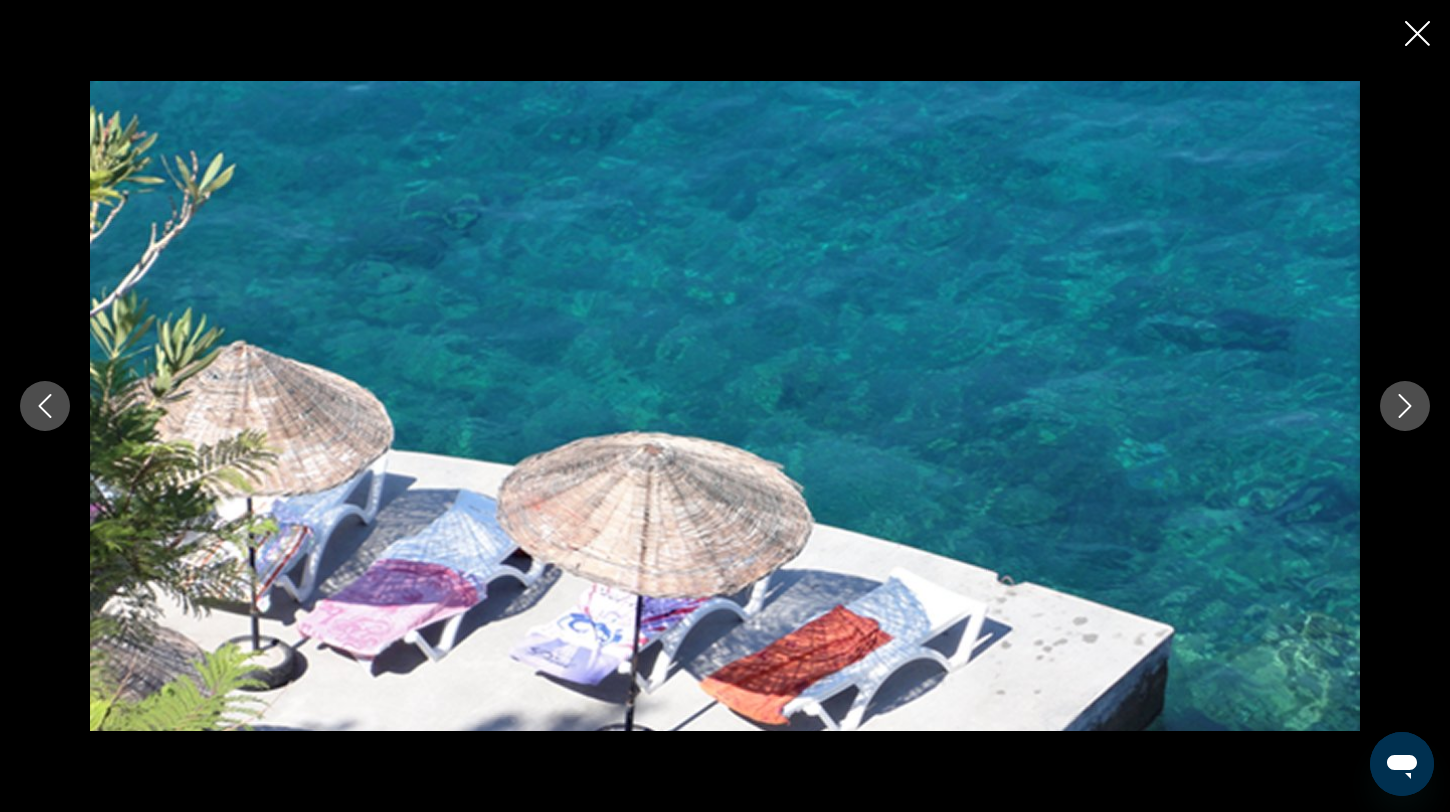 click 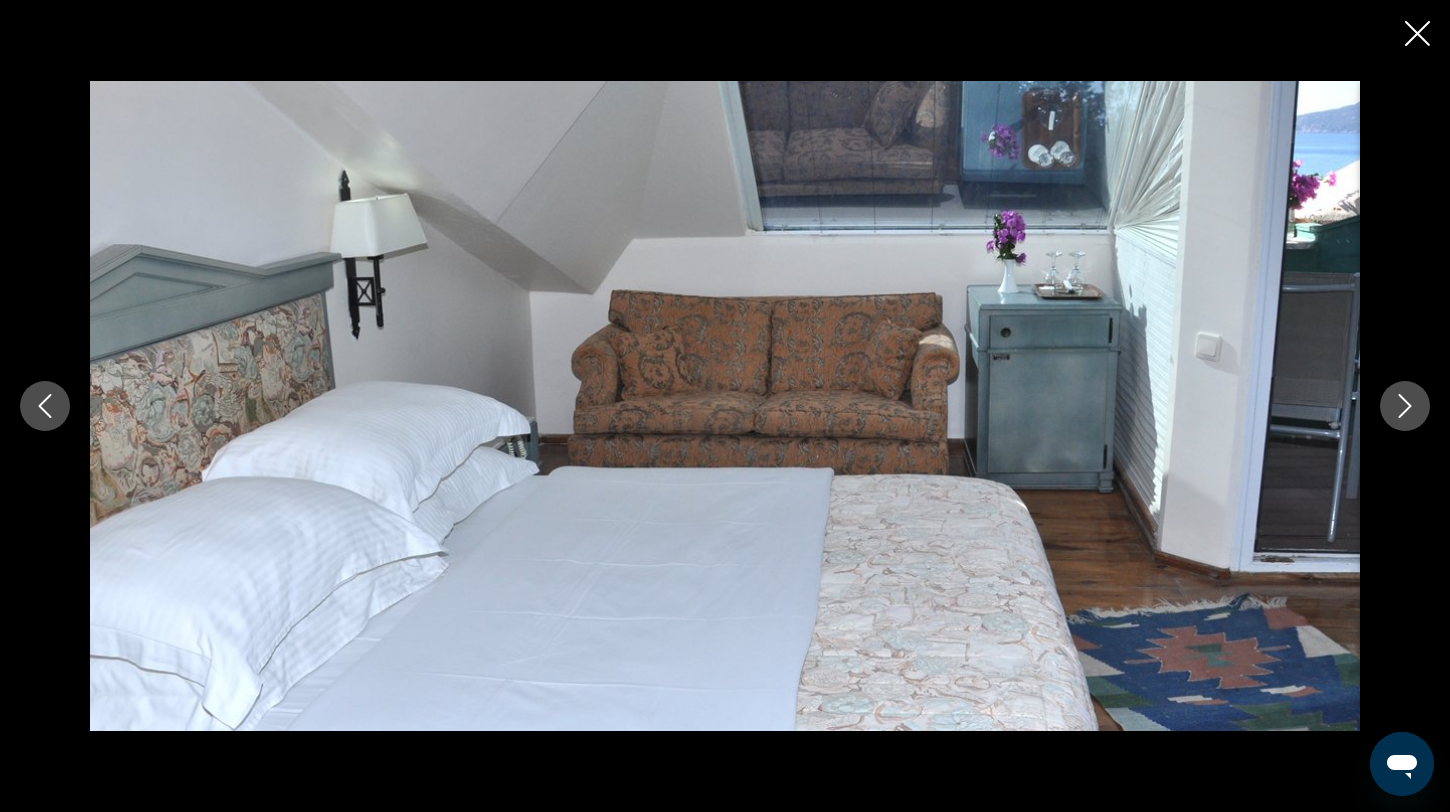 click 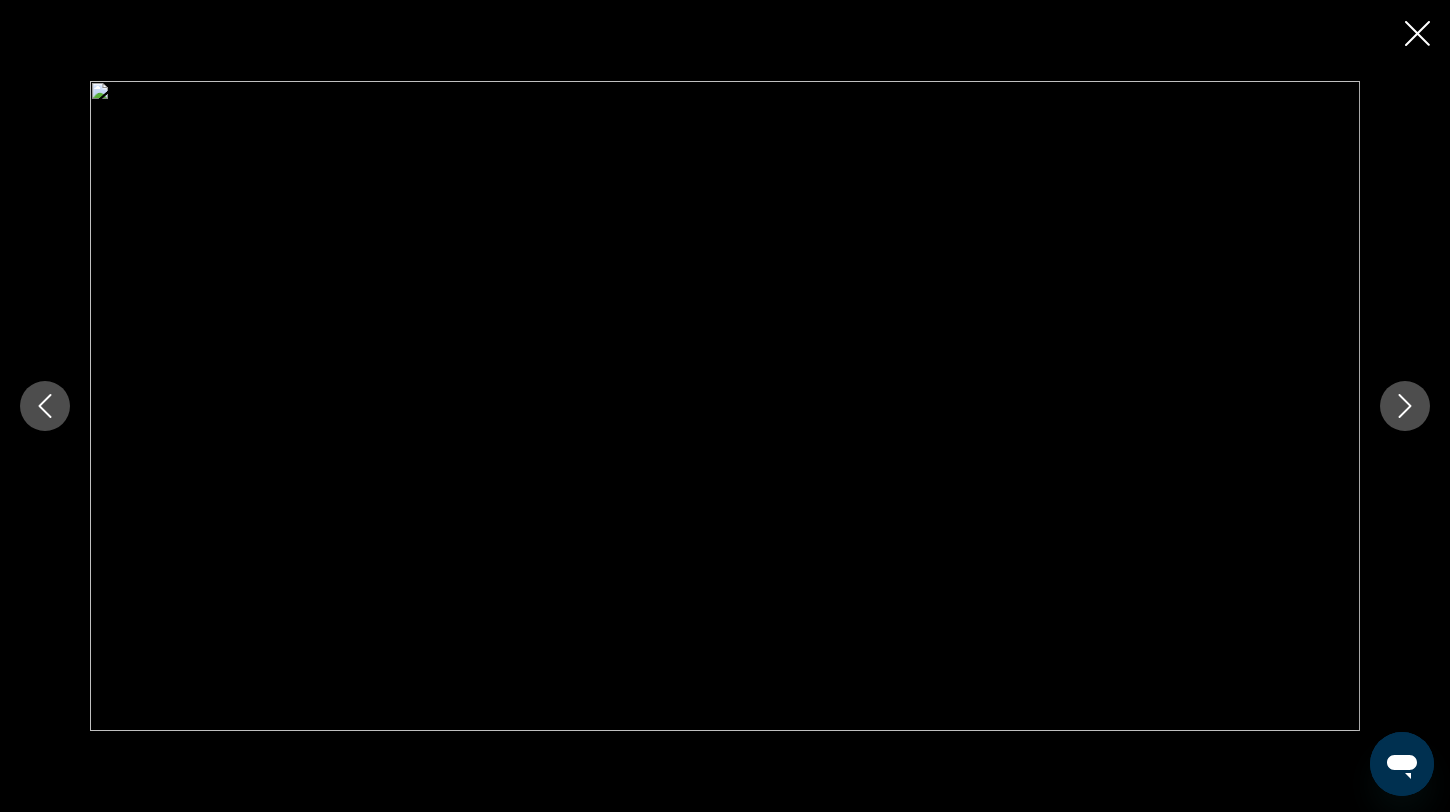 click 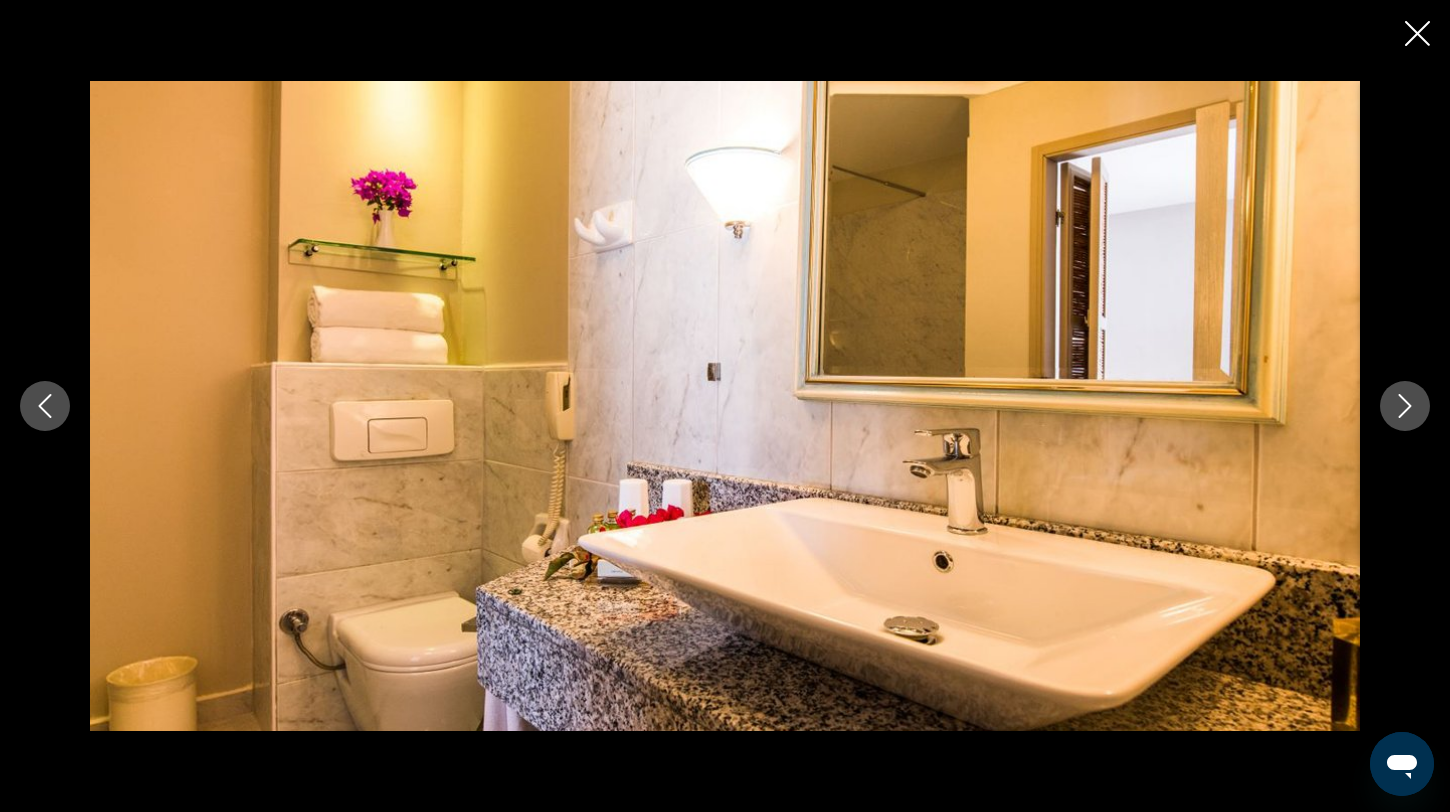 click 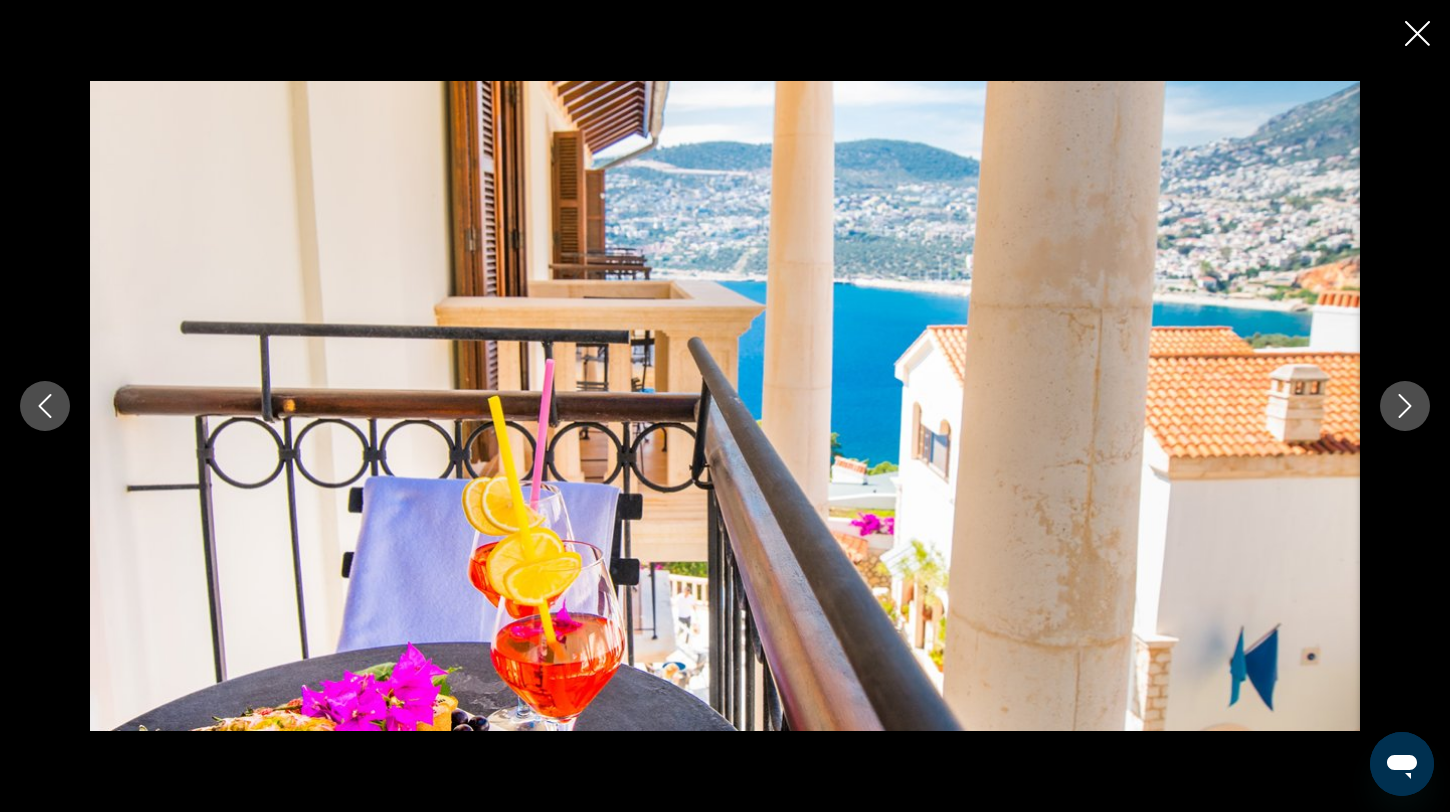 click 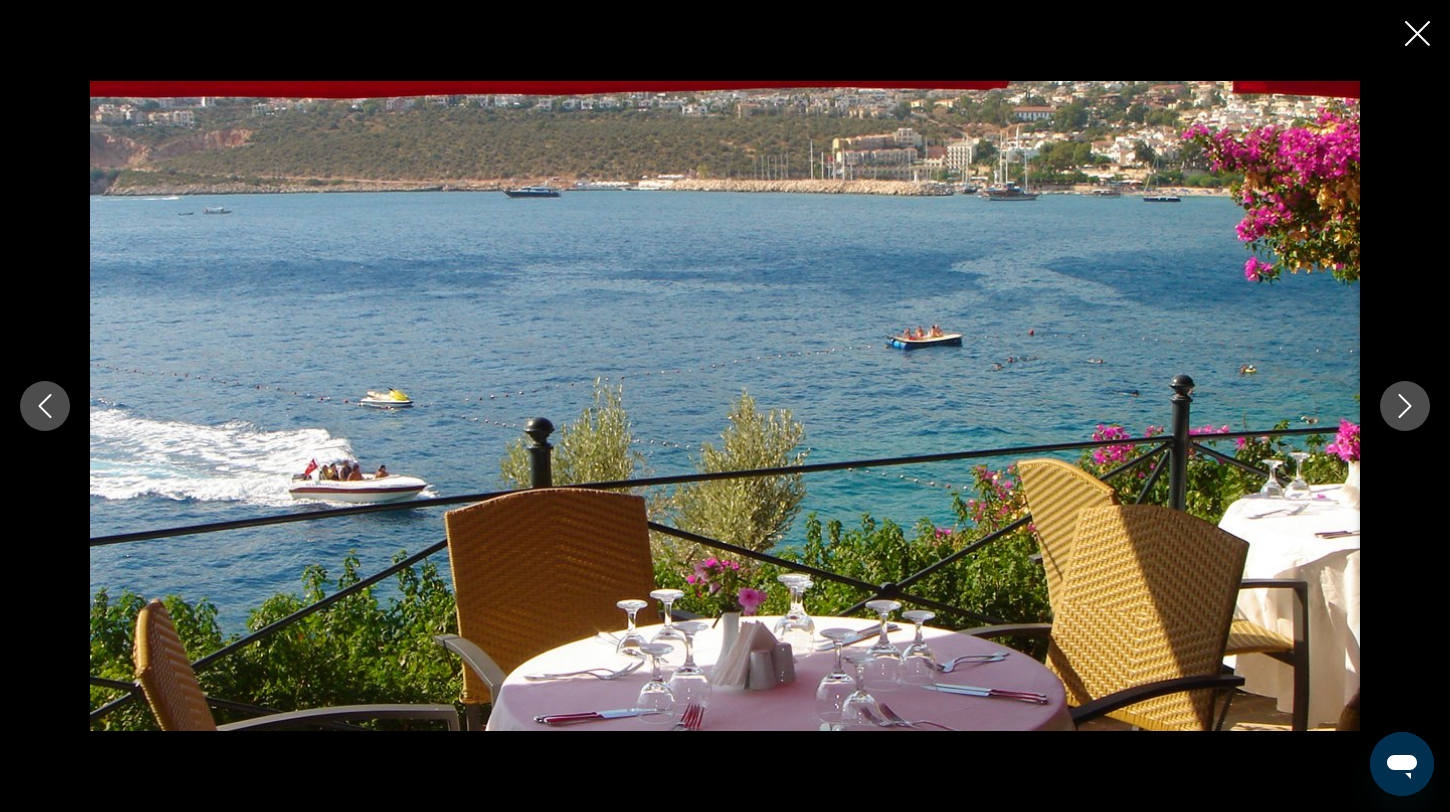 click 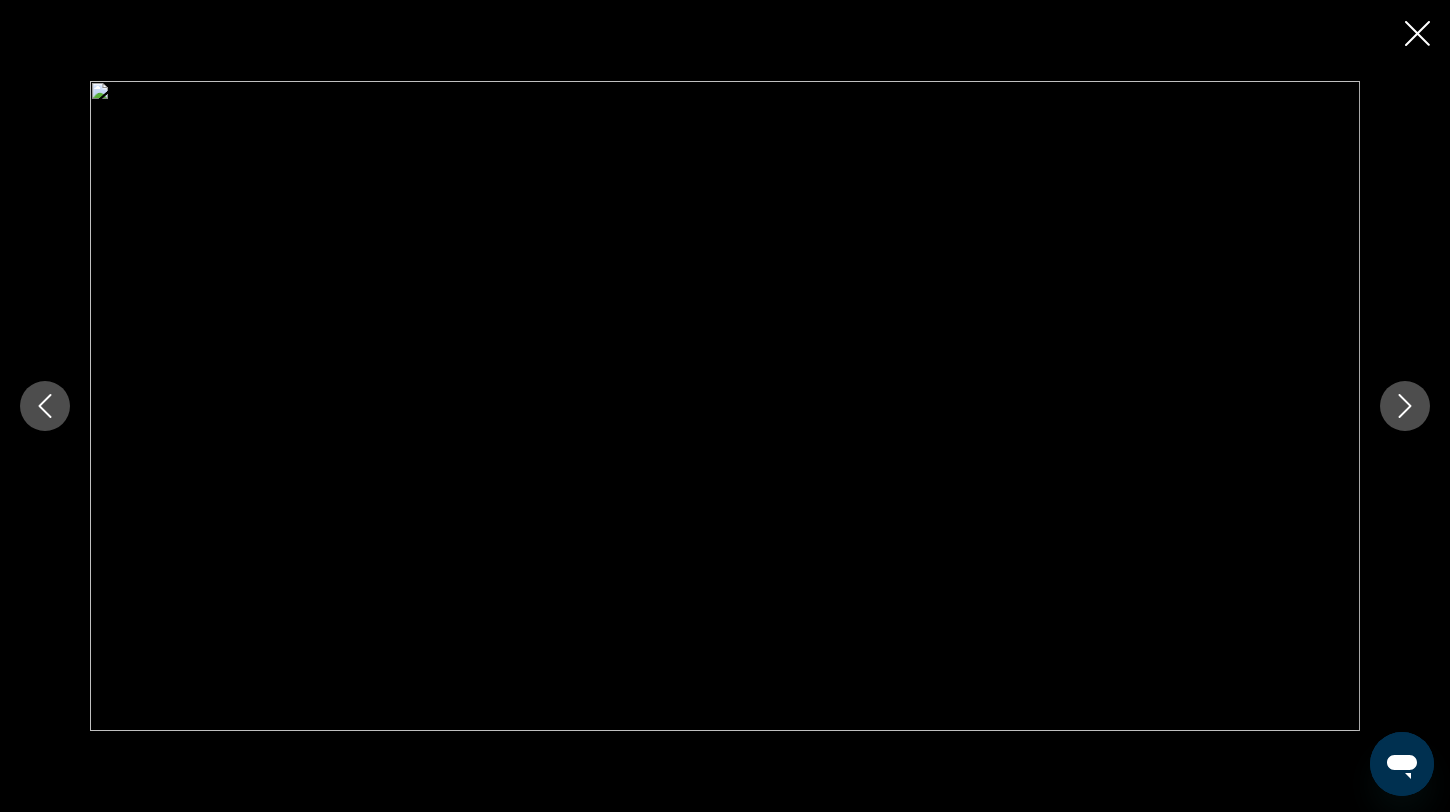 click 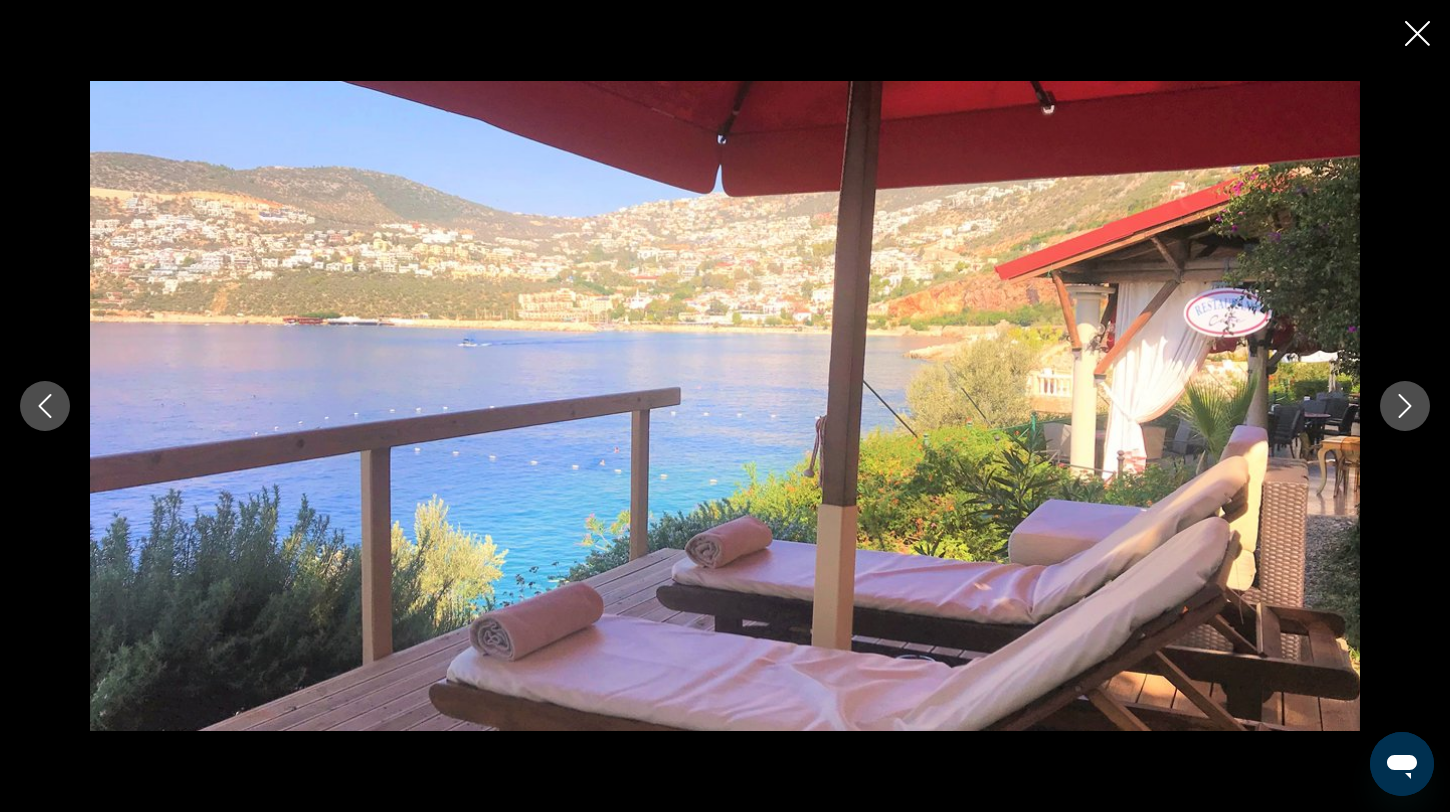 click 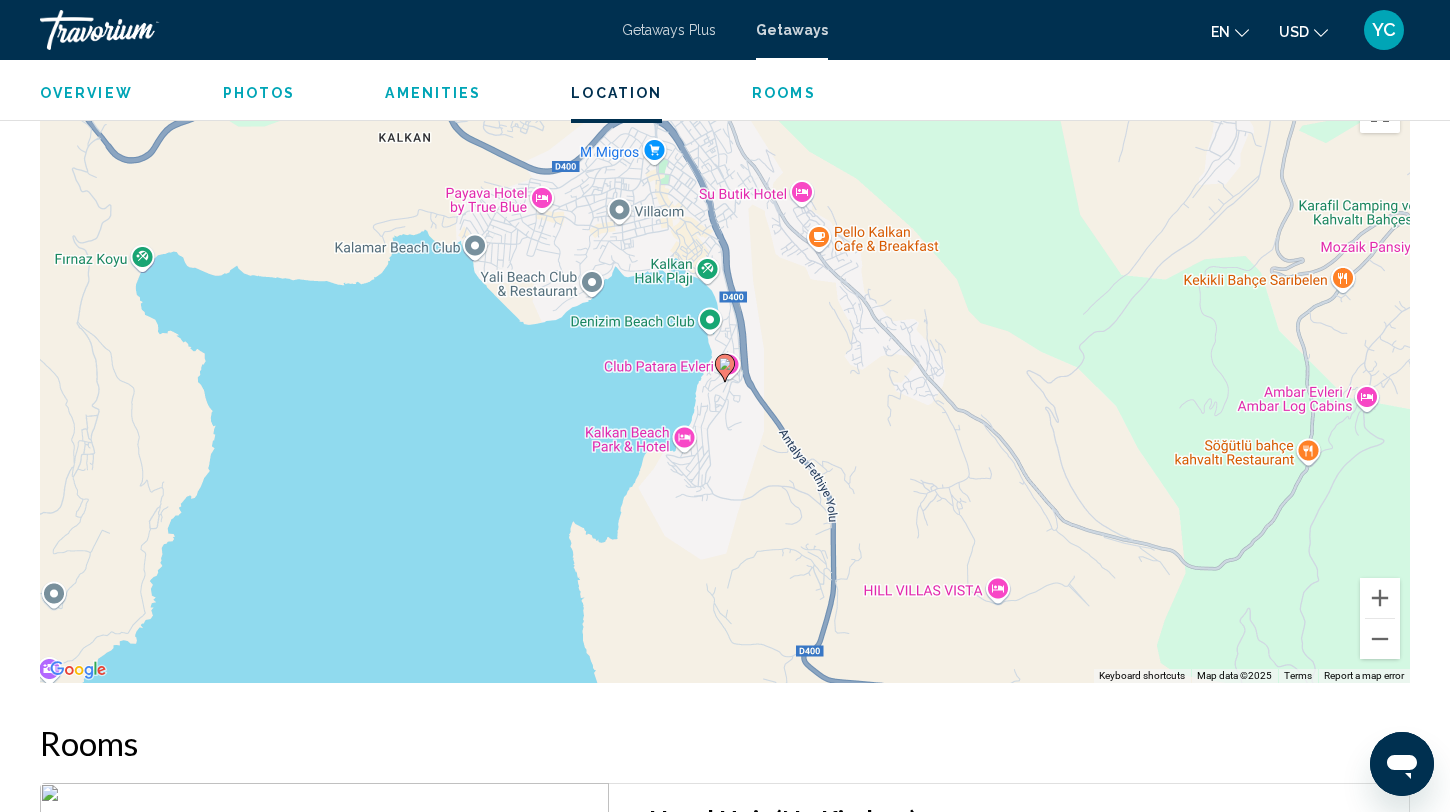 scroll, scrollTop: 2100, scrollLeft: 0, axis: vertical 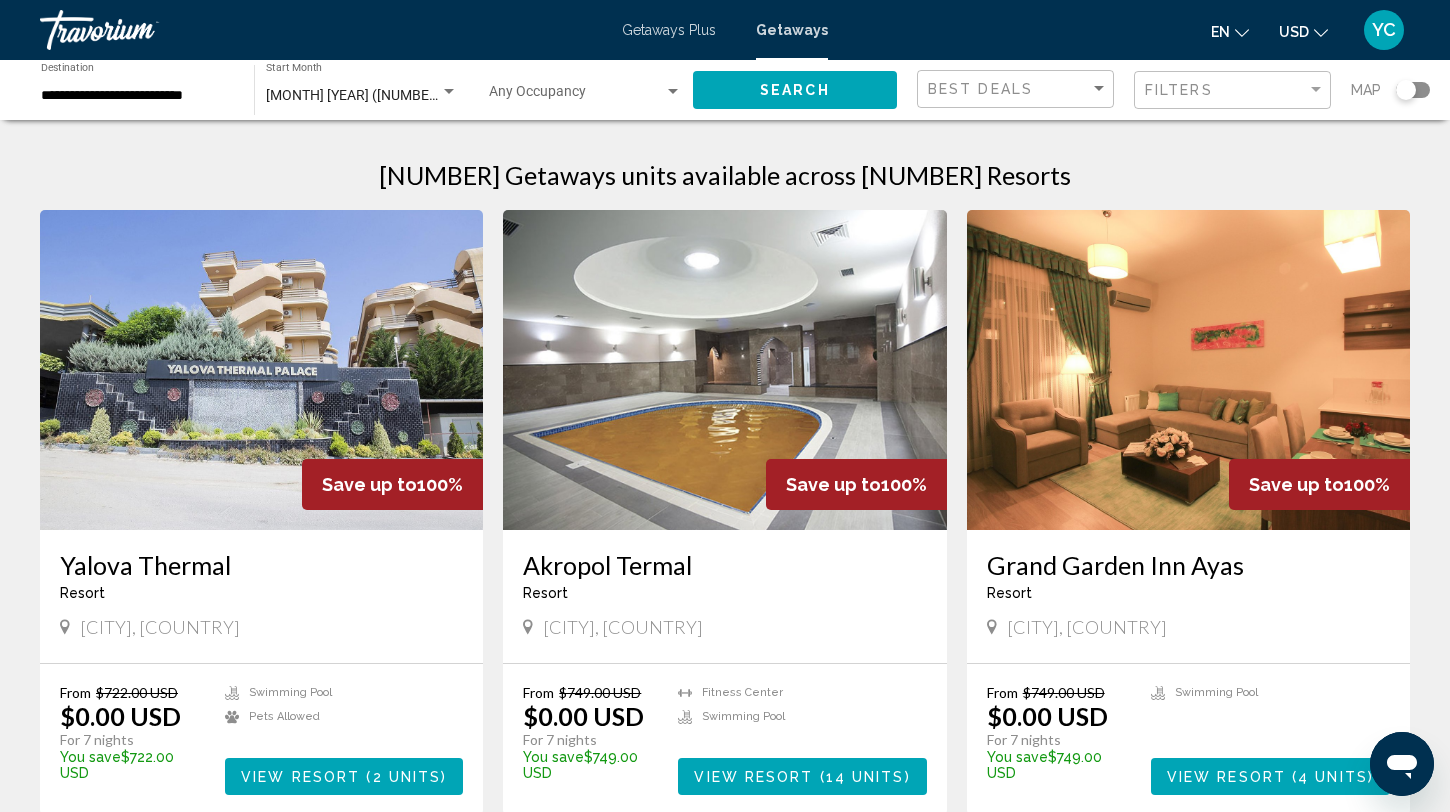 click at bounding box center (261, 370) 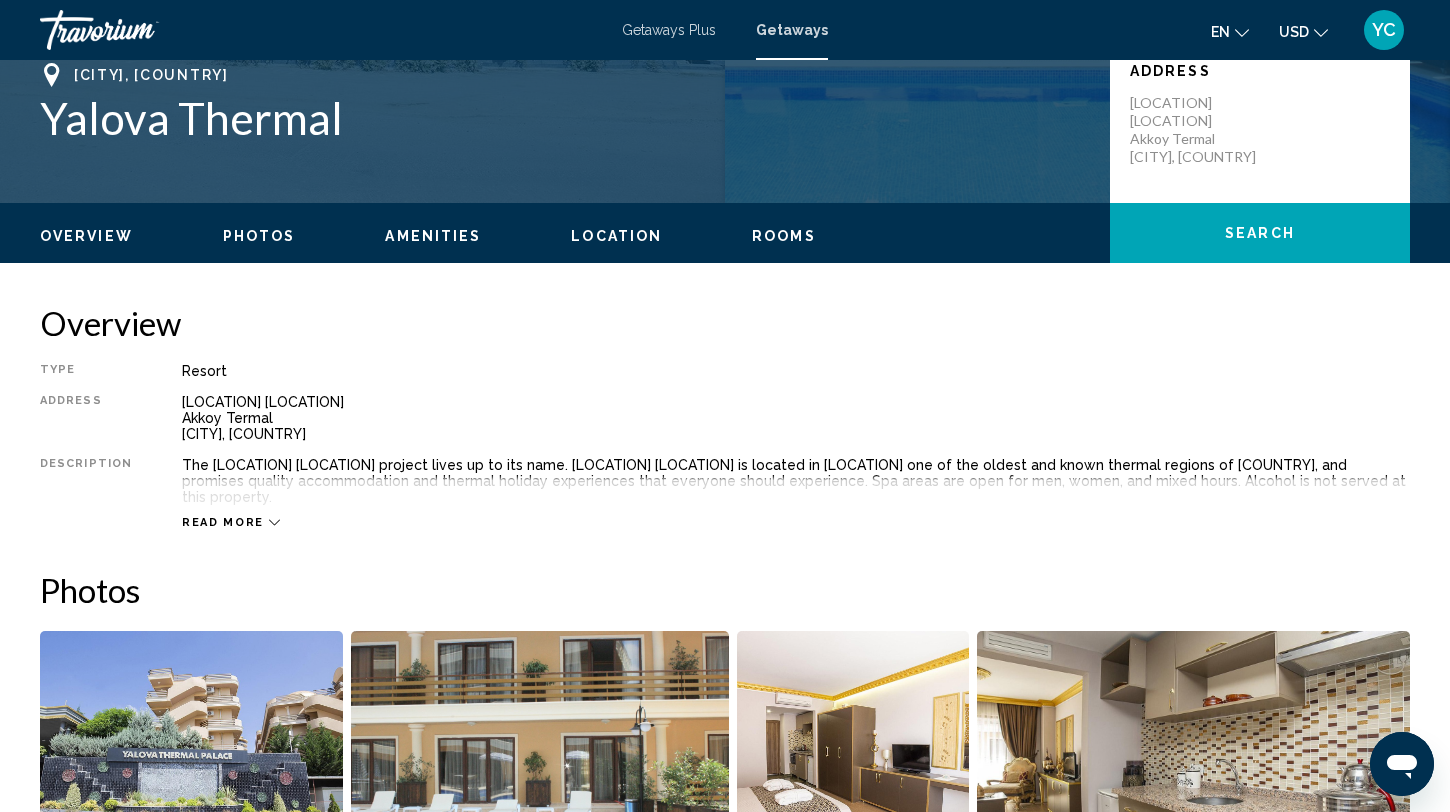 scroll, scrollTop: 628, scrollLeft: 0, axis: vertical 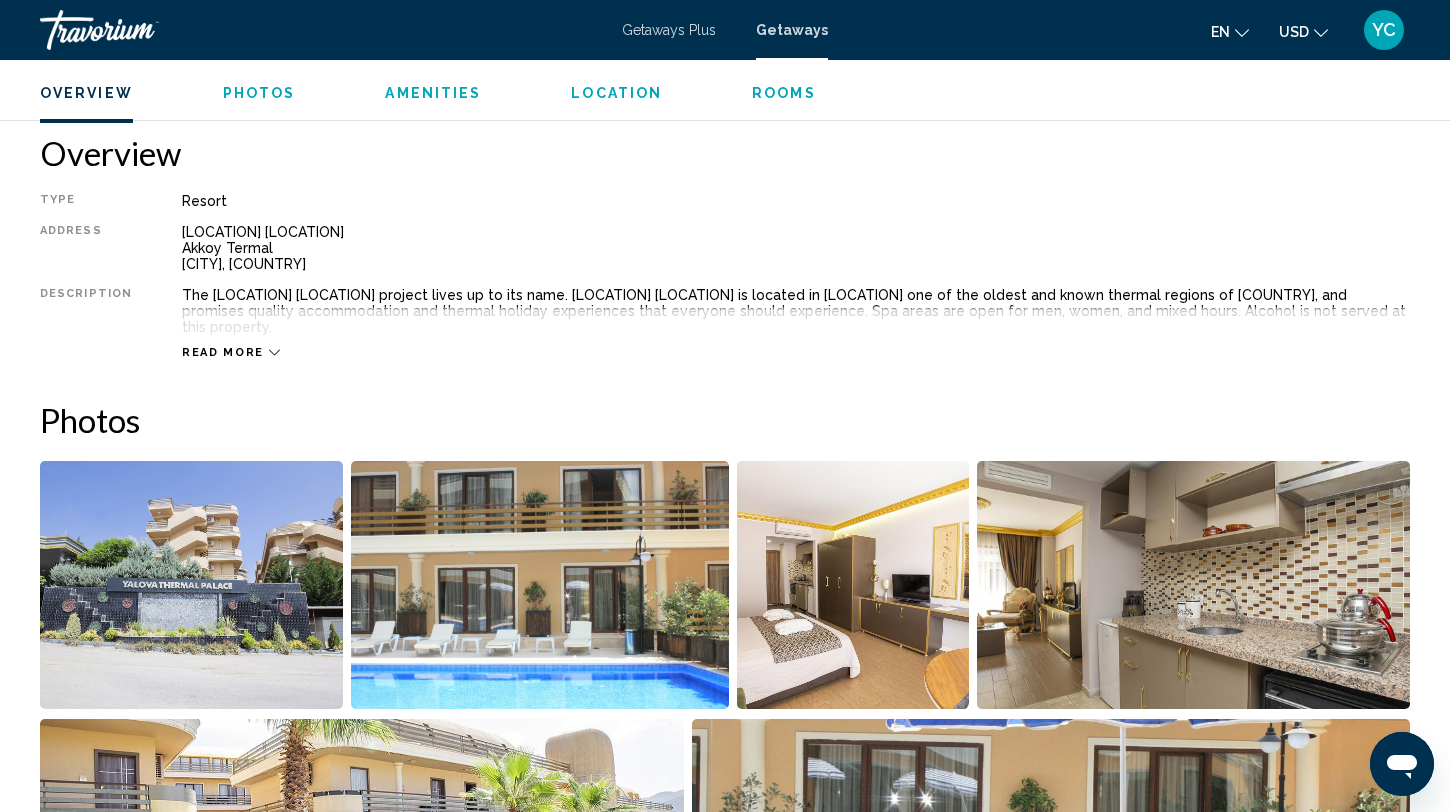 click at bounding box center [191, 585] 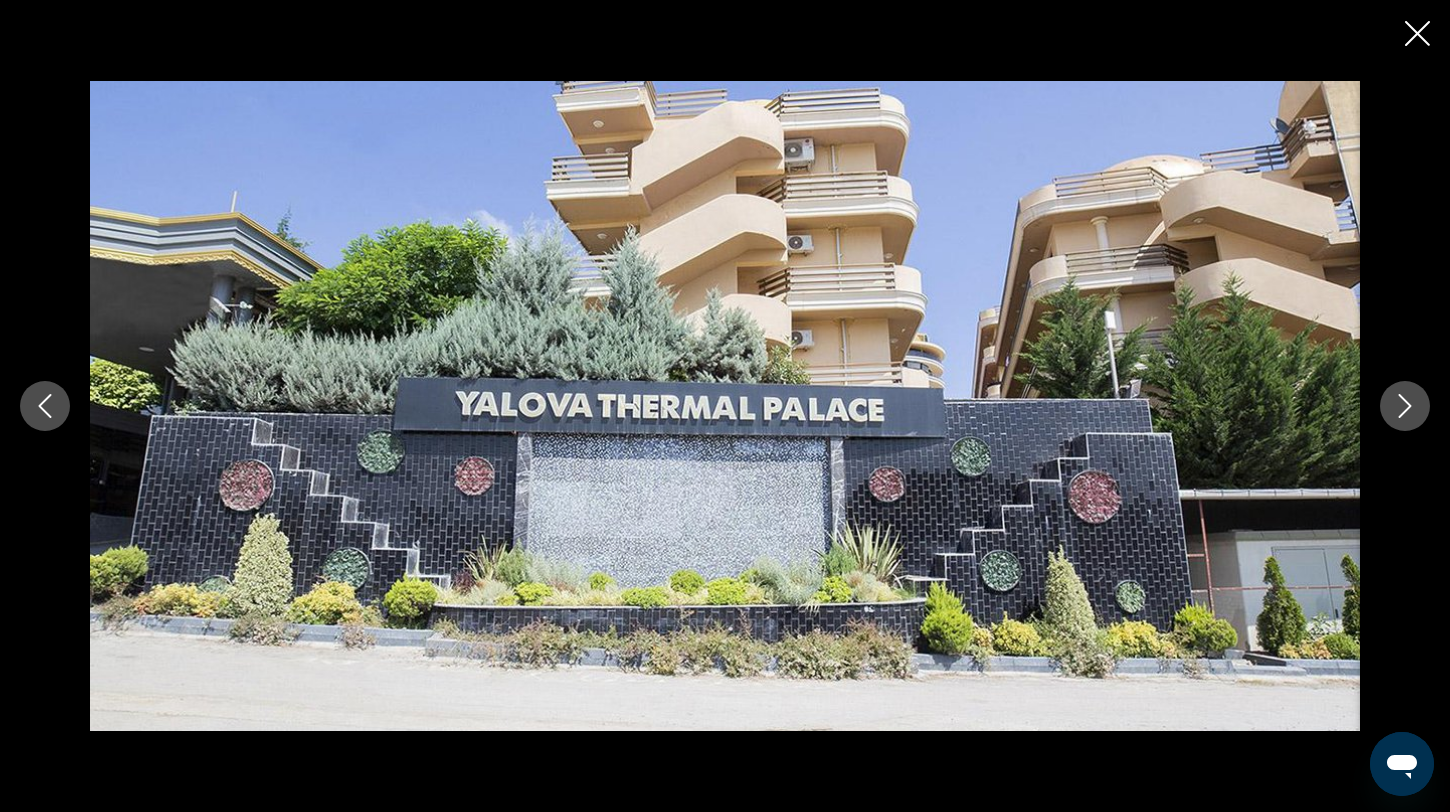 click 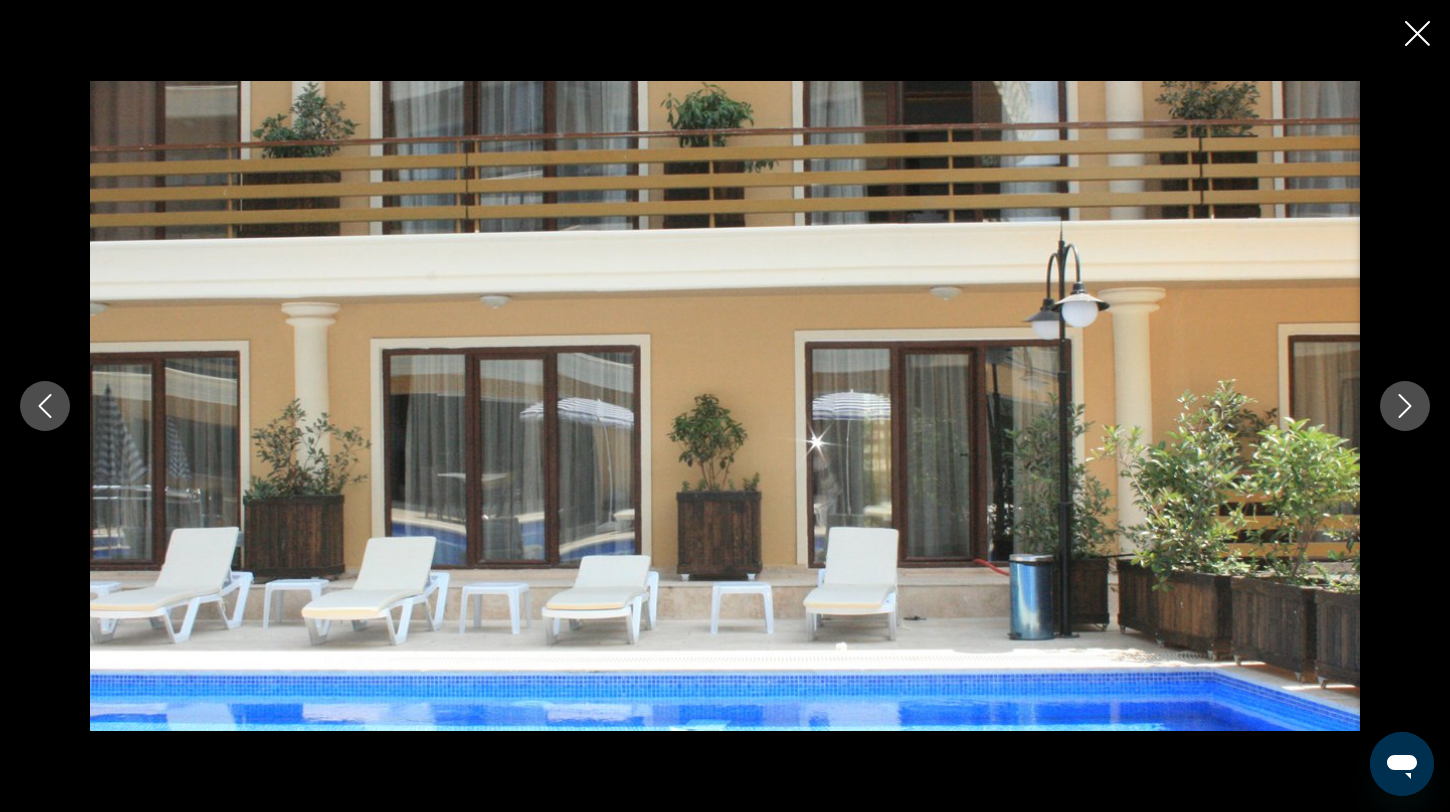 click 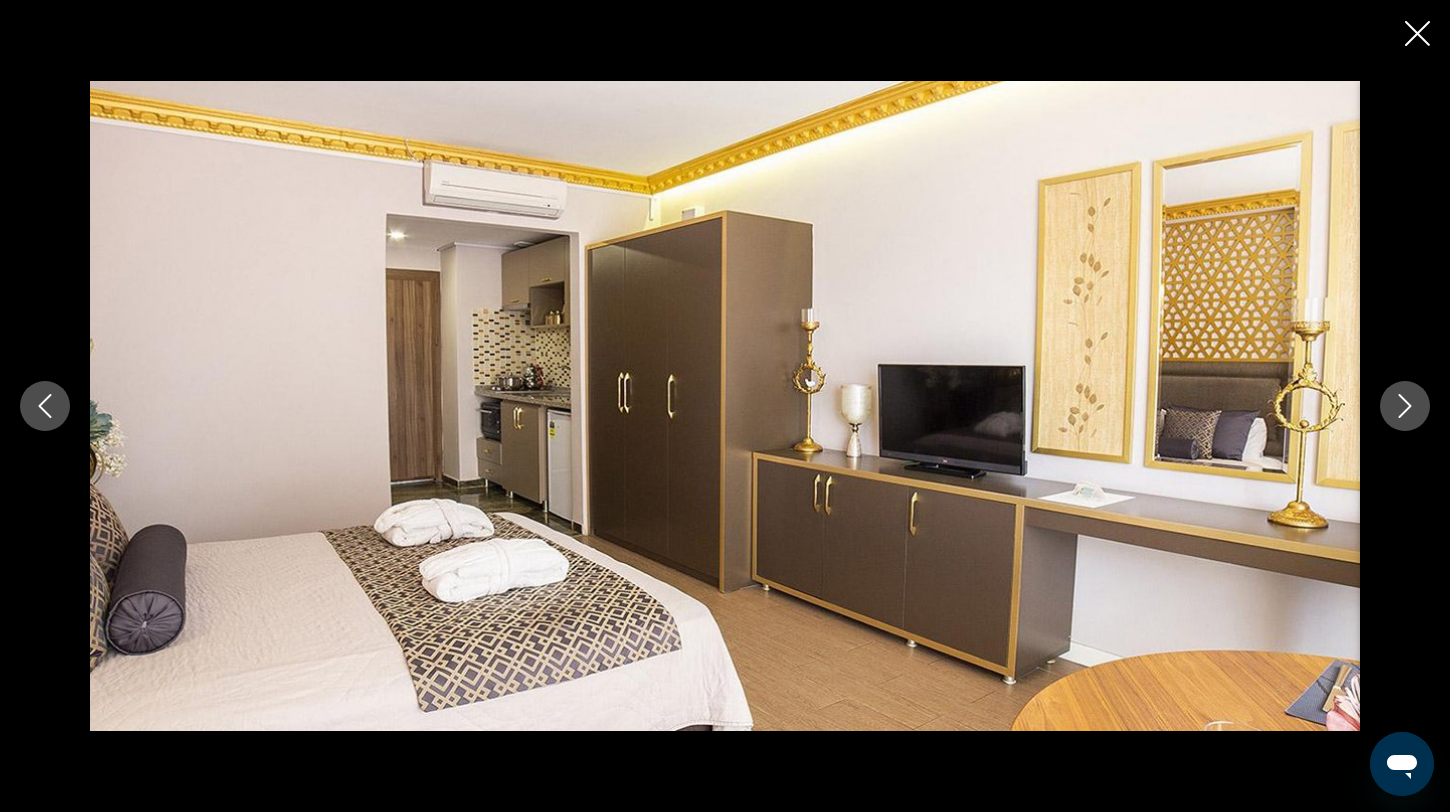 click 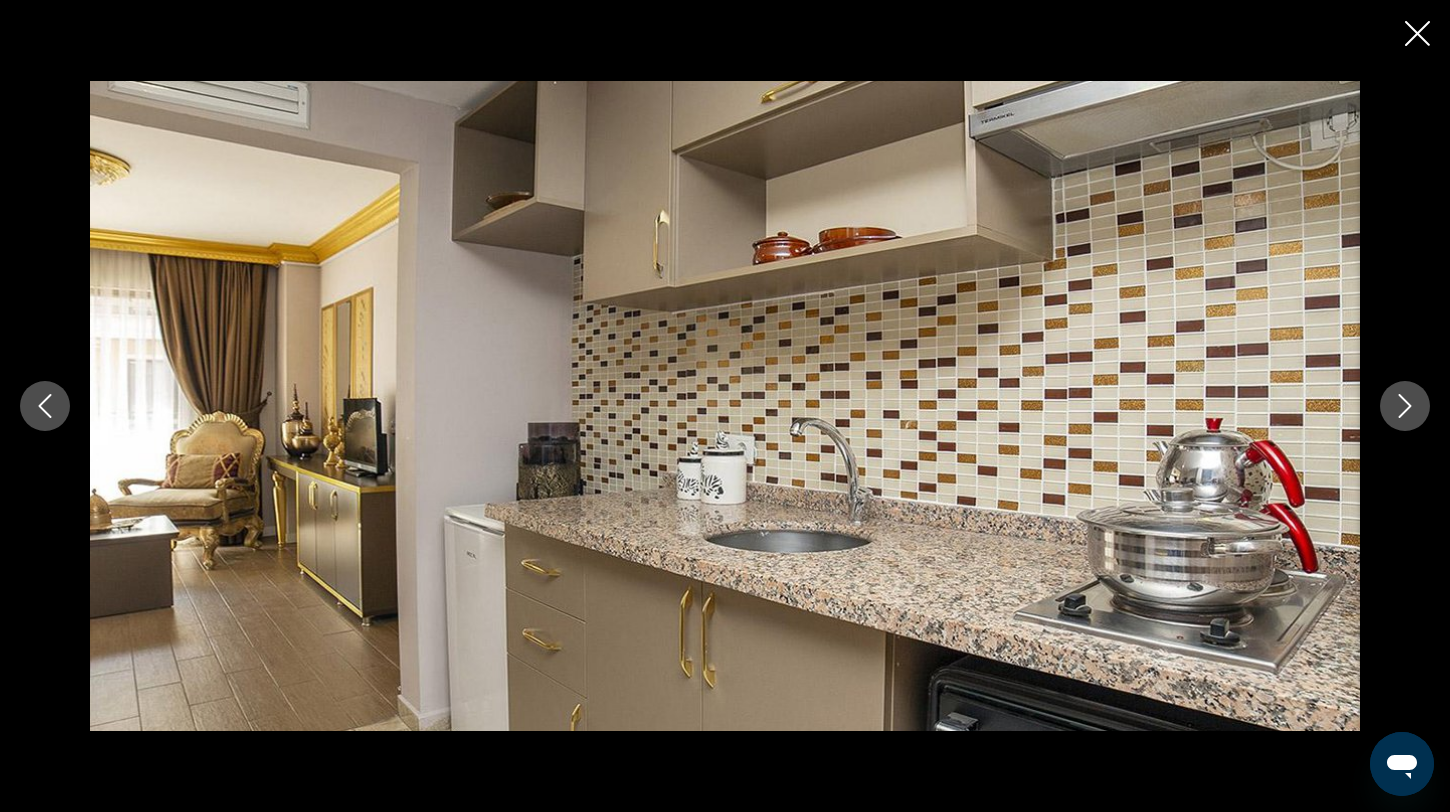 click 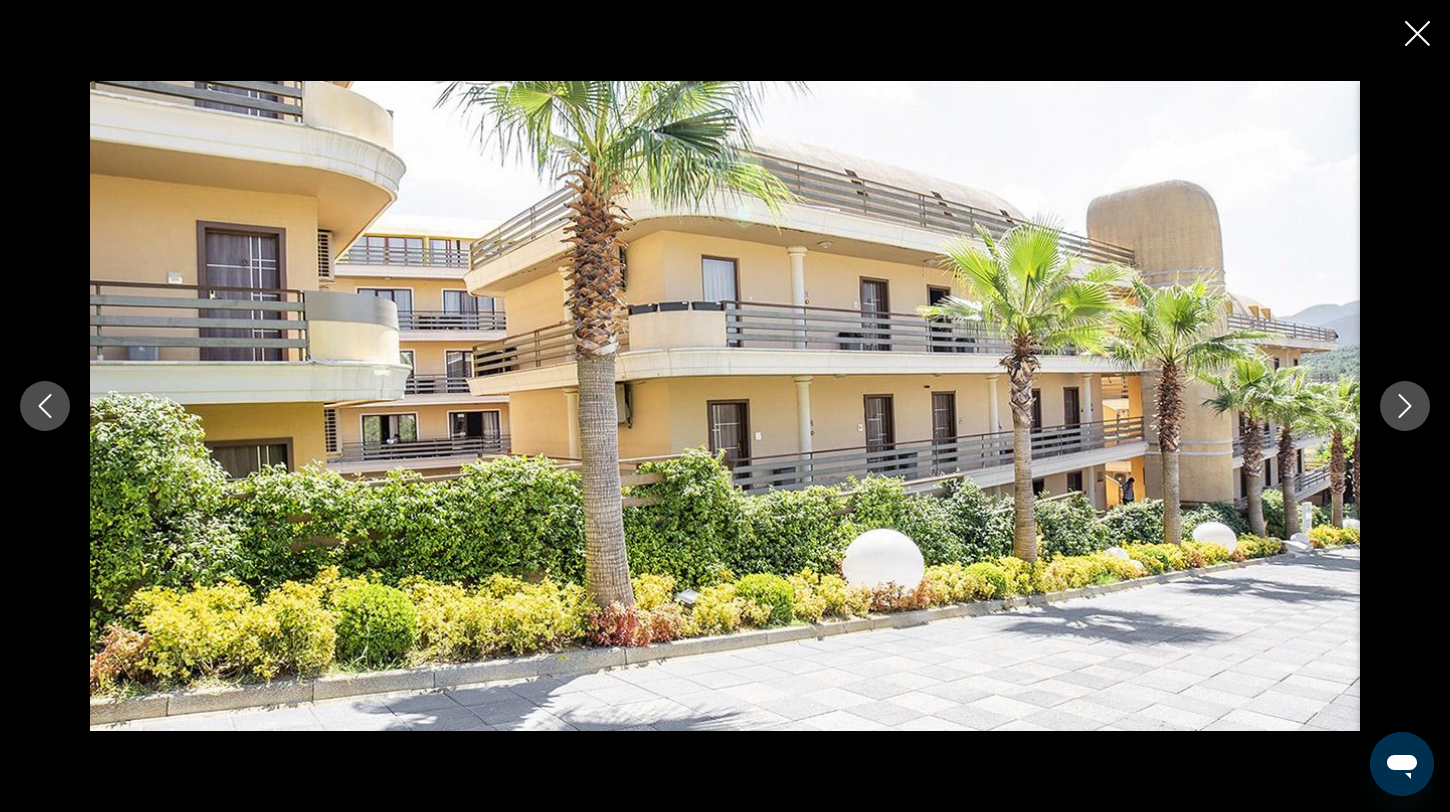 click 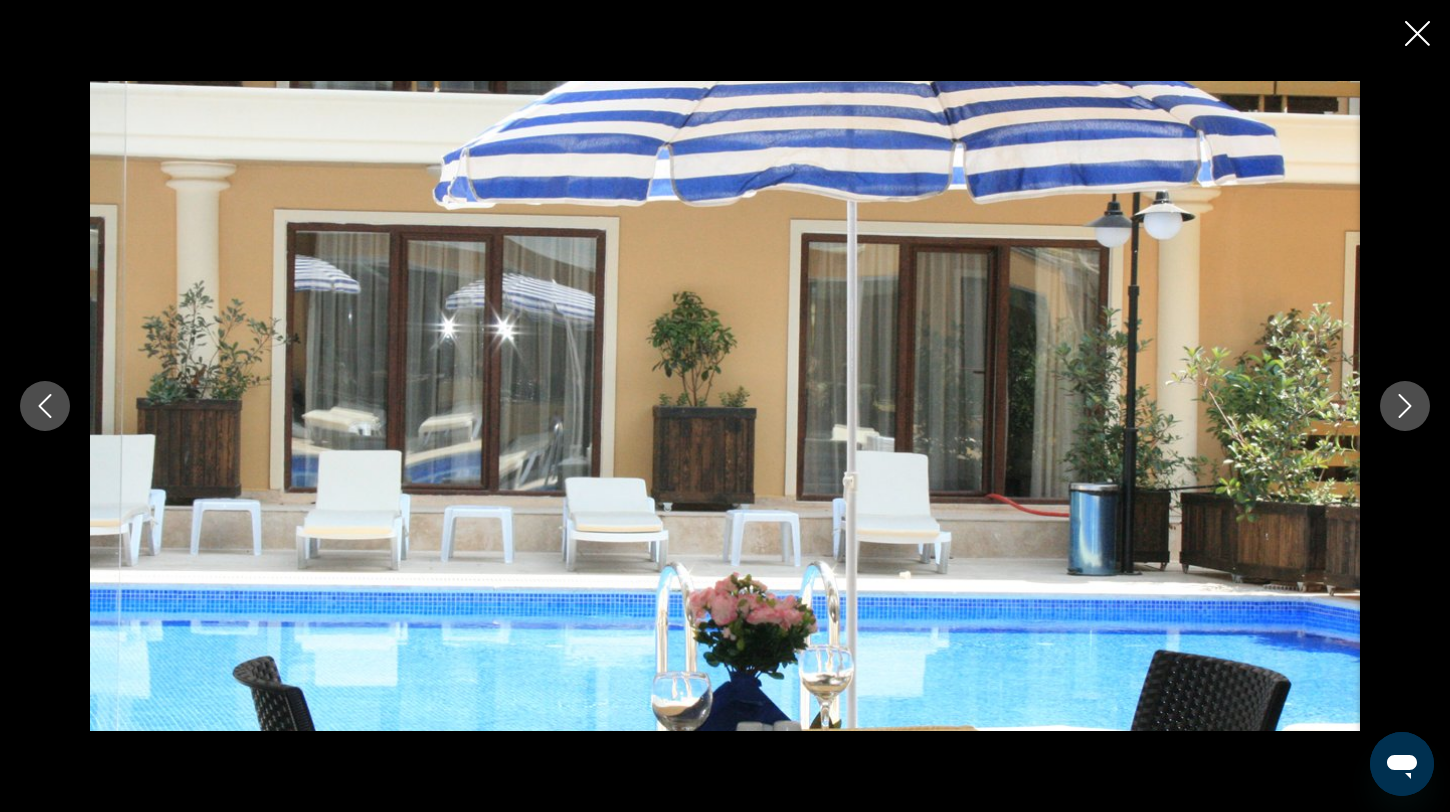 click 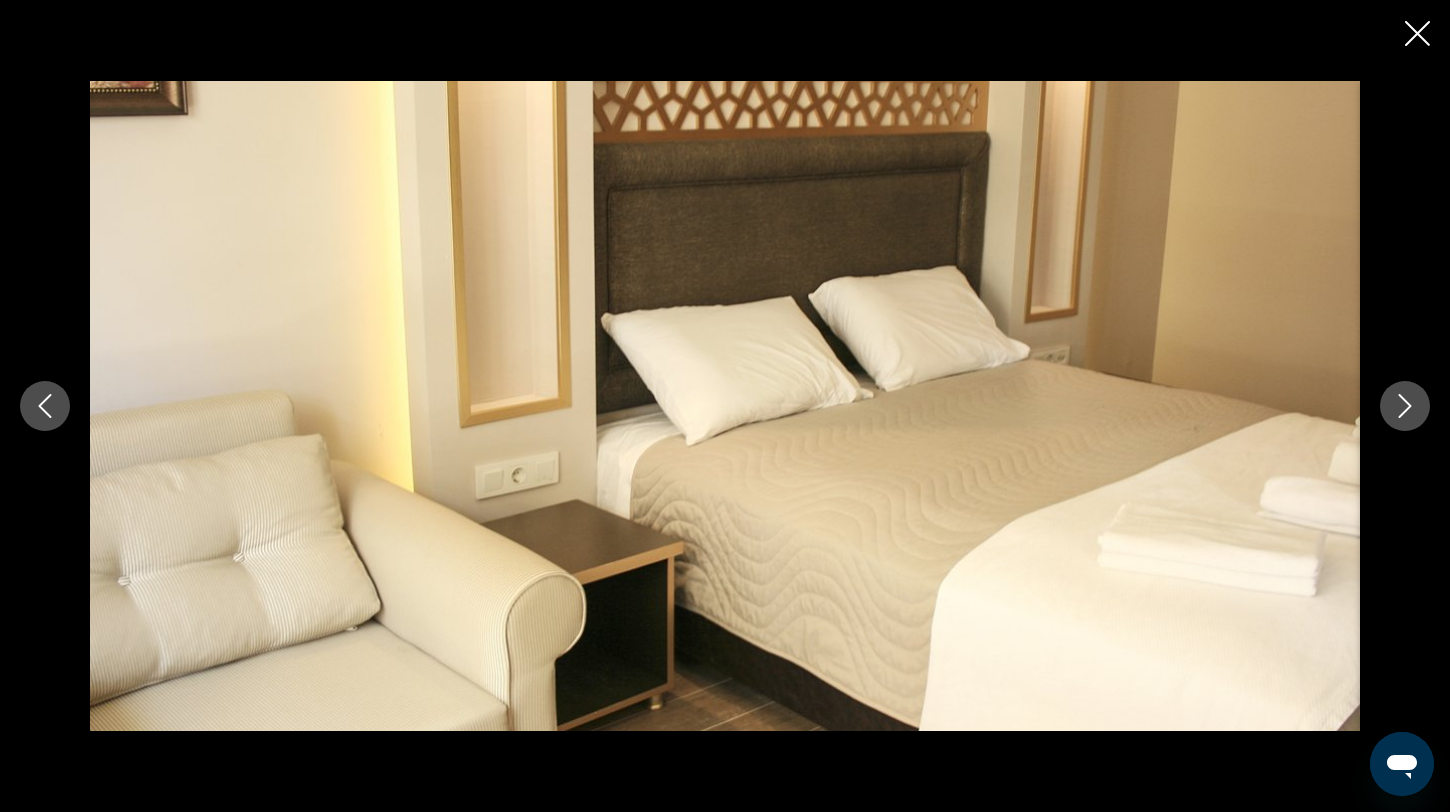 click 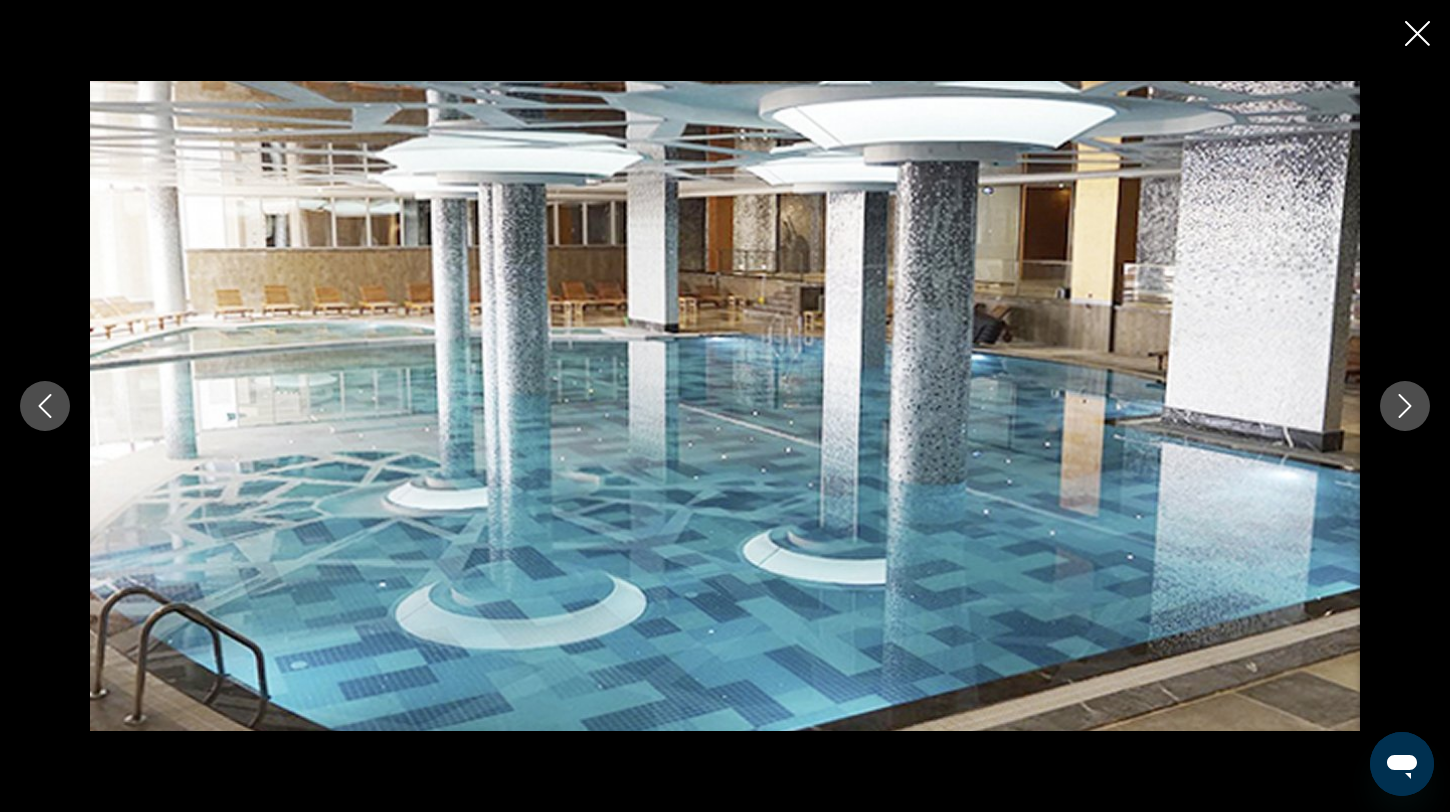 click 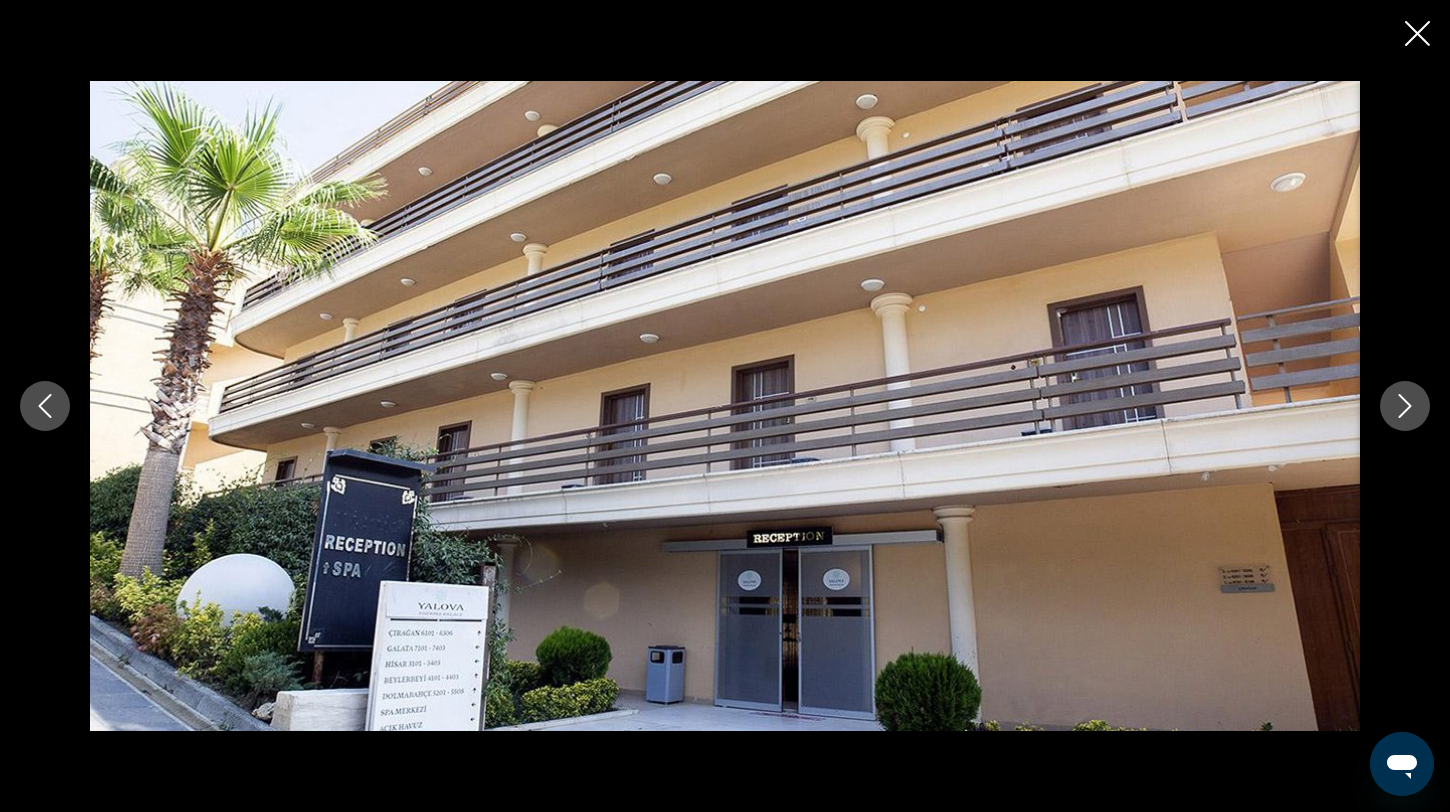click 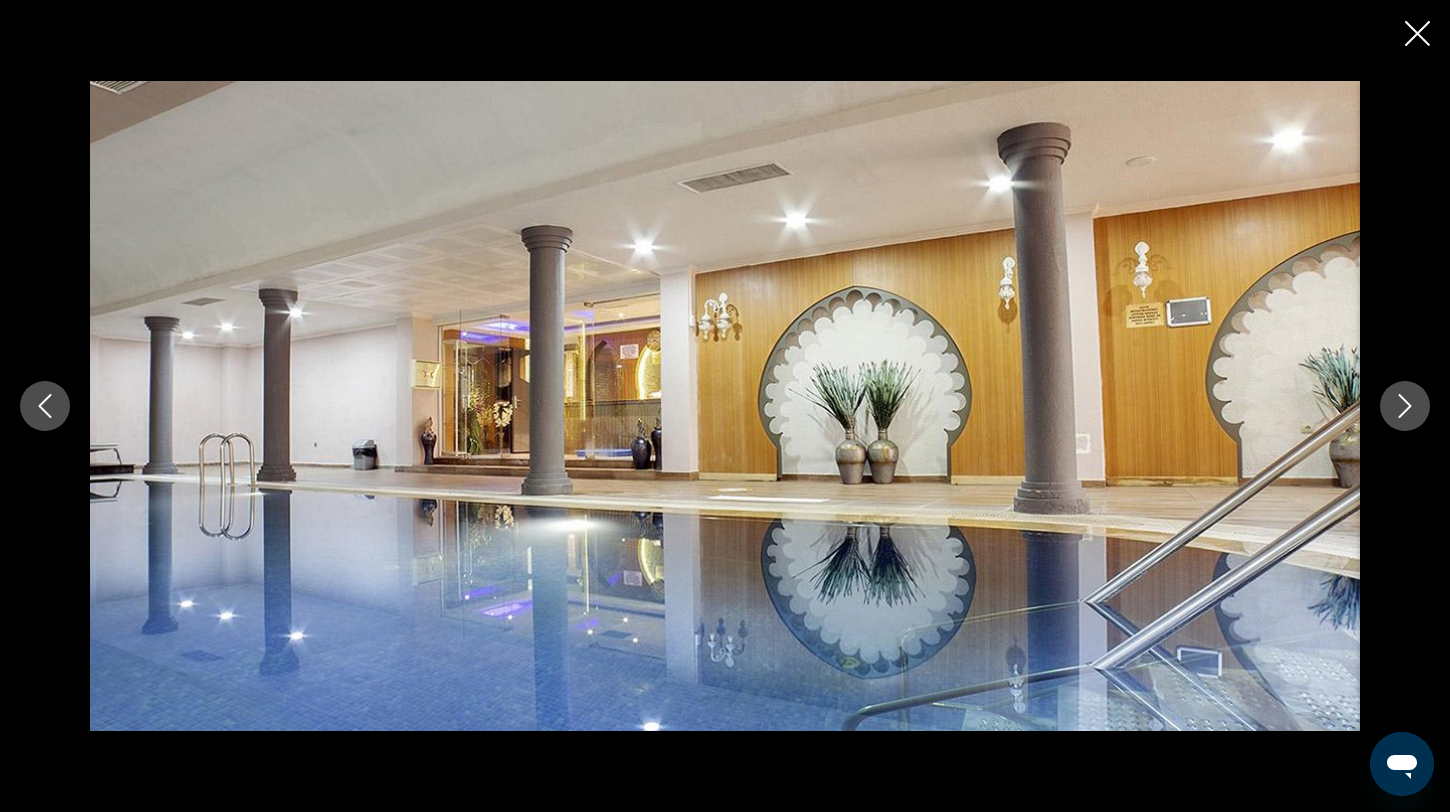 click 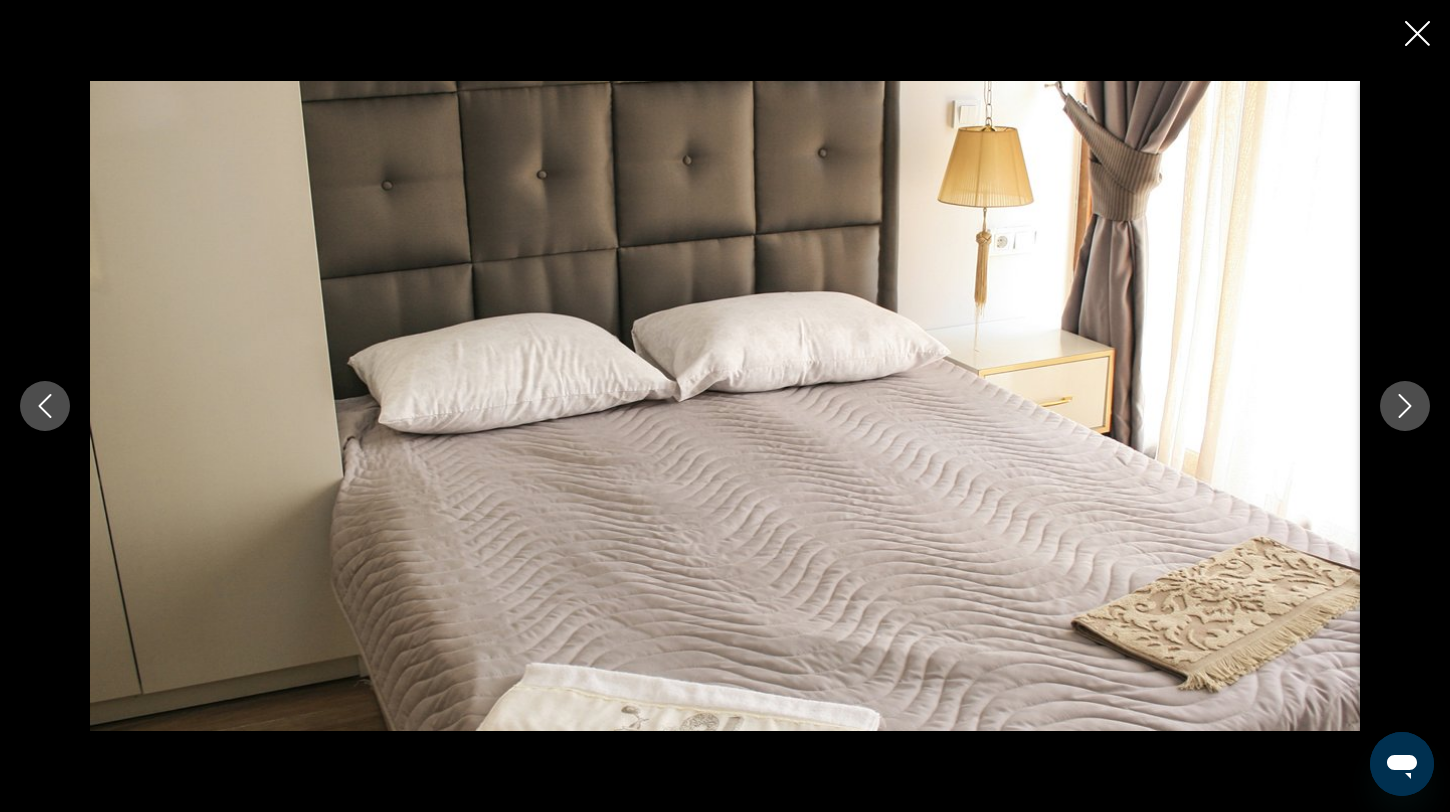 click 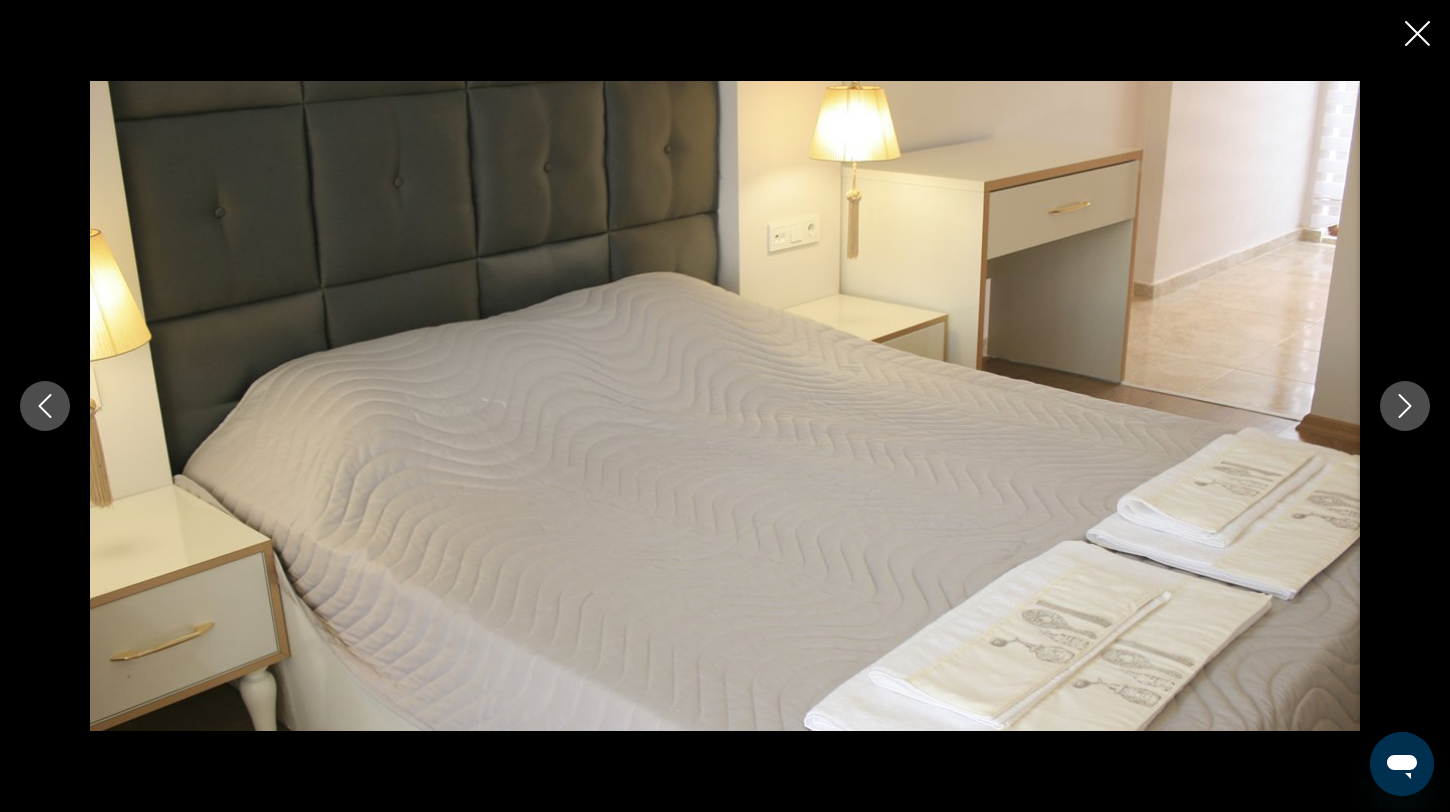 click 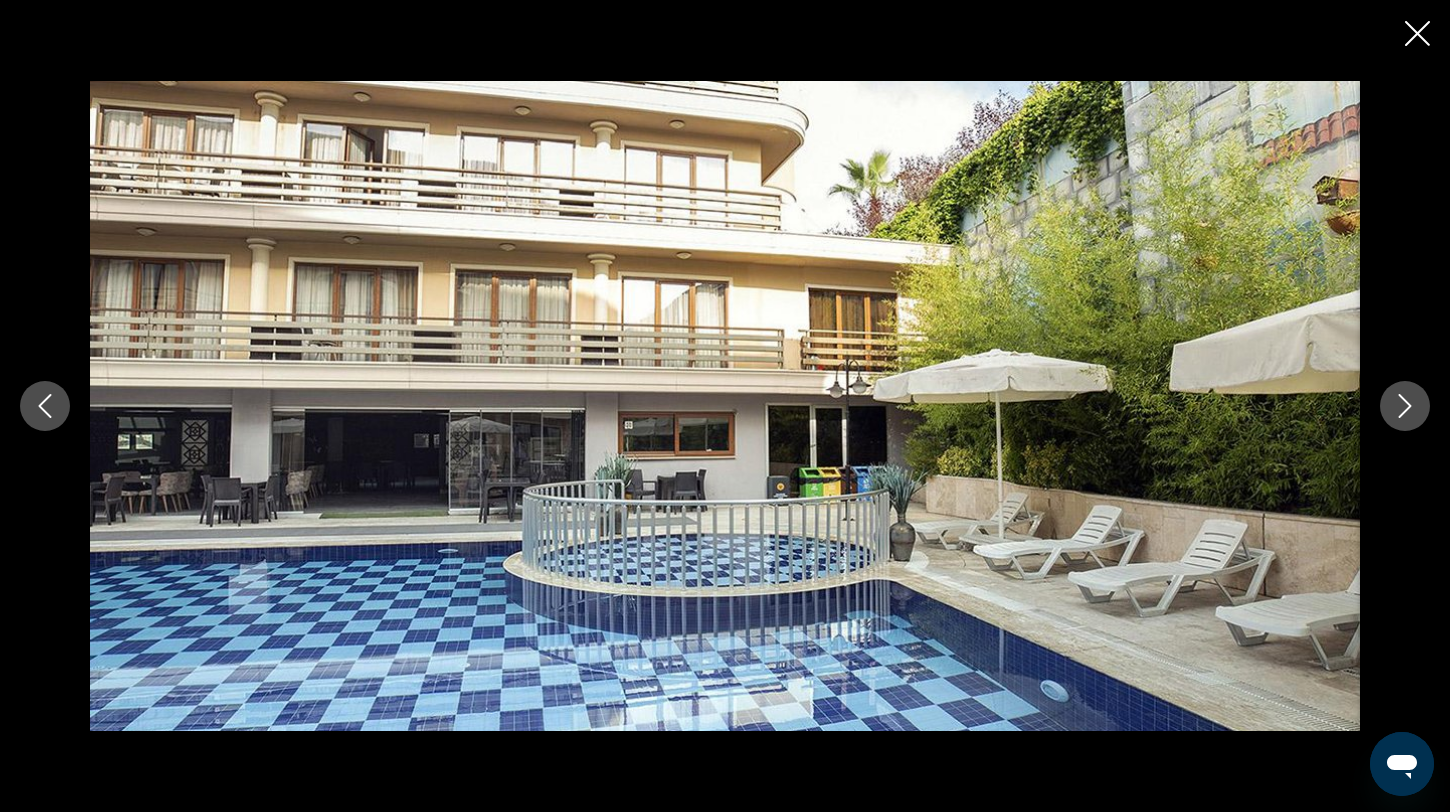 click 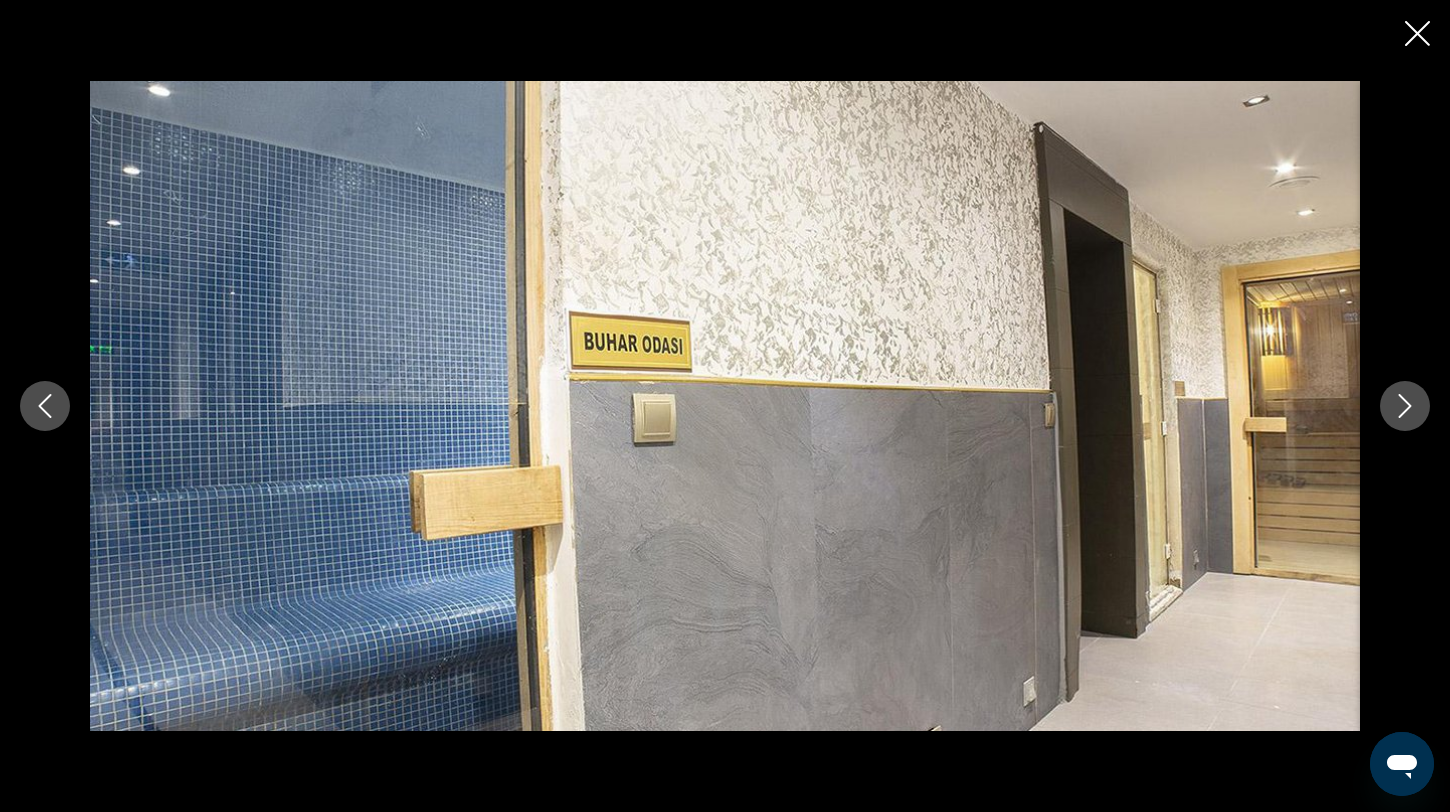 click 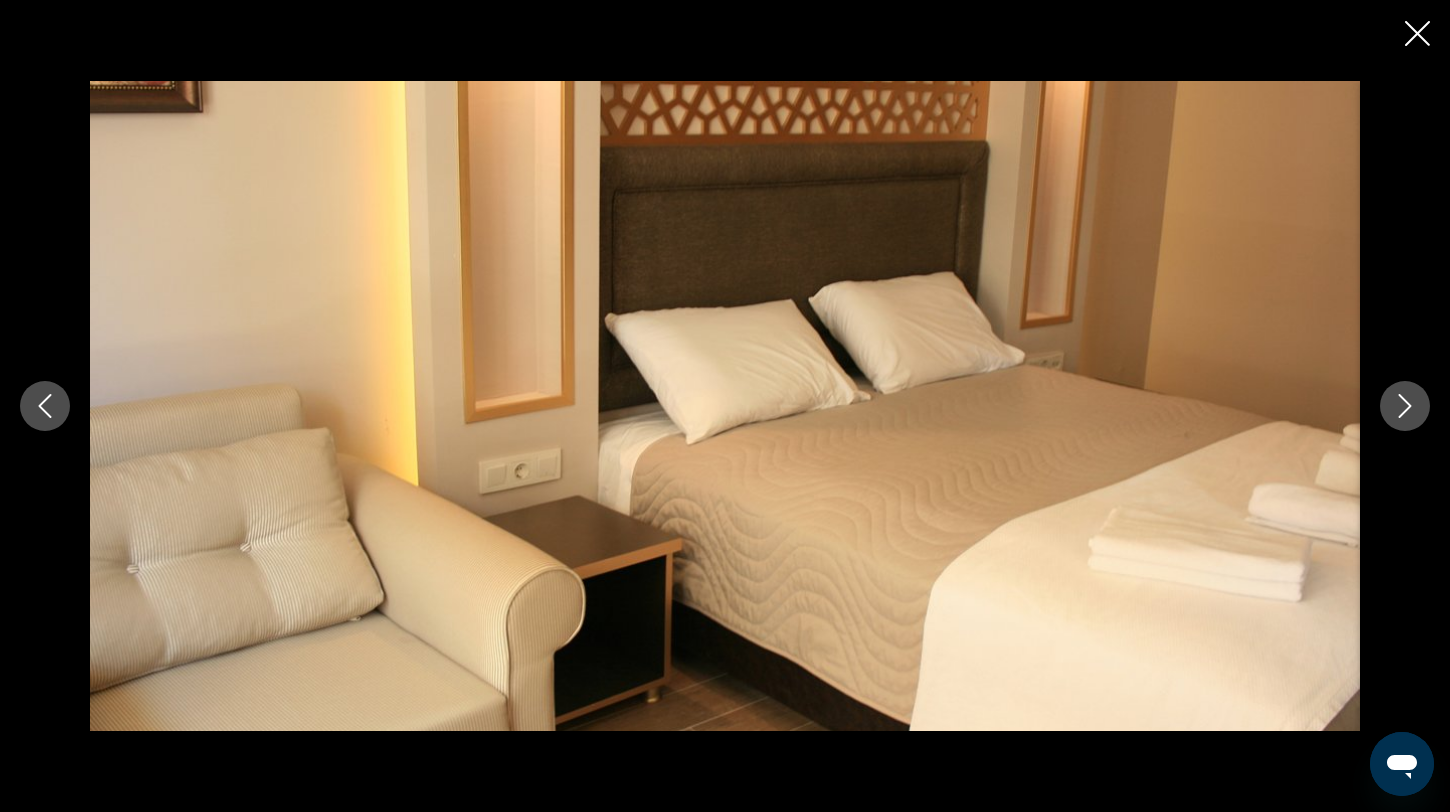 click 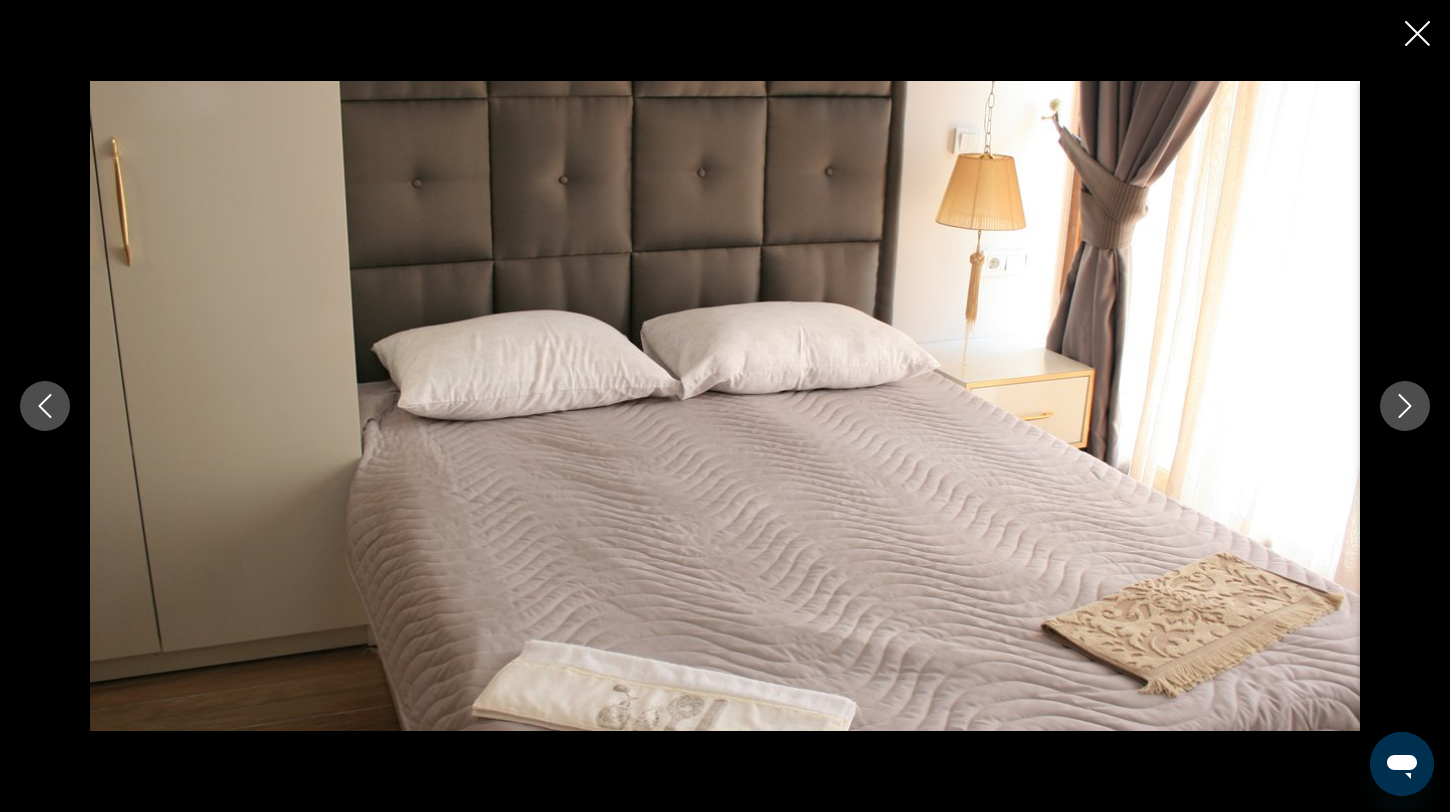 click 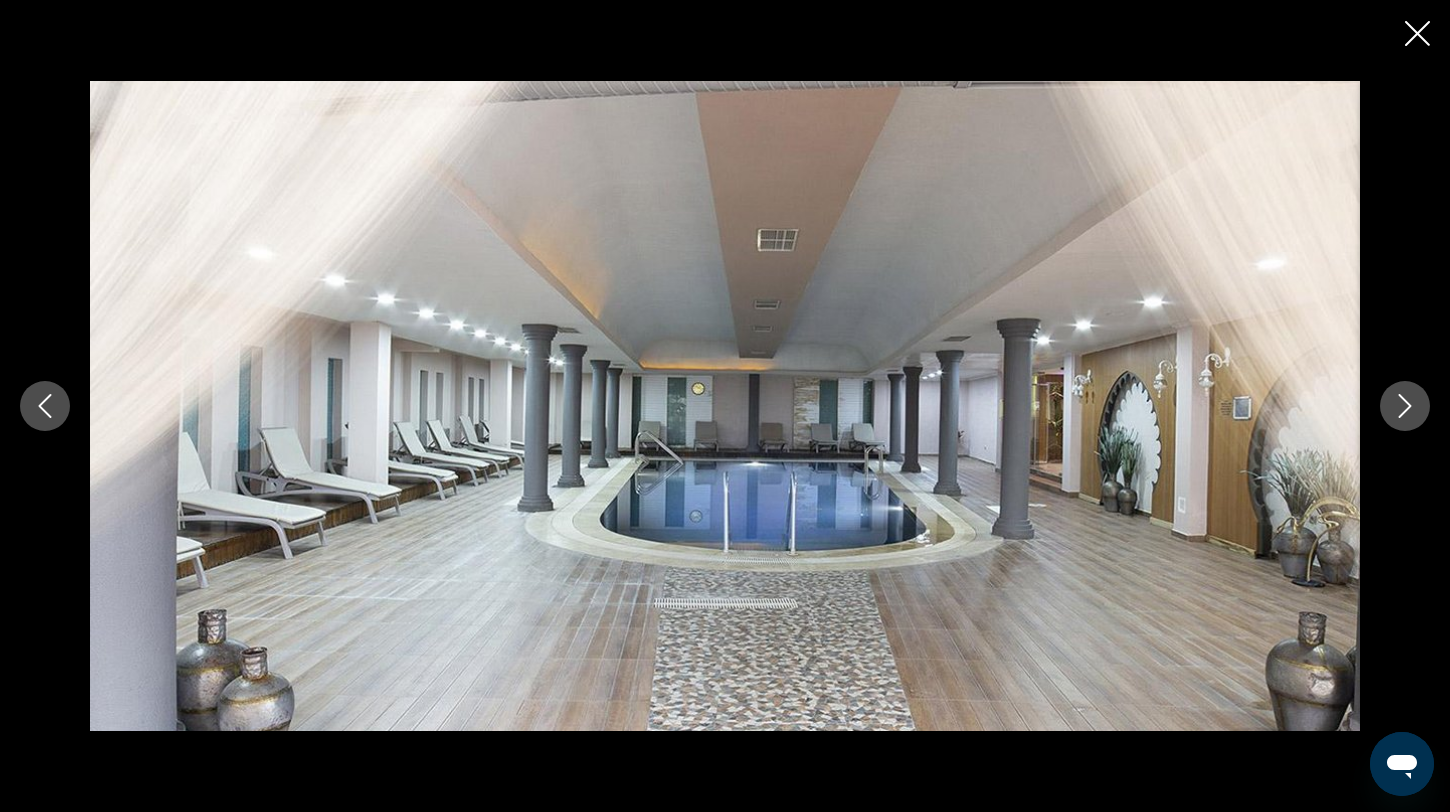 click 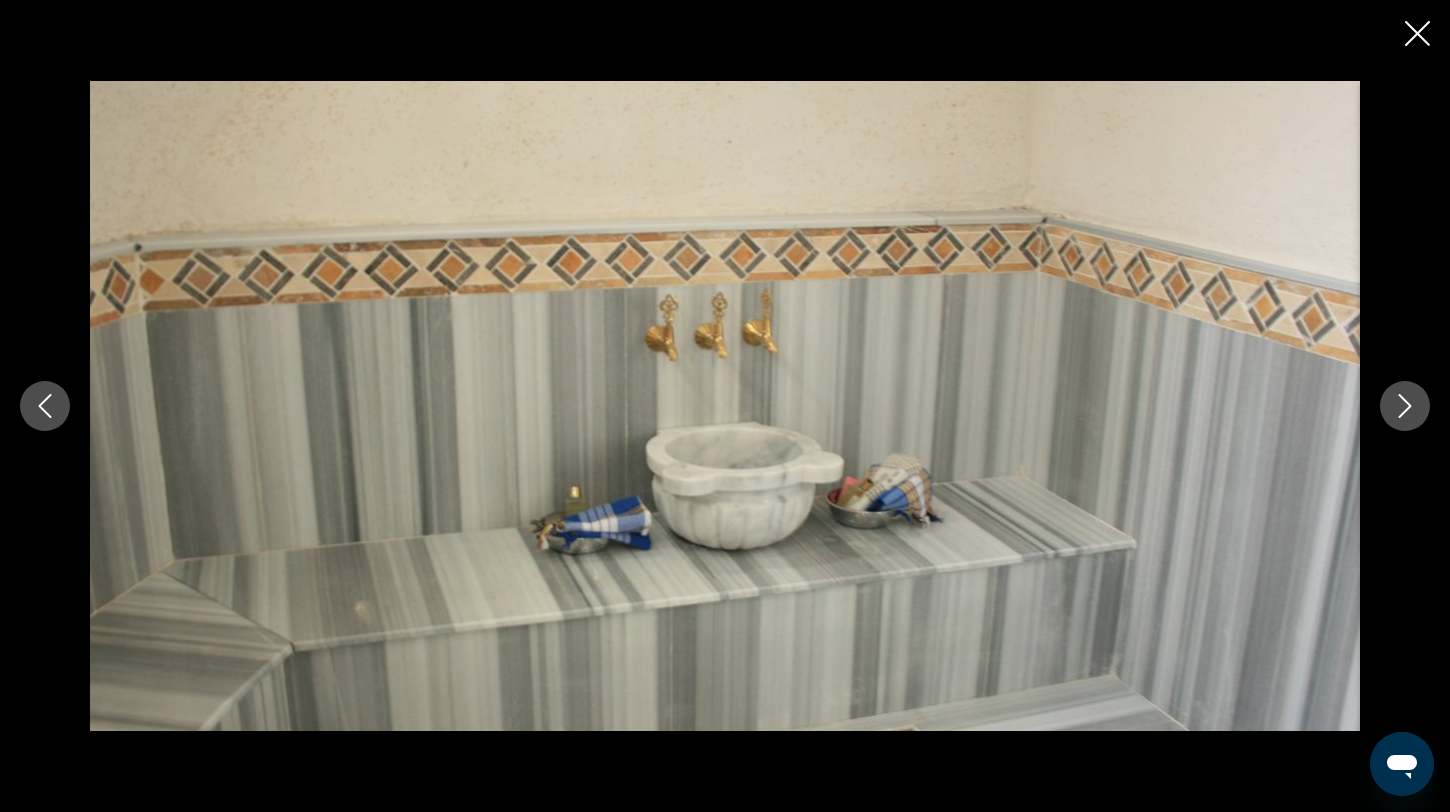 click 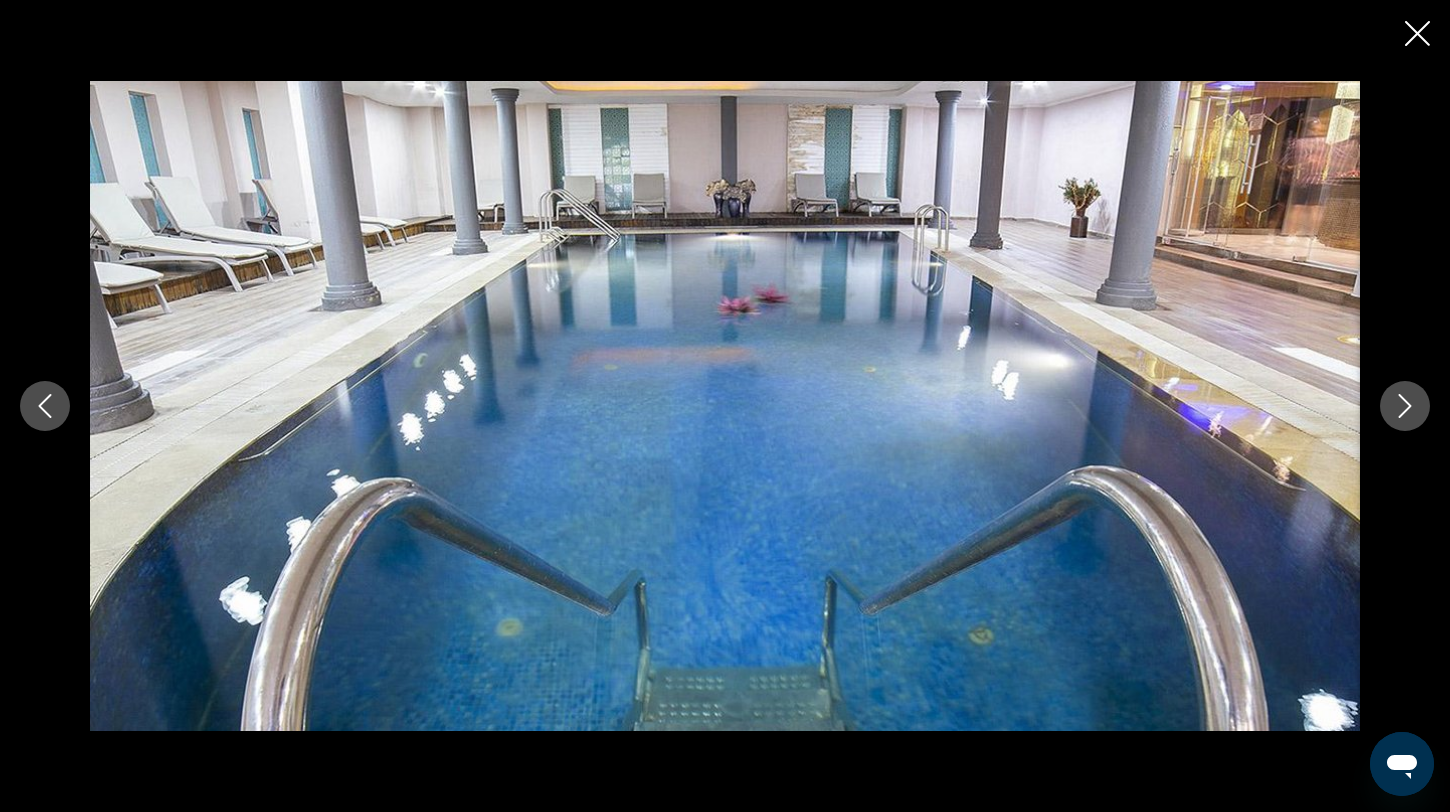 click 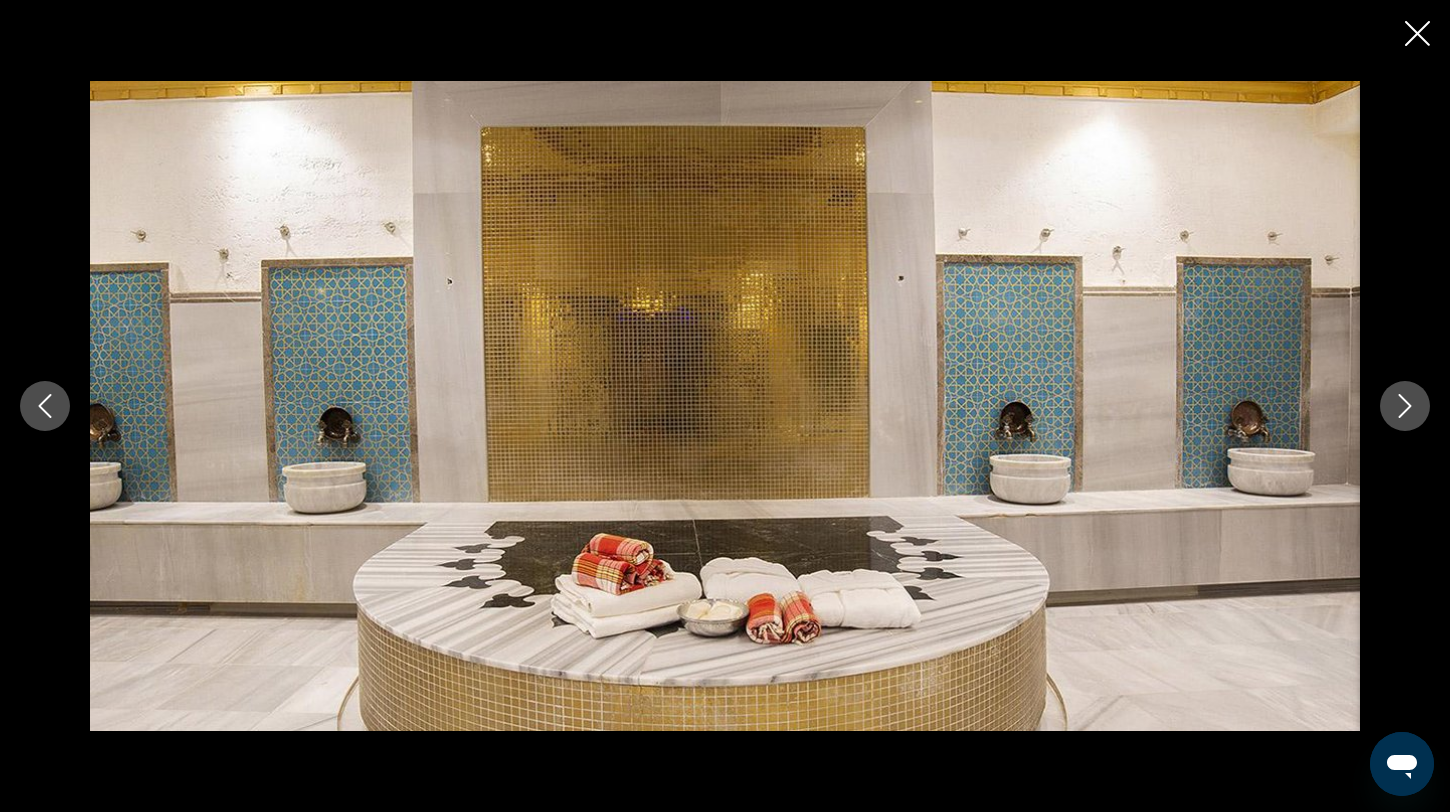 click 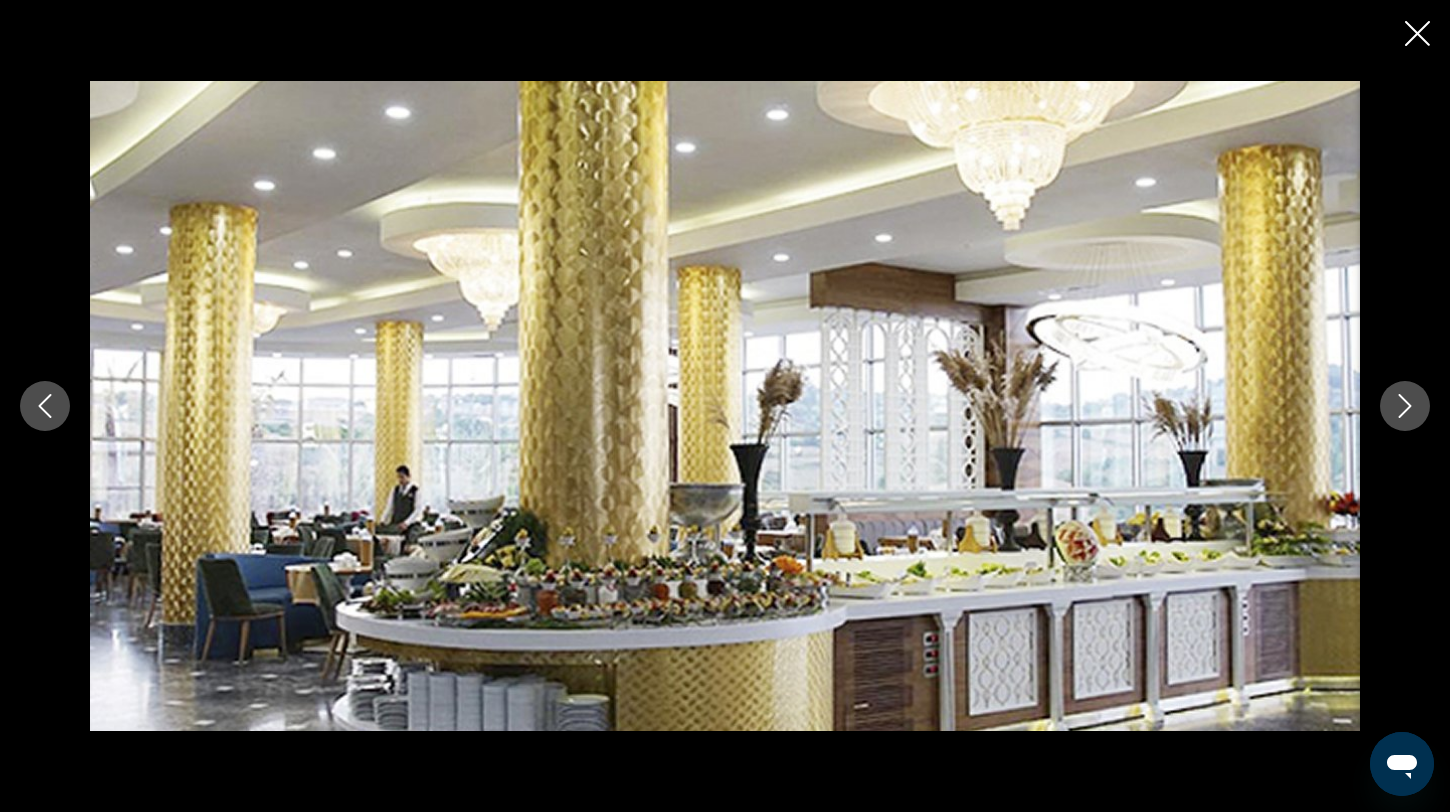 click 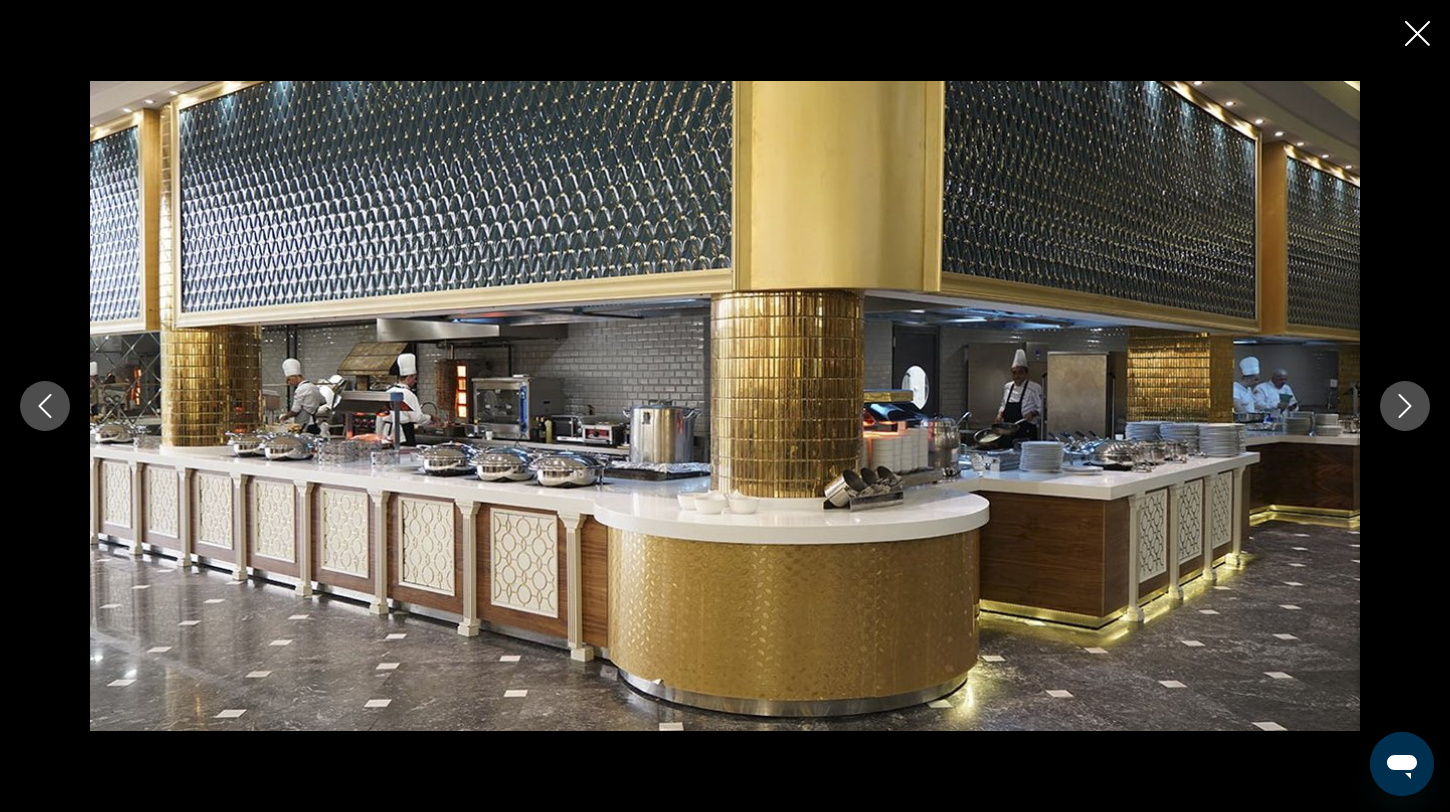 click 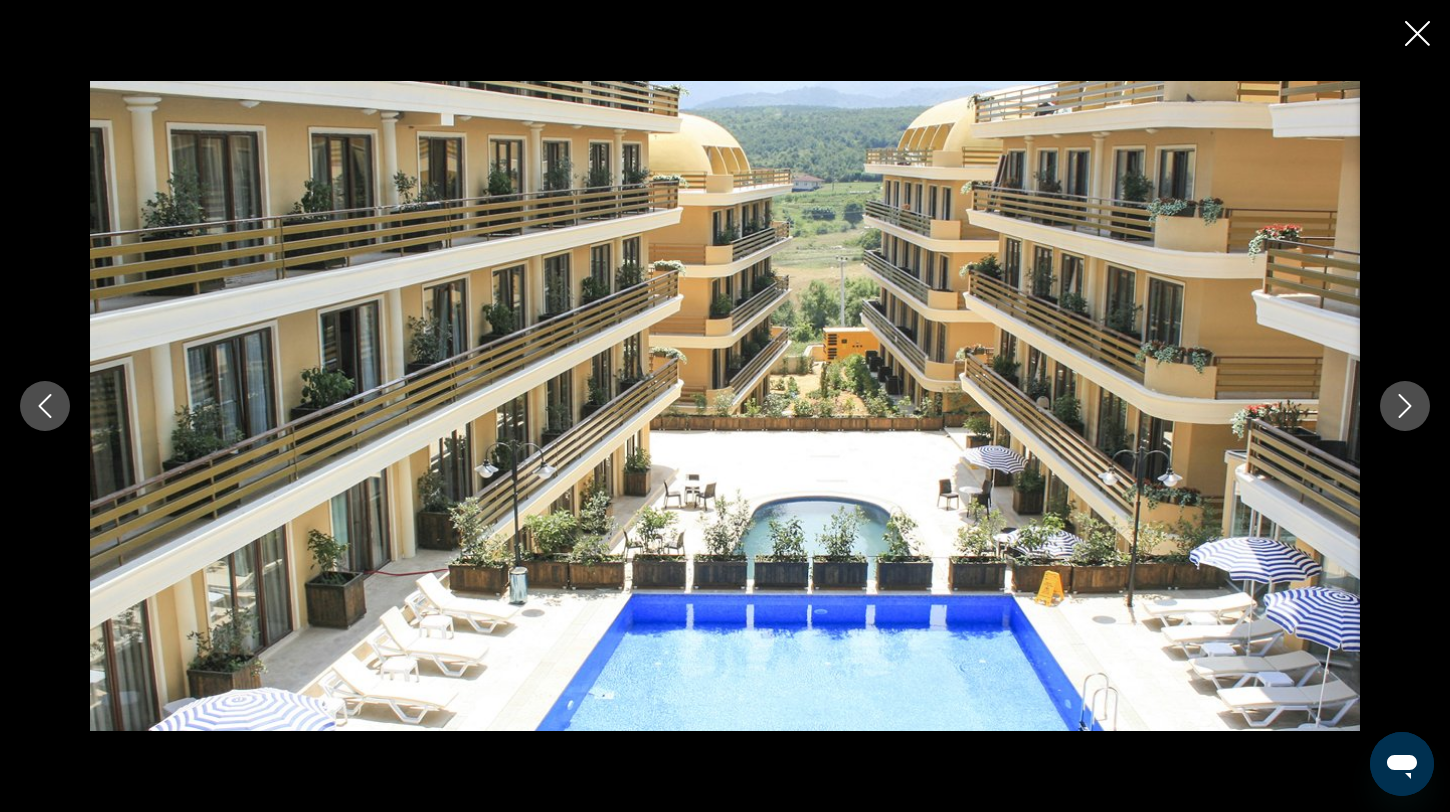 click 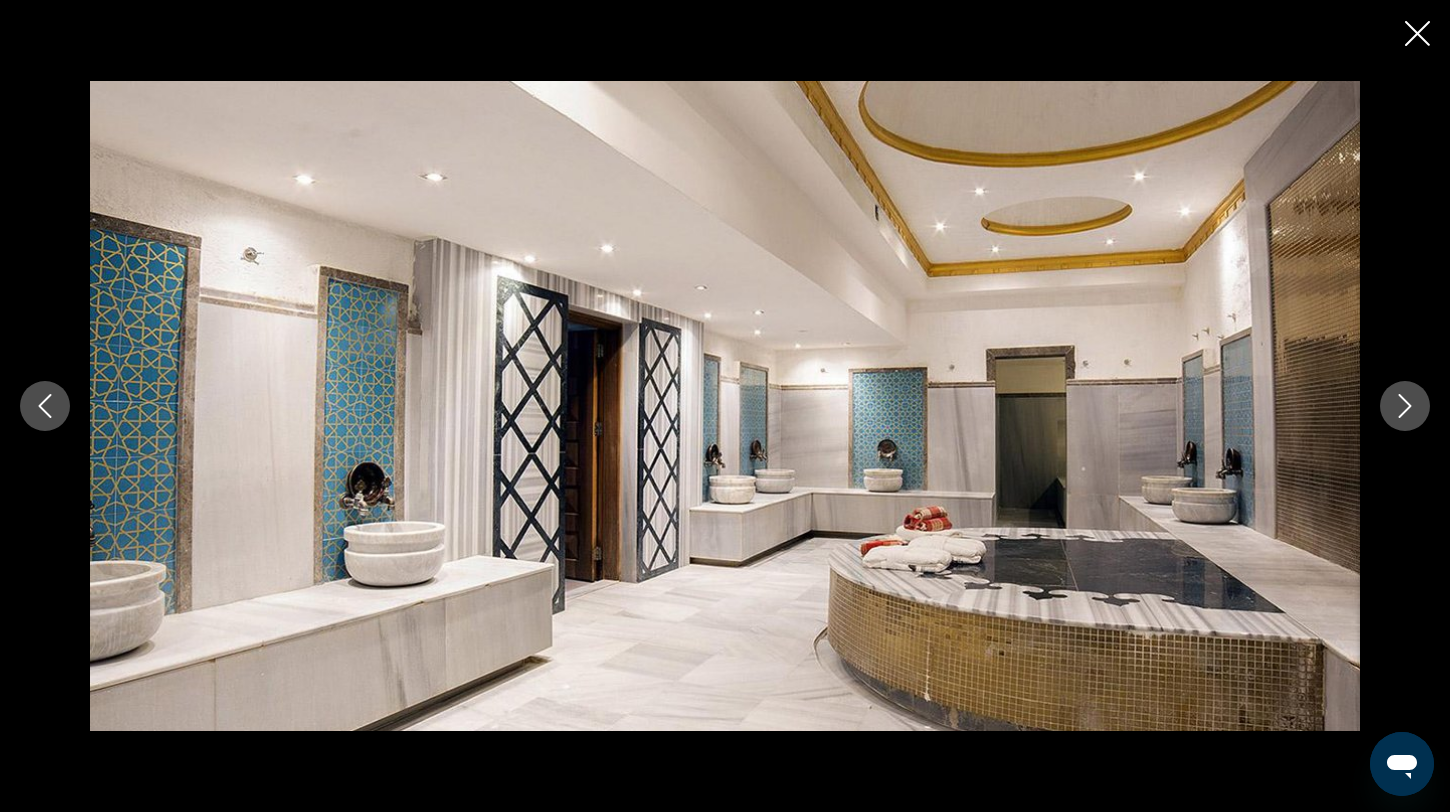 click 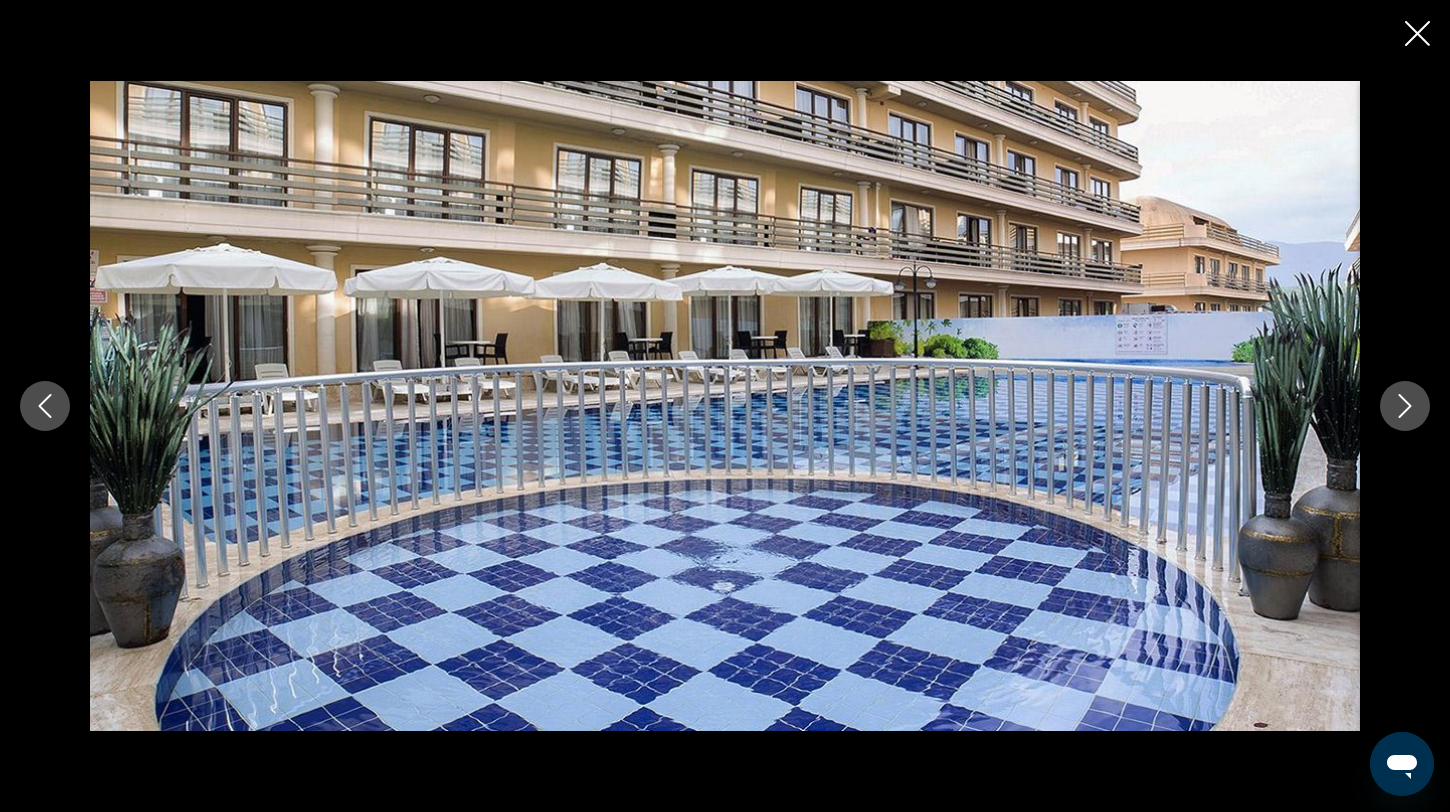 click 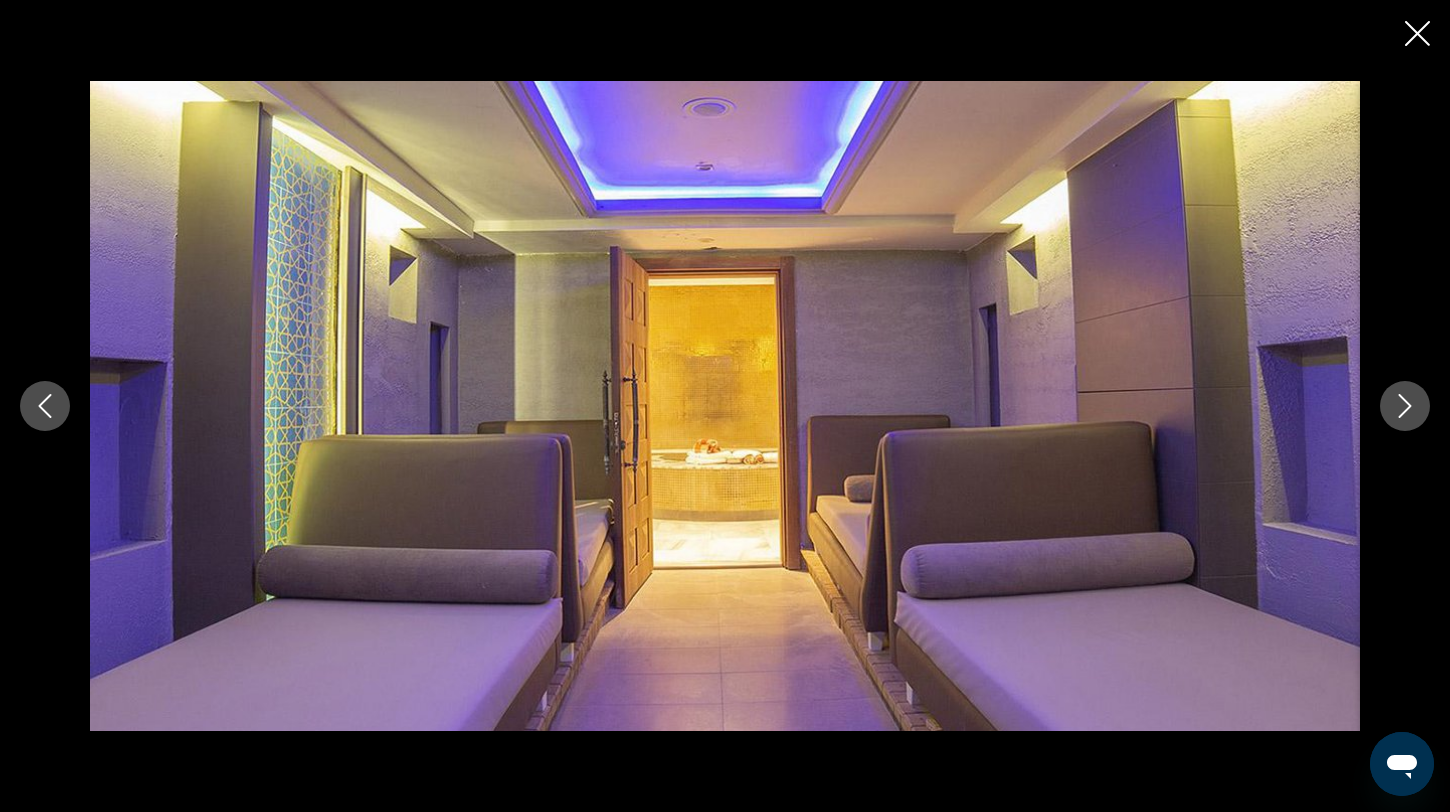click 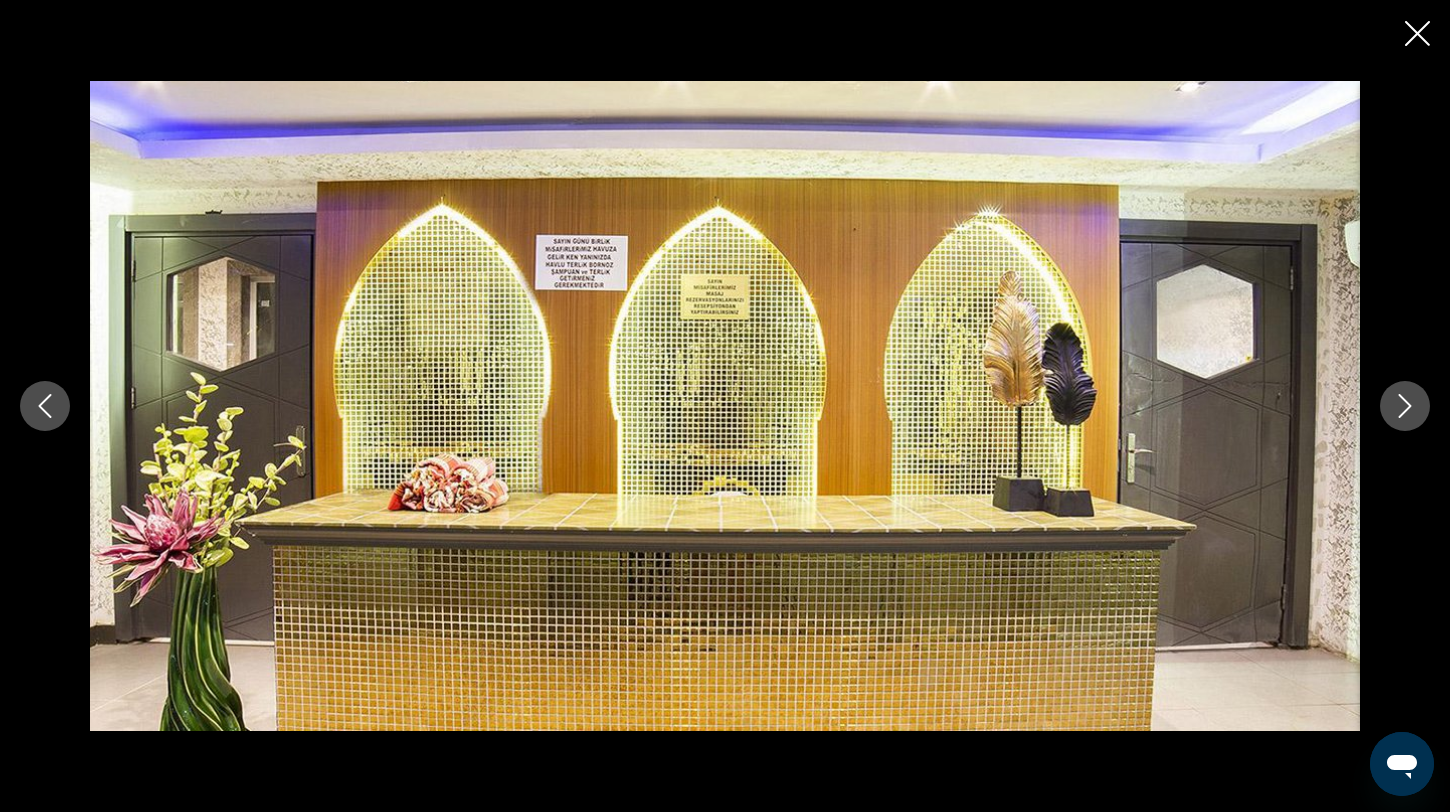 click 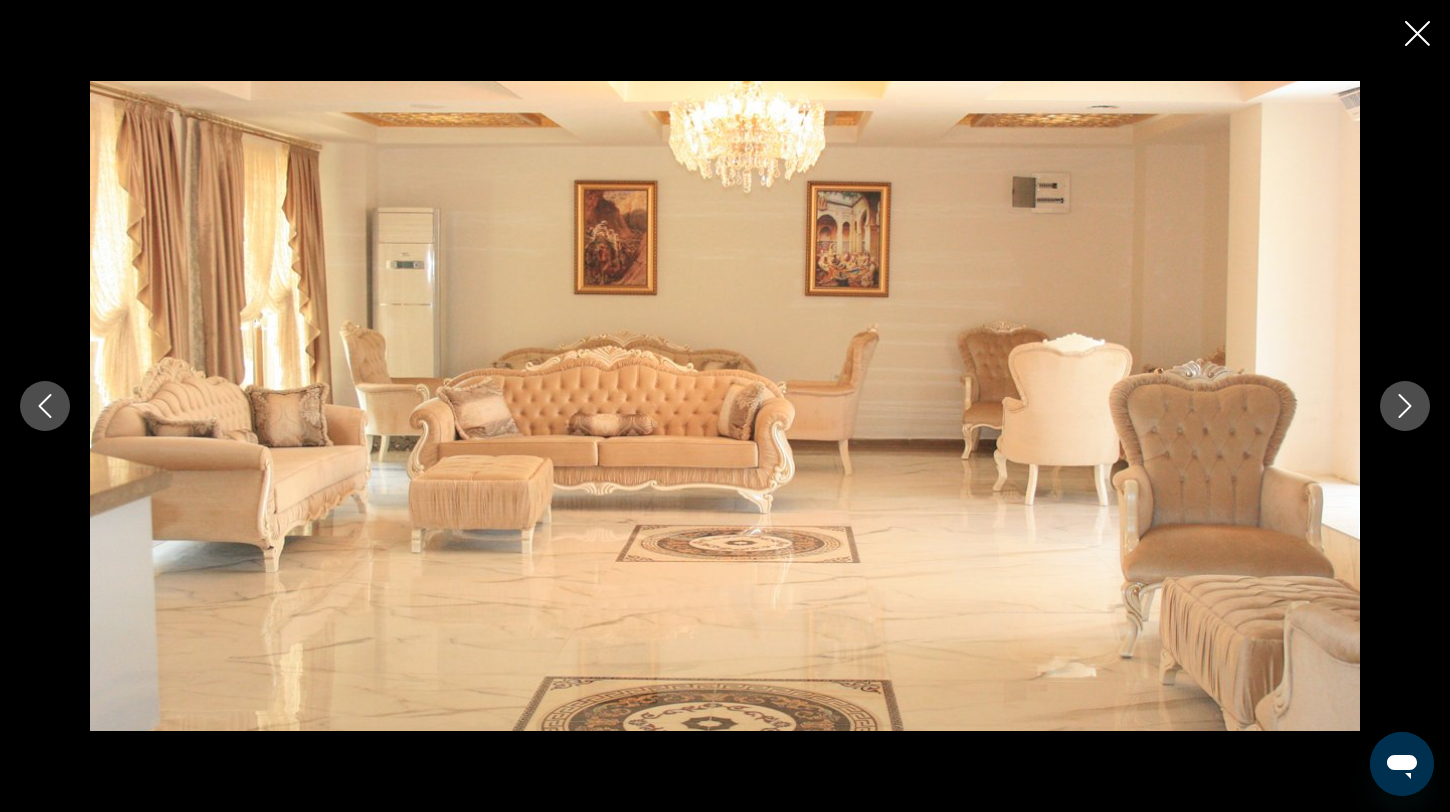 click 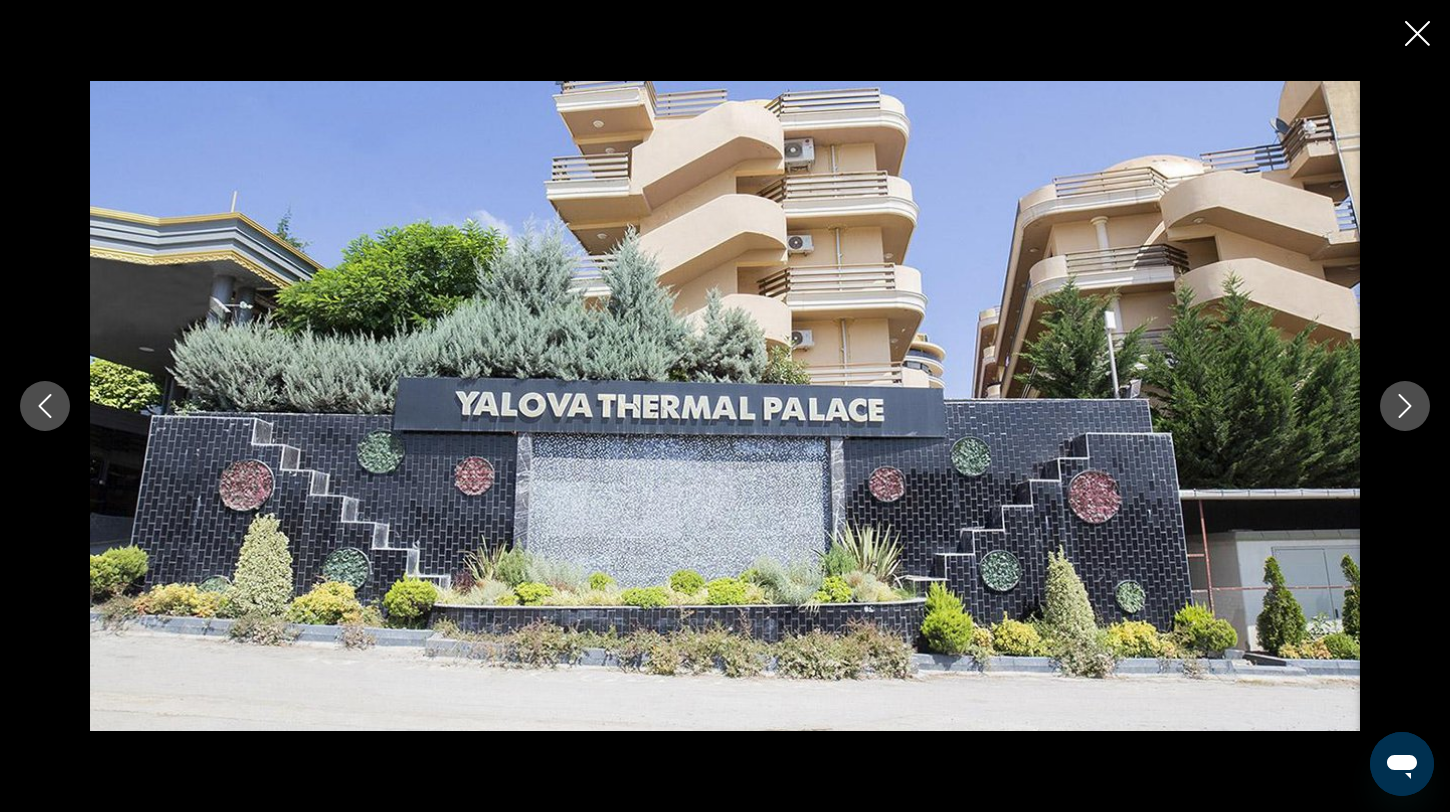 click 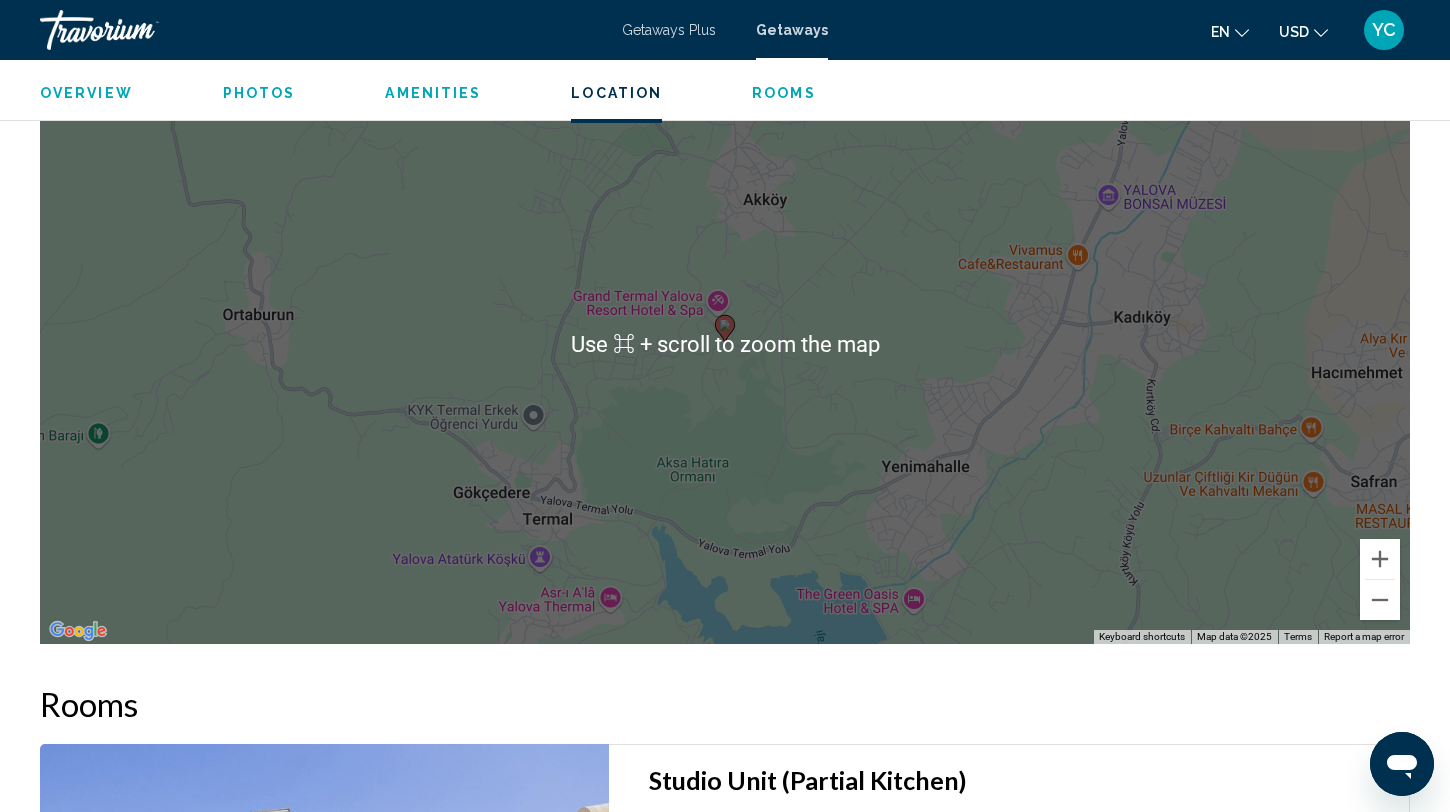 scroll, scrollTop: 2407, scrollLeft: 0, axis: vertical 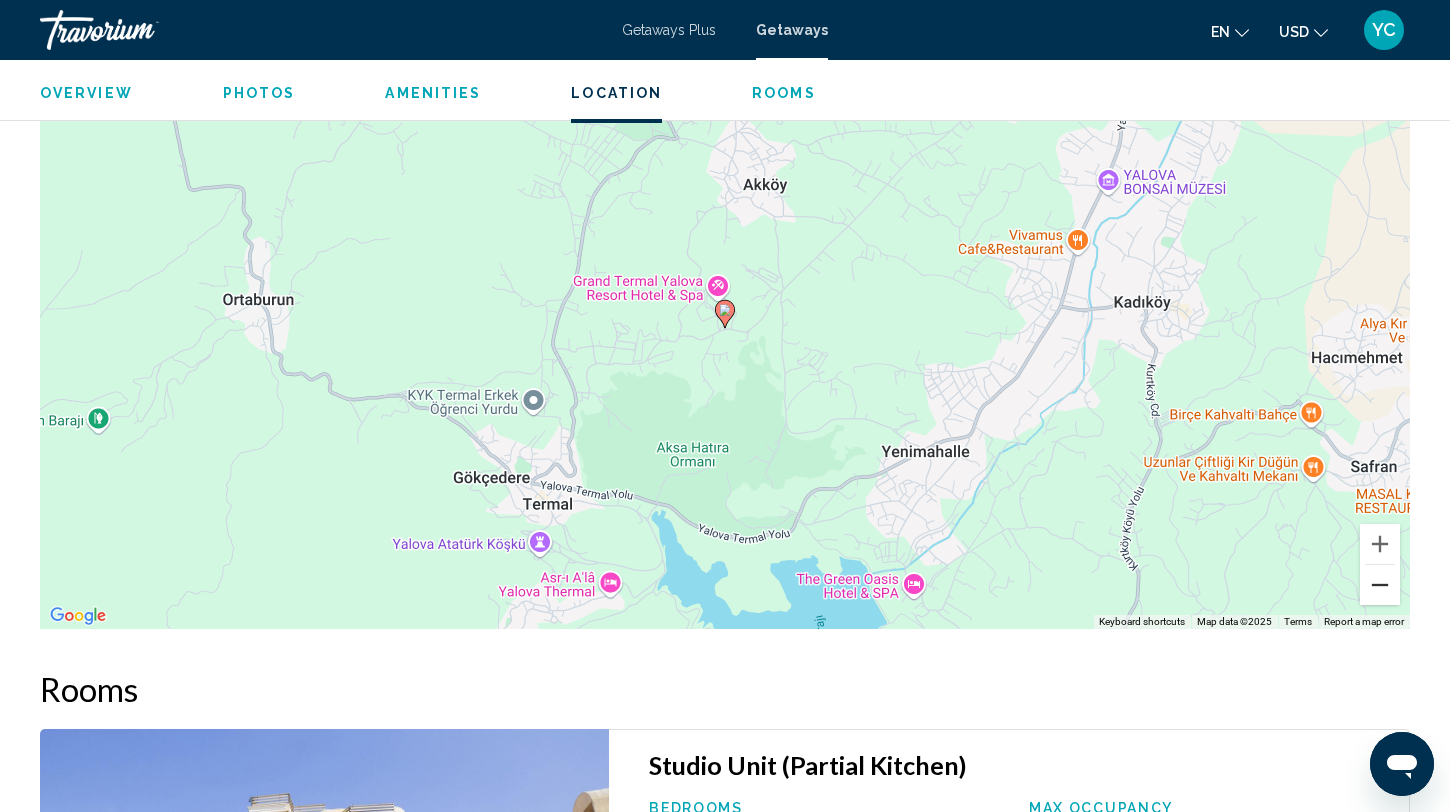 click at bounding box center (1380, 585) 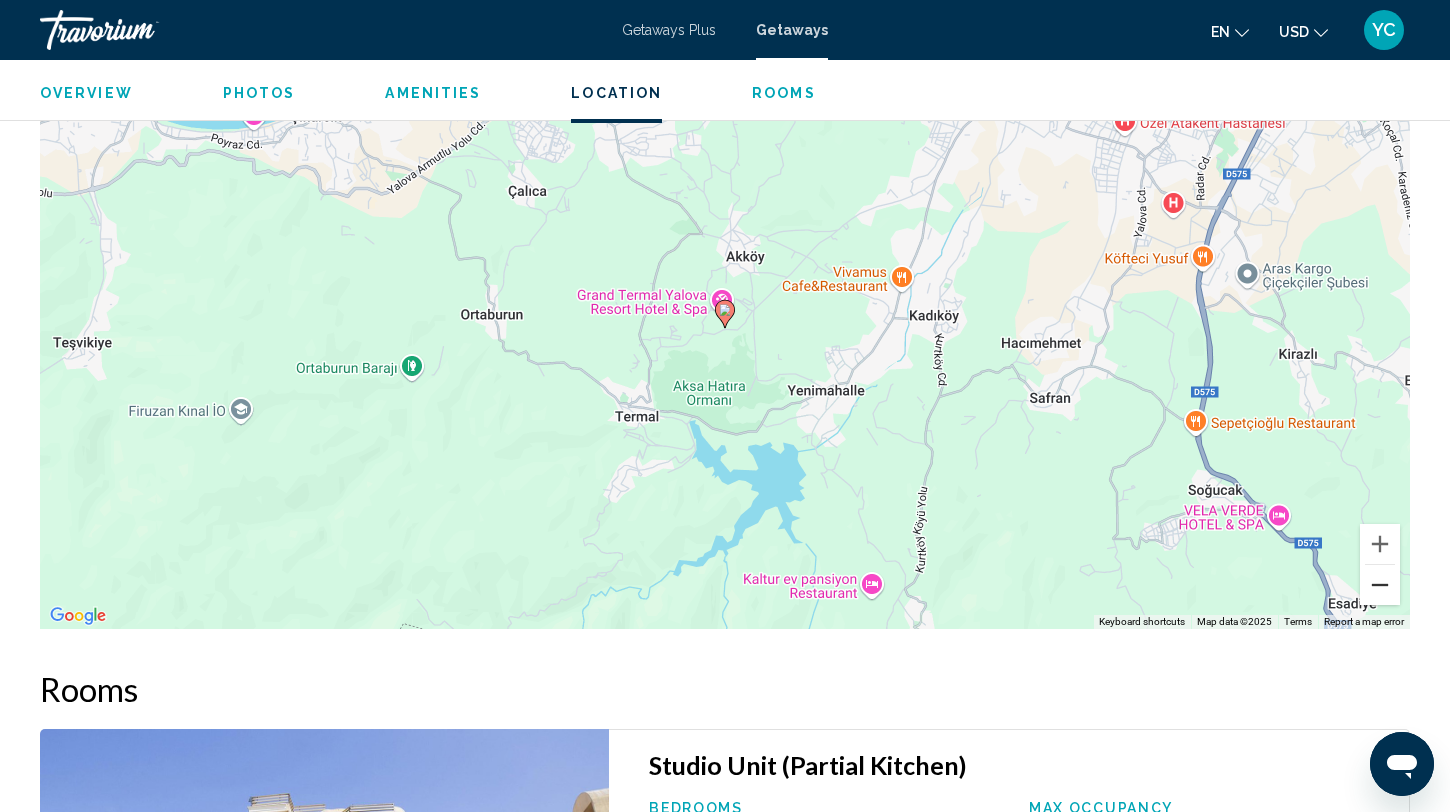 click at bounding box center (1380, 585) 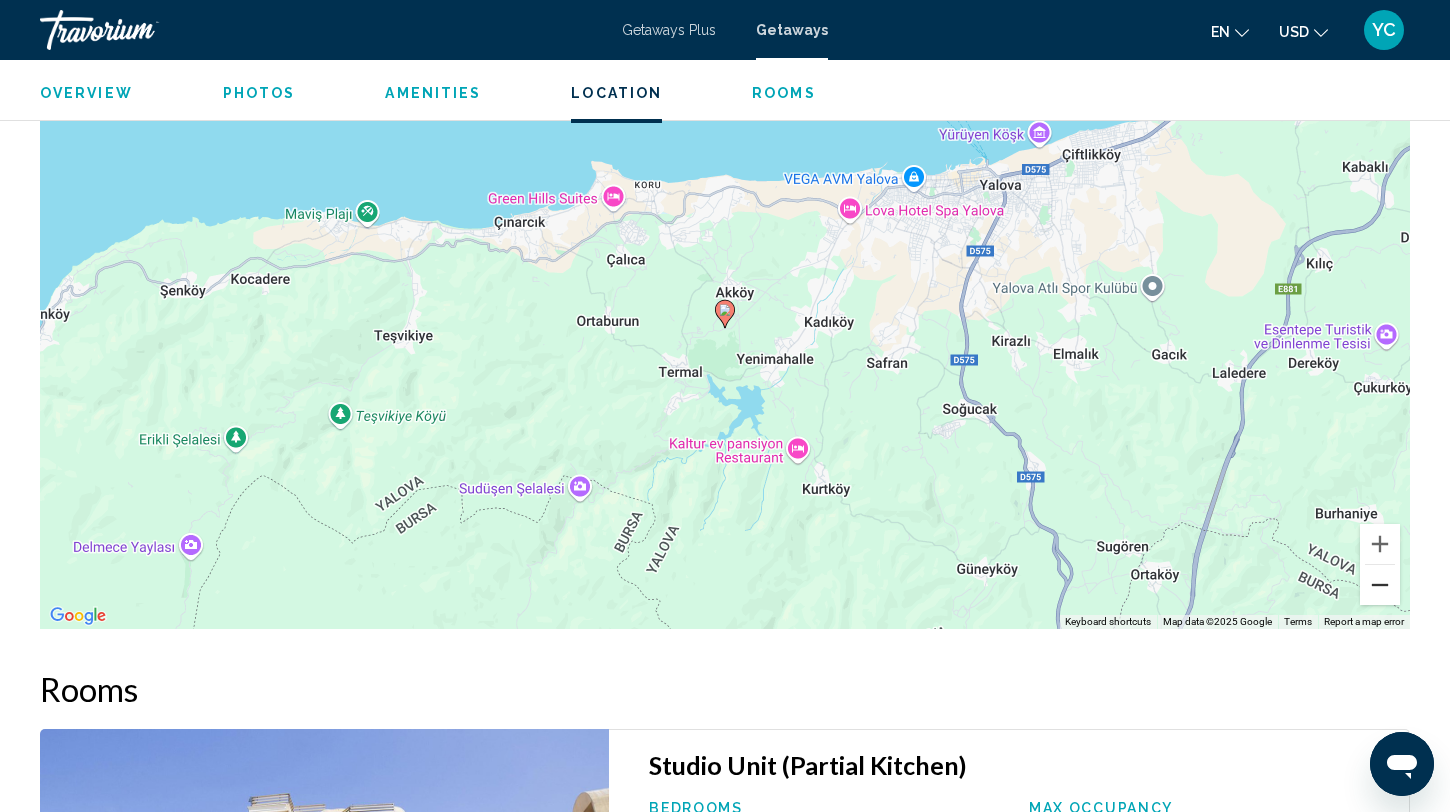 click at bounding box center (1380, 585) 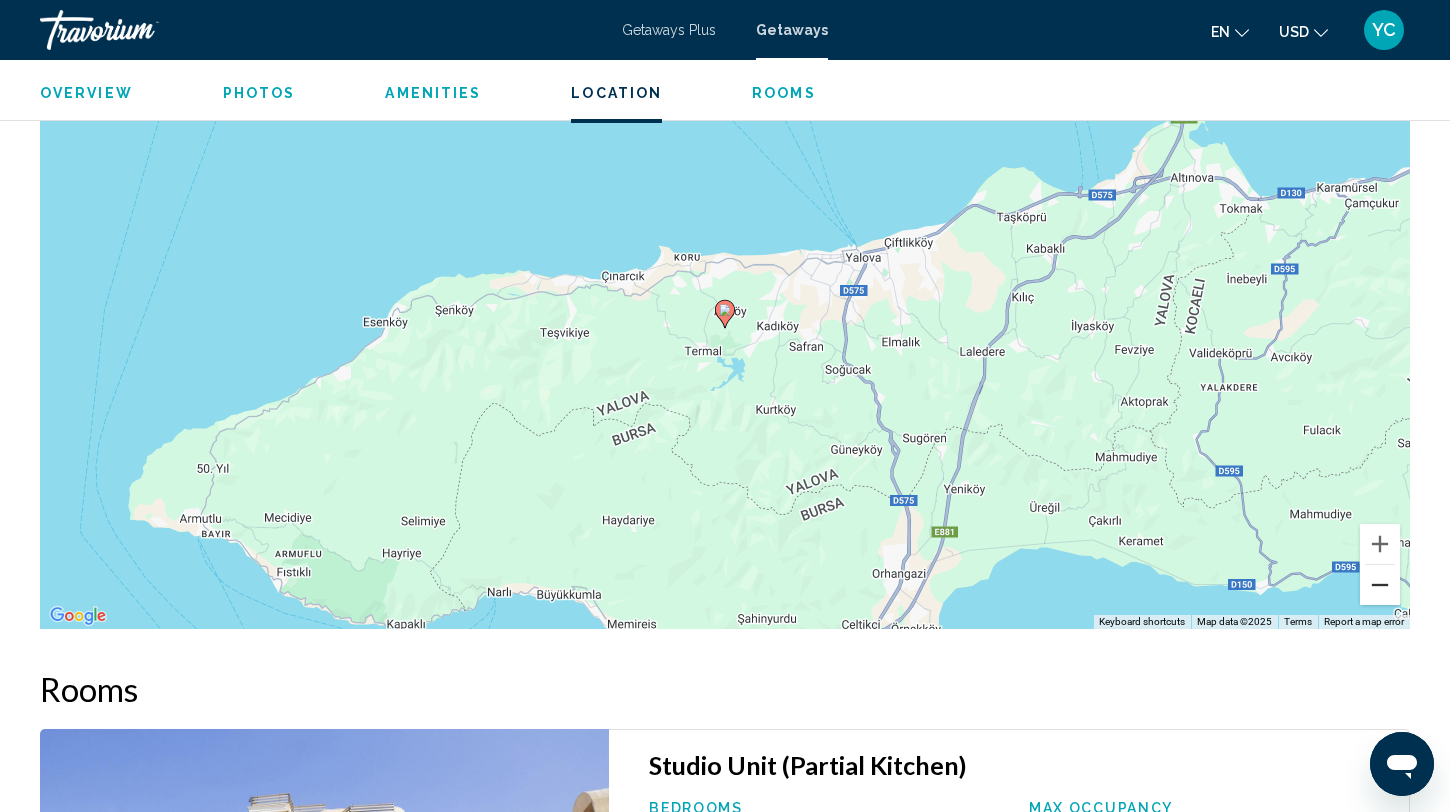 click at bounding box center (1380, 585) 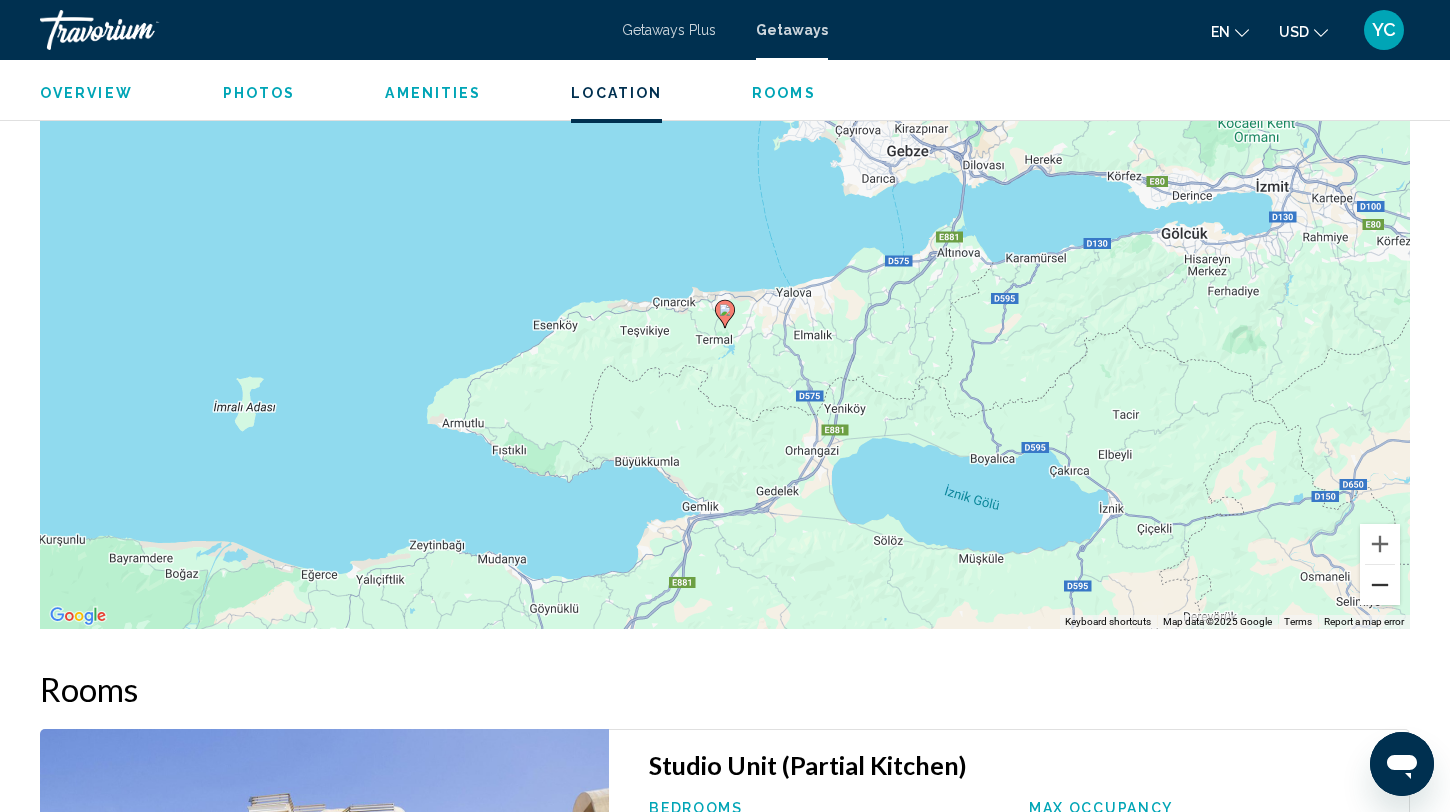 click at bounding box center [1380, 585] 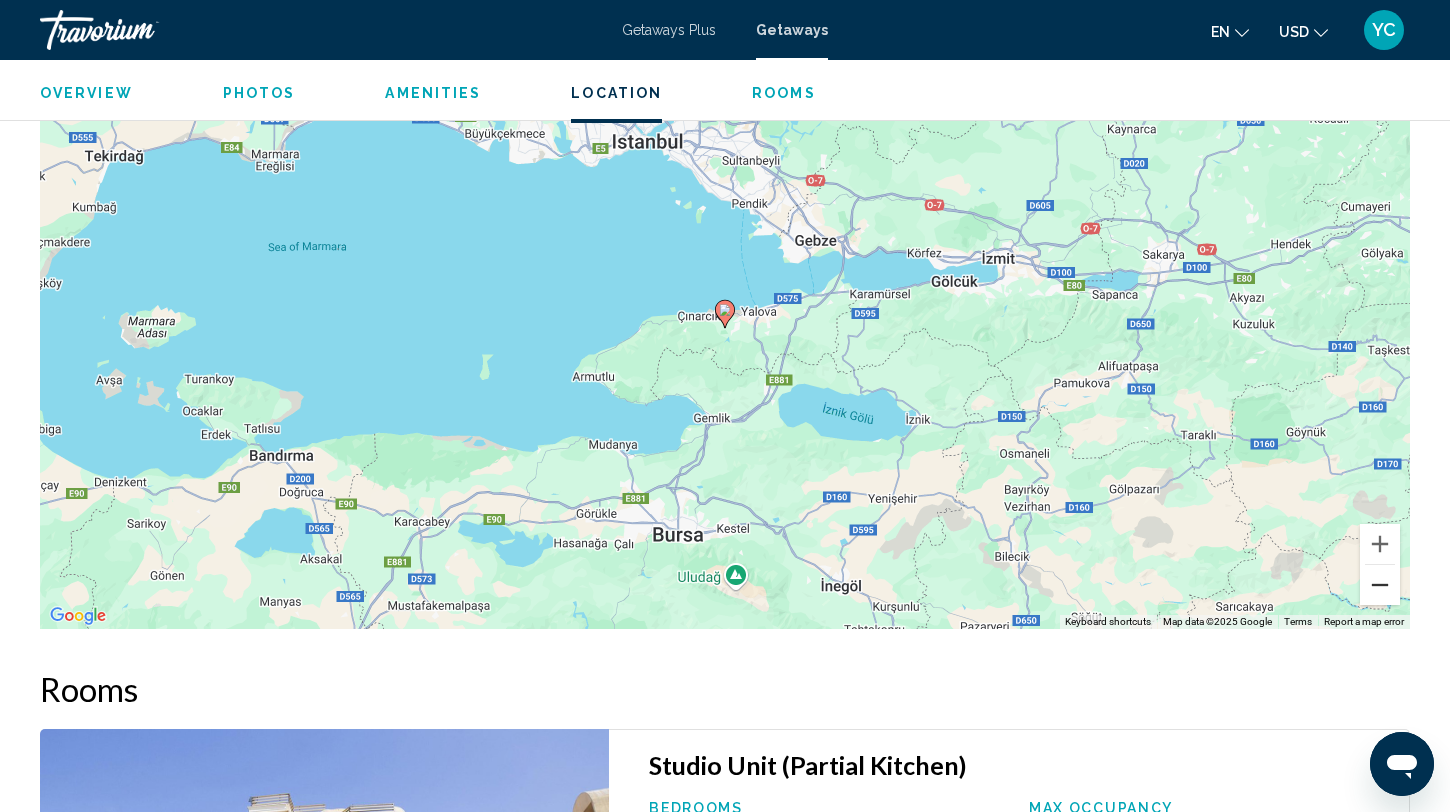 click at bounding box center [1380, 585] 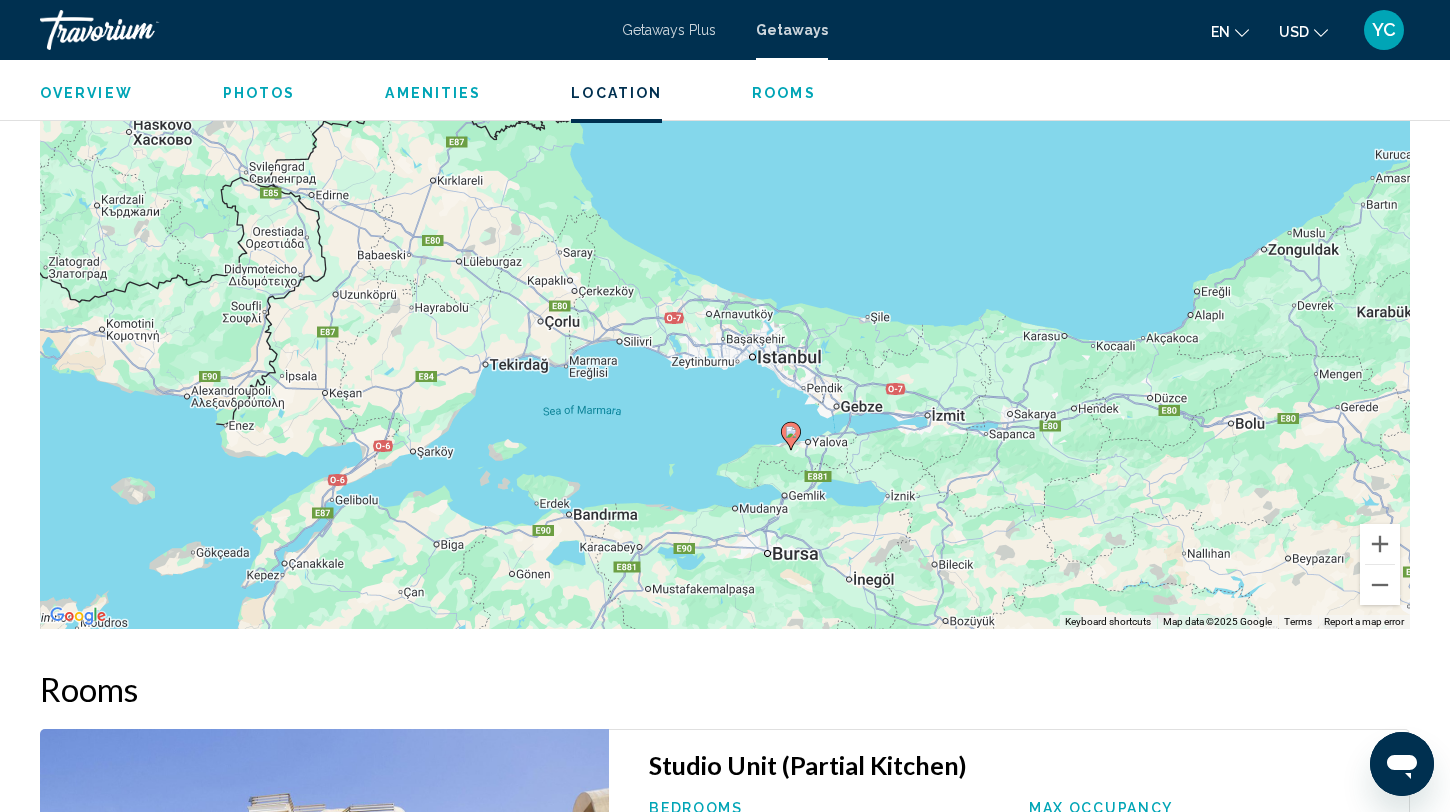drag, startPoint x: 941, startPoint y: 380, endPoint x: 1004, endPoint y: 504, distance: 139.0863 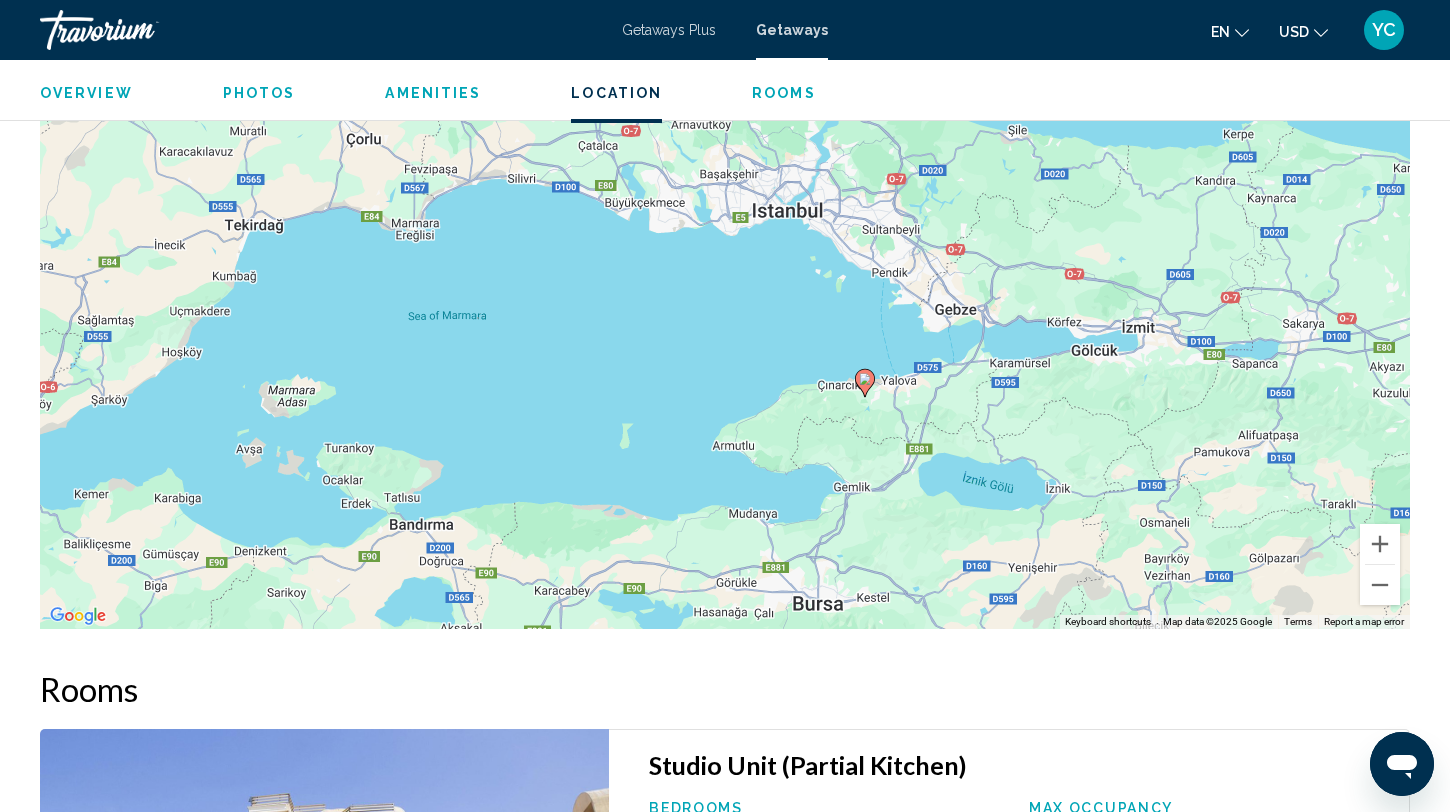 drag, startPoint x: 794, startPoint y: 466, endPoint x: 875, endPoint y: 442, distance: 84.48077 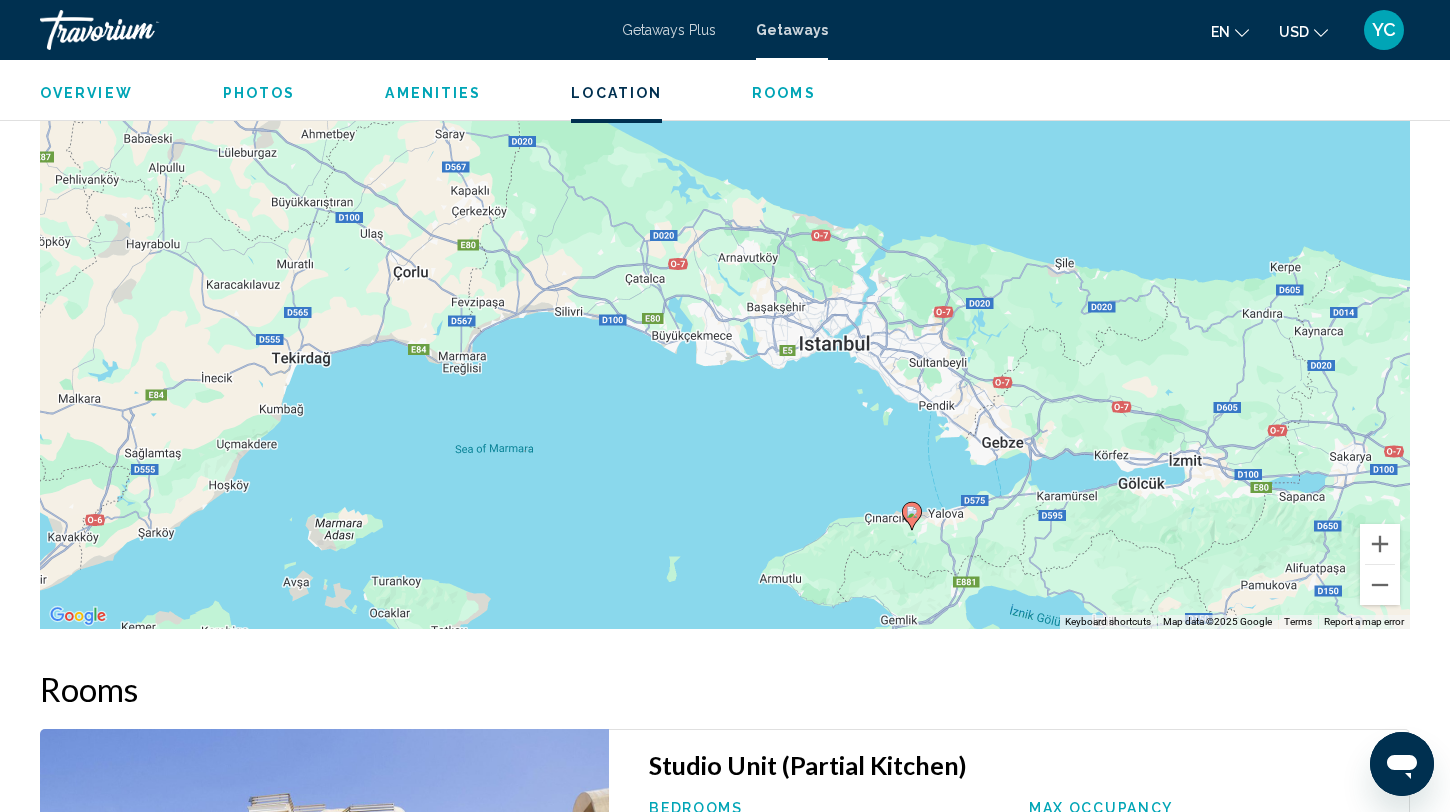 drag, startPoint x: 674, startPoint y: 364, endPoint x: 723, endPoint y: 498, distance: 142.67796 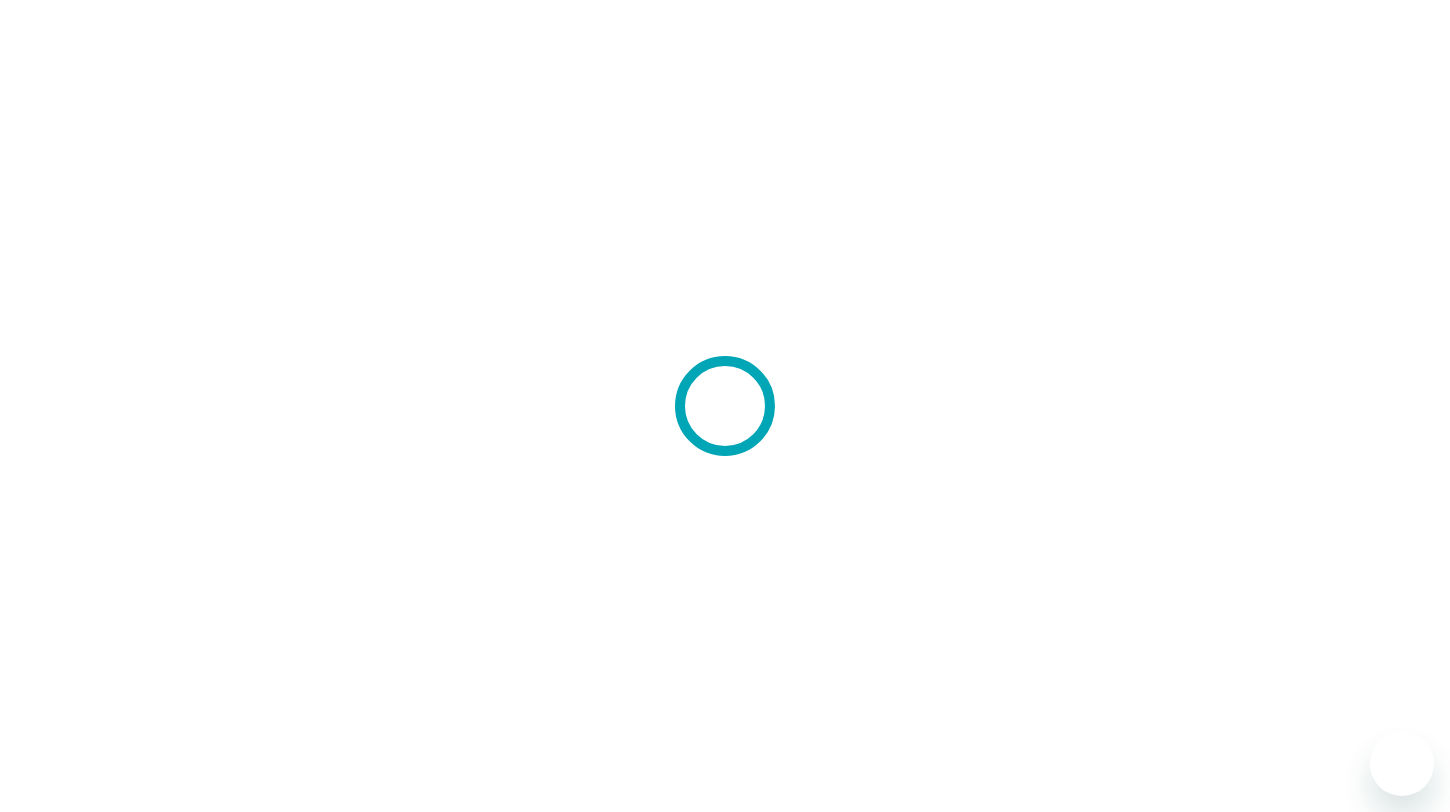 scroll, scrollTop: 0, scrollLeft: 0, axis: both 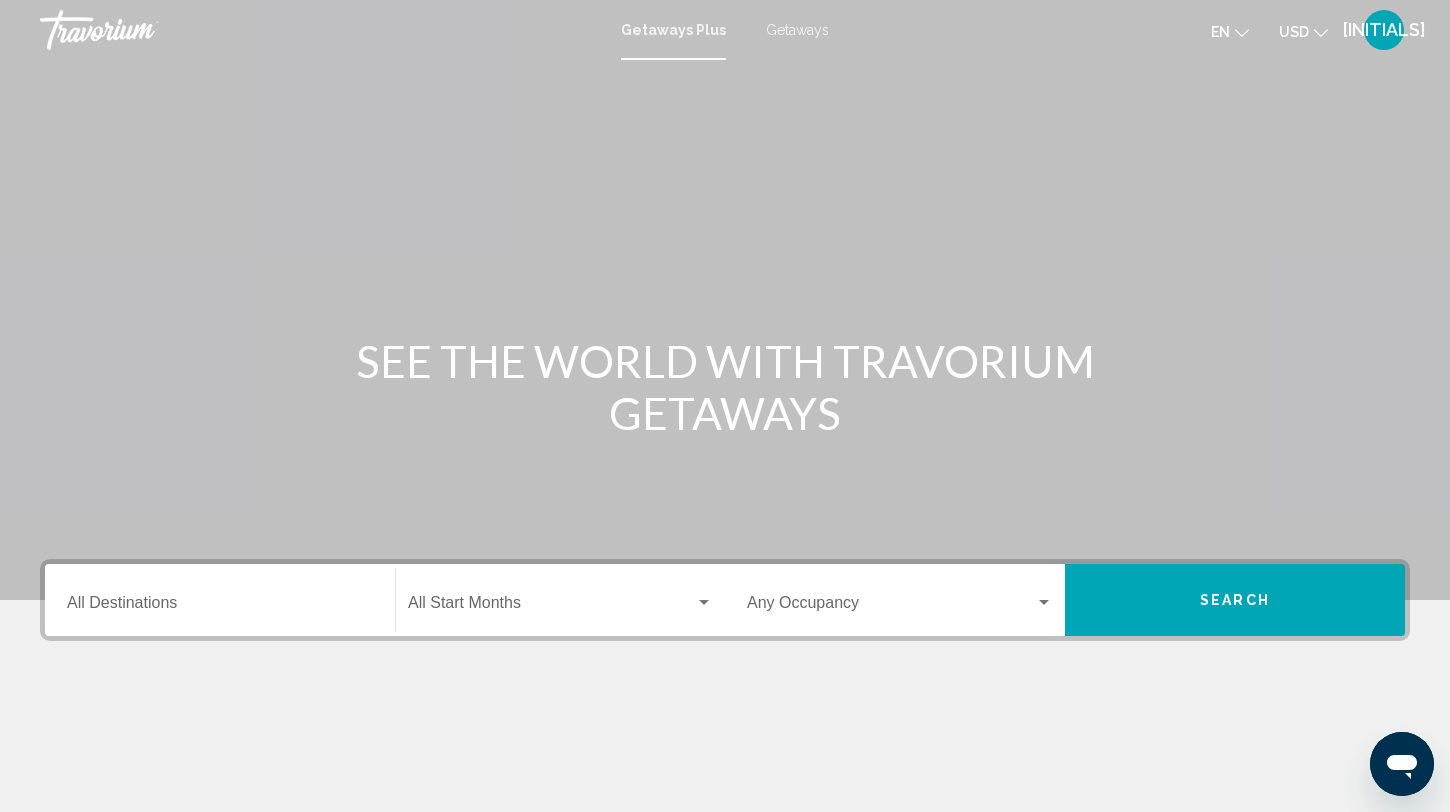 click on "Getaways" at bounding box center [797, 30] 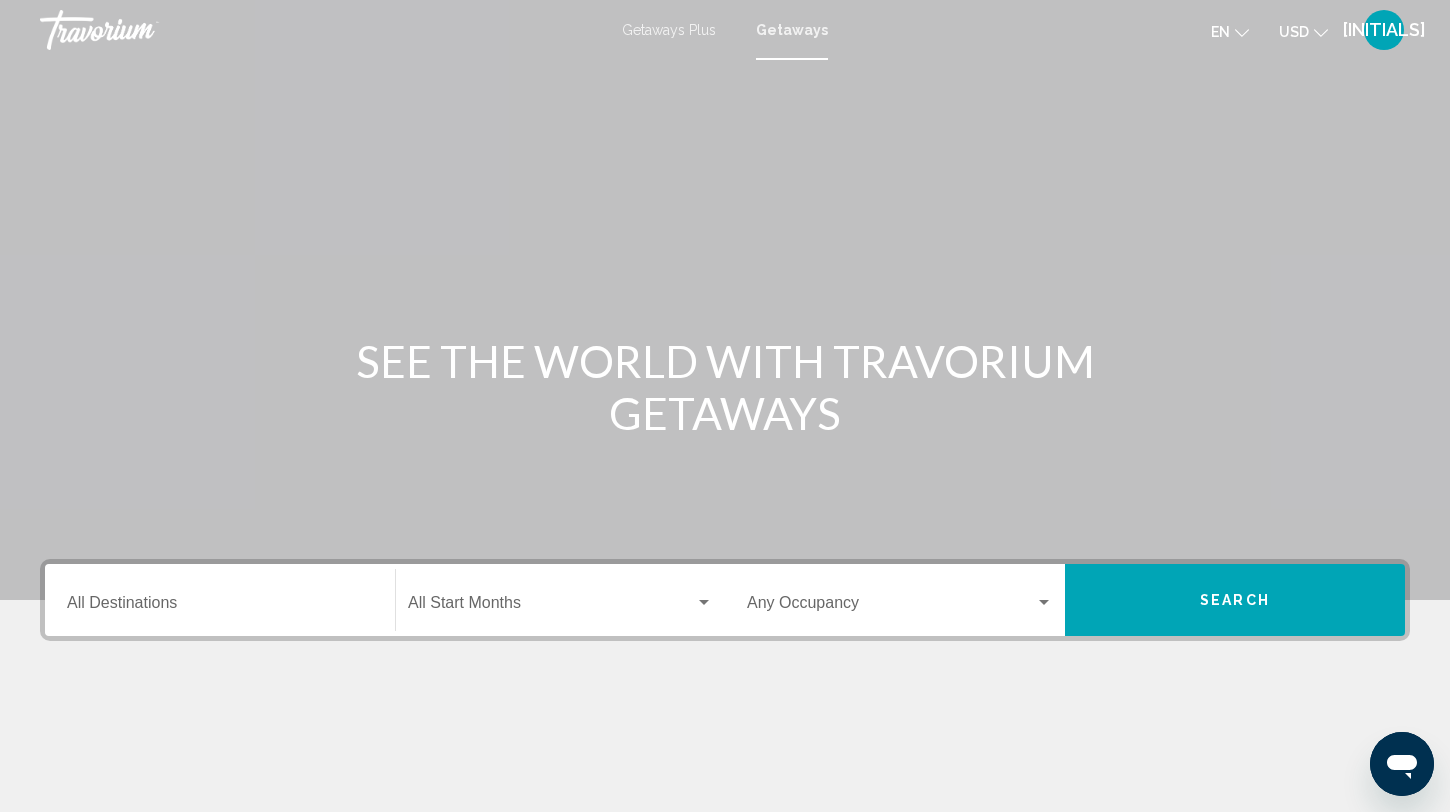 click on "Destination All Destinations" at bounding box center [220, 600] 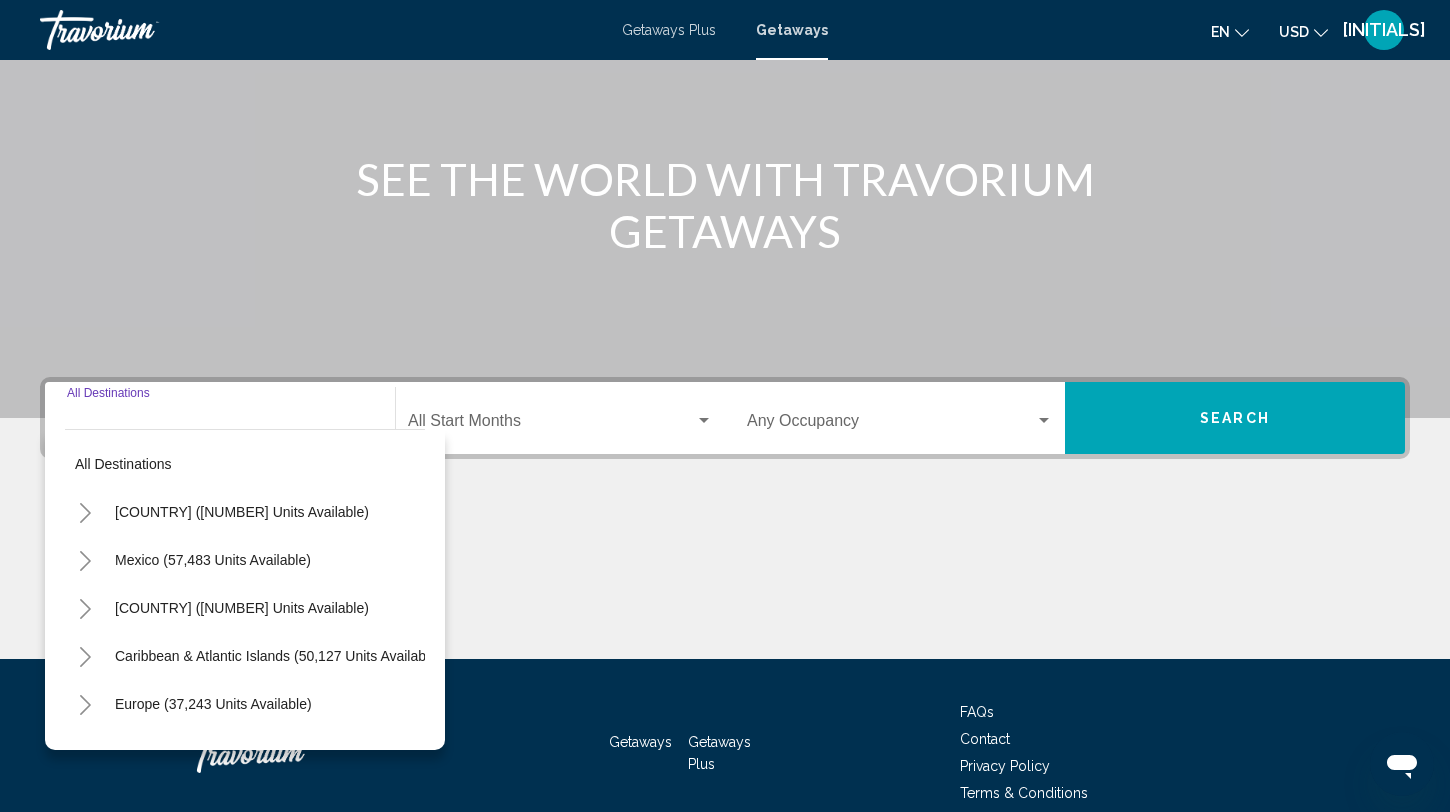 scroll, scrollTop: 274, scrollLeft: 0, axis: vertical 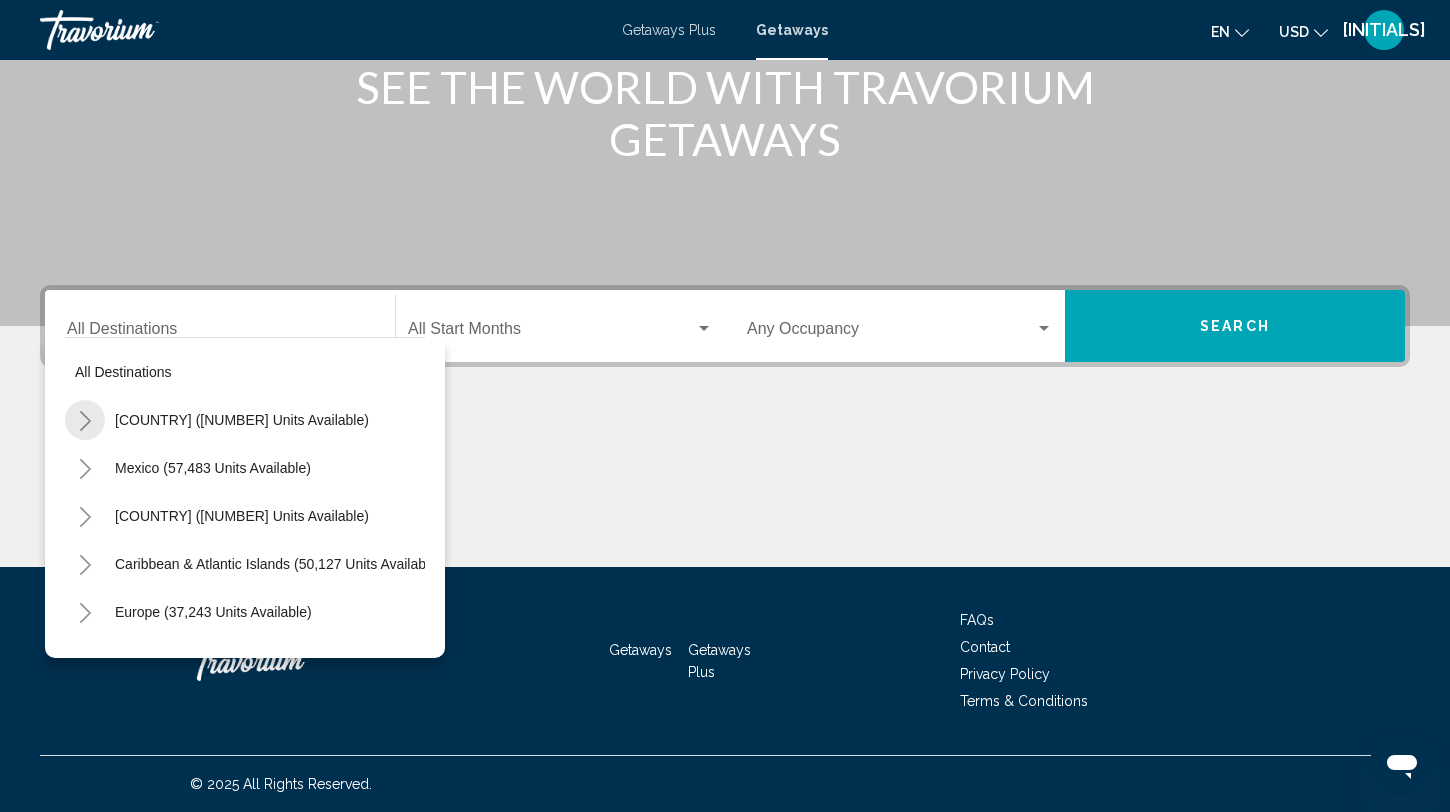 click 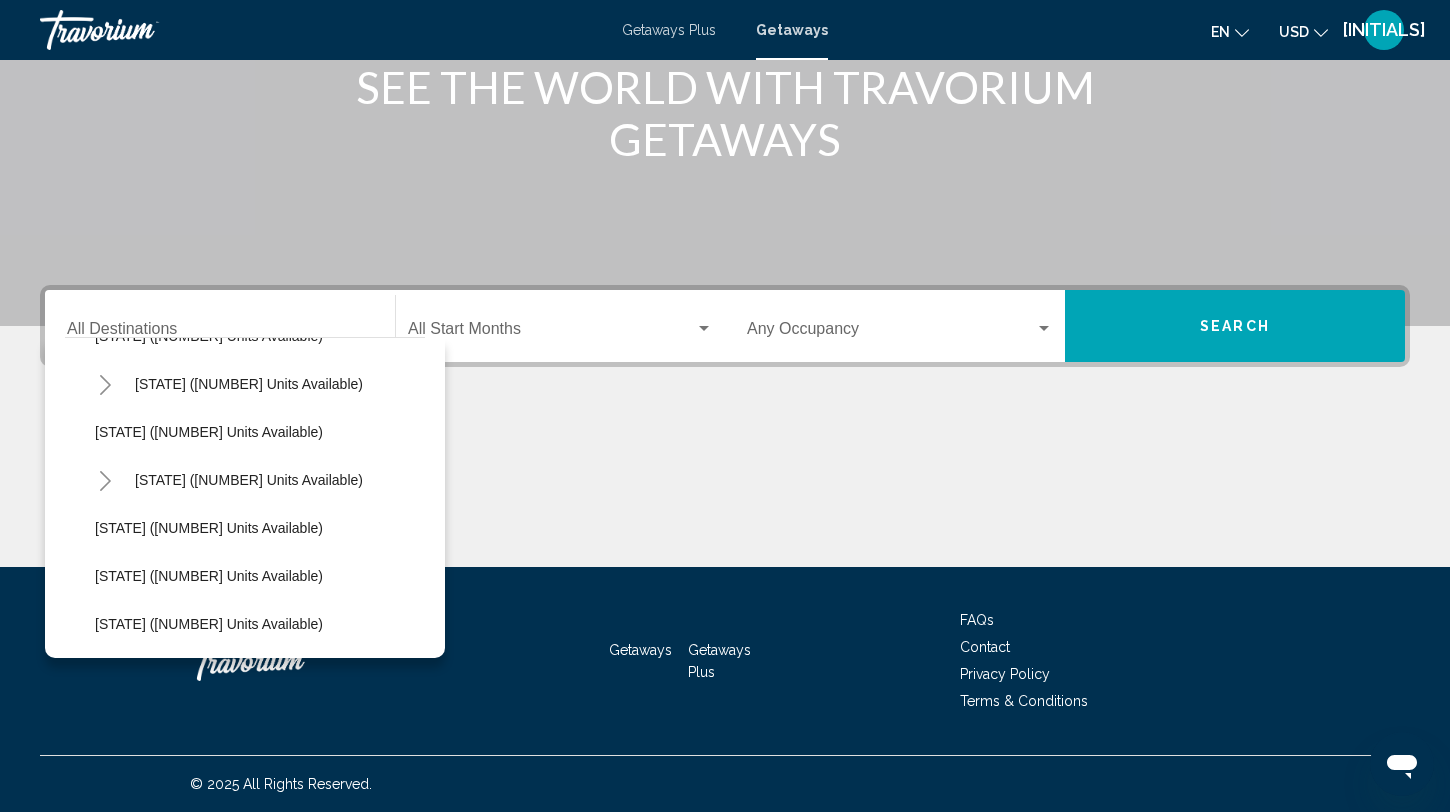 scroll, scrollTop: 383, scrollLeft: 0, axis: vertical 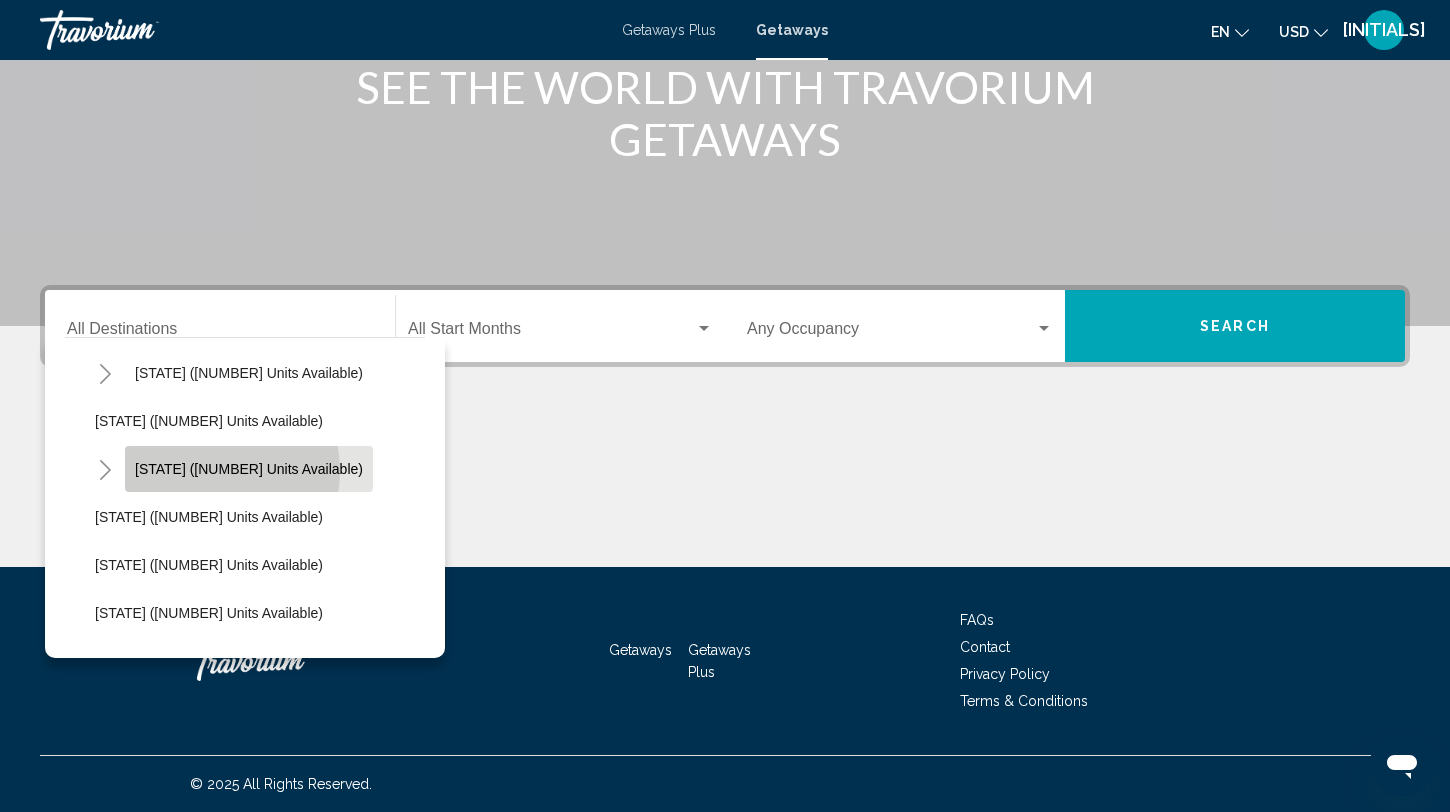 click on "[STATE] ([NUMBER] units available)" 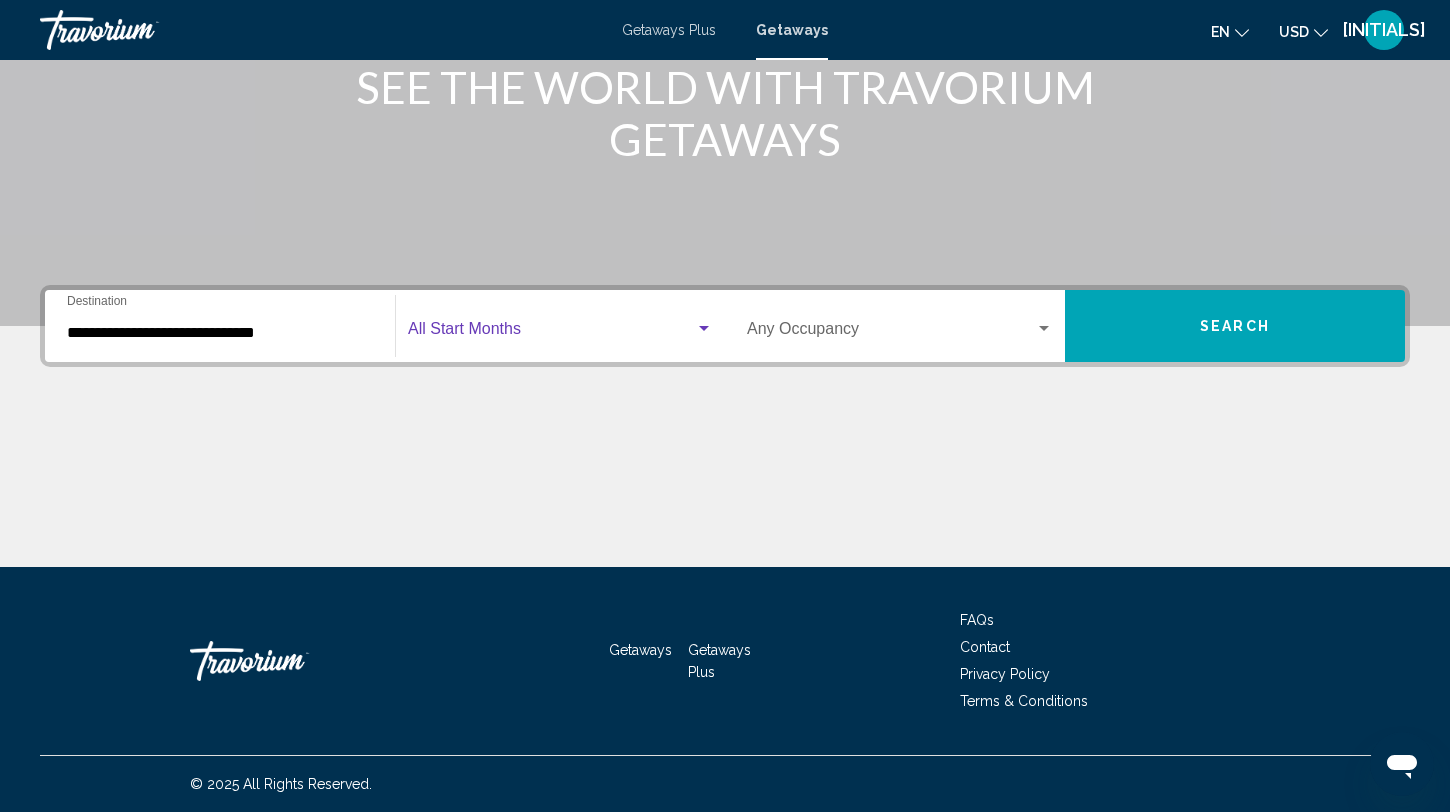 click at bounding box center (551, 333) 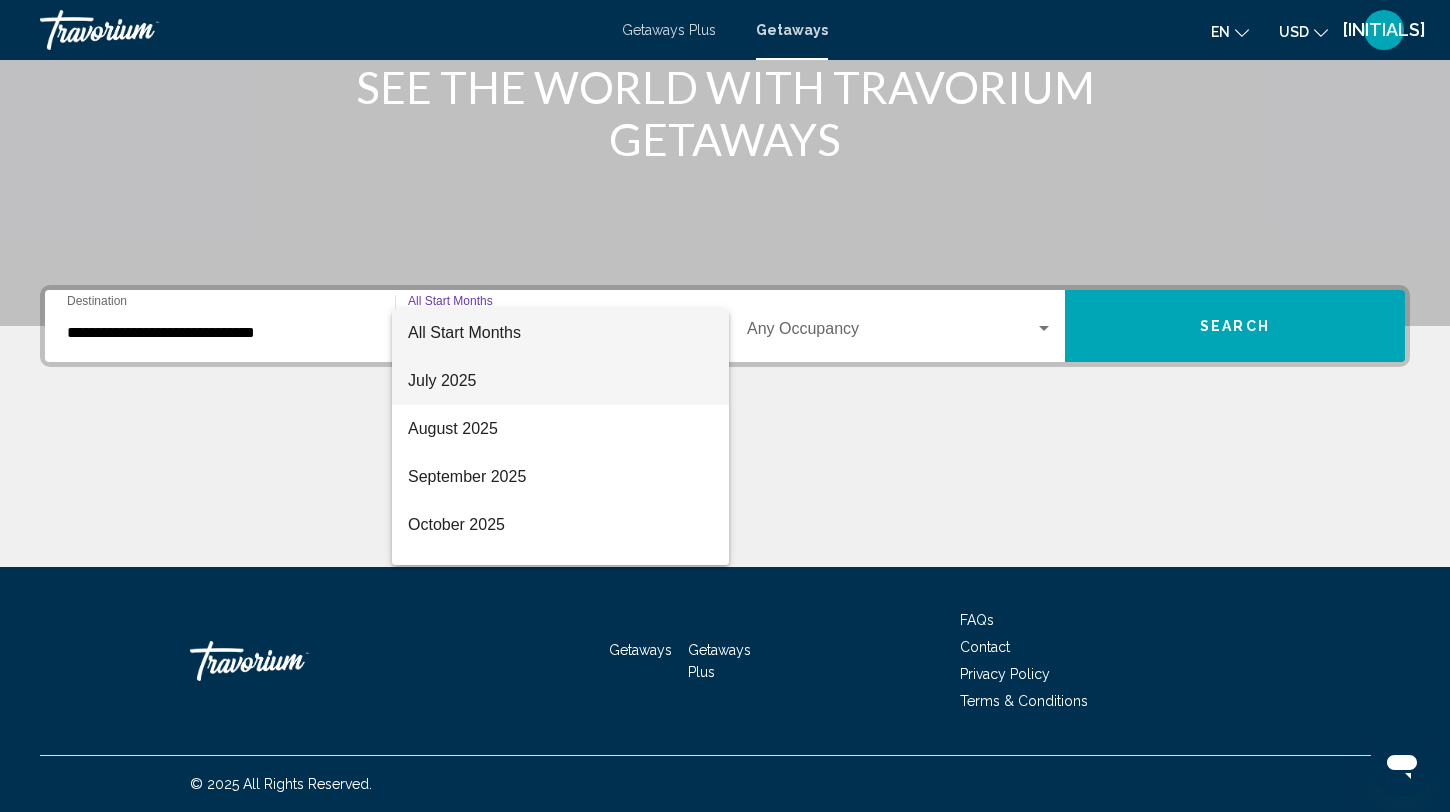 click on "July 2025" at bounding box center (560, 381) 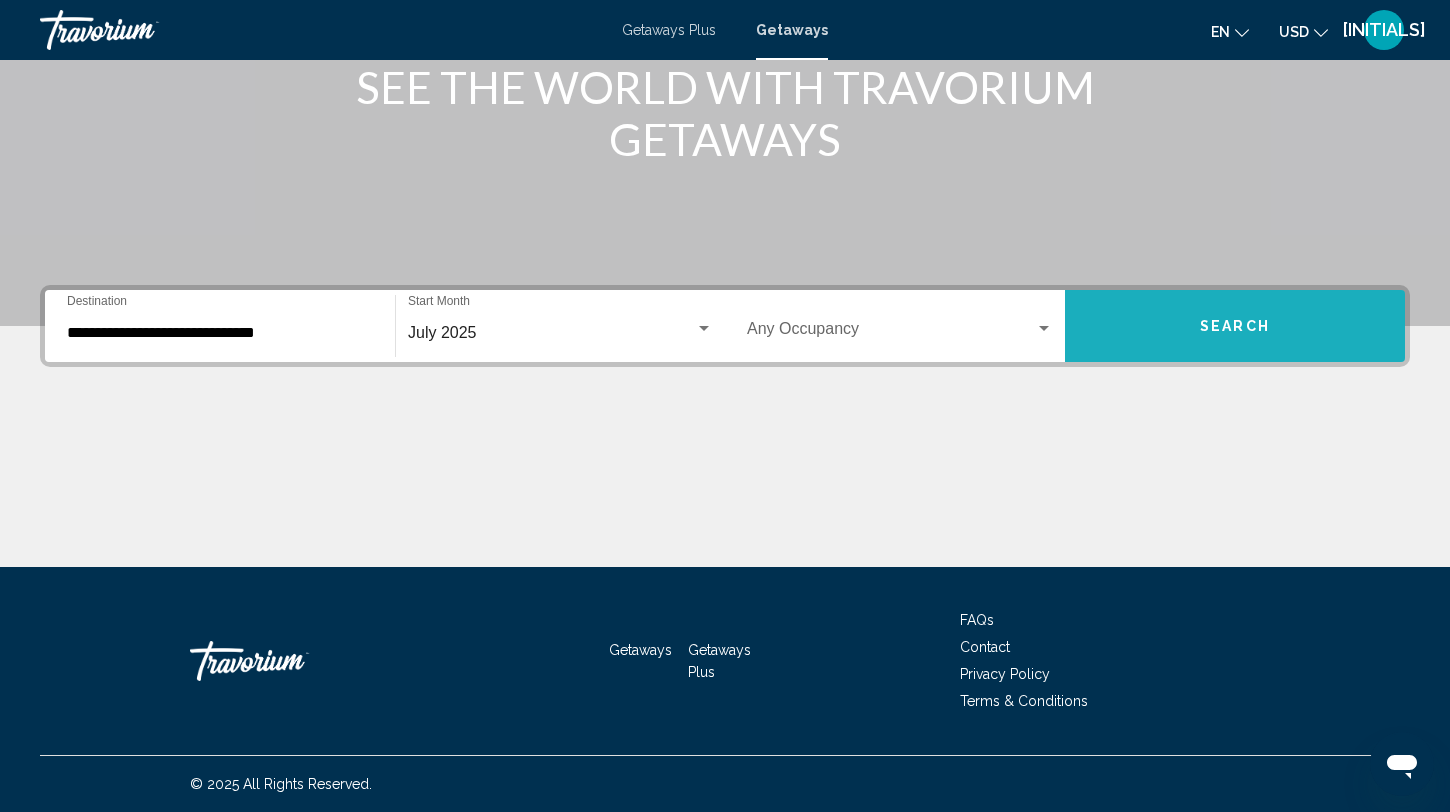 click on "Search" at bounding box center (1235, 326) 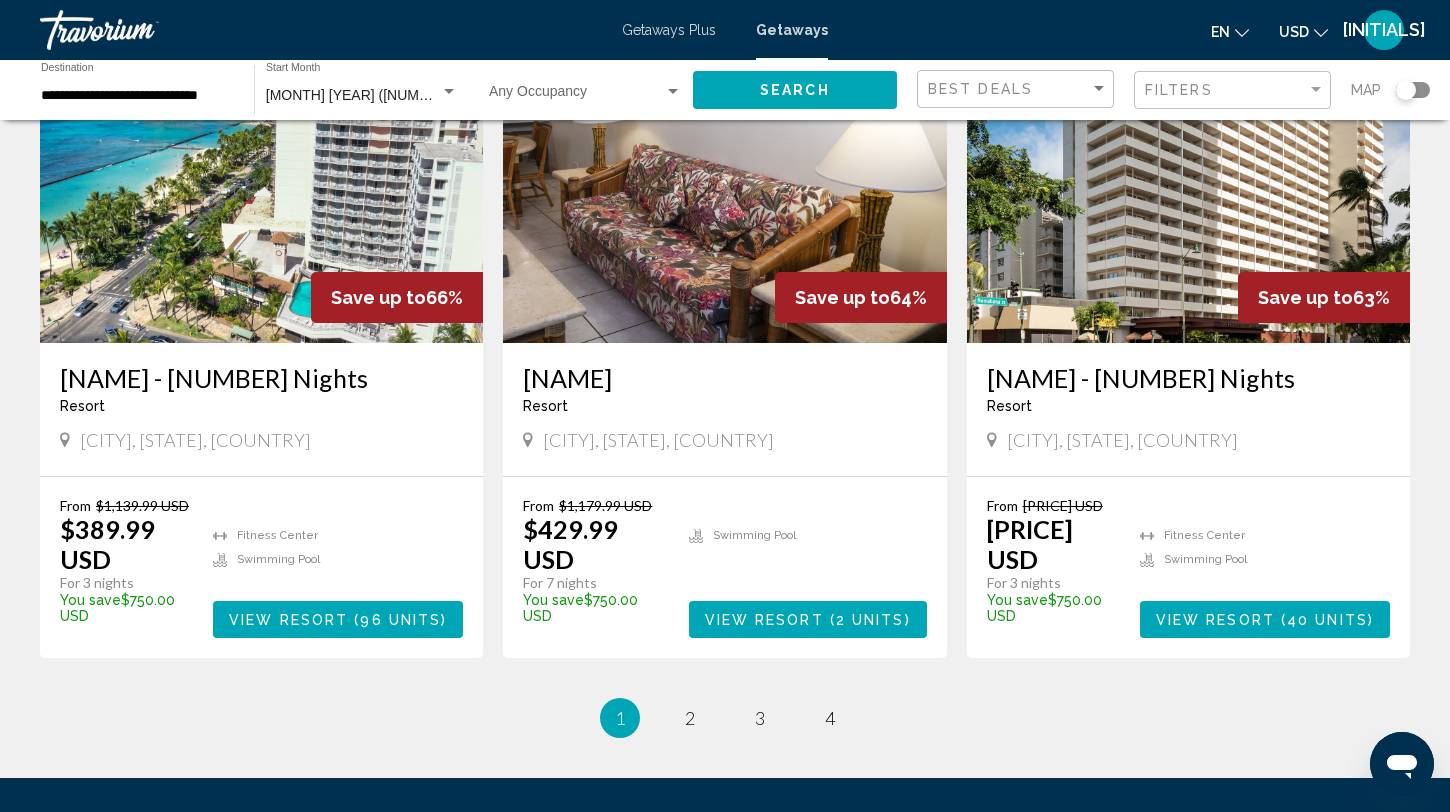 scroll, scrollTop: 2184, scrollLeft: 0, axis: vertical 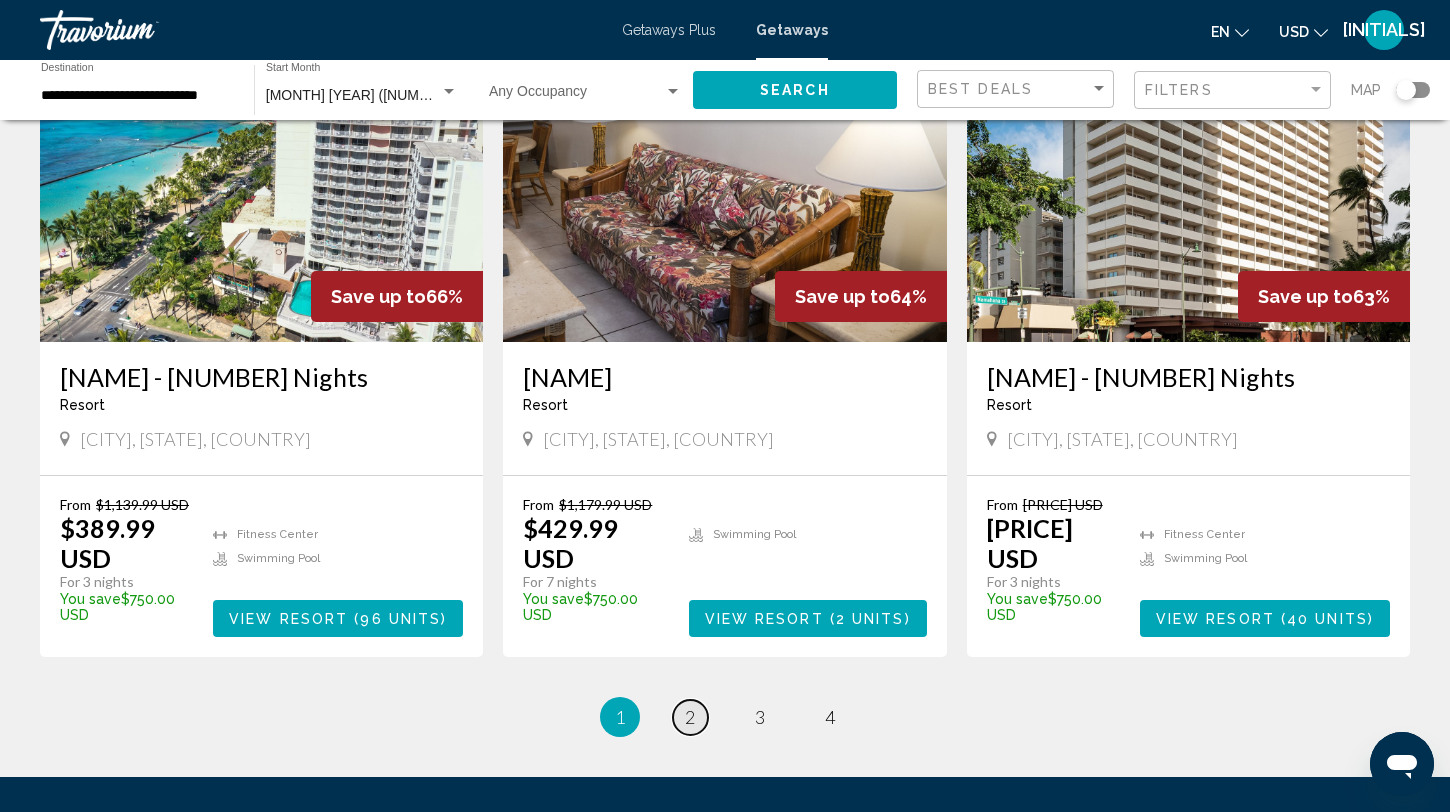 click on "2" at bounding box center [690, 717] 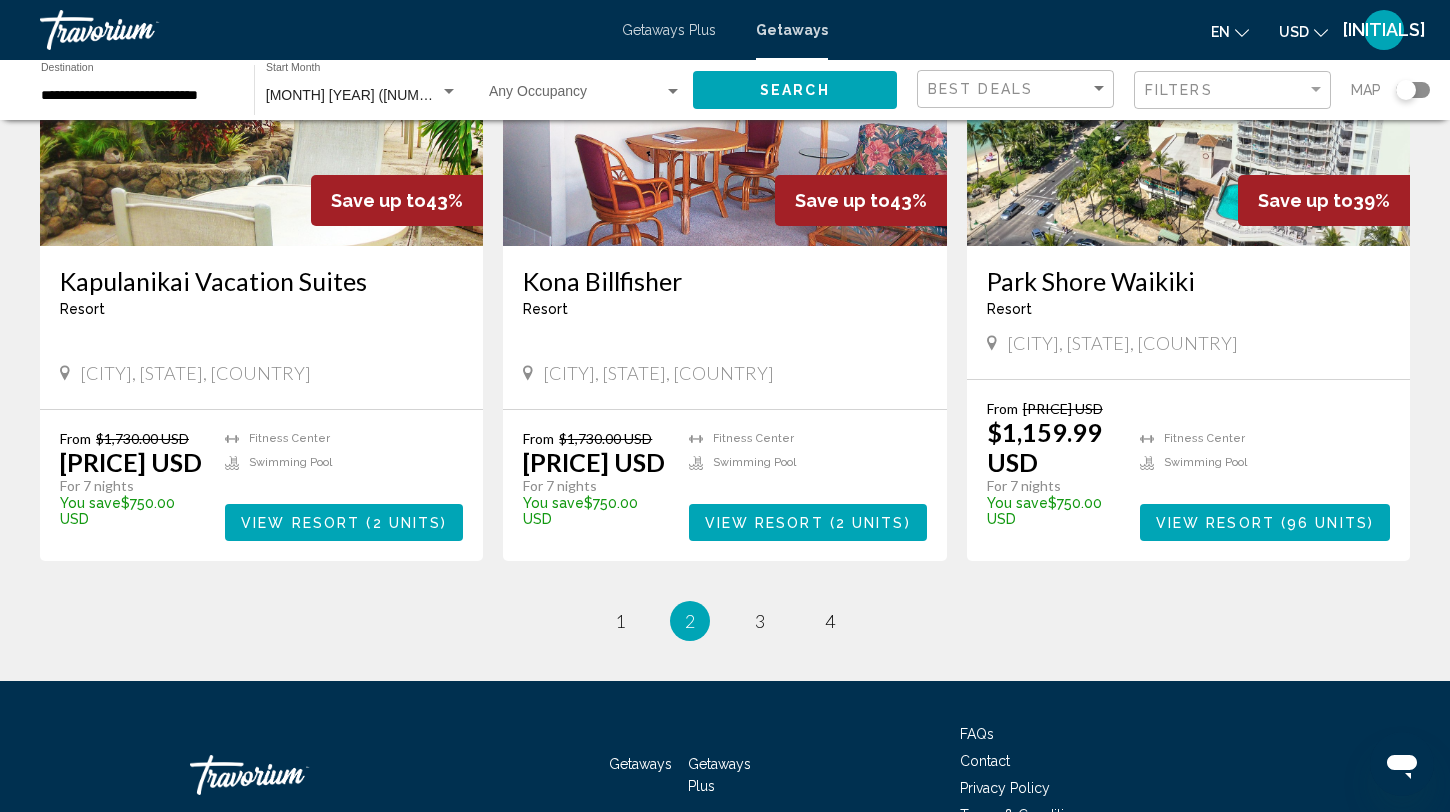 scroll, scrollTop: 2372, scrollLeft: 0, axis: vertical 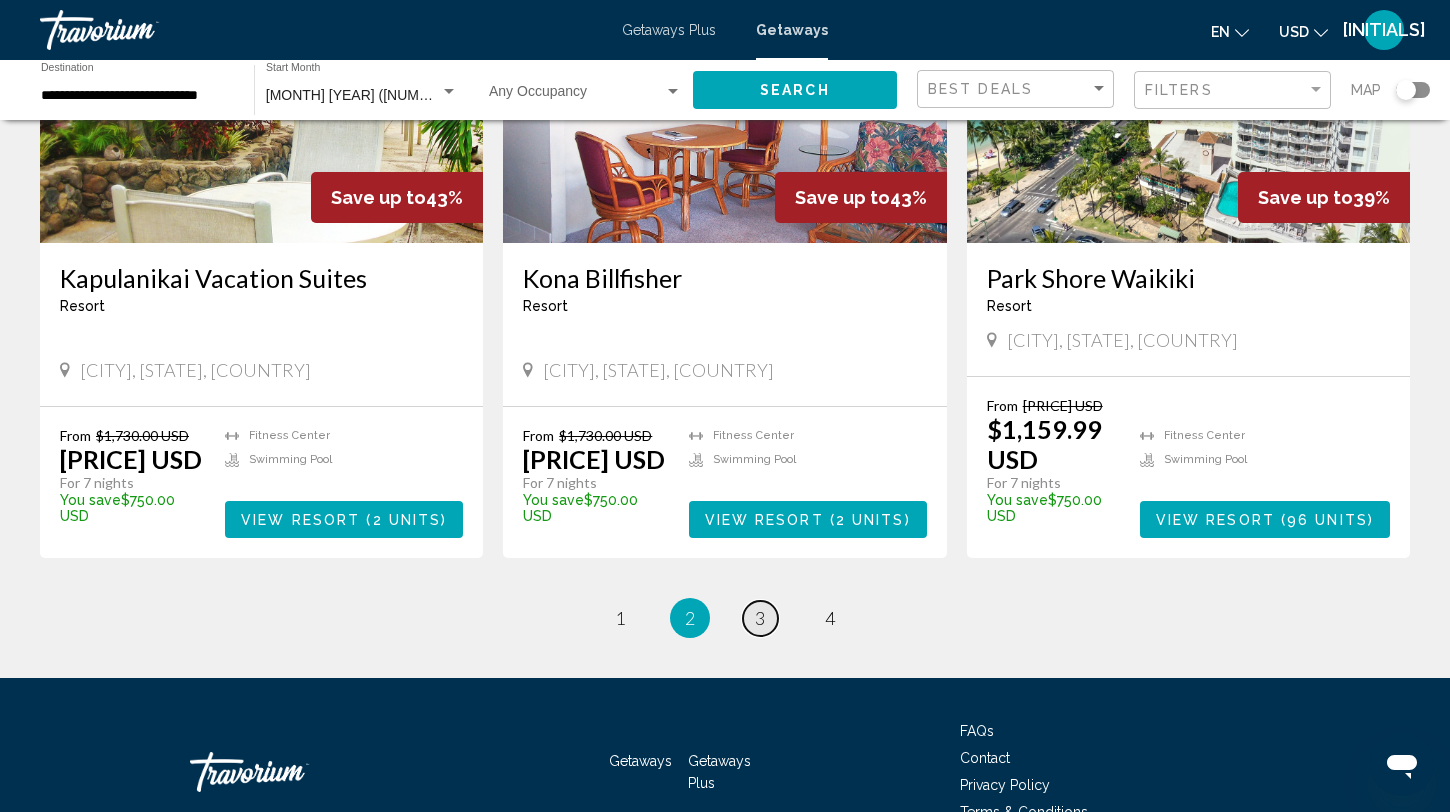 click on "3" at bounding box center [760, 618] 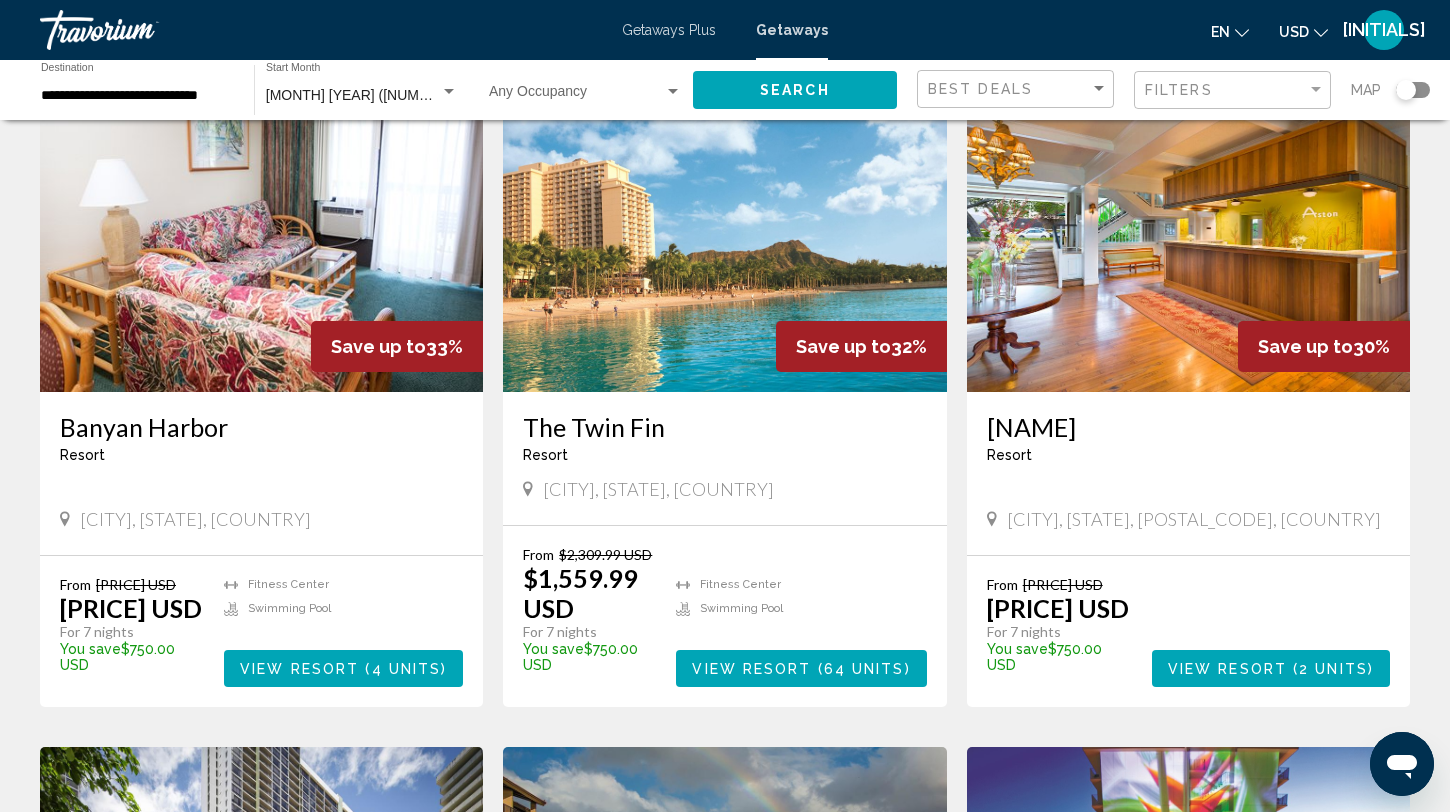 scroll, scrollTop: 1542, scrollLeft: 0, axis: vertical 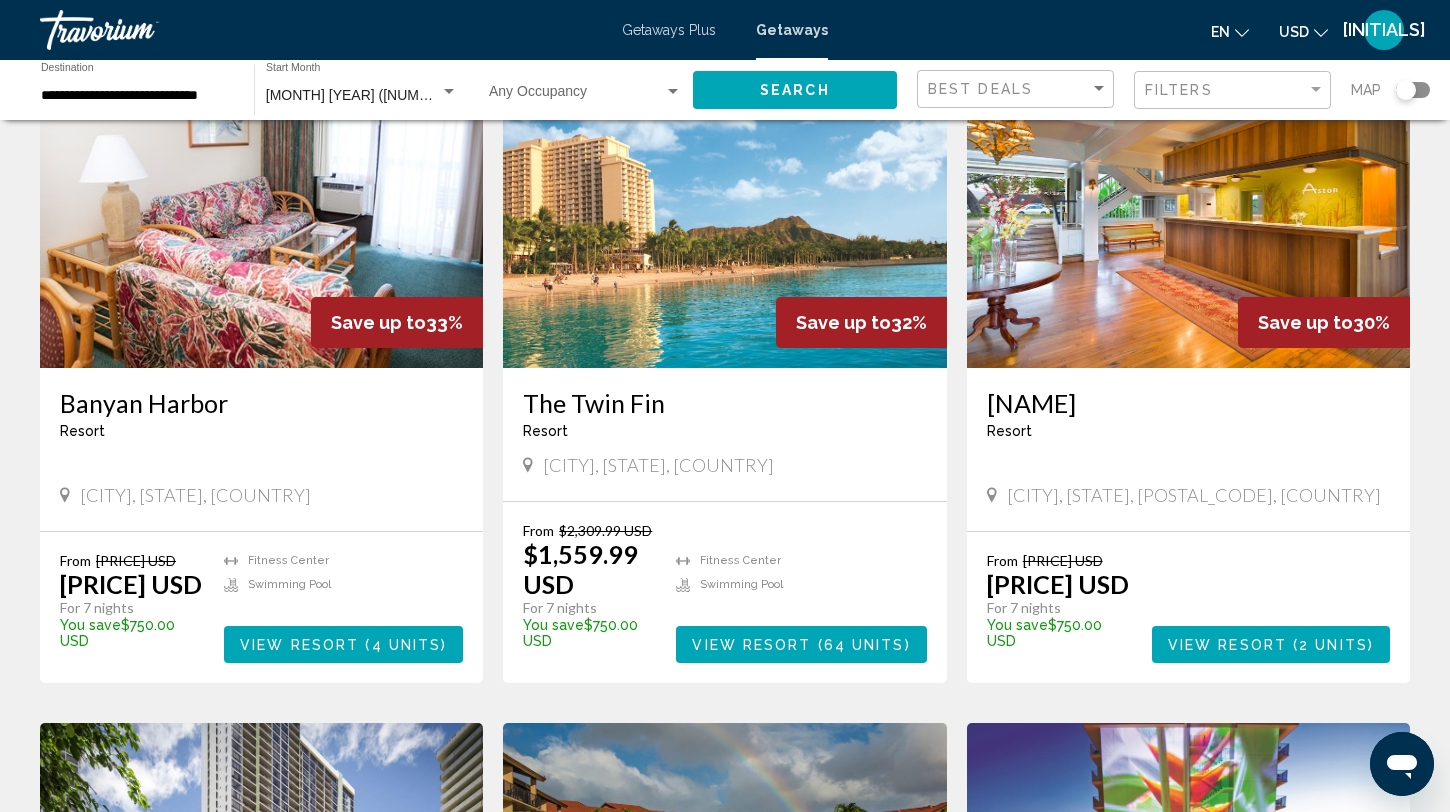 click at bounding box center (724, 208) 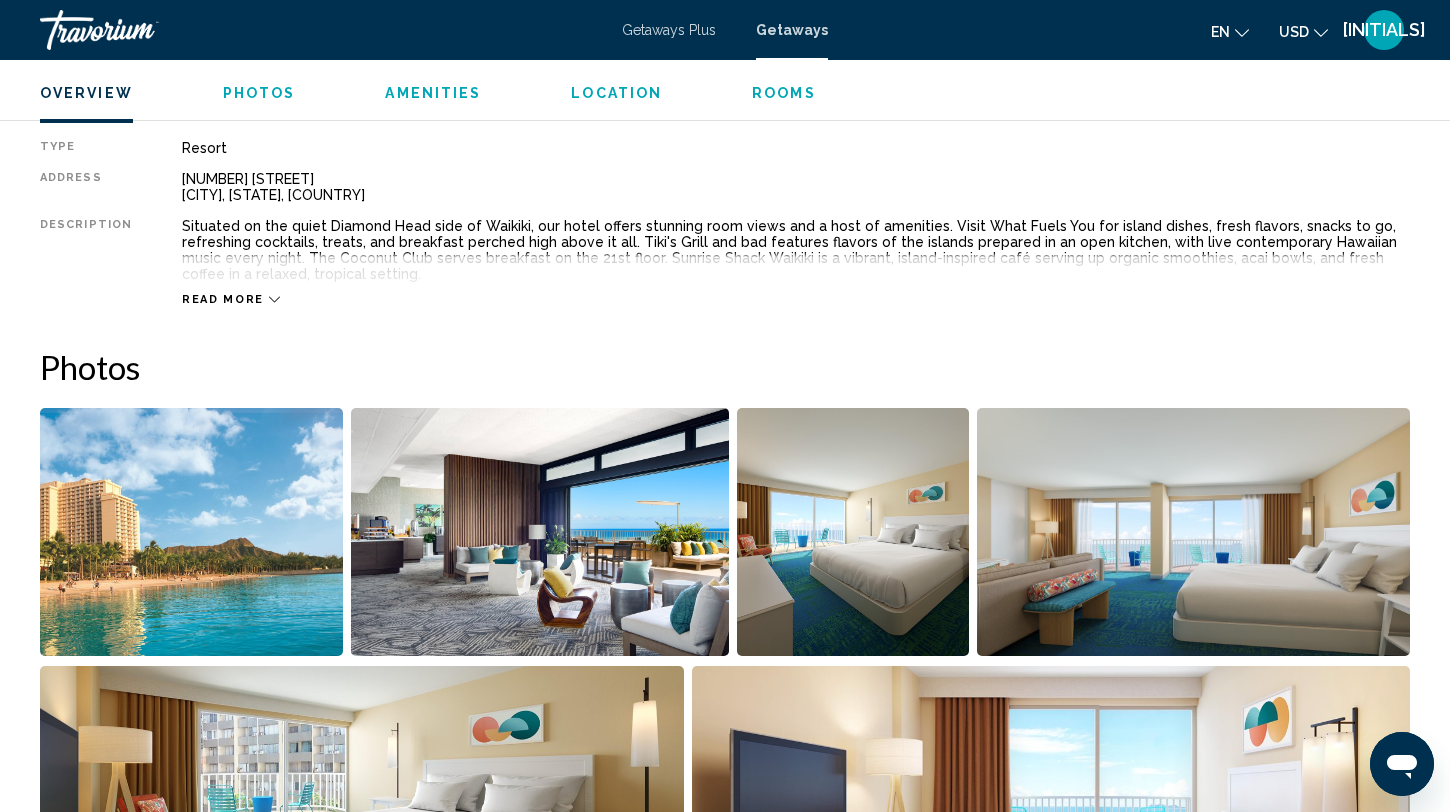 scroll, scrollTop: 747, scrollLeft: 0, axis: vertical 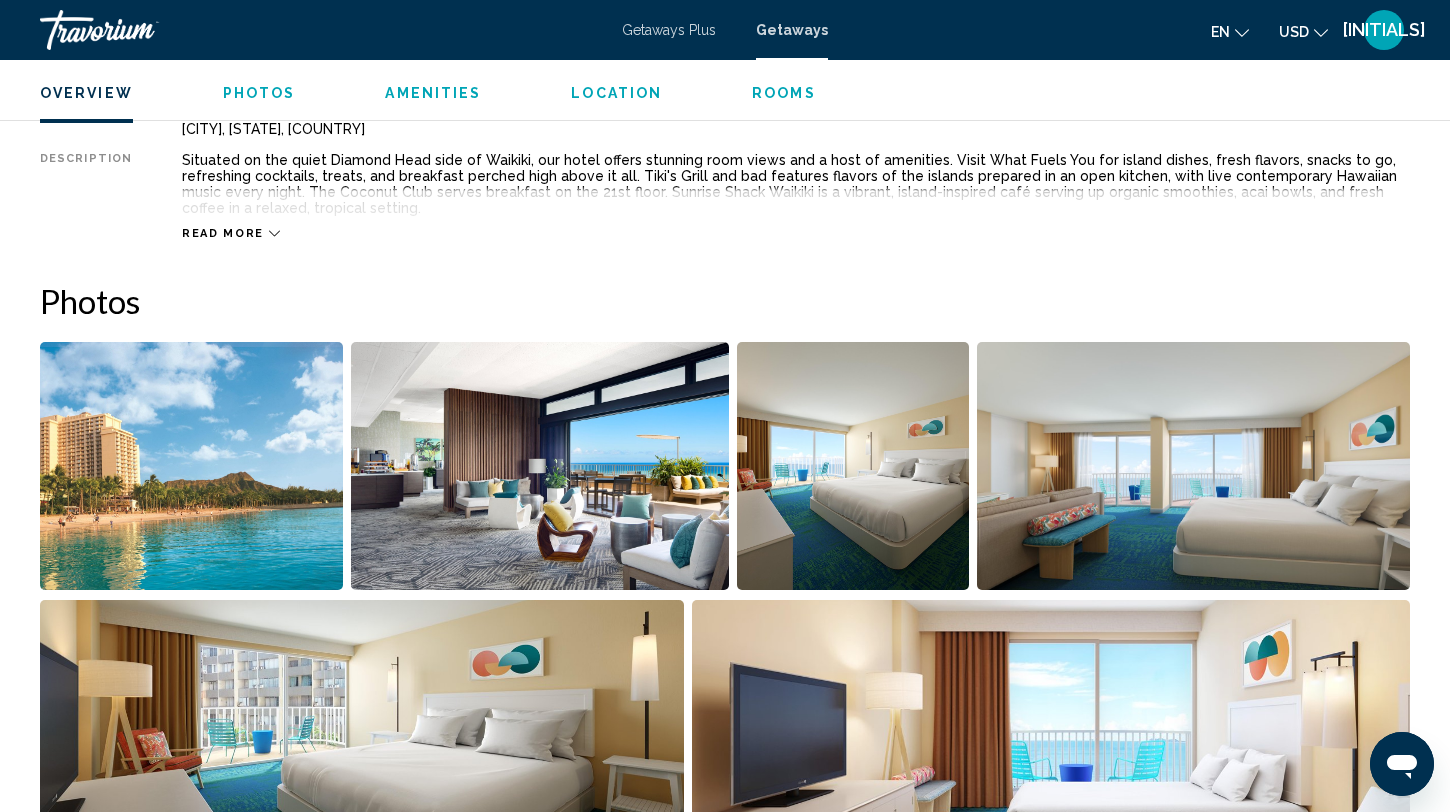 click at bounding box center (191, 466) 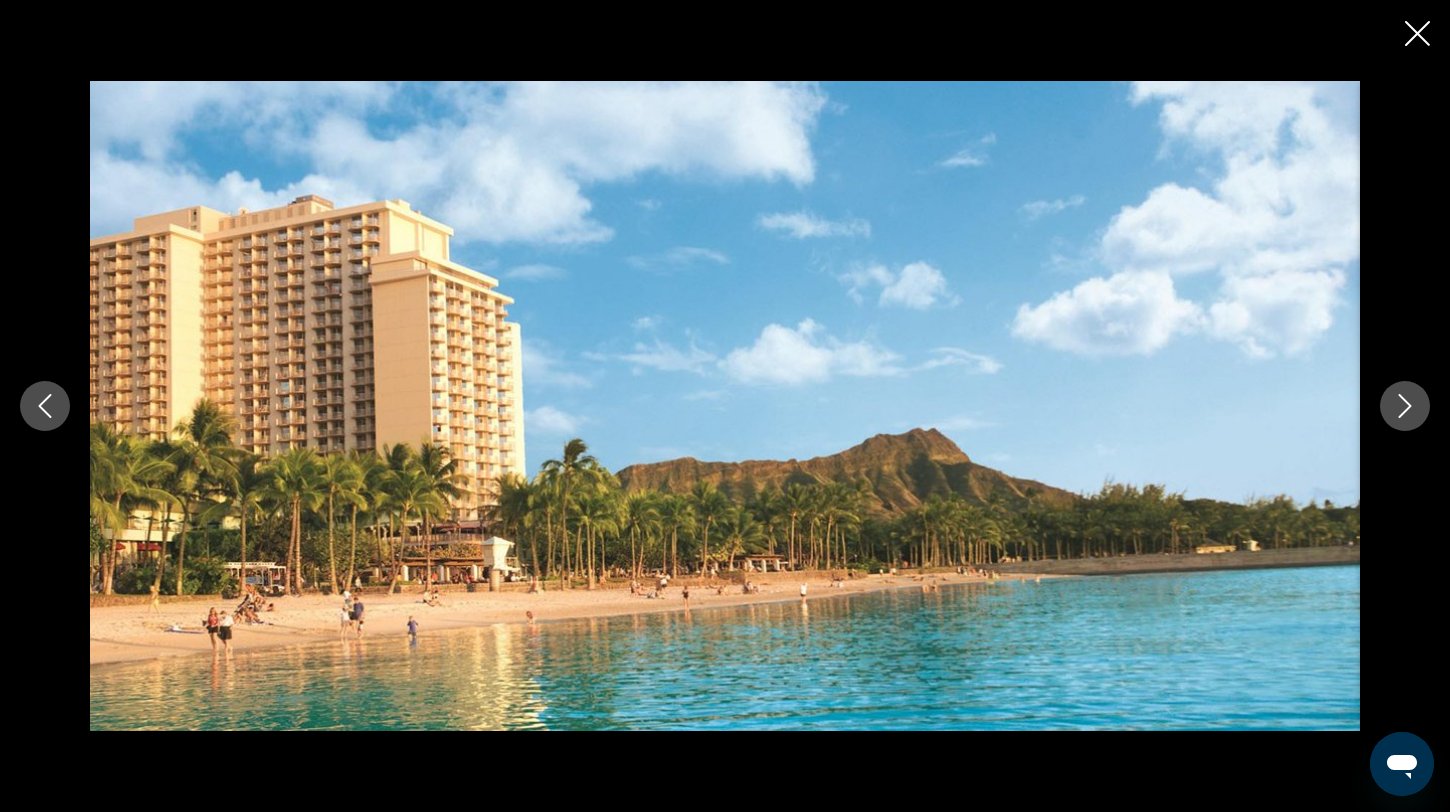 click 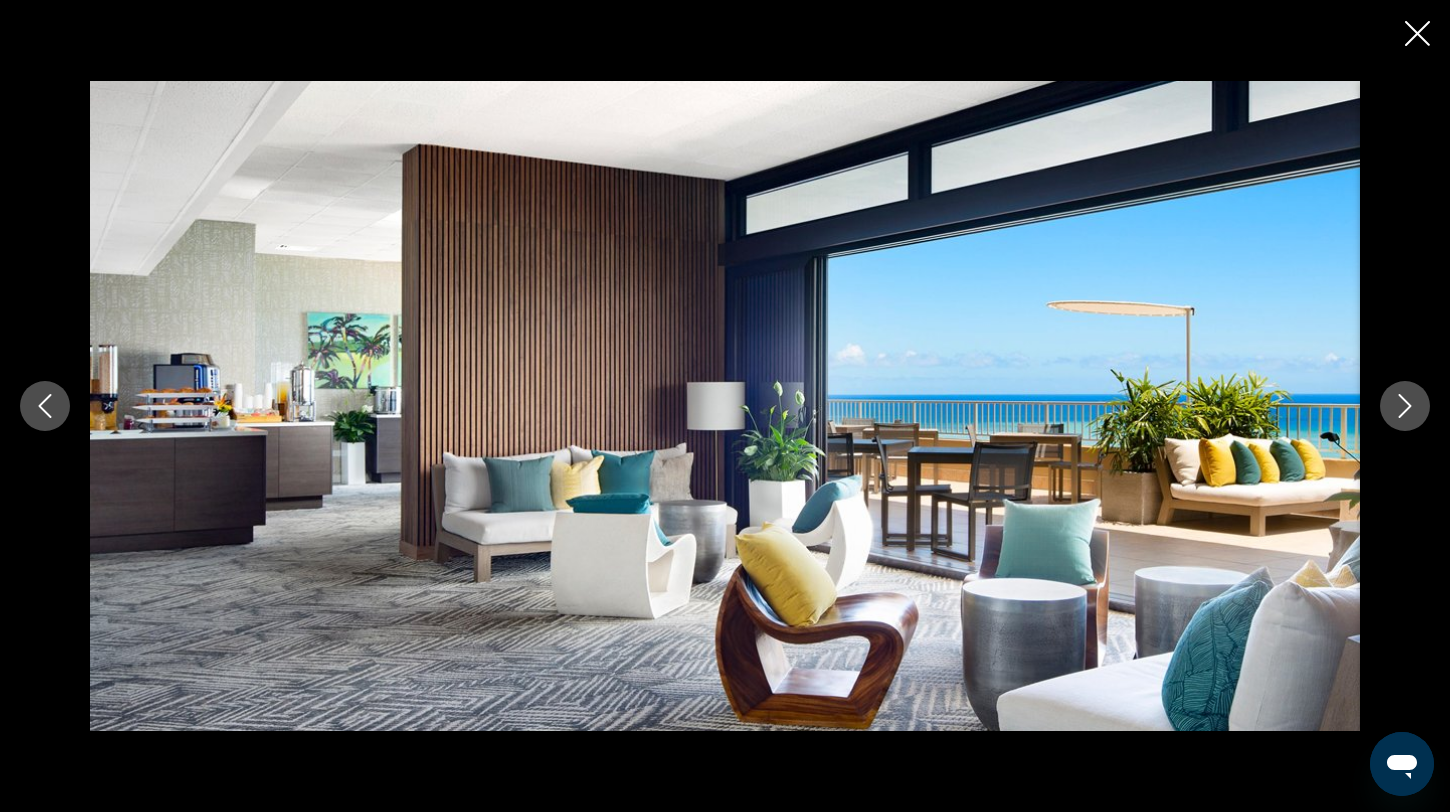 click 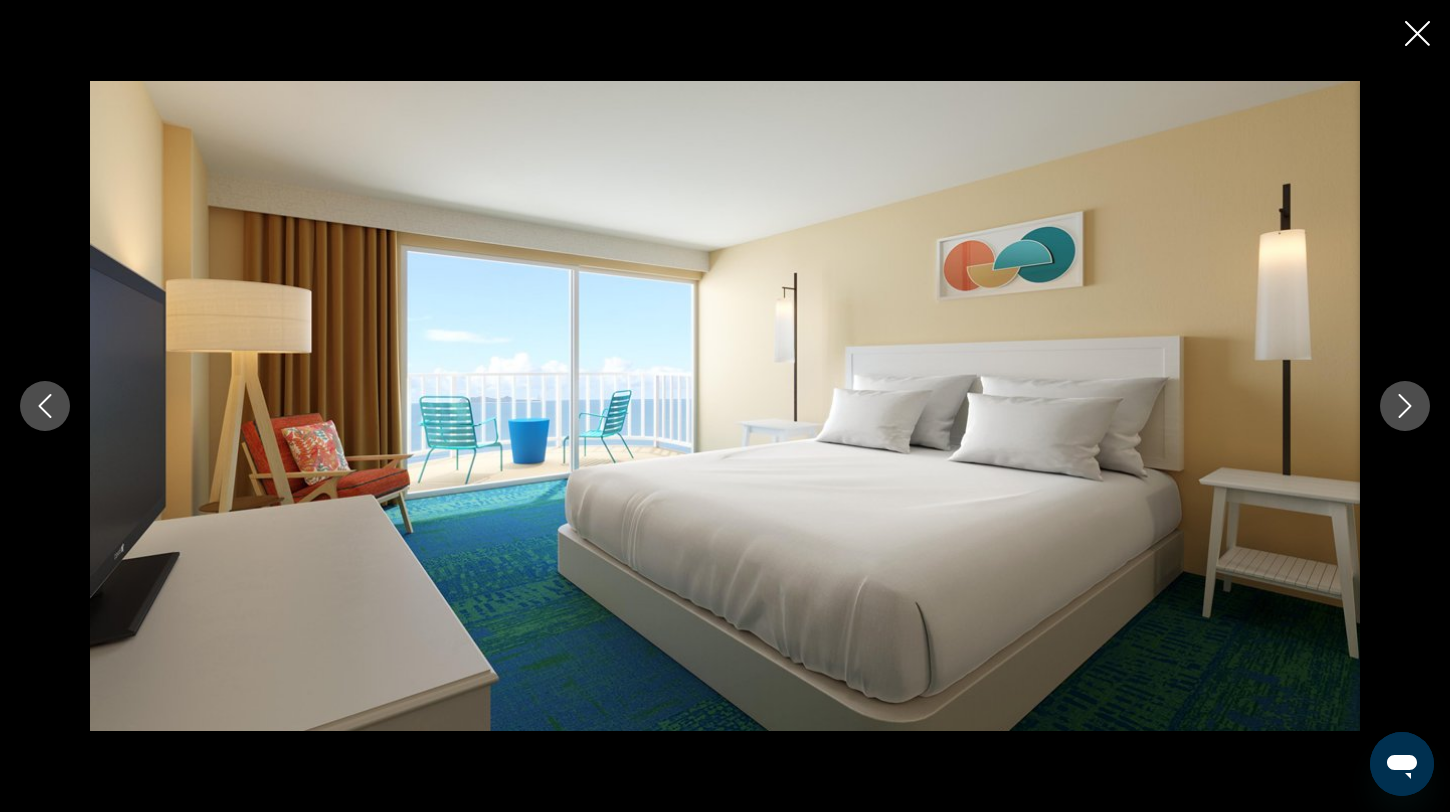 click 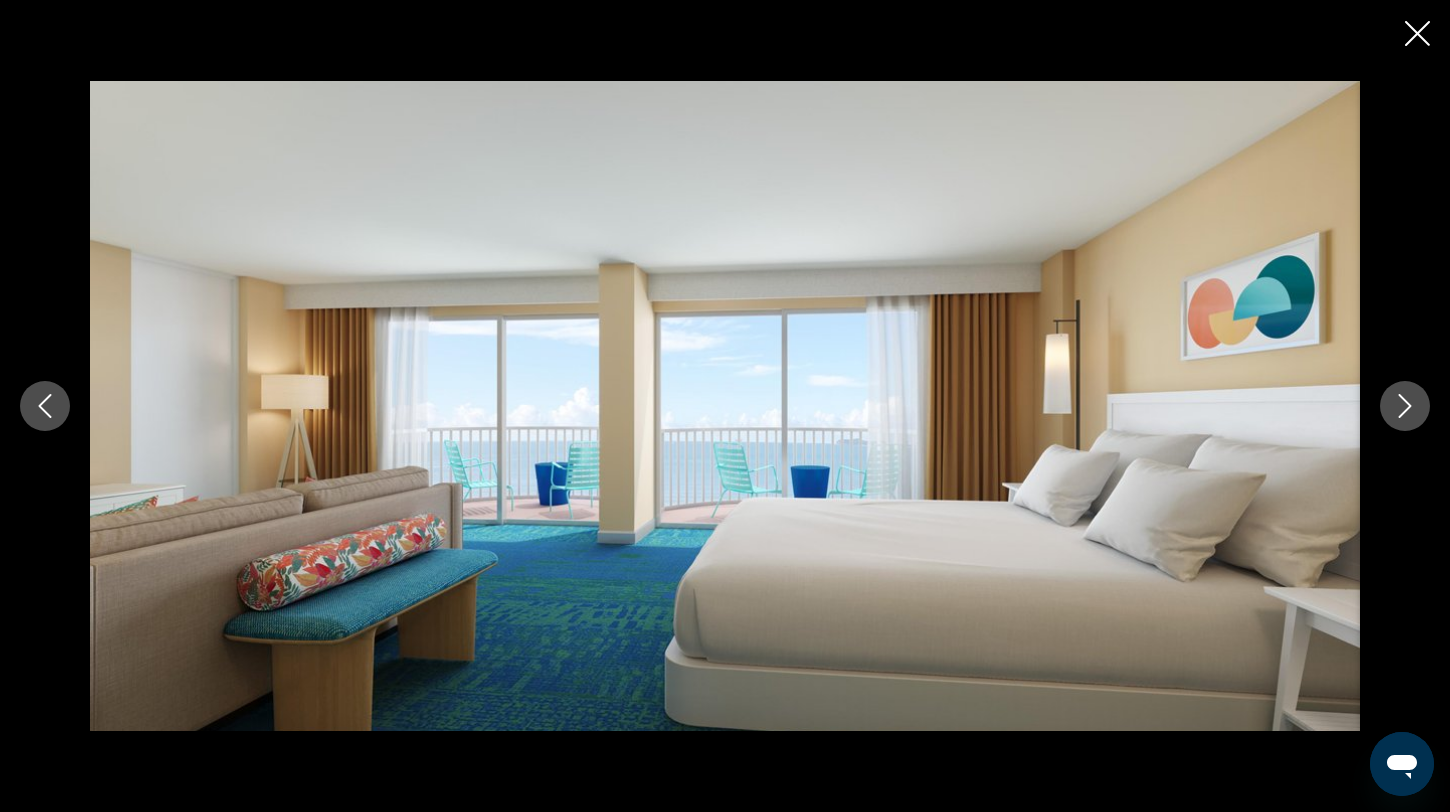 click 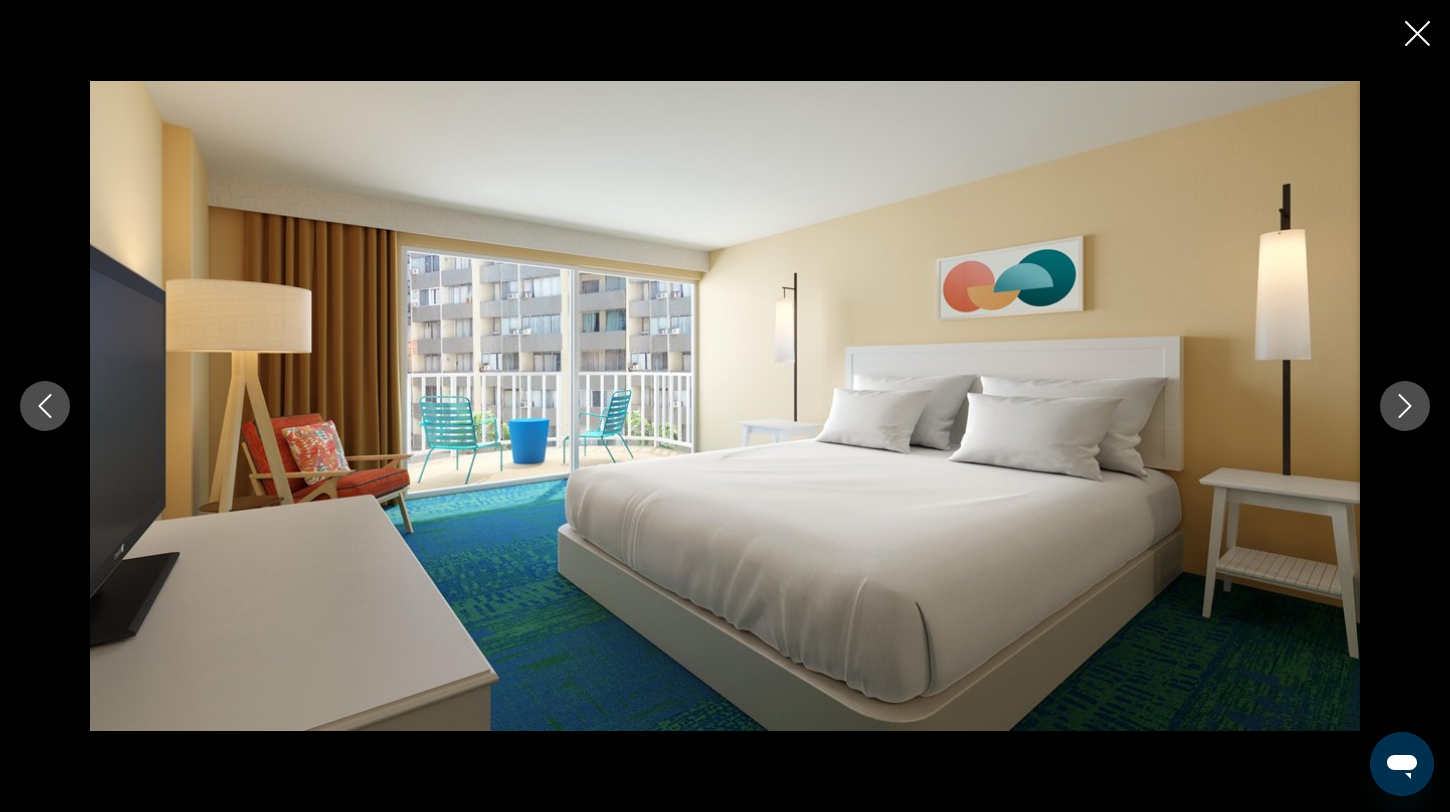 click 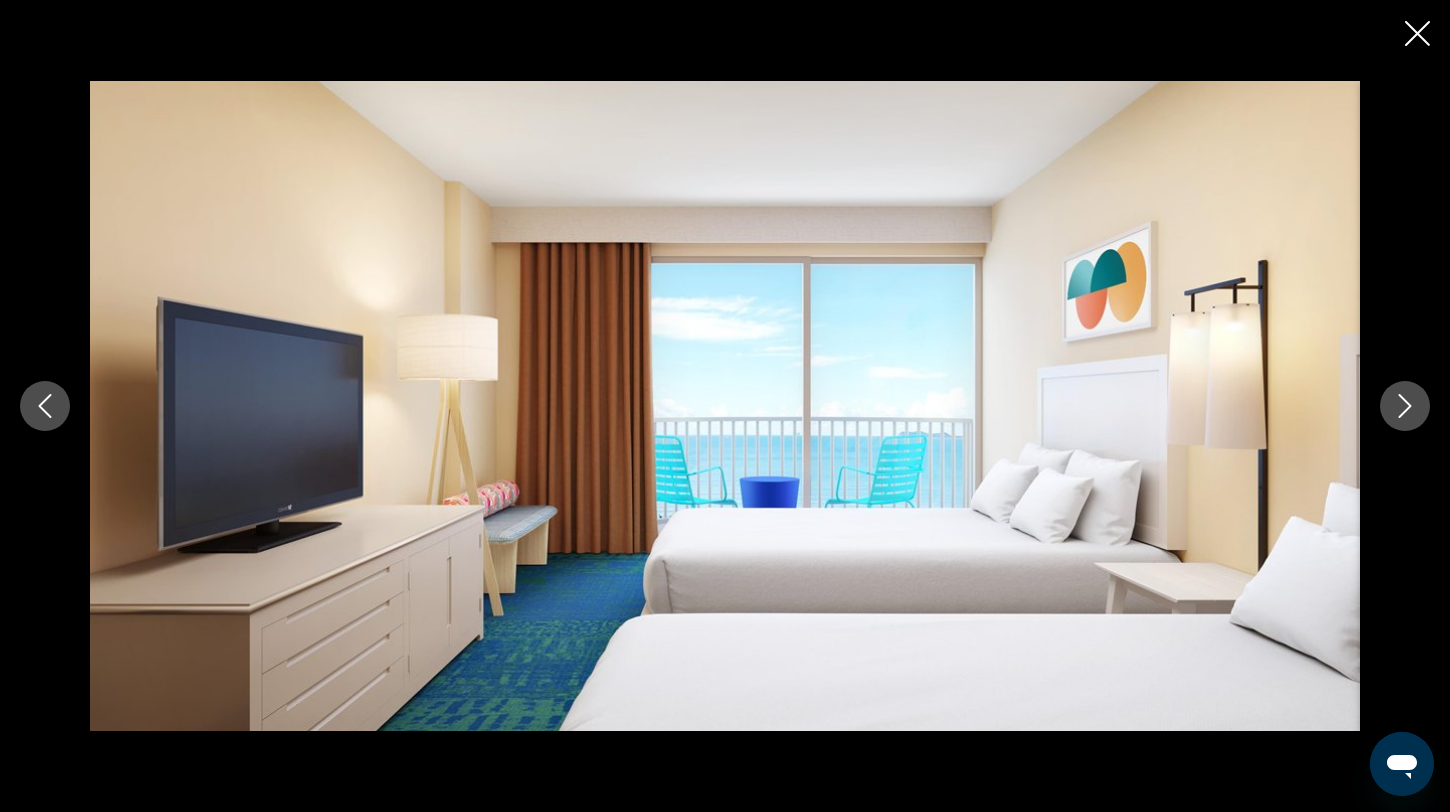 click 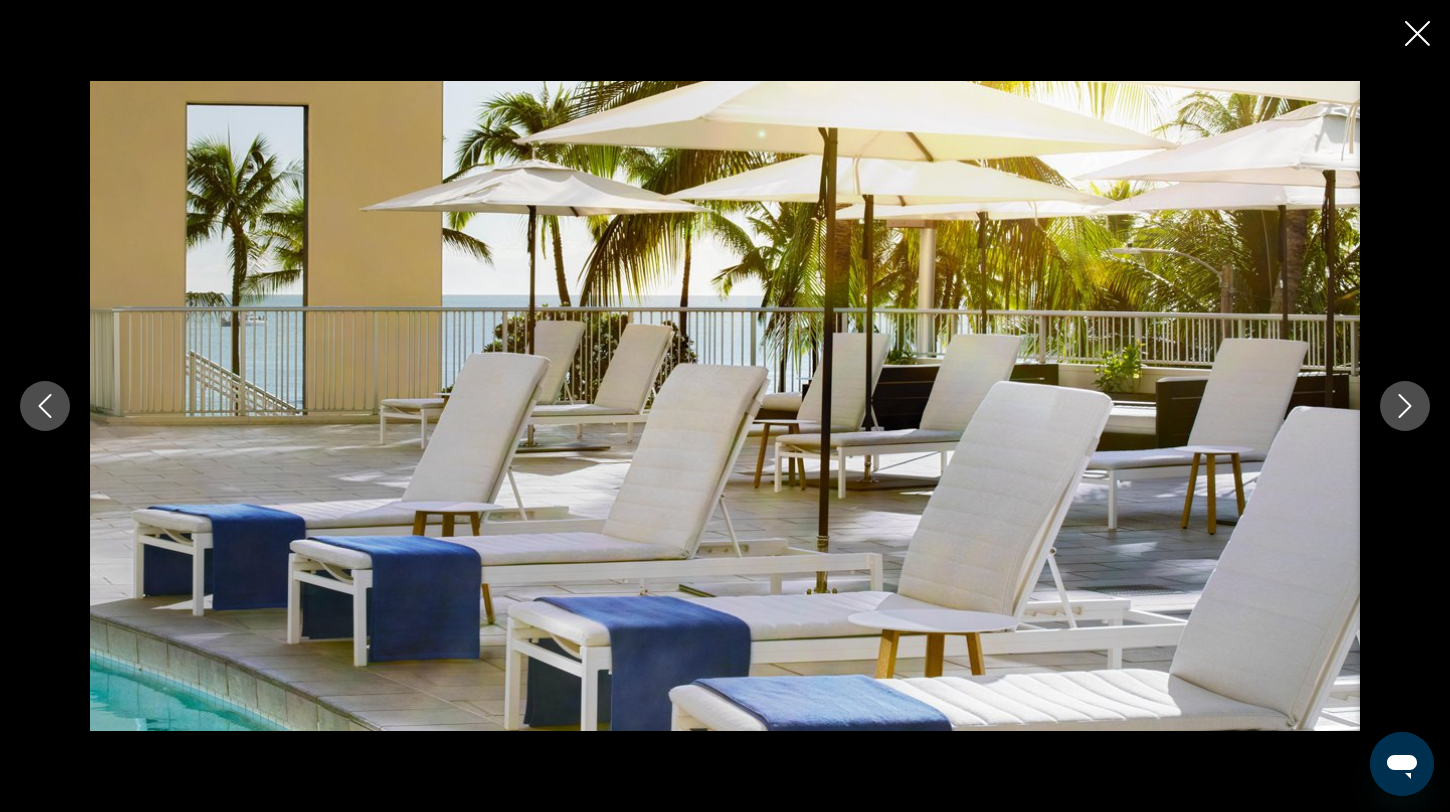 click 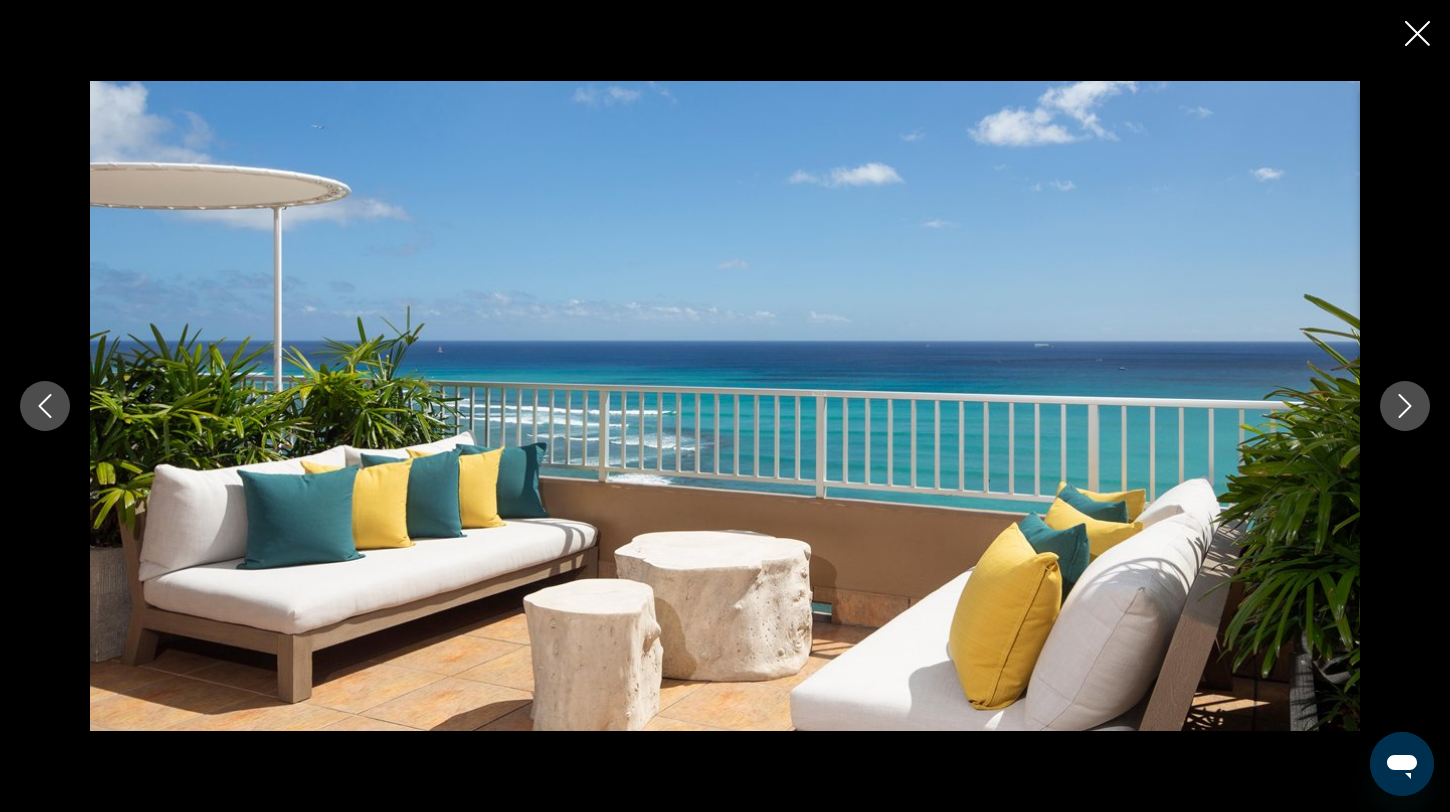 click 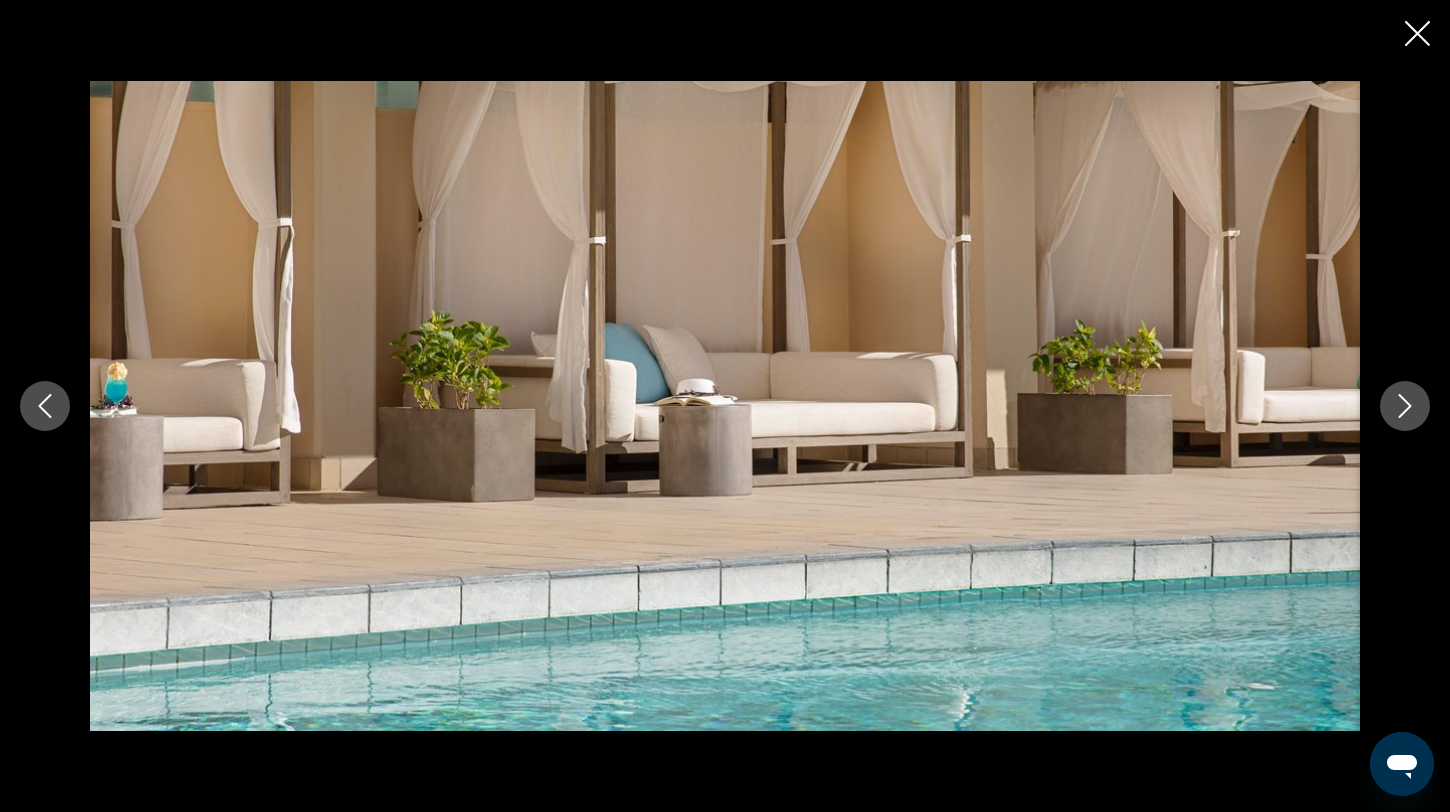 click 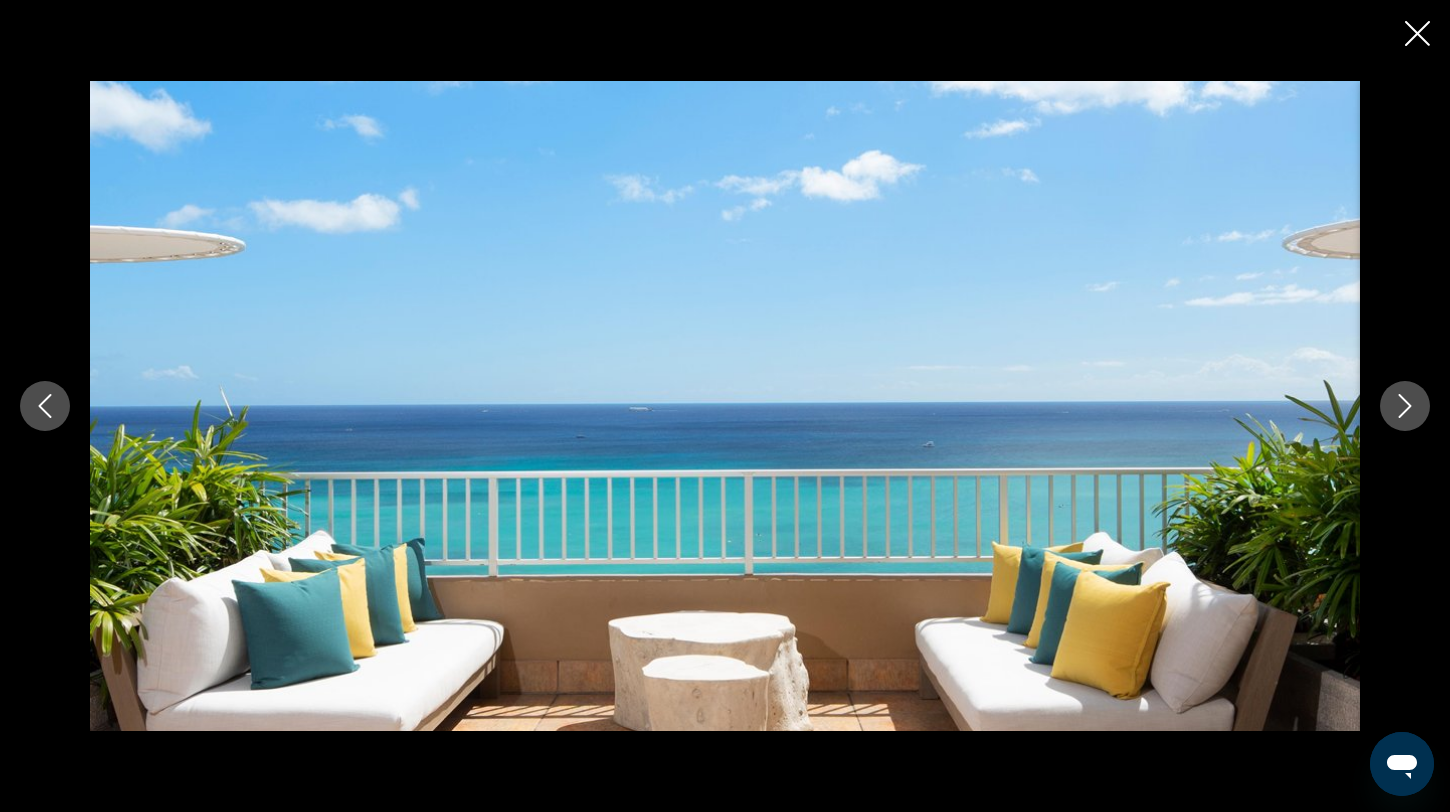 click 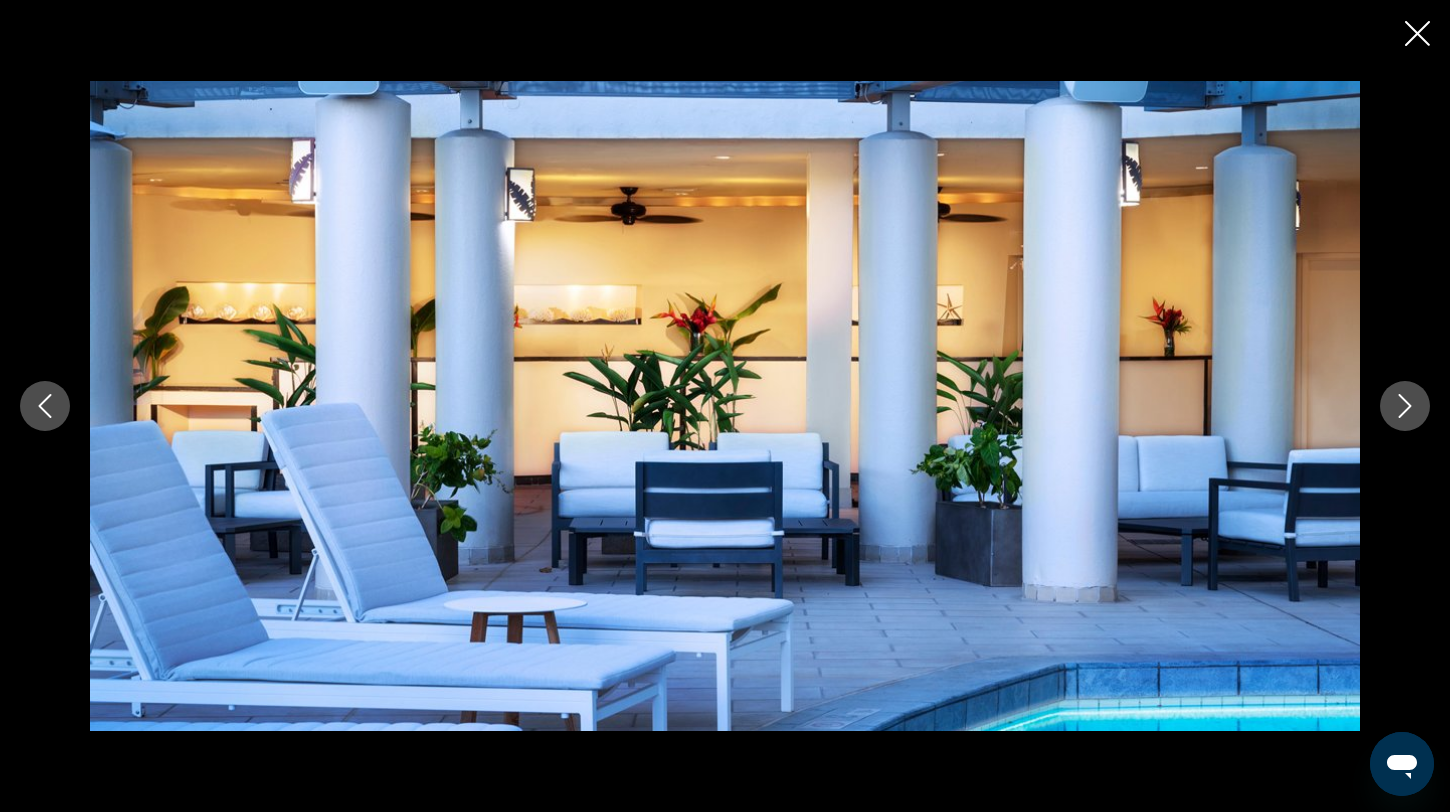 click 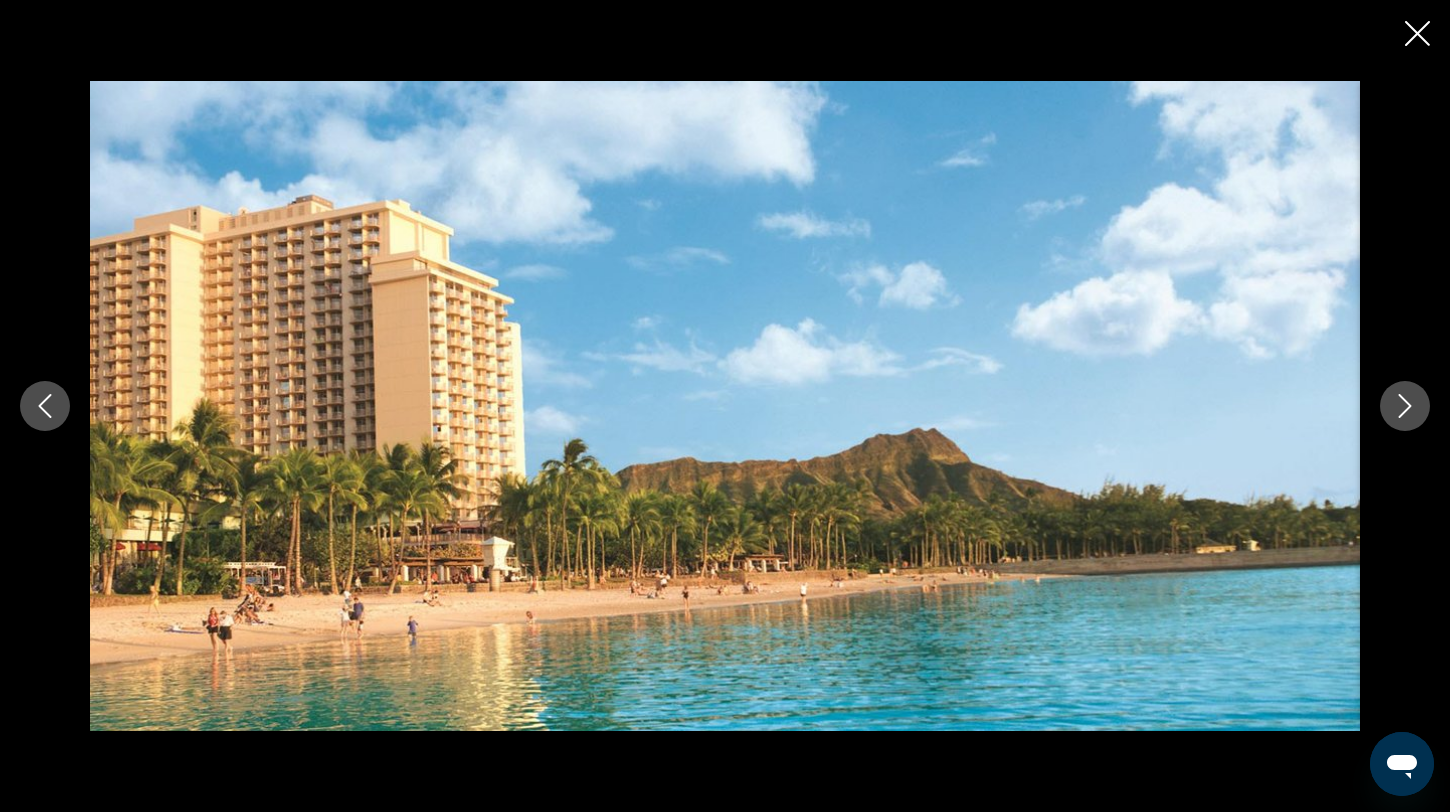click 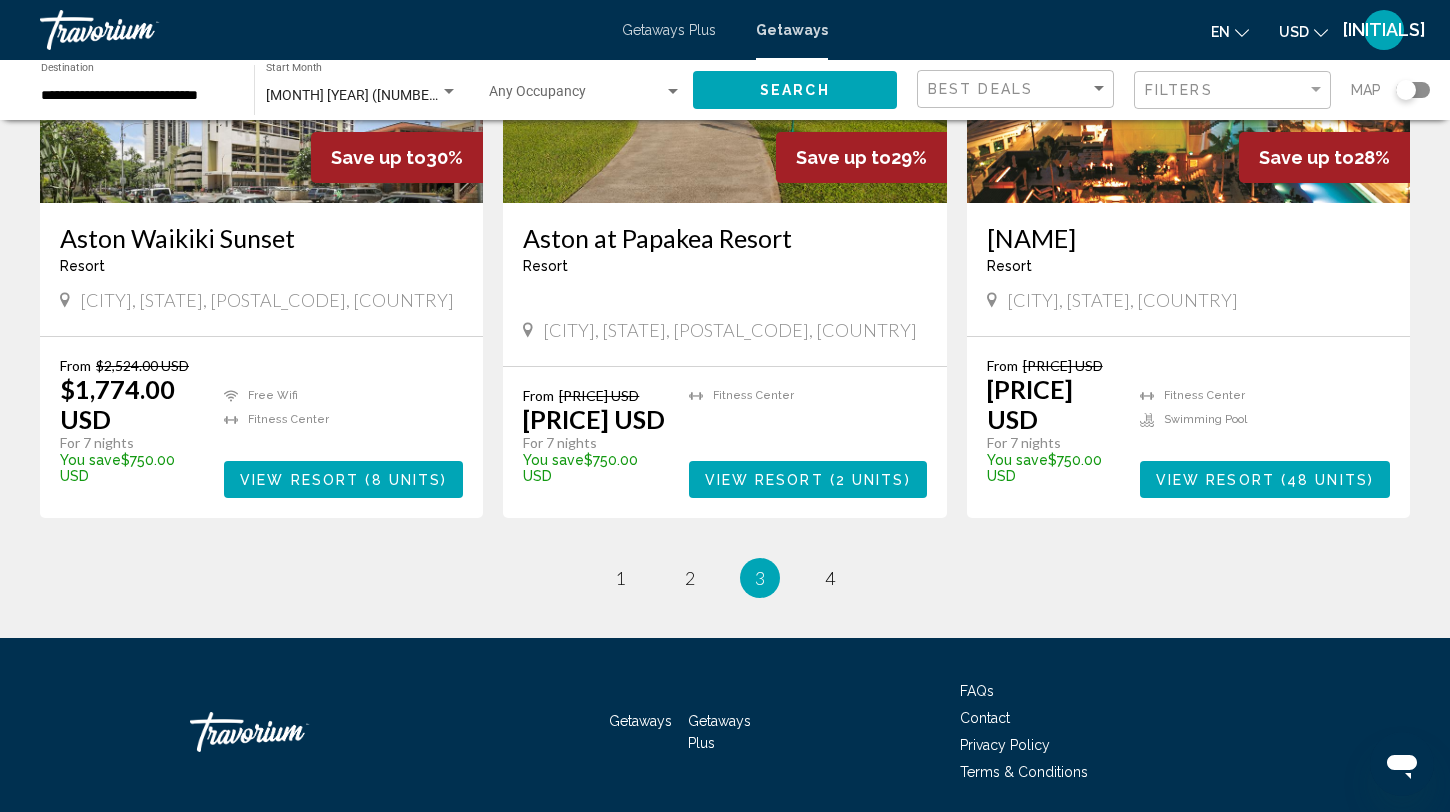 scroll, scrollTop: 2483, scrollLeft: 0, axis: vertical 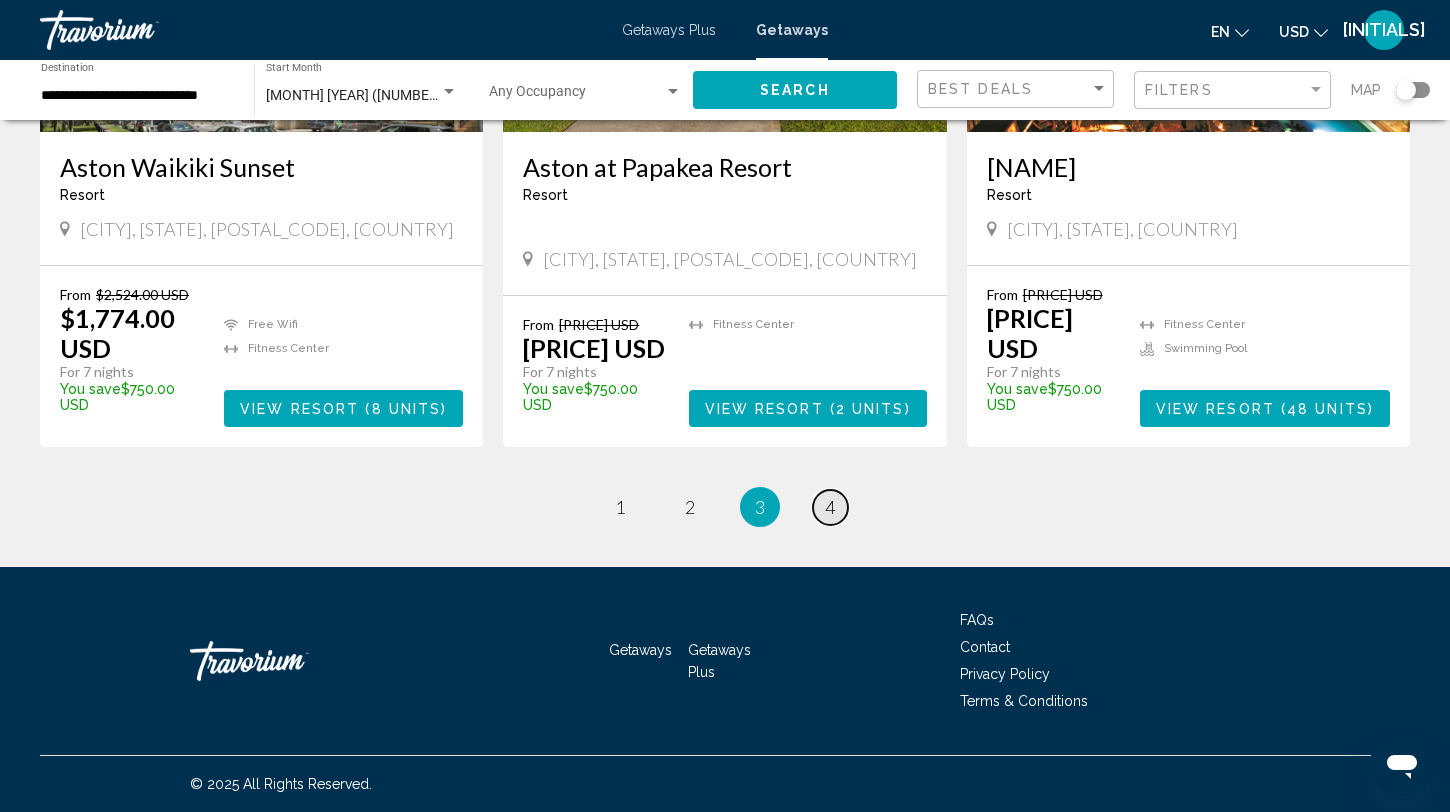 click on "page  4" at bounding box center [830, 507] 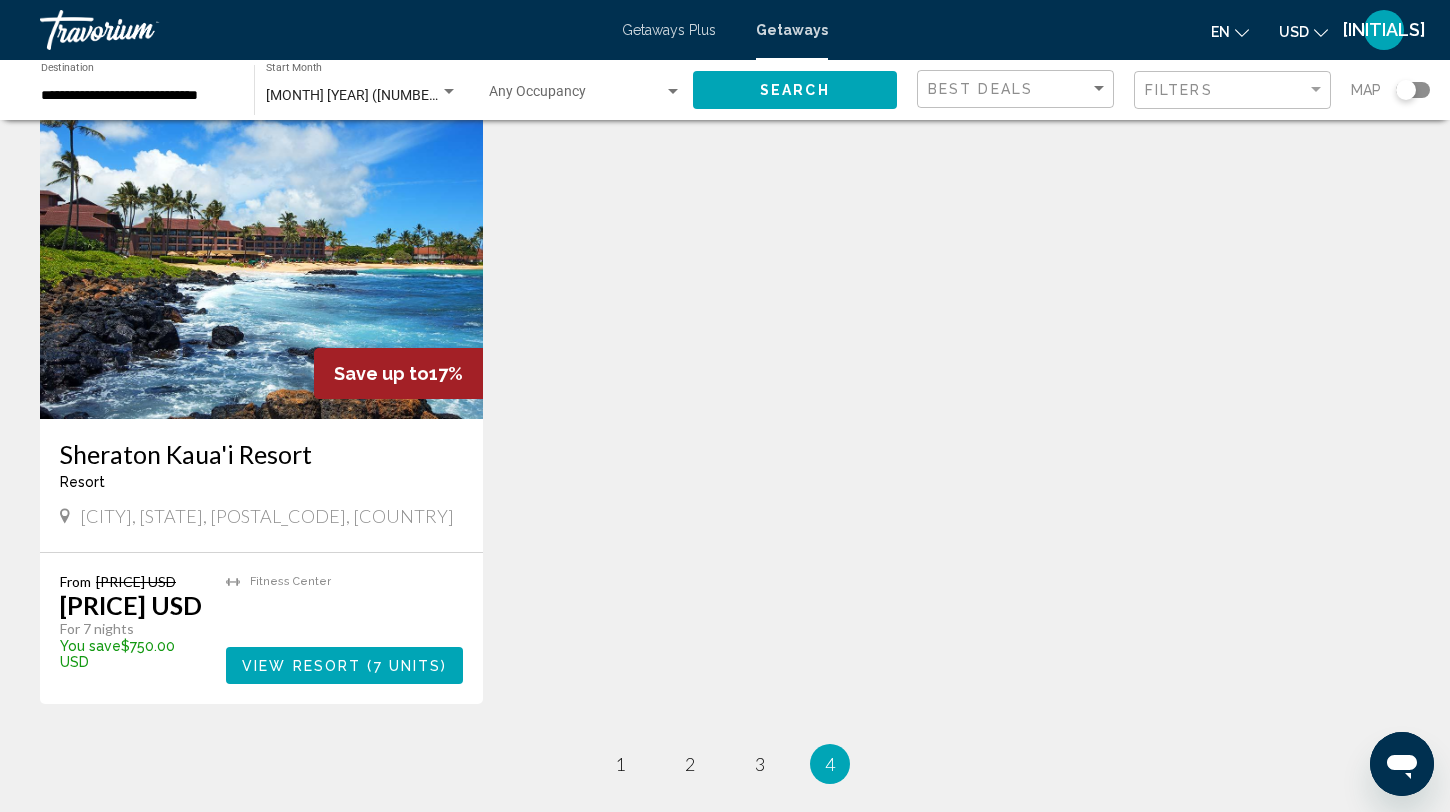 scroll, scrollTop: 1449, scrollLeft: 0, axis: vertical 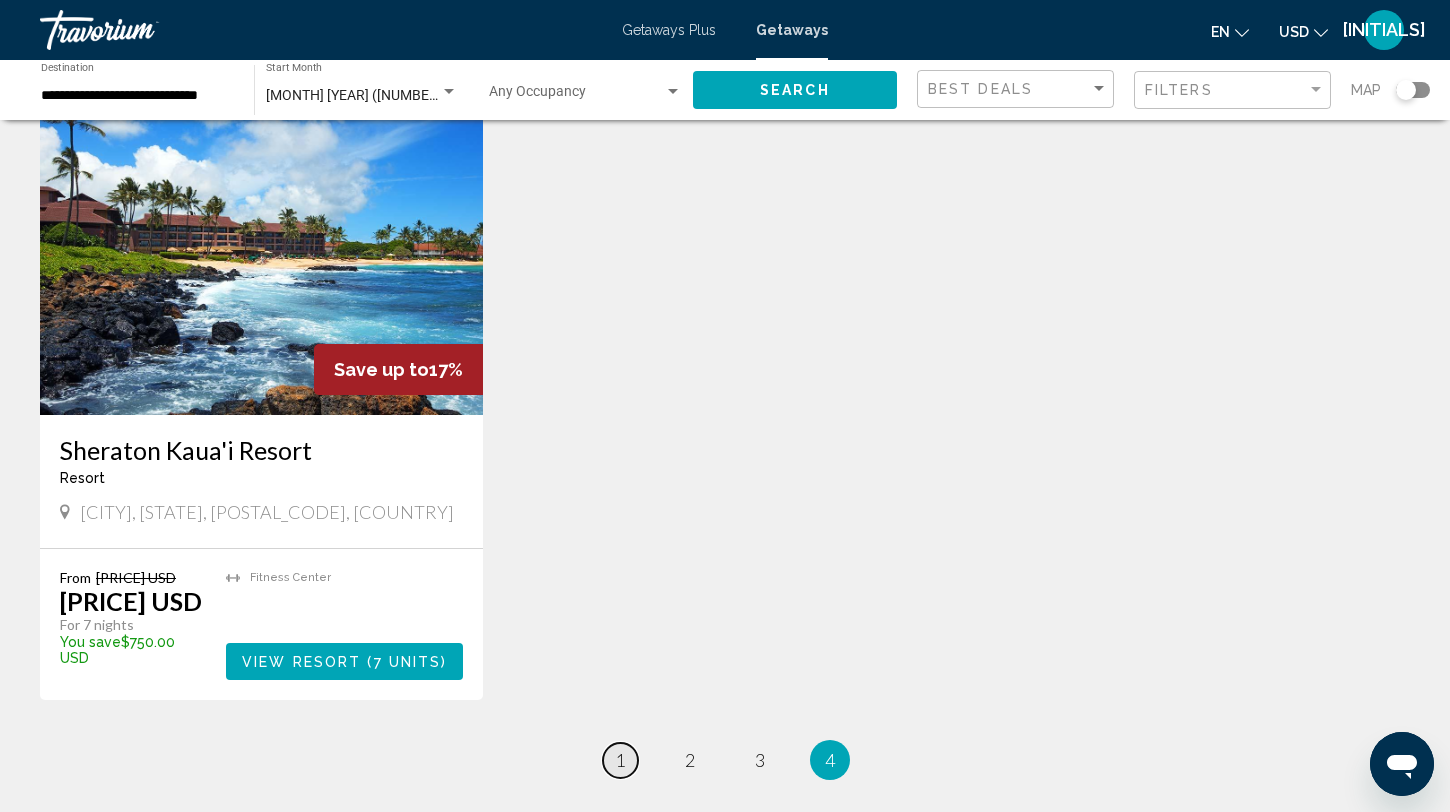 click on "1" at bounding box center [620, 760] 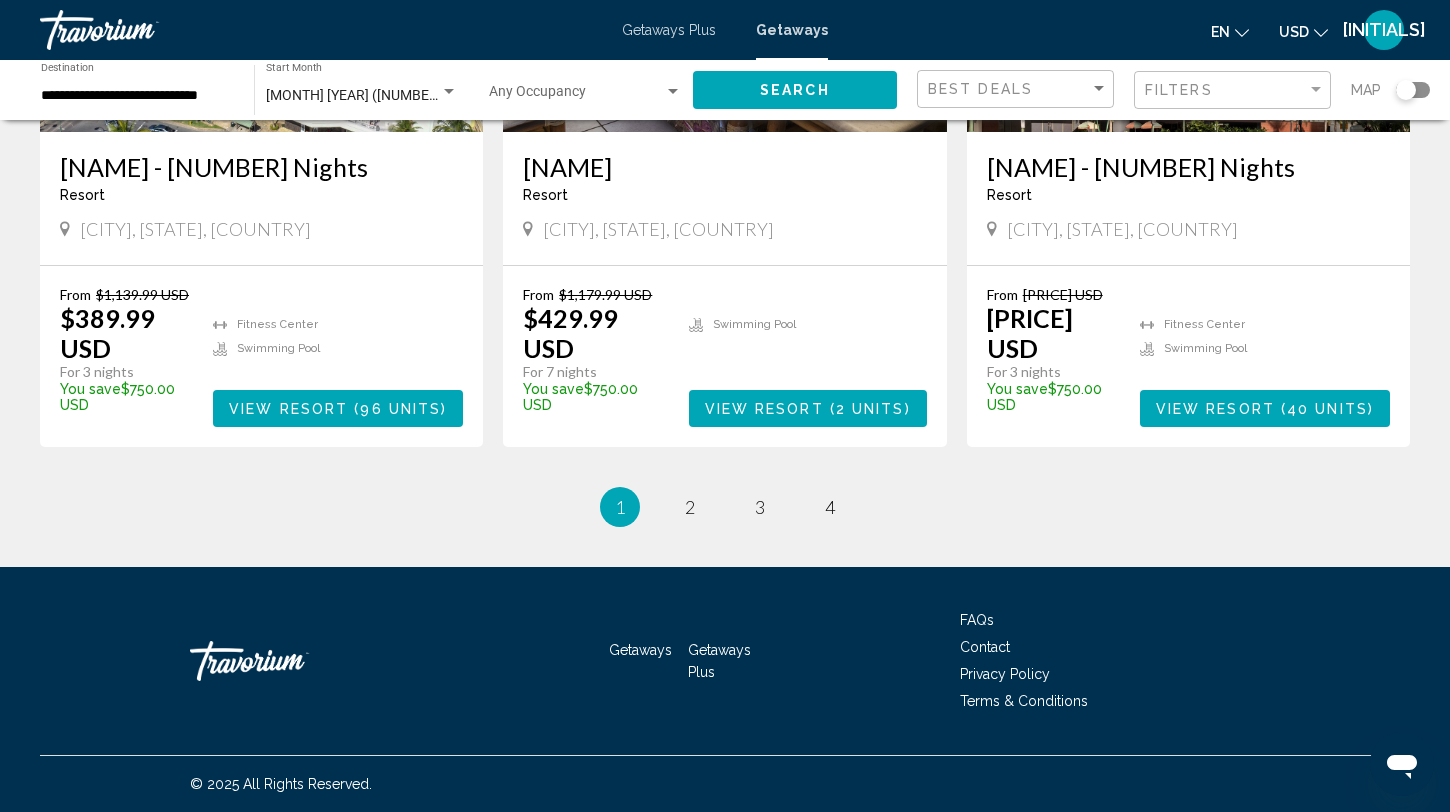 scroll, scrollTop: 2419, scrollLeft: 0, axis: vertical 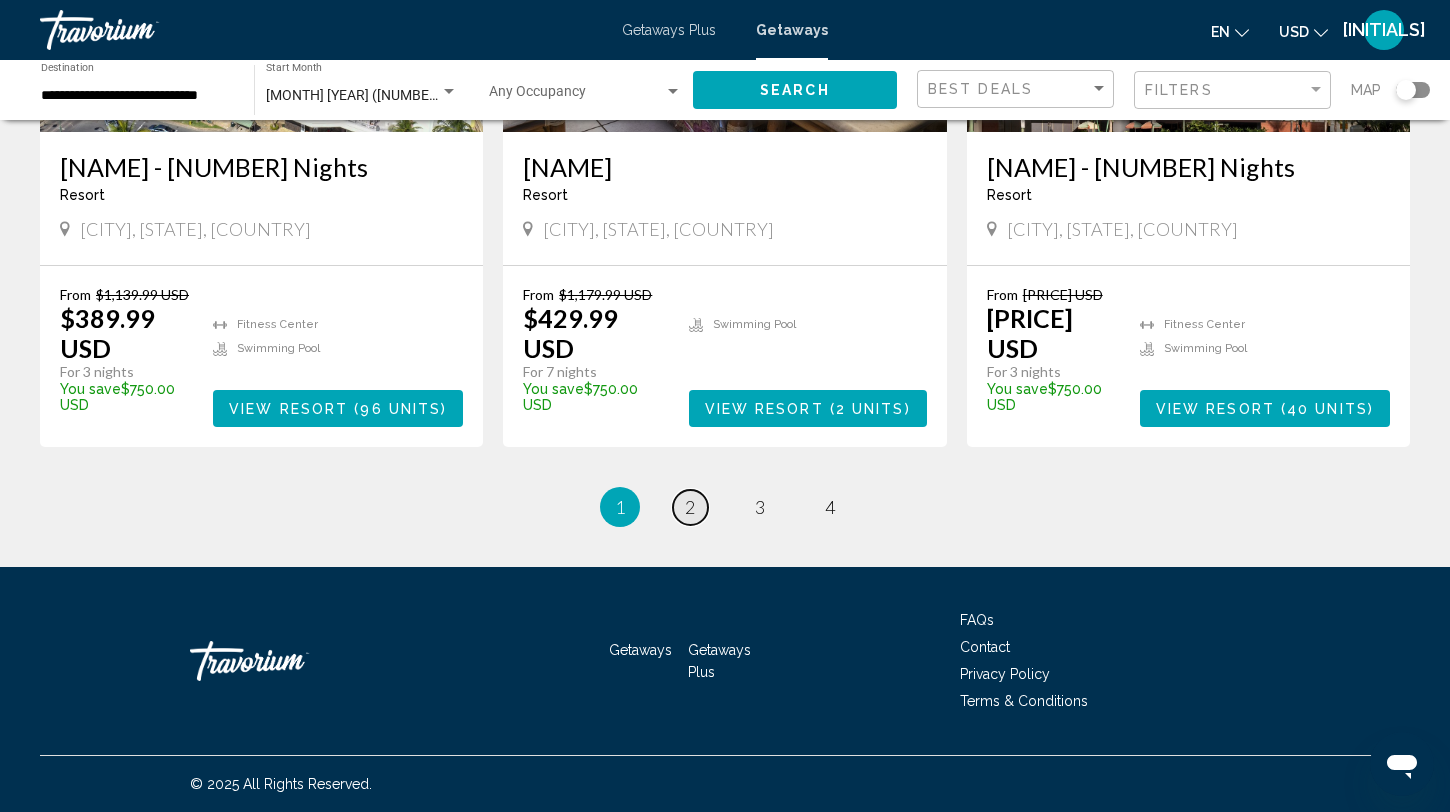 click on "2" at bounding box center [690, 507] 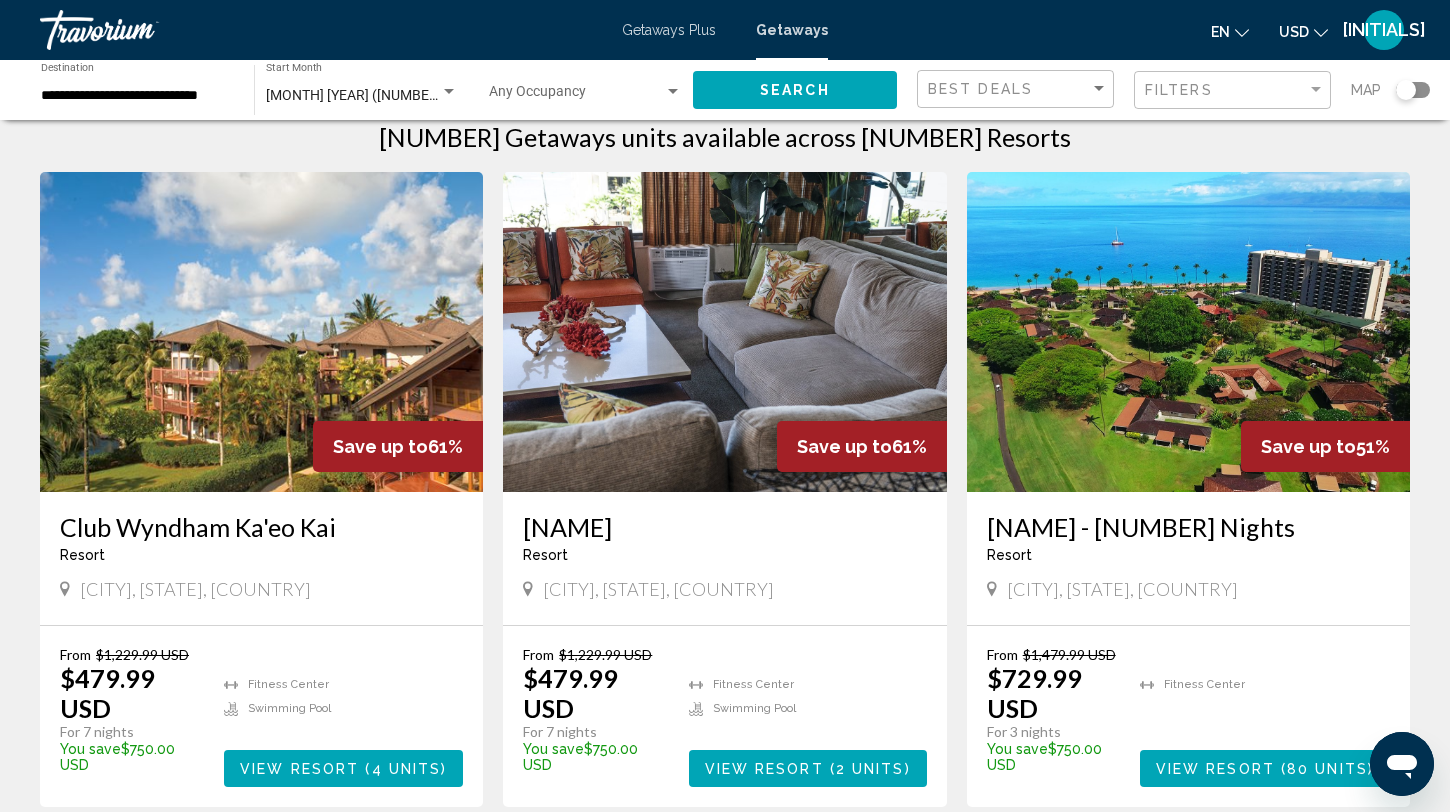scroll, scrollTop: 39, scrollLeft: 0, axis: vertical 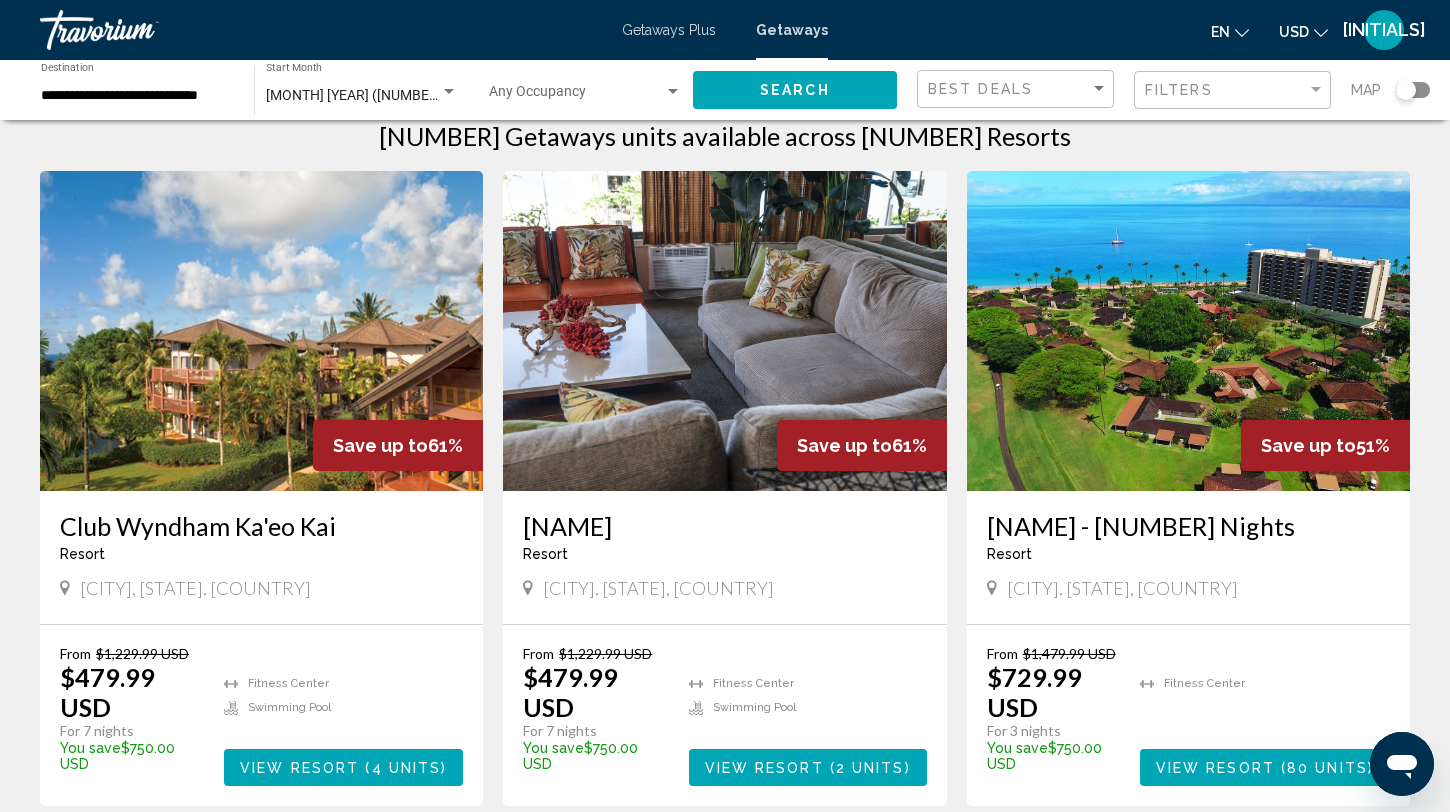 click at bounding box center [261, 331] 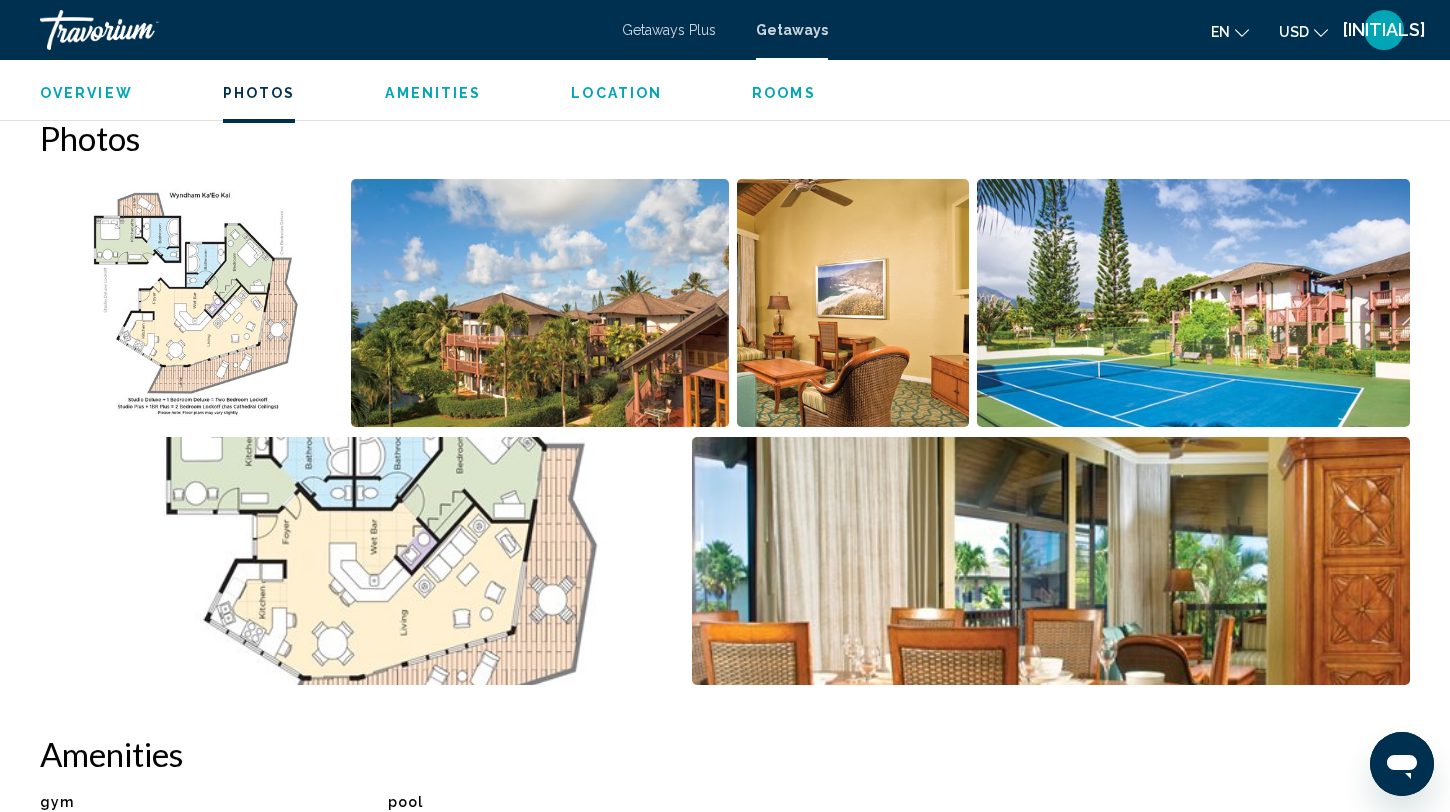 scroll, scrollTop: 928, scrollLeft: 0, axis: vertical 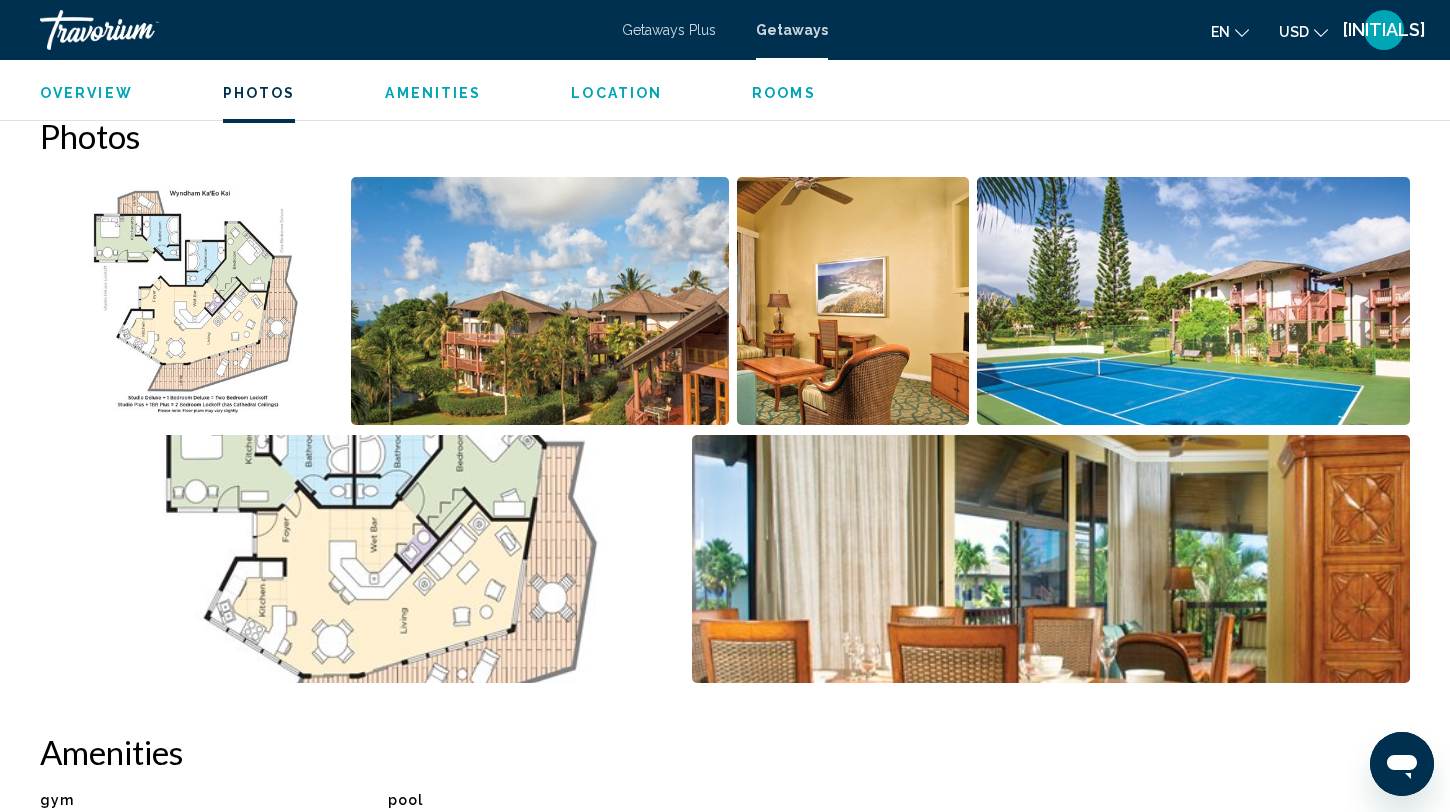 click at bounding box center (540, 301) 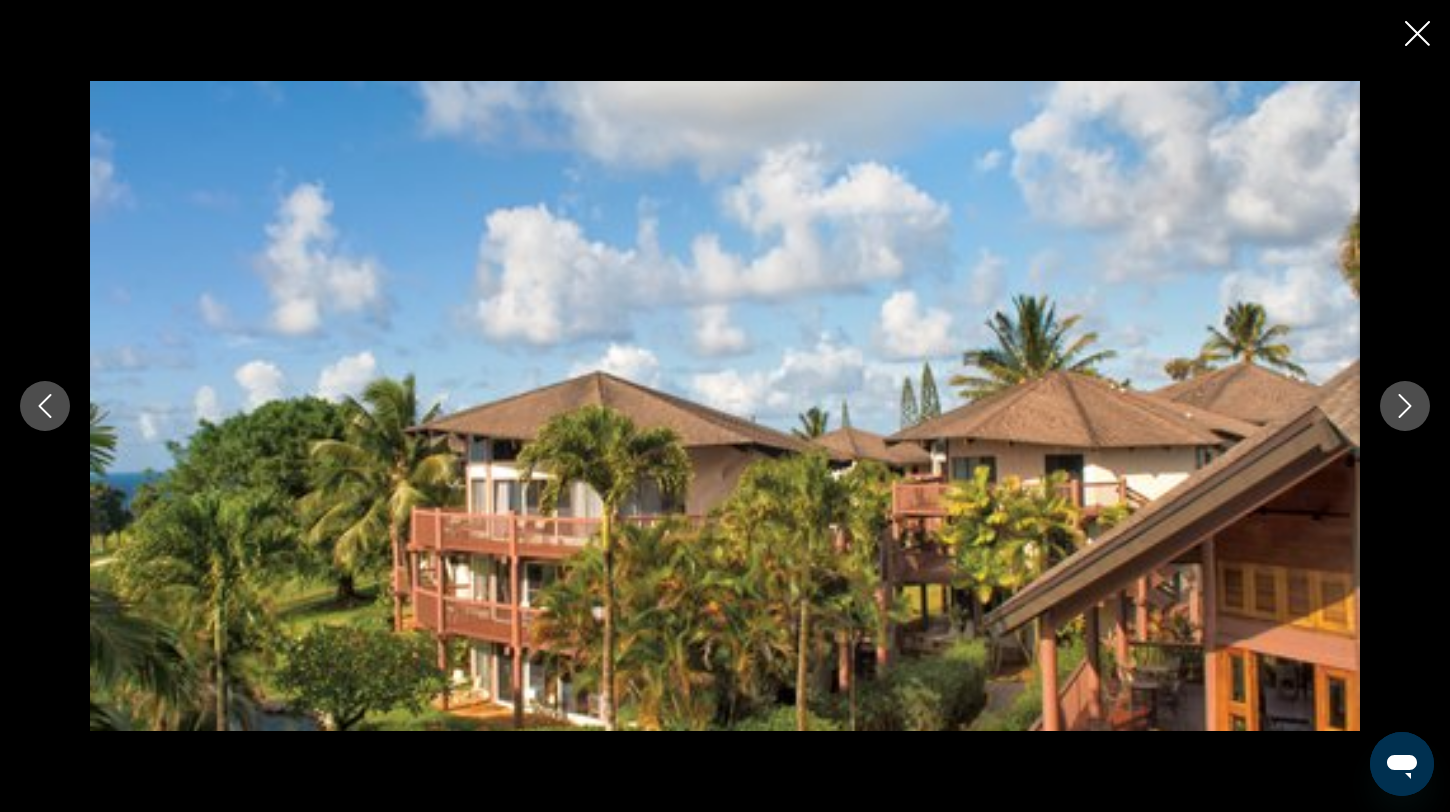 click 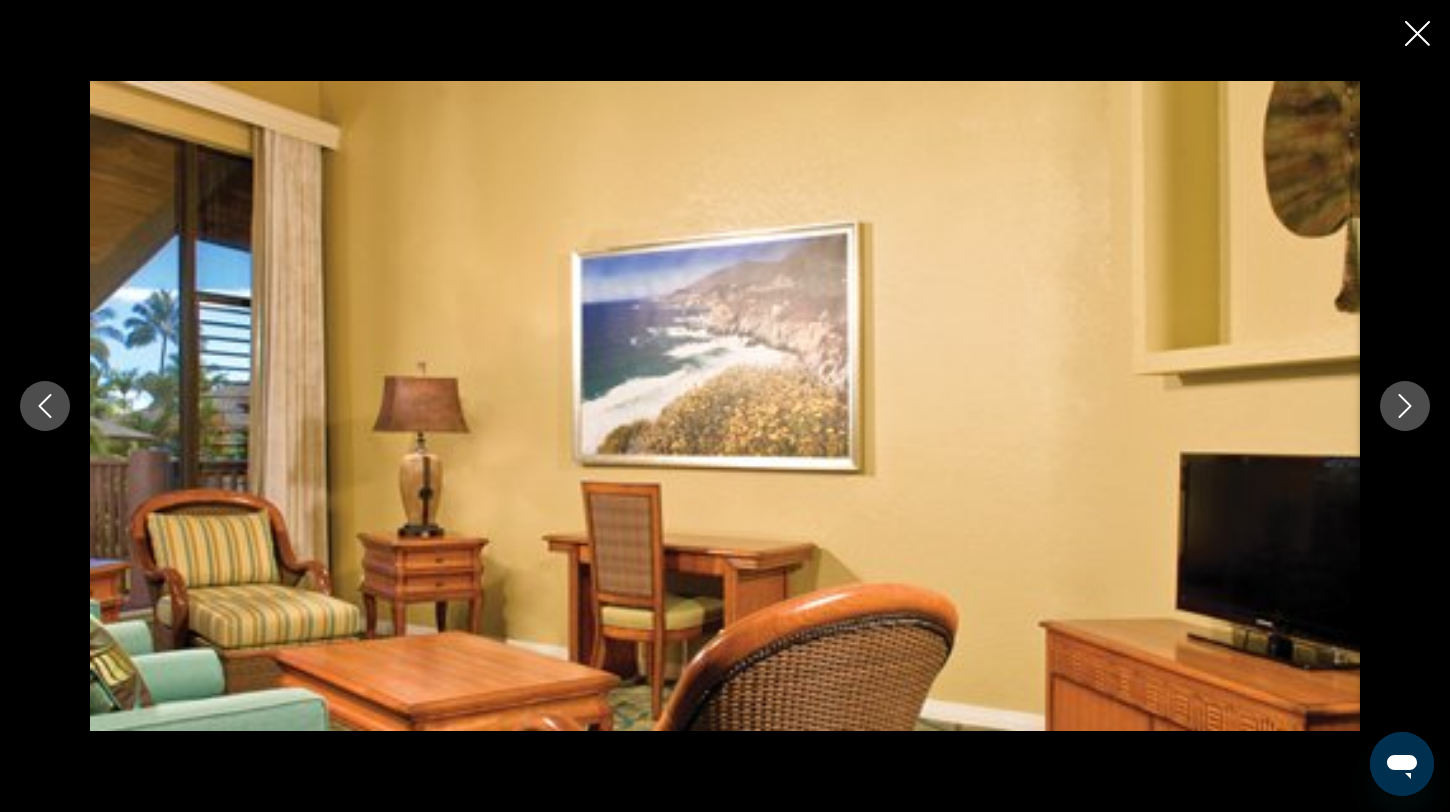 click 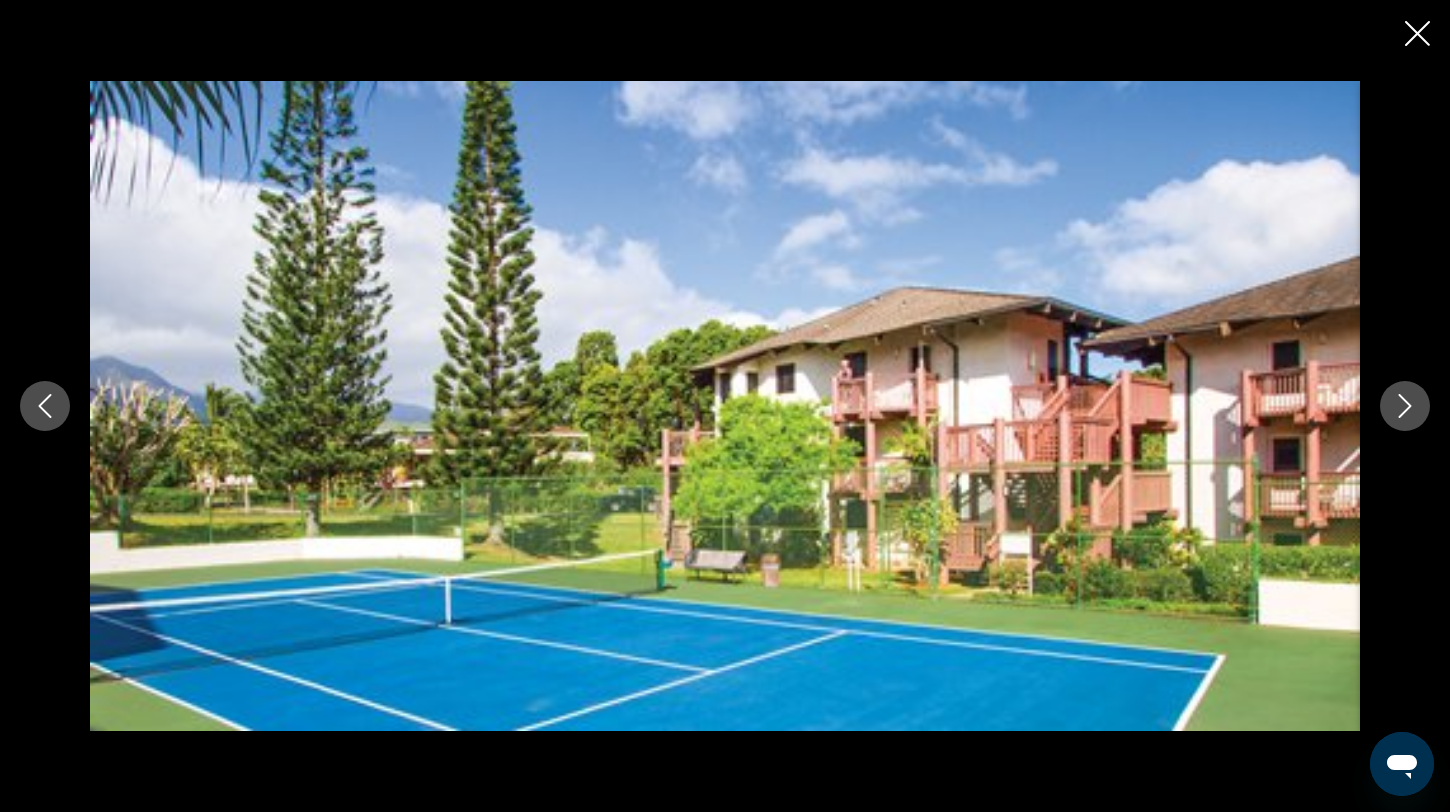 click 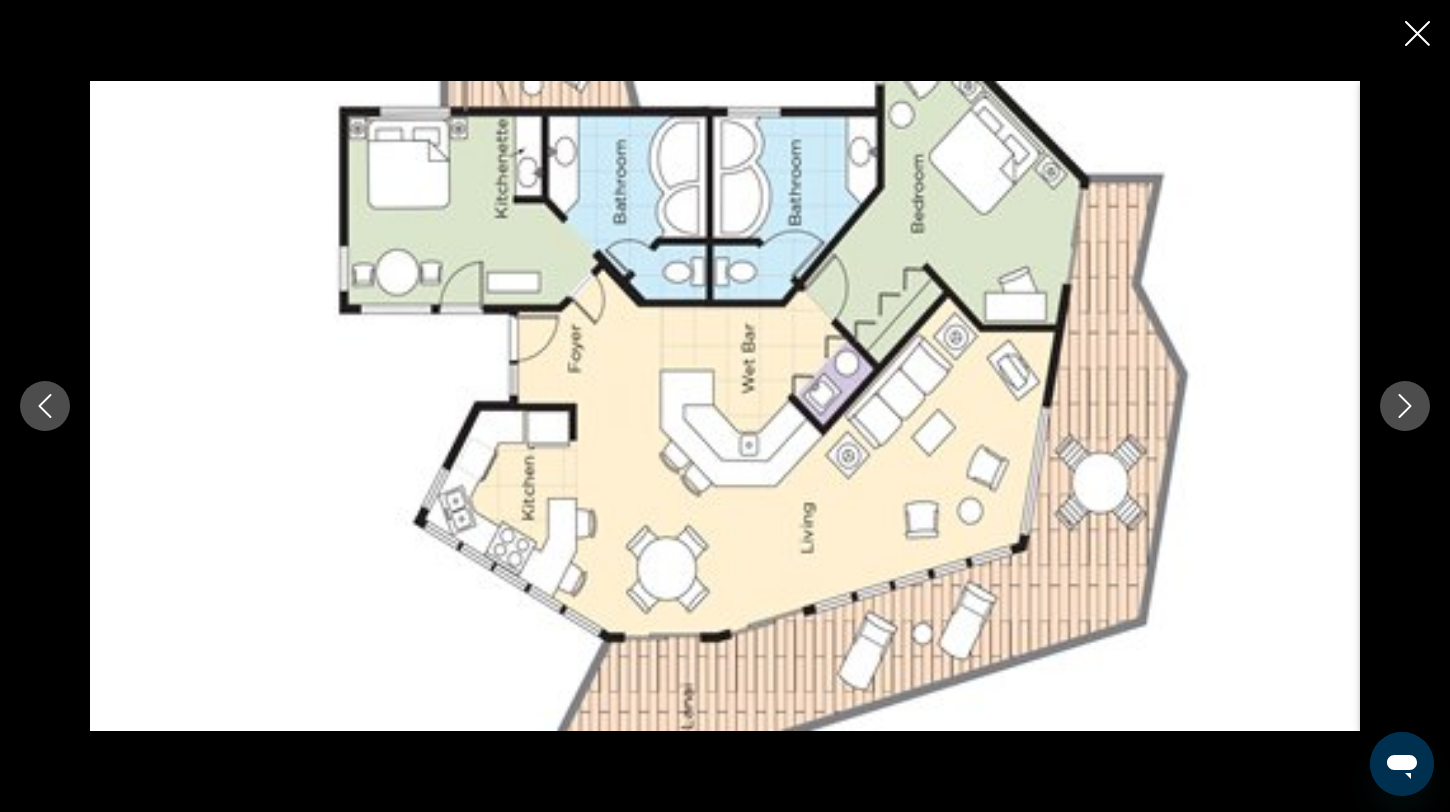 click 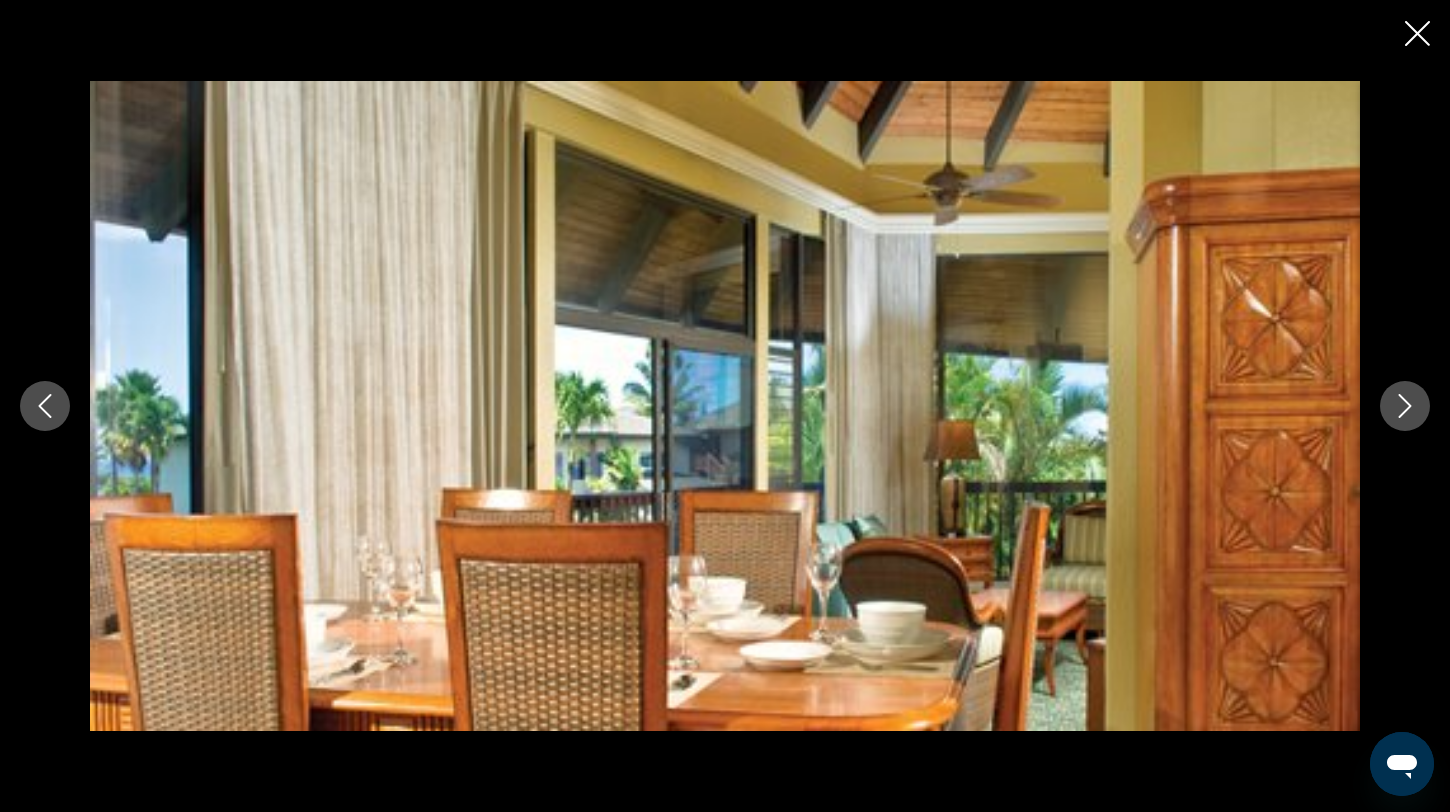 click 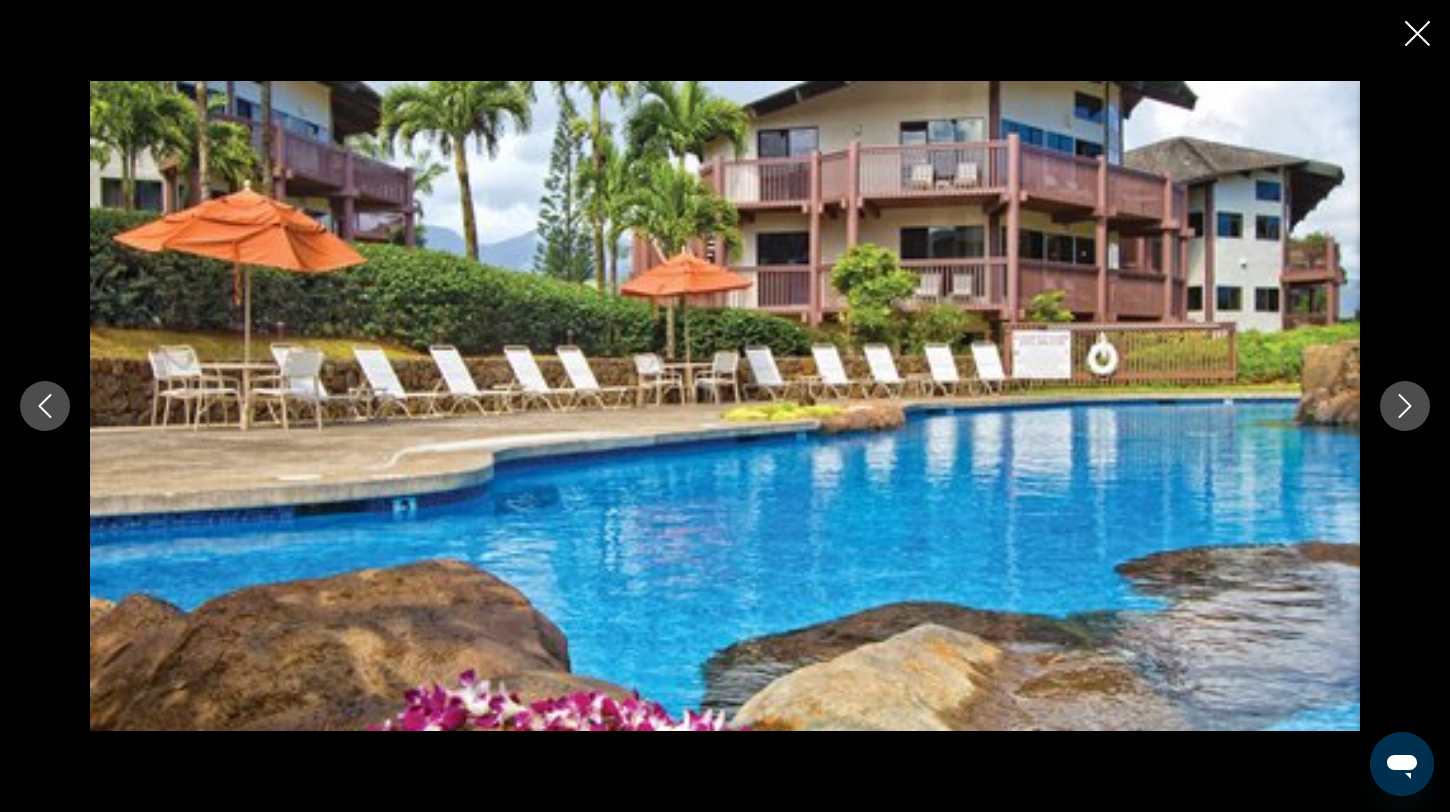 click 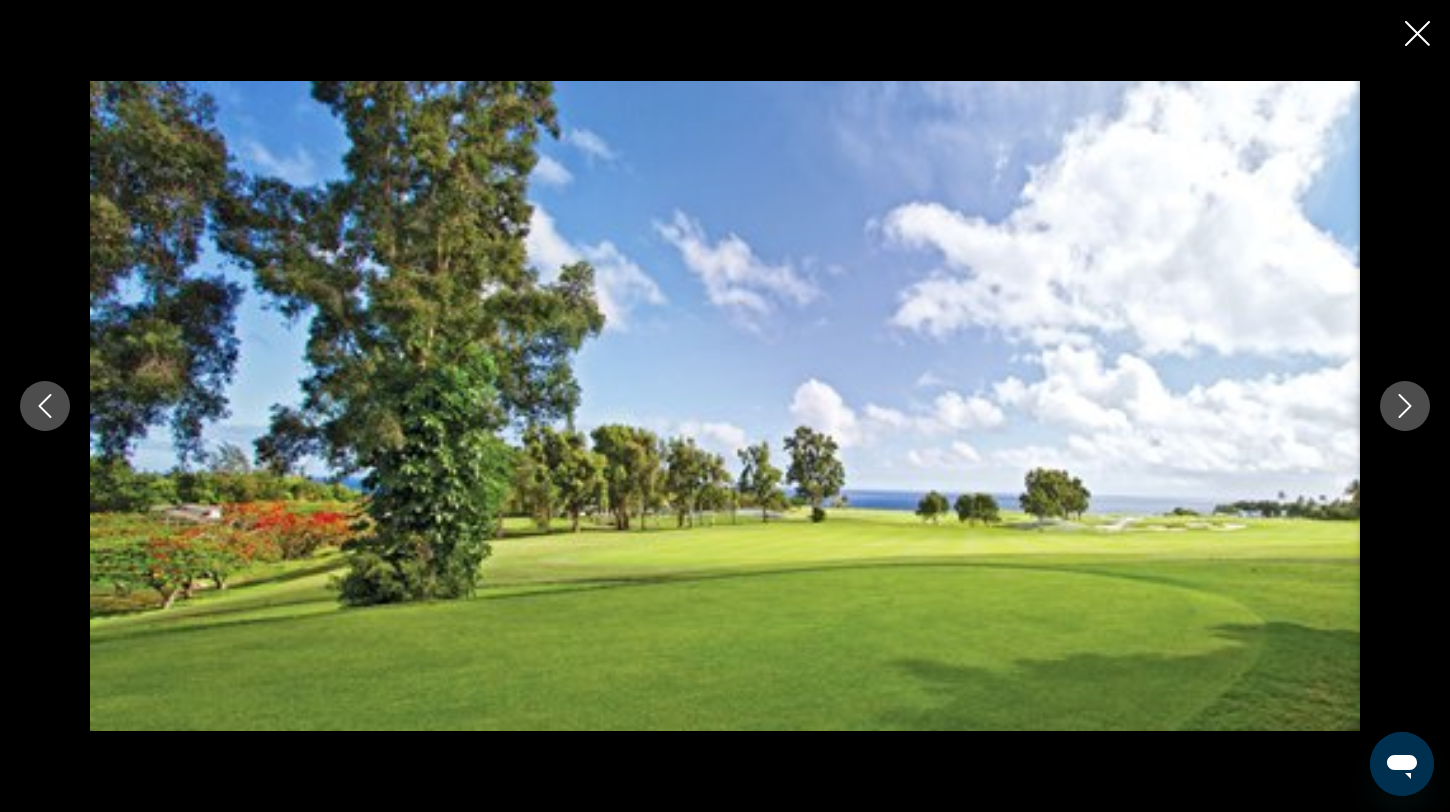 click 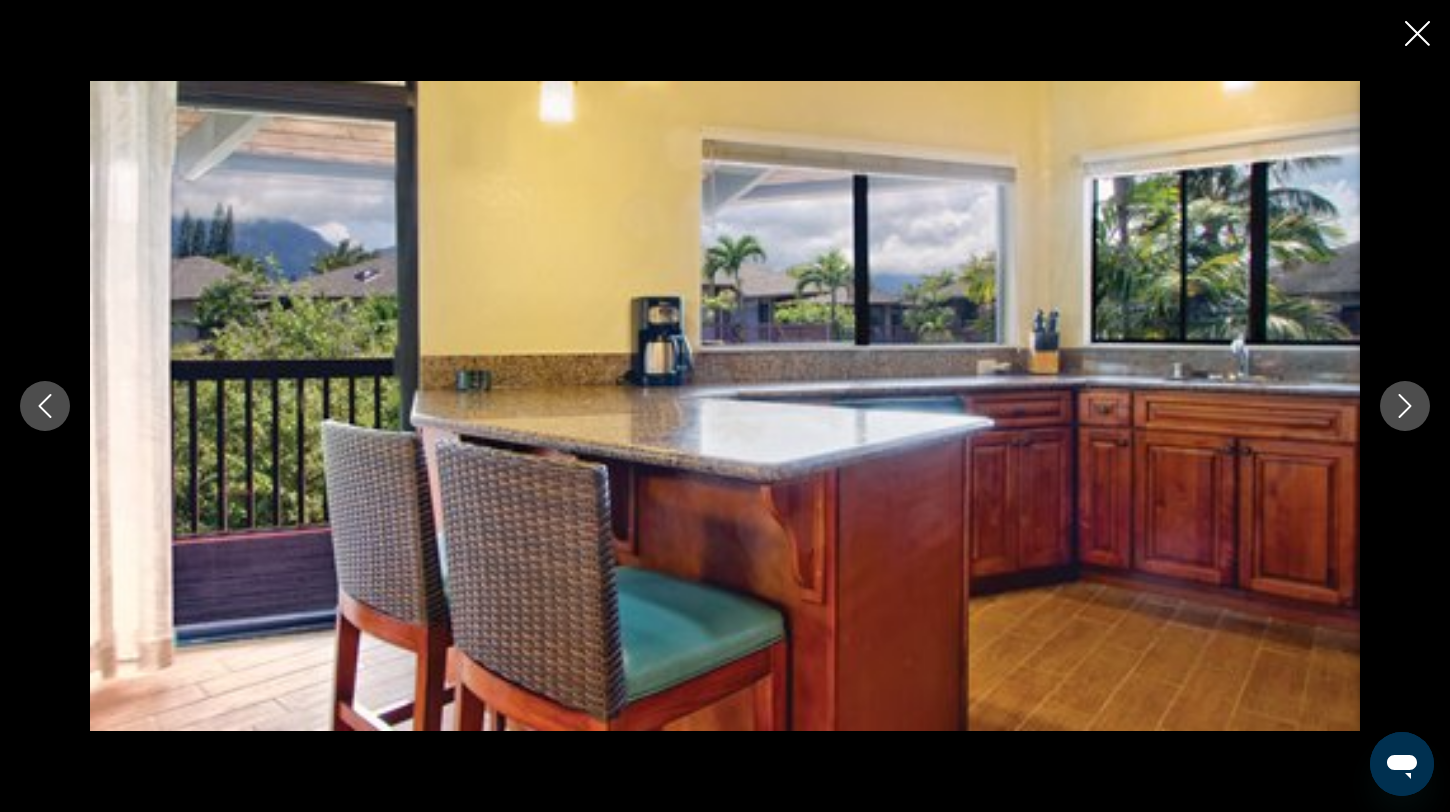 click 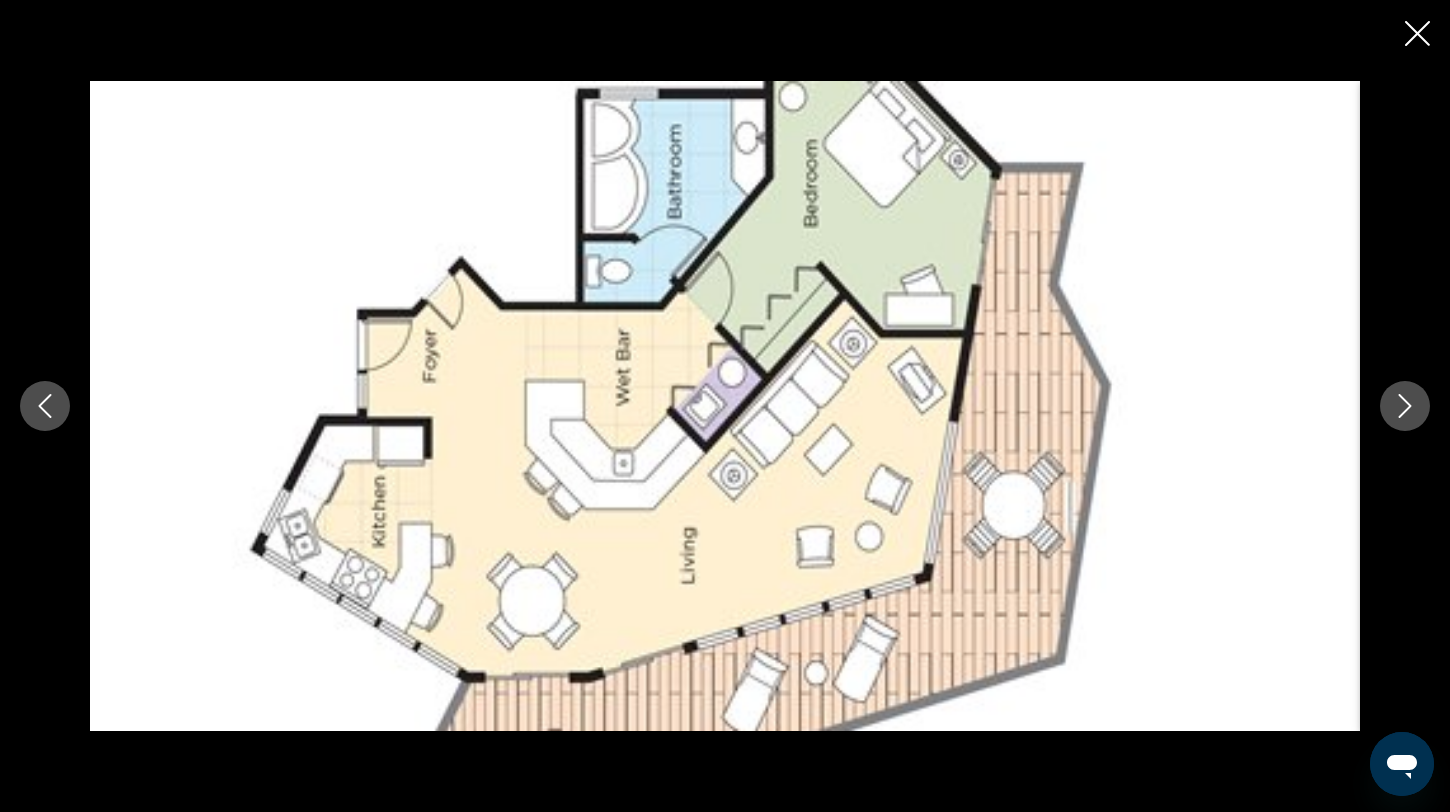 click 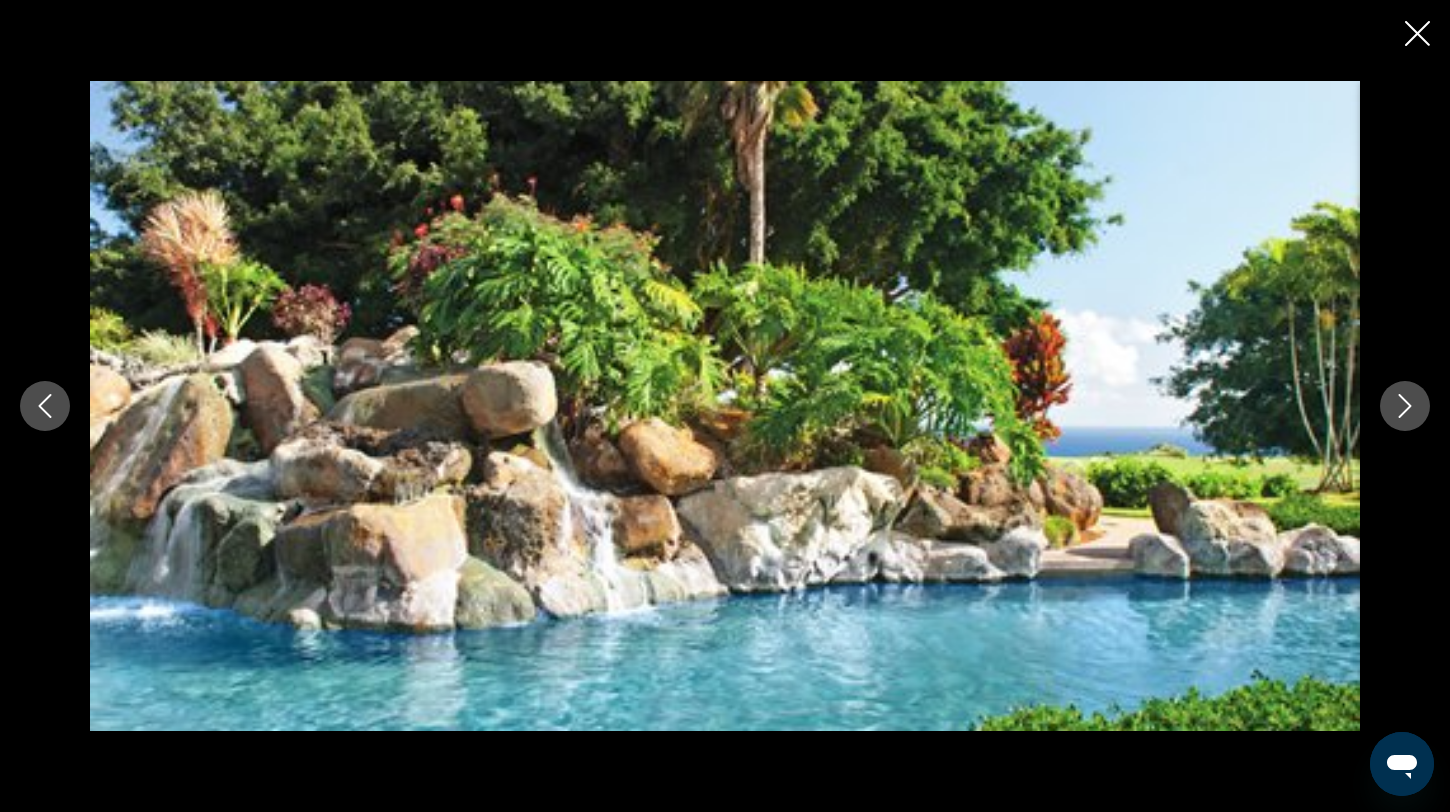 click 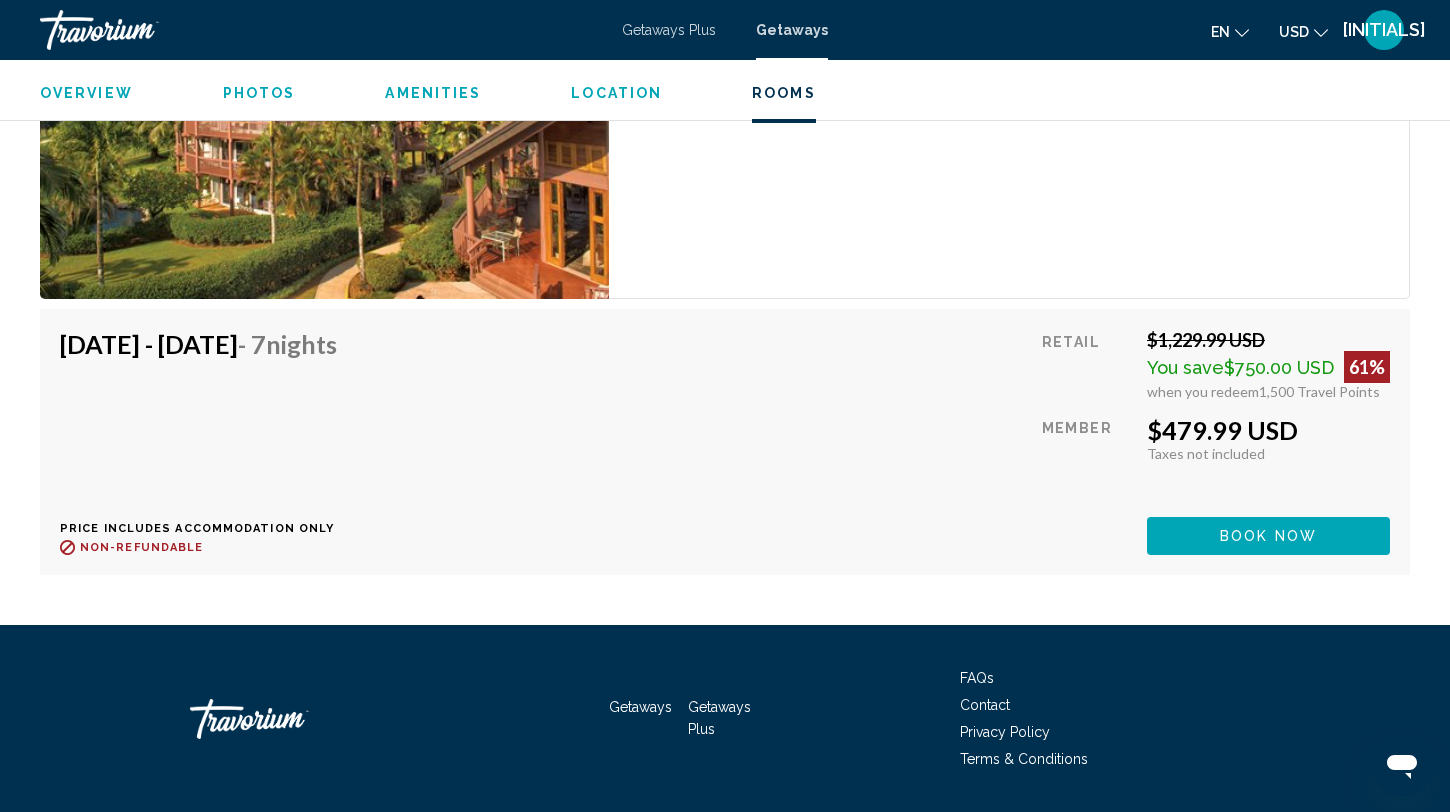 scroll, scrollTop: 4219, scrollLeft: 0, axis: vertical 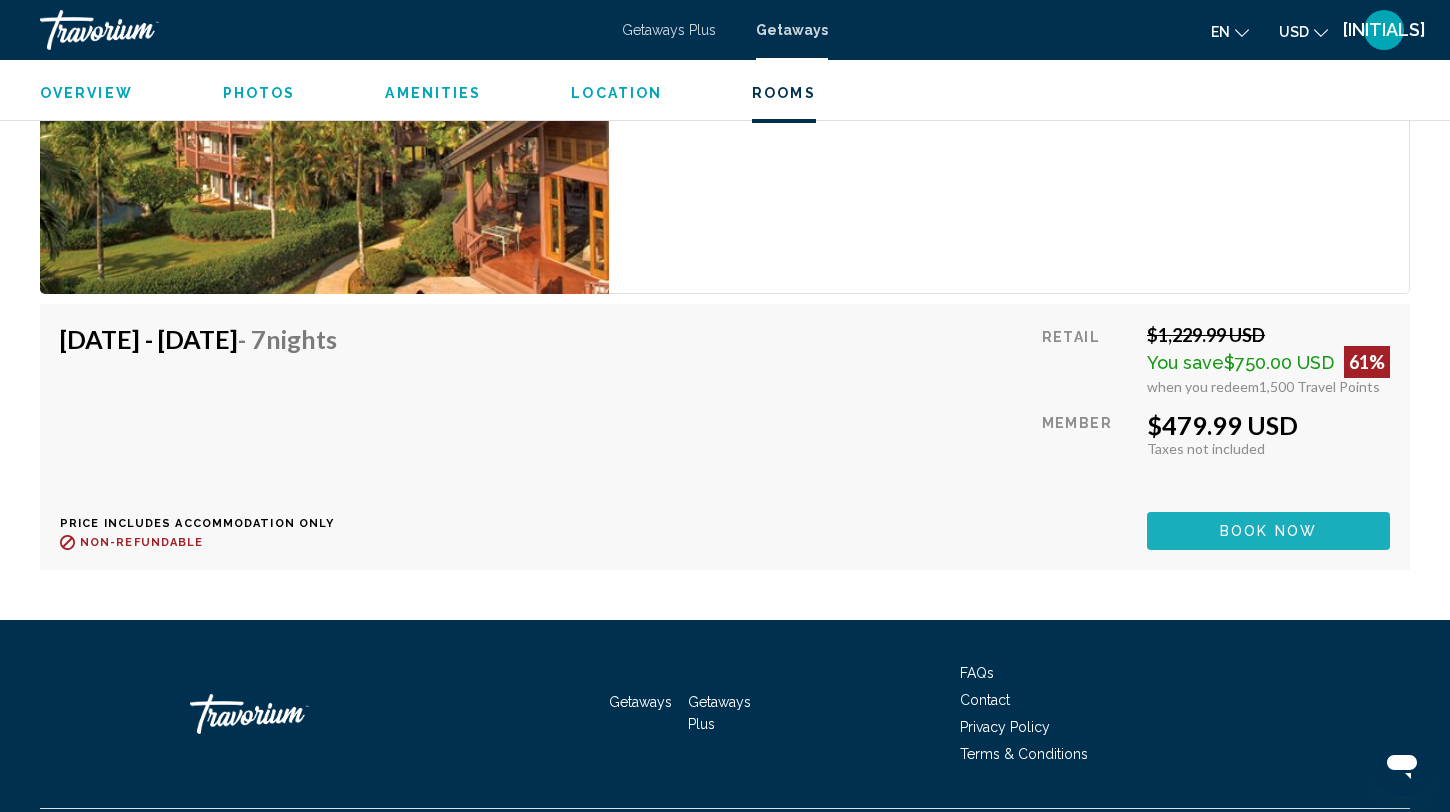 click on "Book now" at bounding box center [1268, 530] 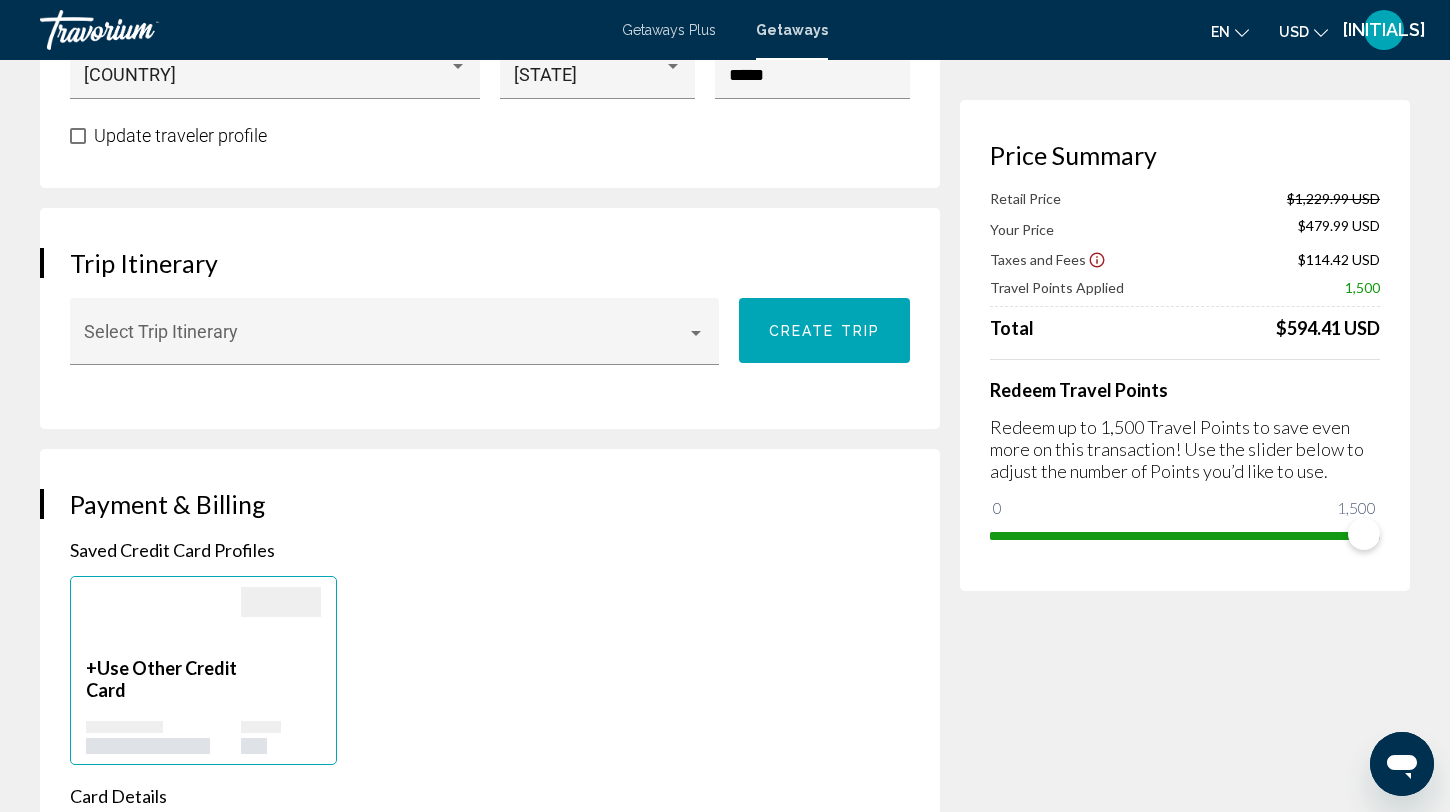 scroll, scrollTop: 0, scrollLeft: 0, axis: both 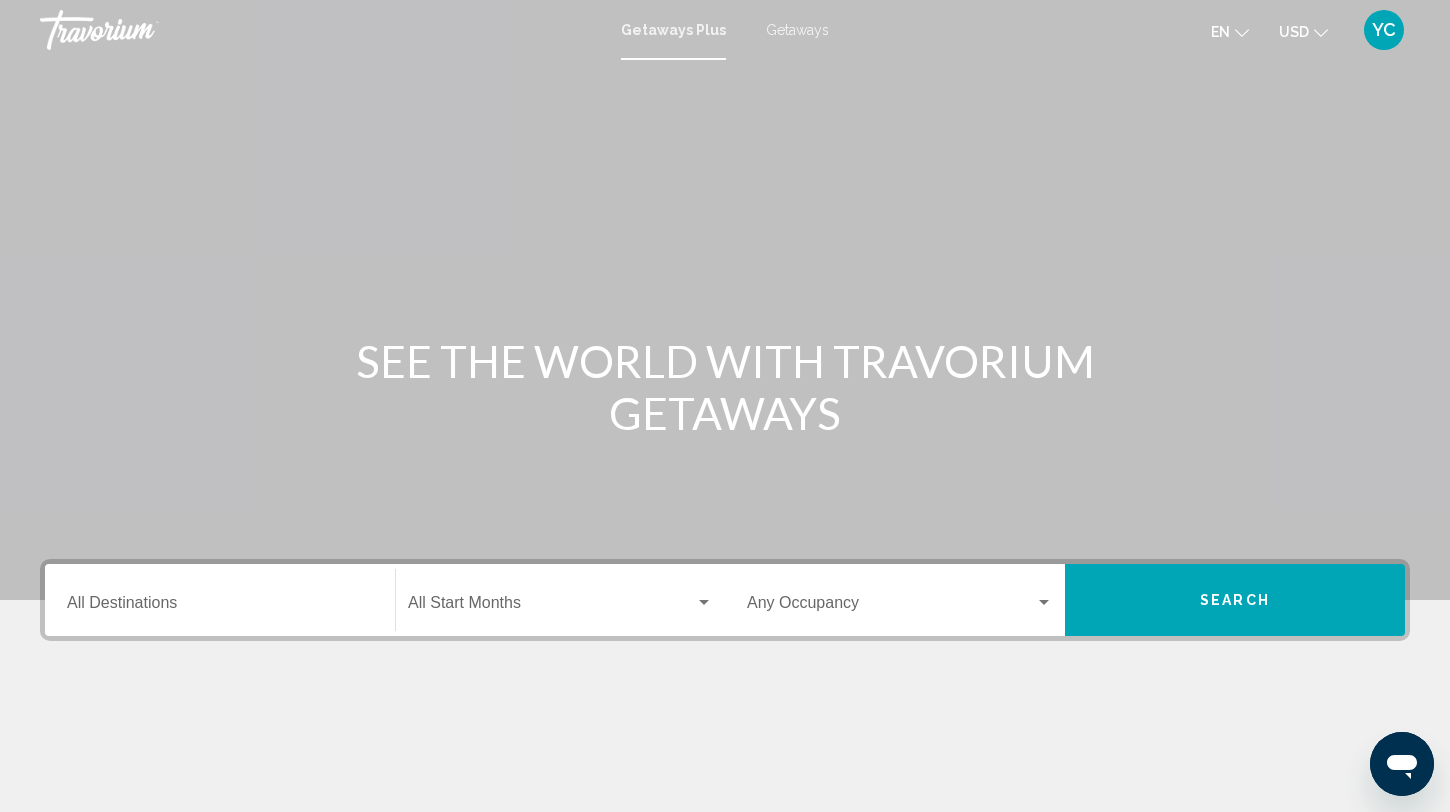 click on "Destination All Destinations" at bounding box center (220, 600) 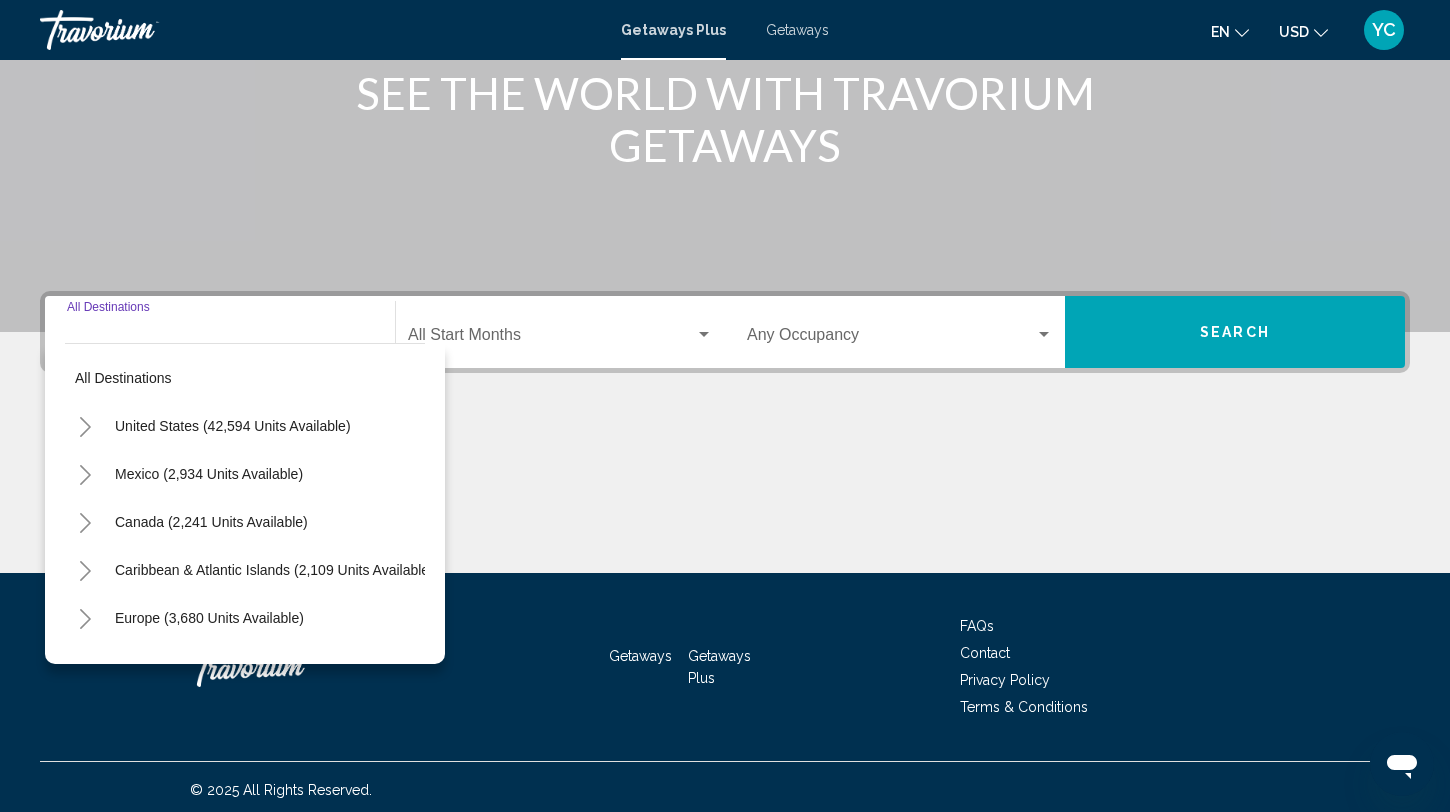 scroll, scrollTop: 274, scrollLeft: 0, axis: vertical 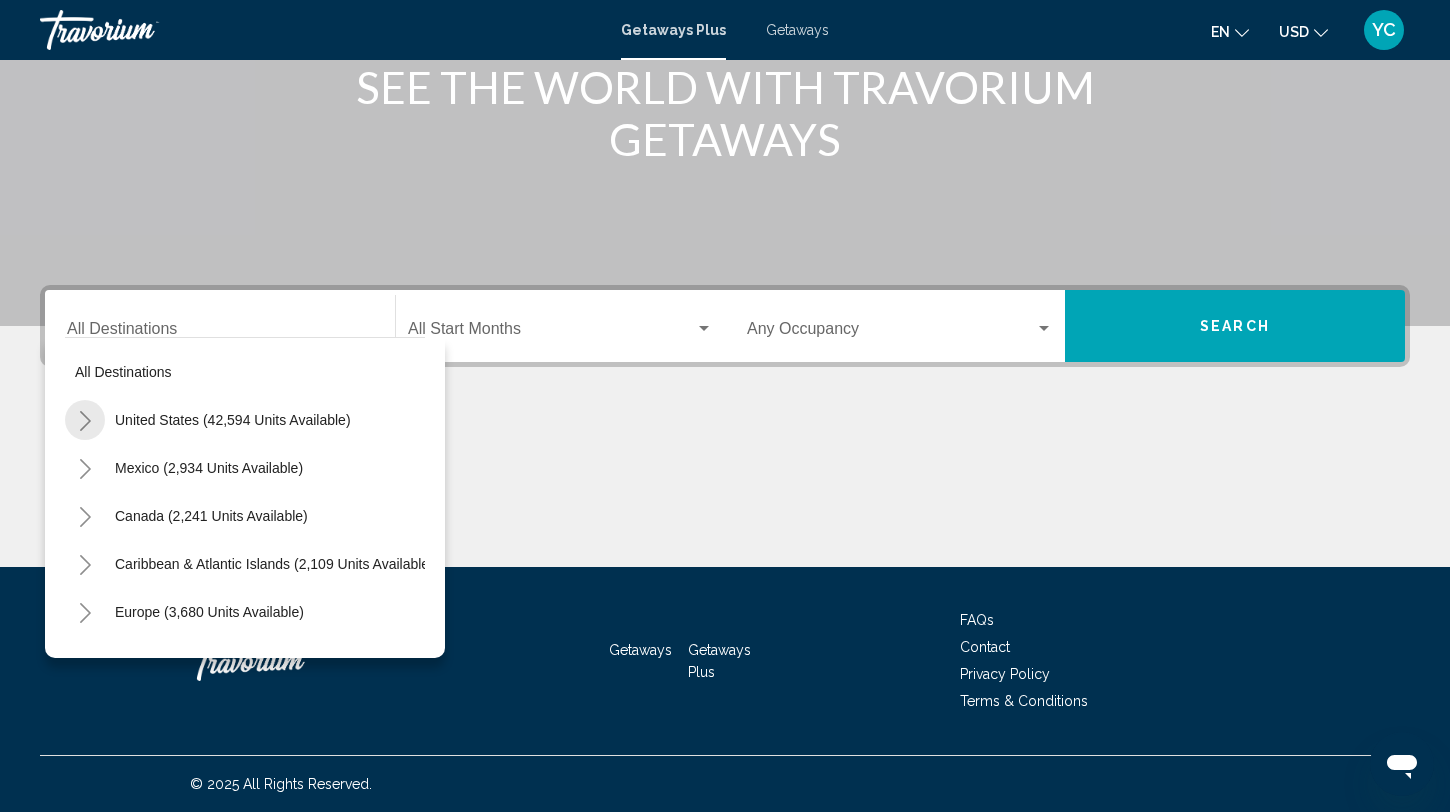 click 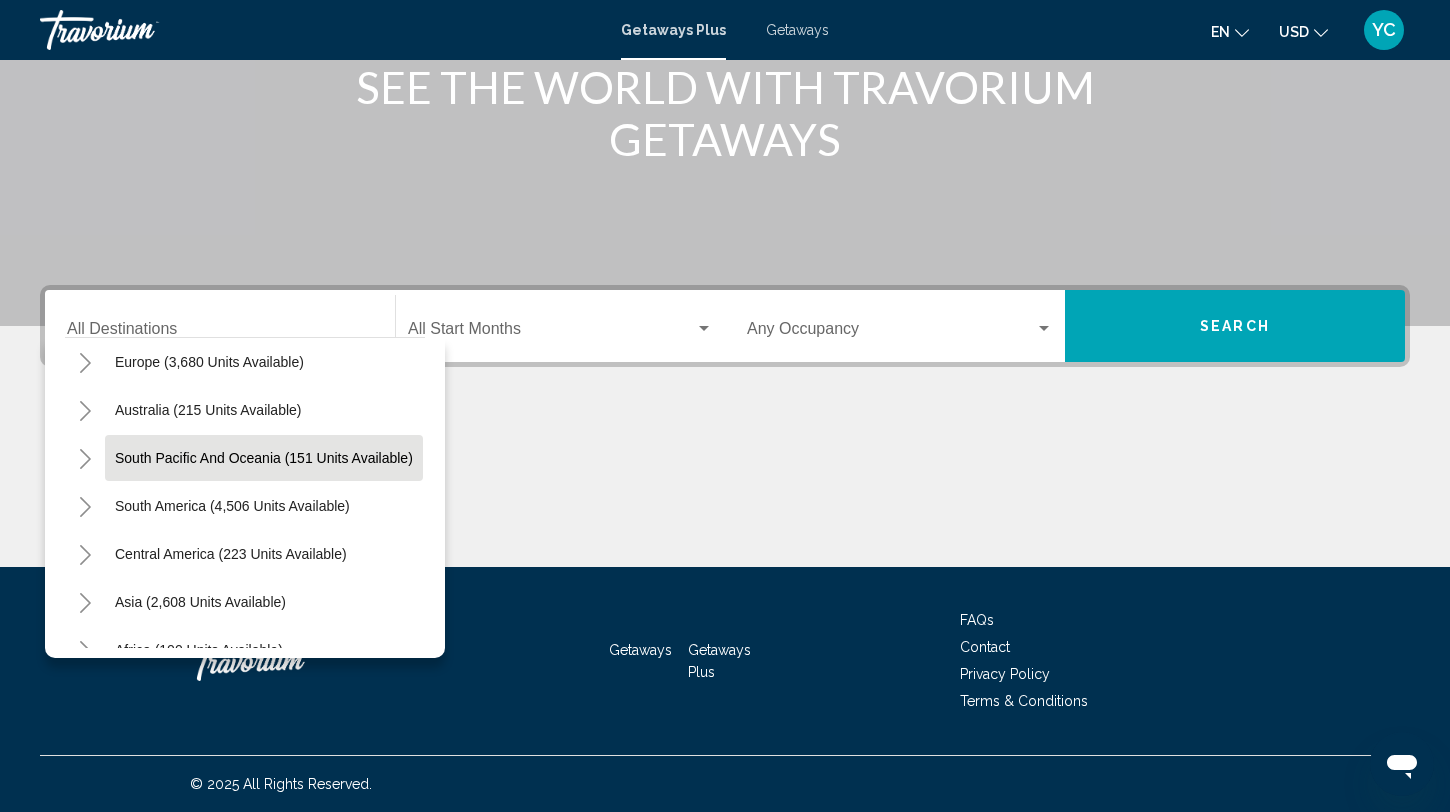 scroll, scrollTop: 2148, scrollLeft: 0, axis: vertical 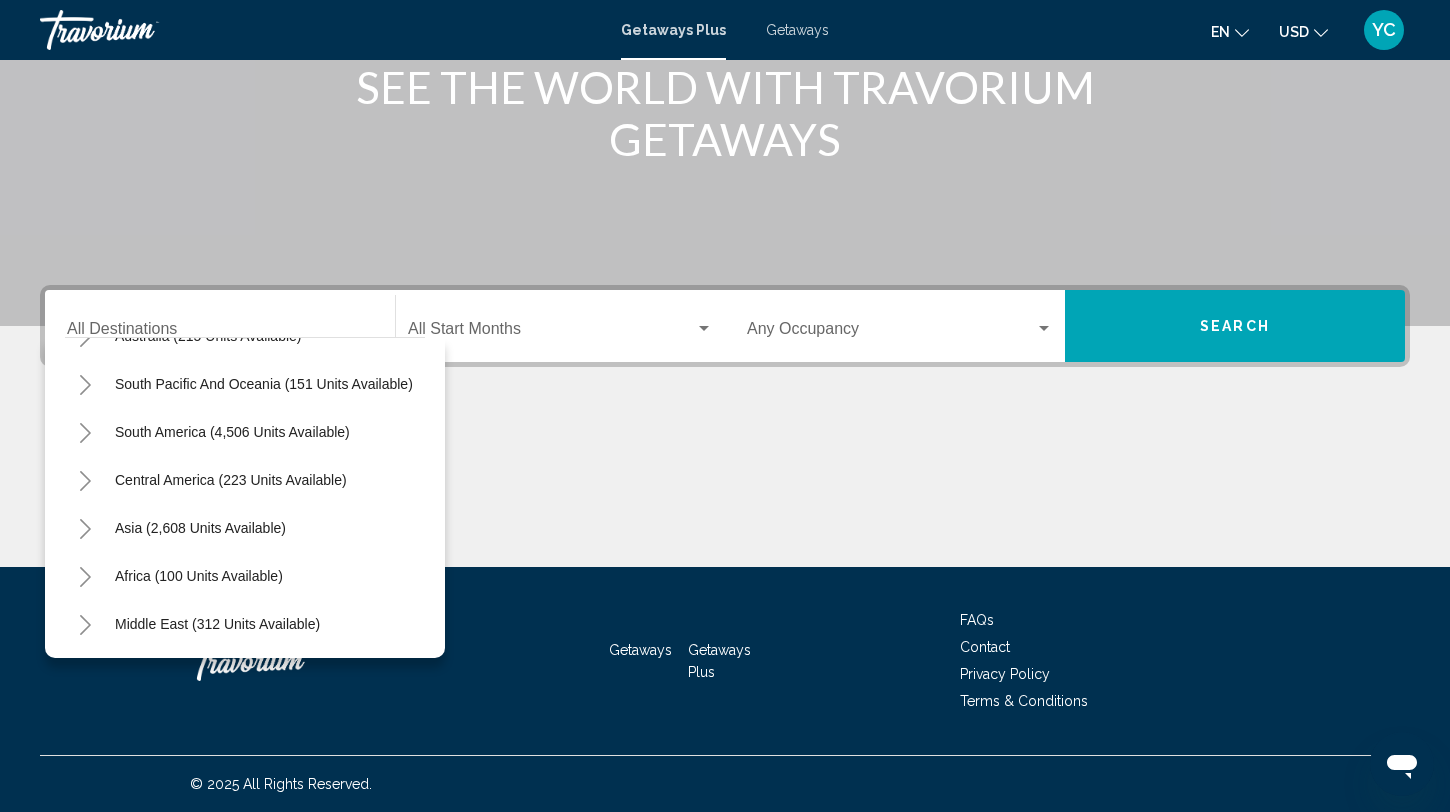 click at bounding box center [725, 492] 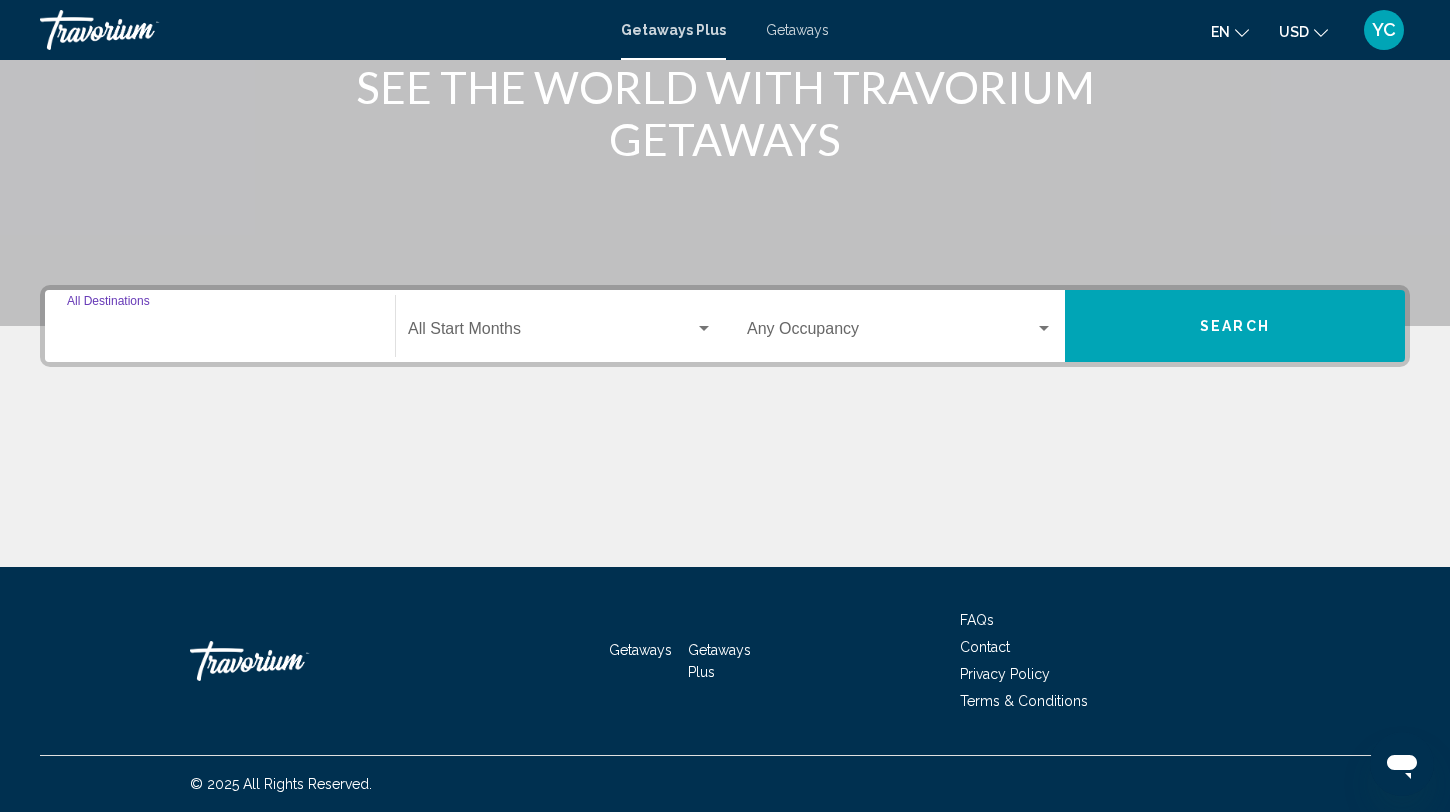 click on "Destination All Destinations" at bounding box center [220, 333] 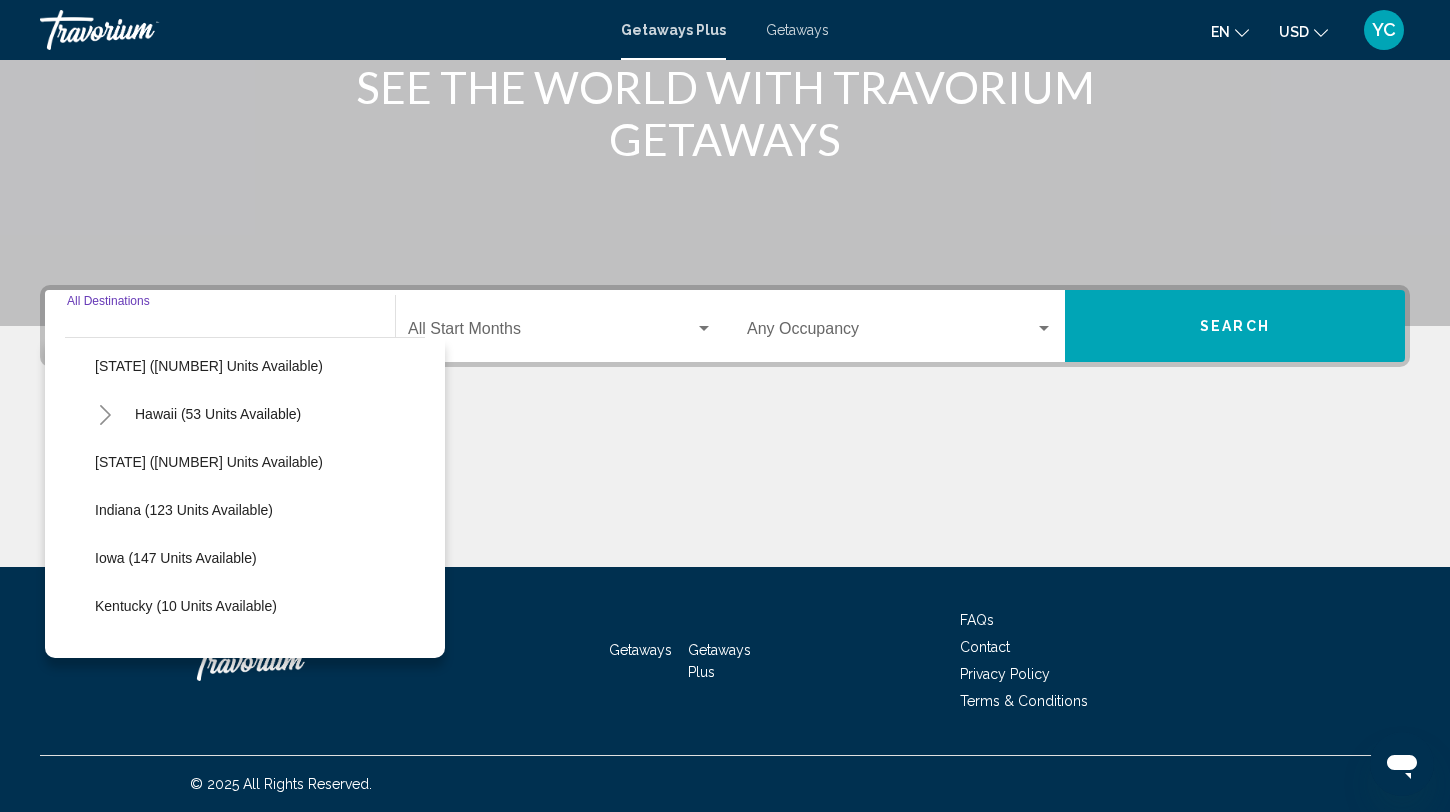 scroll, scrollTop: 332, scrollLeft: 0, axis: vertical 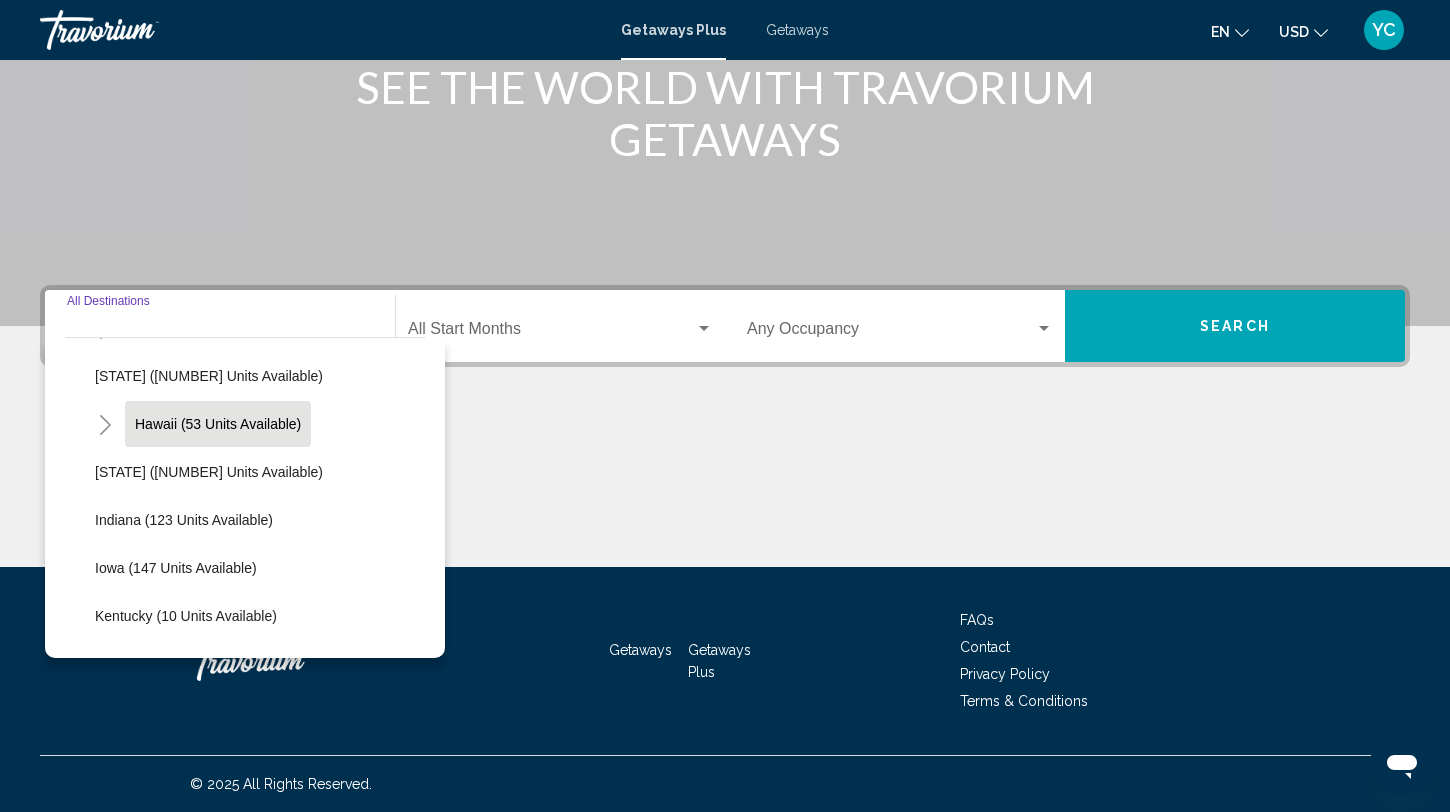 click on "Hawaii (53 units available)" 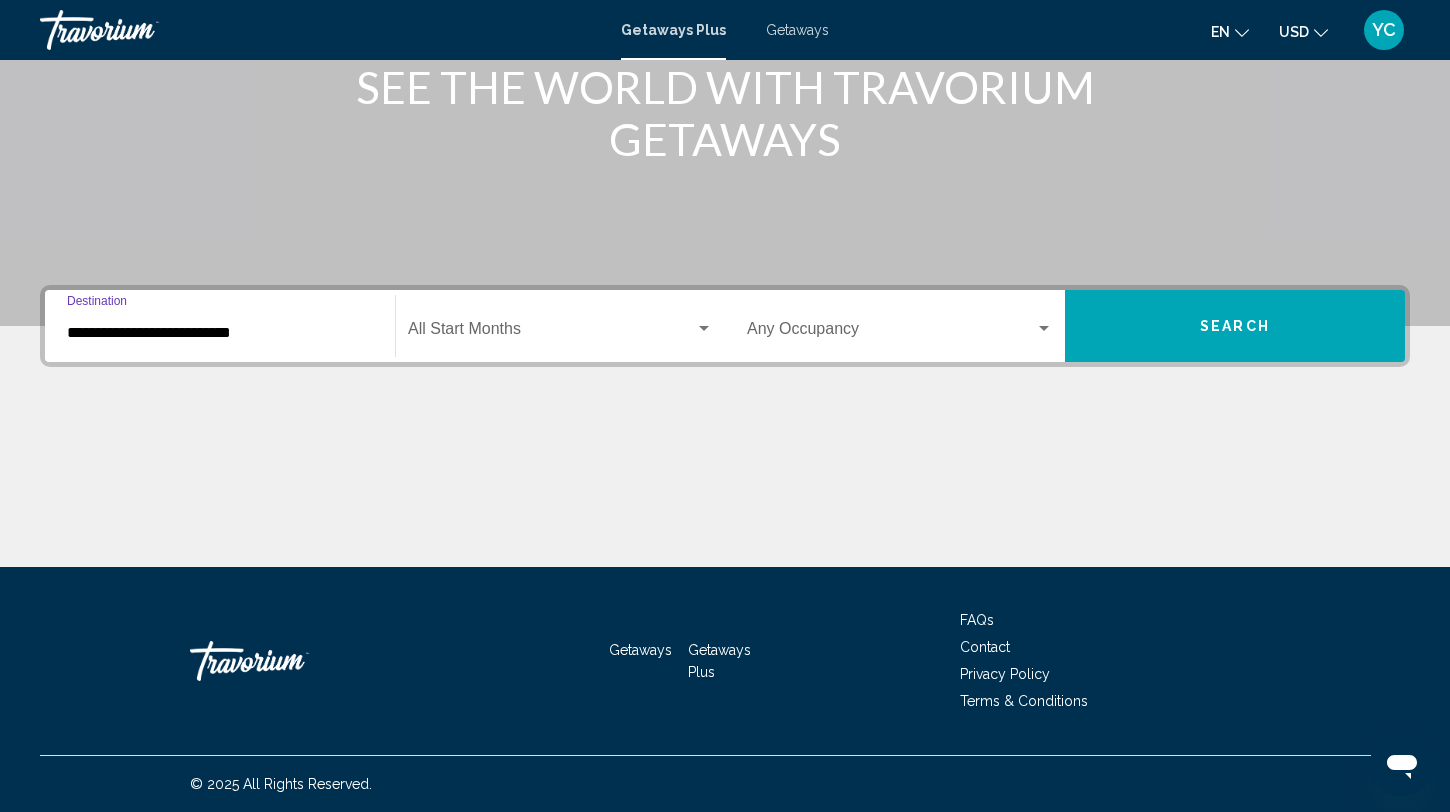 click at bounding box center [551, 333] 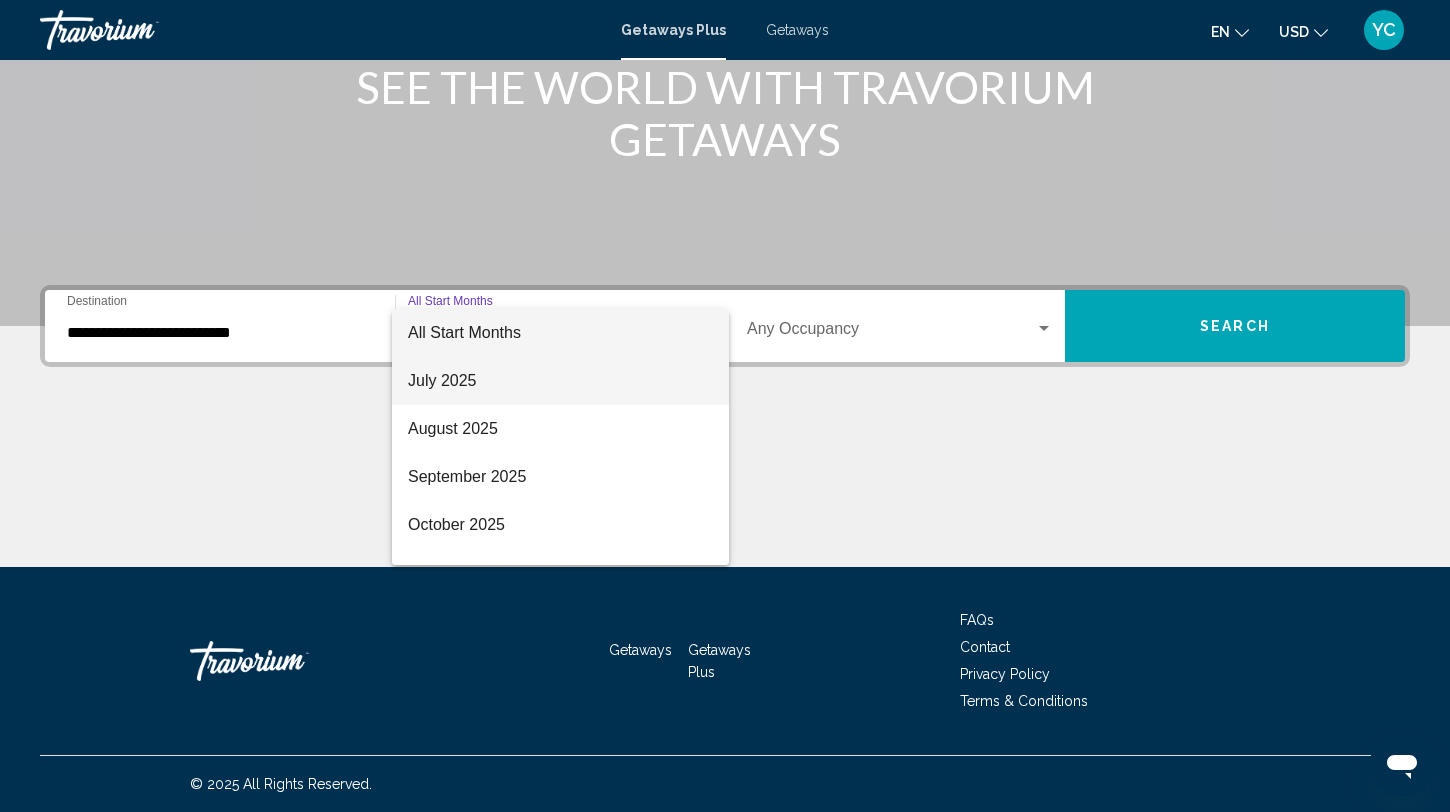 click on "July 2025" at bounding box center [560, 381] 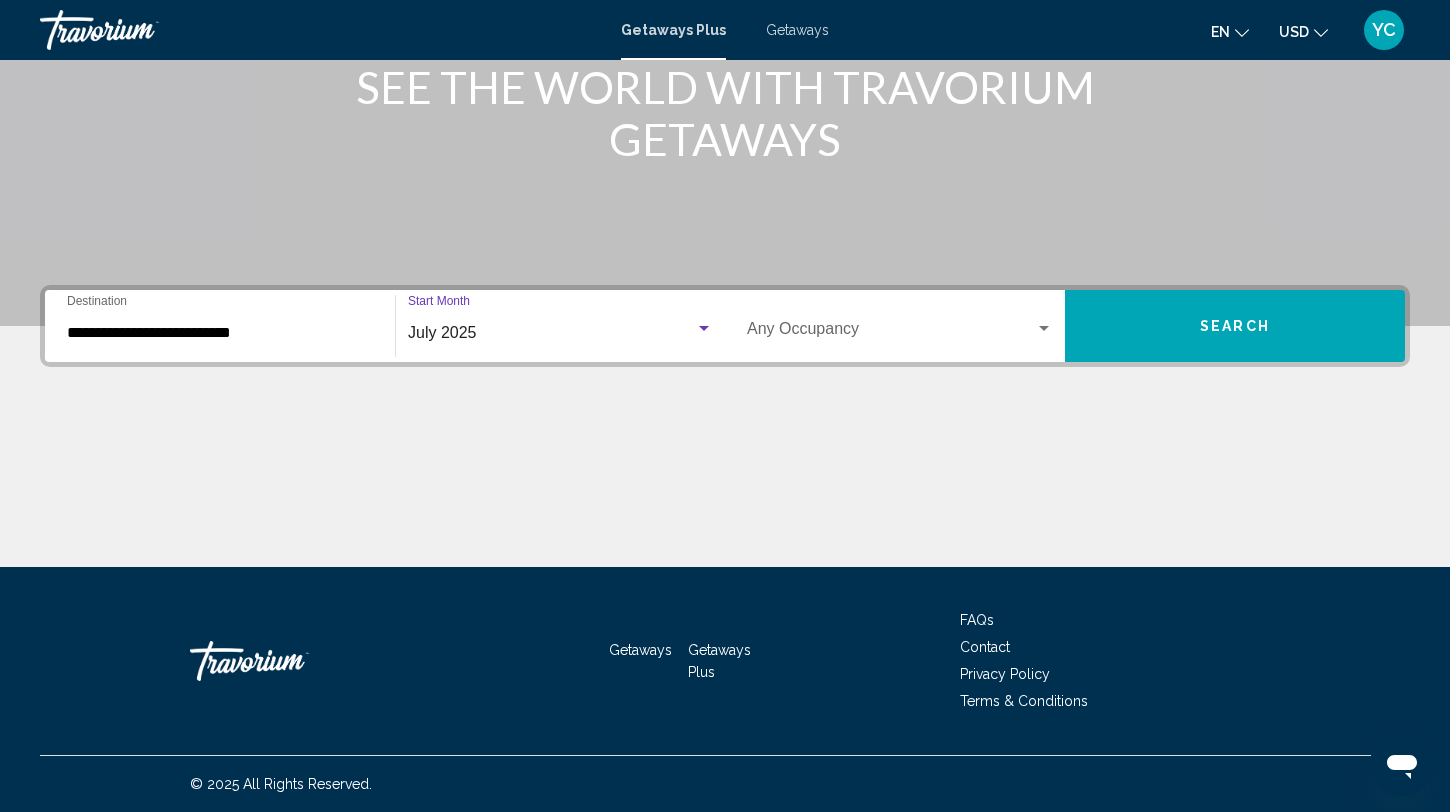 click on "Search" at bounding box center [1235, 326] 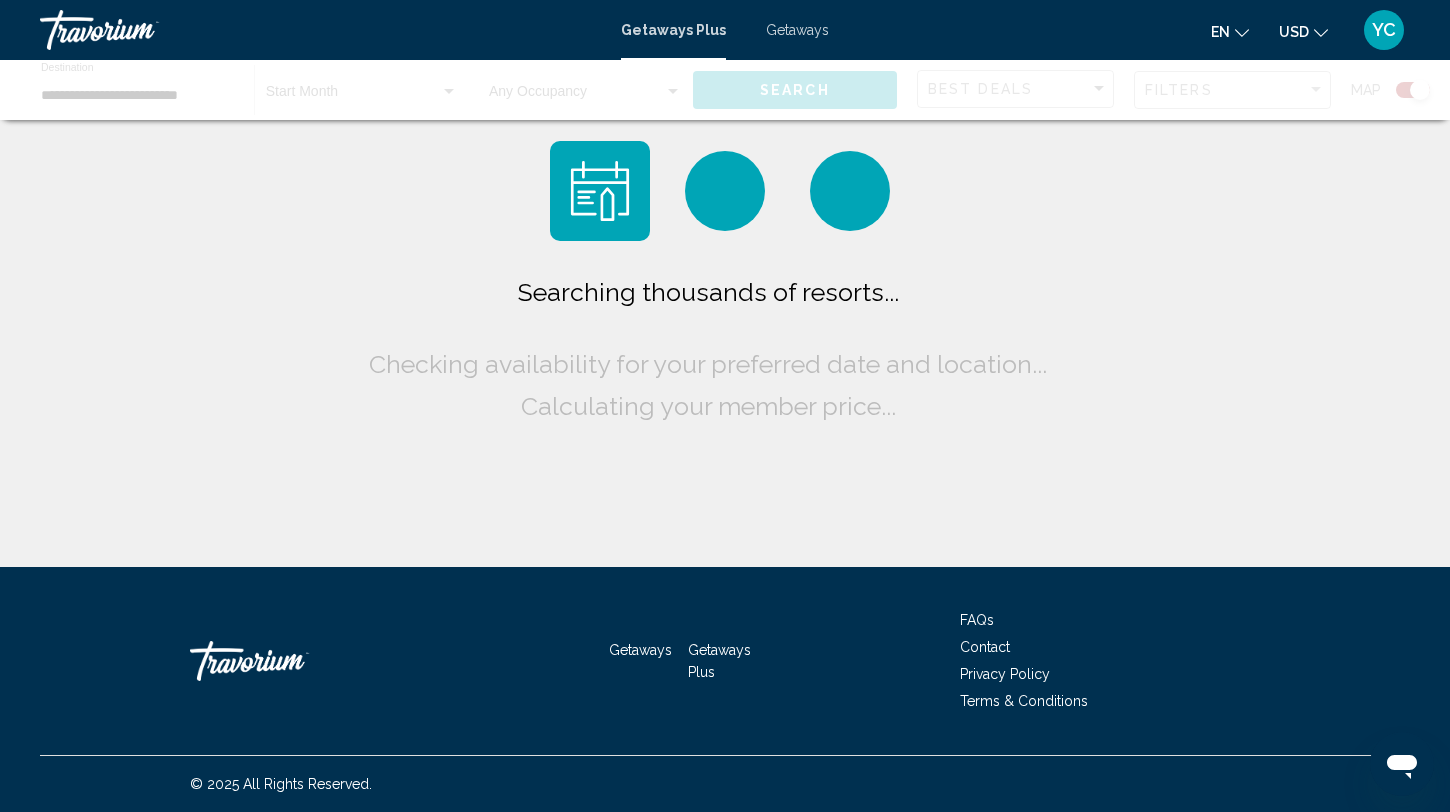 scroll, scrollTop: 0, scrollLeft: 0, axis: both 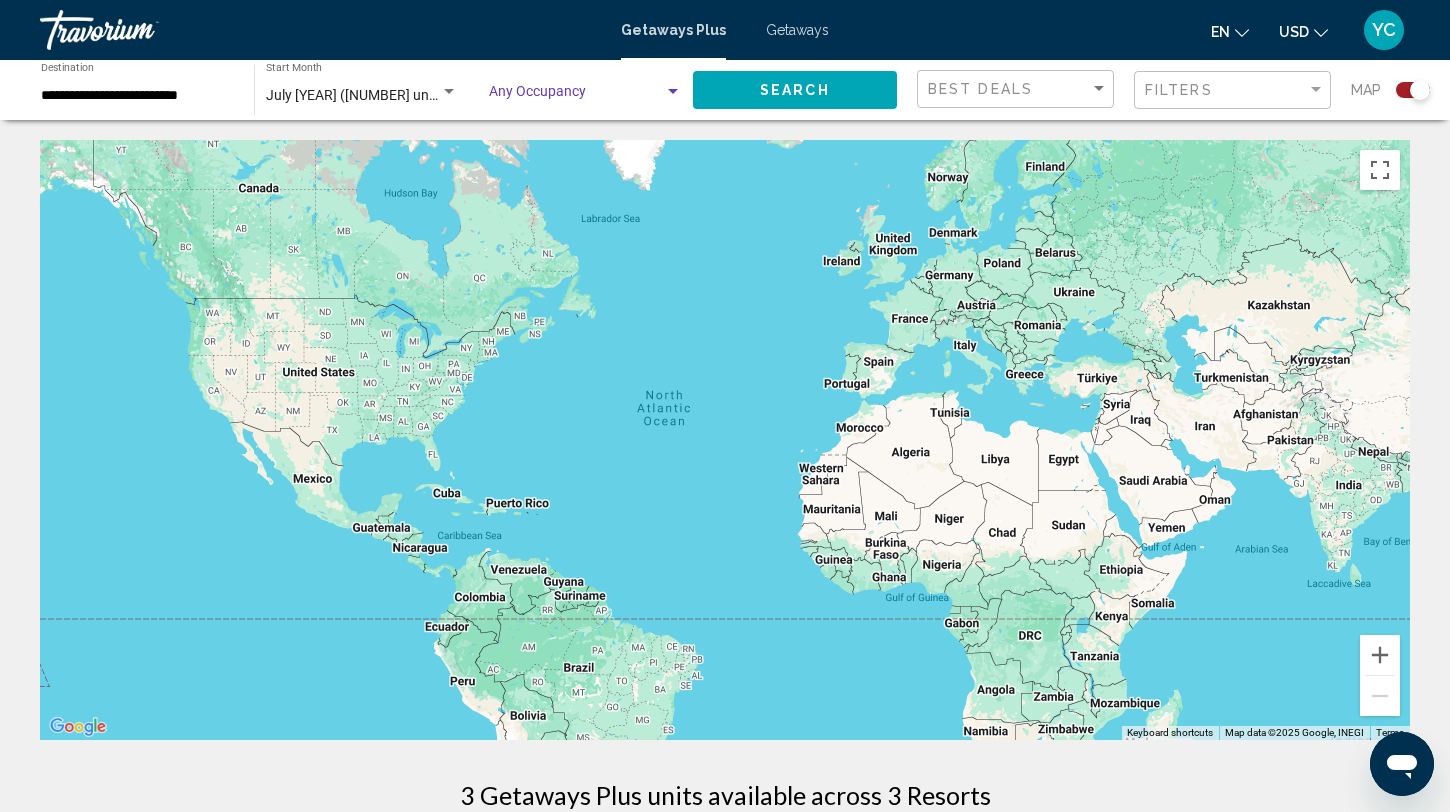 click at bounding box center (576, 96) 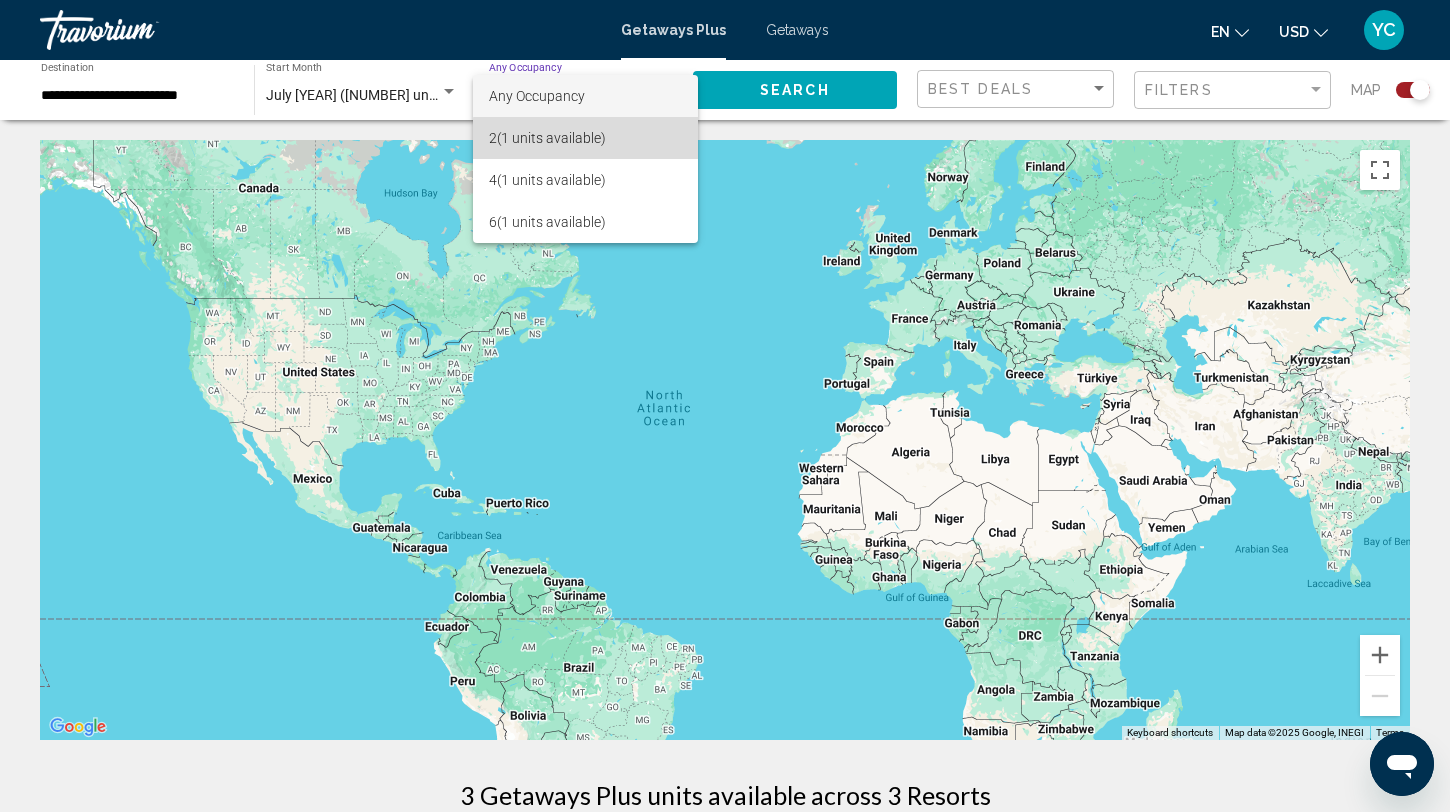 click on "2 ([NUMBER] units available)" at bounding box center (585, 138) 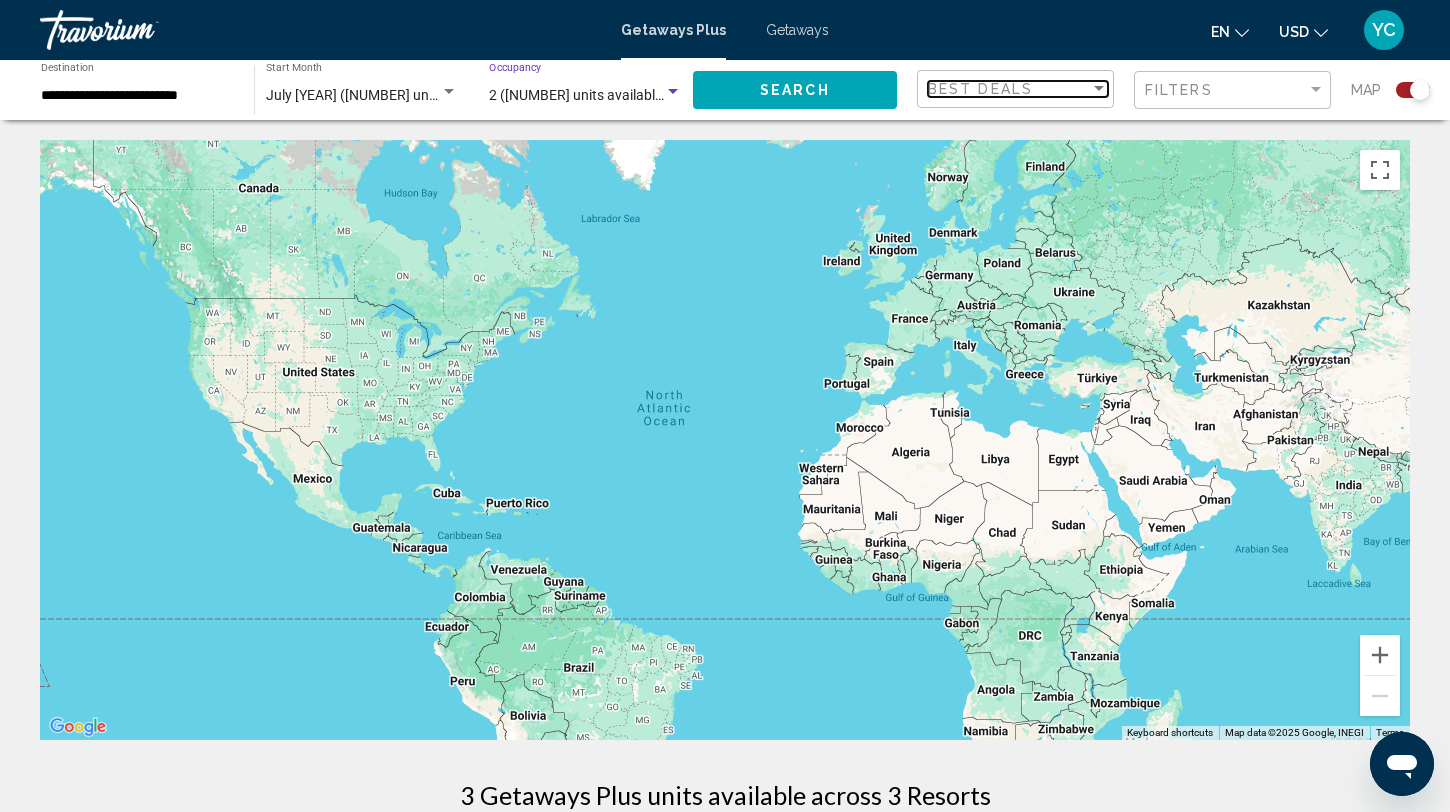 click at bounding box center [1099, 88] 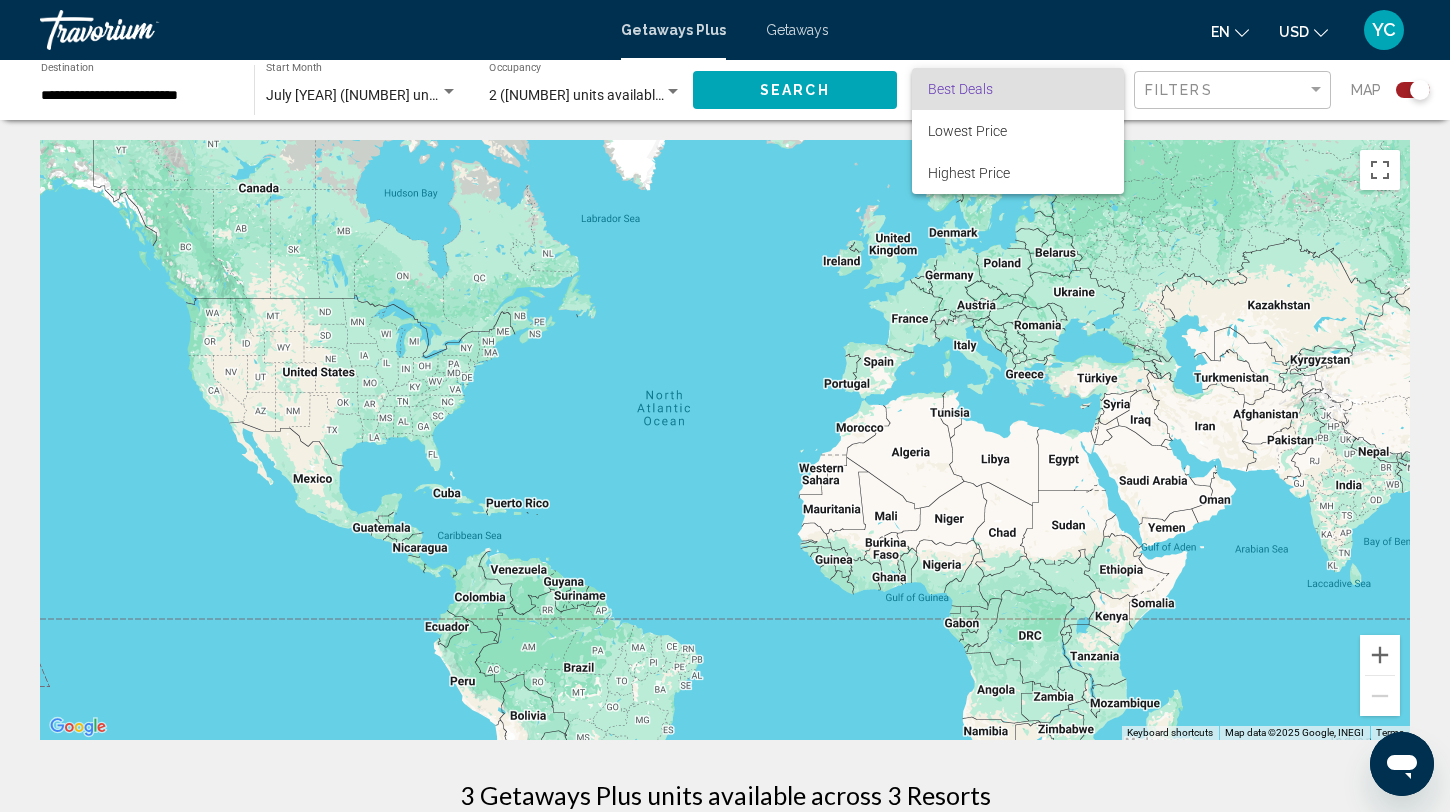 click at bounding box center (725, 406) 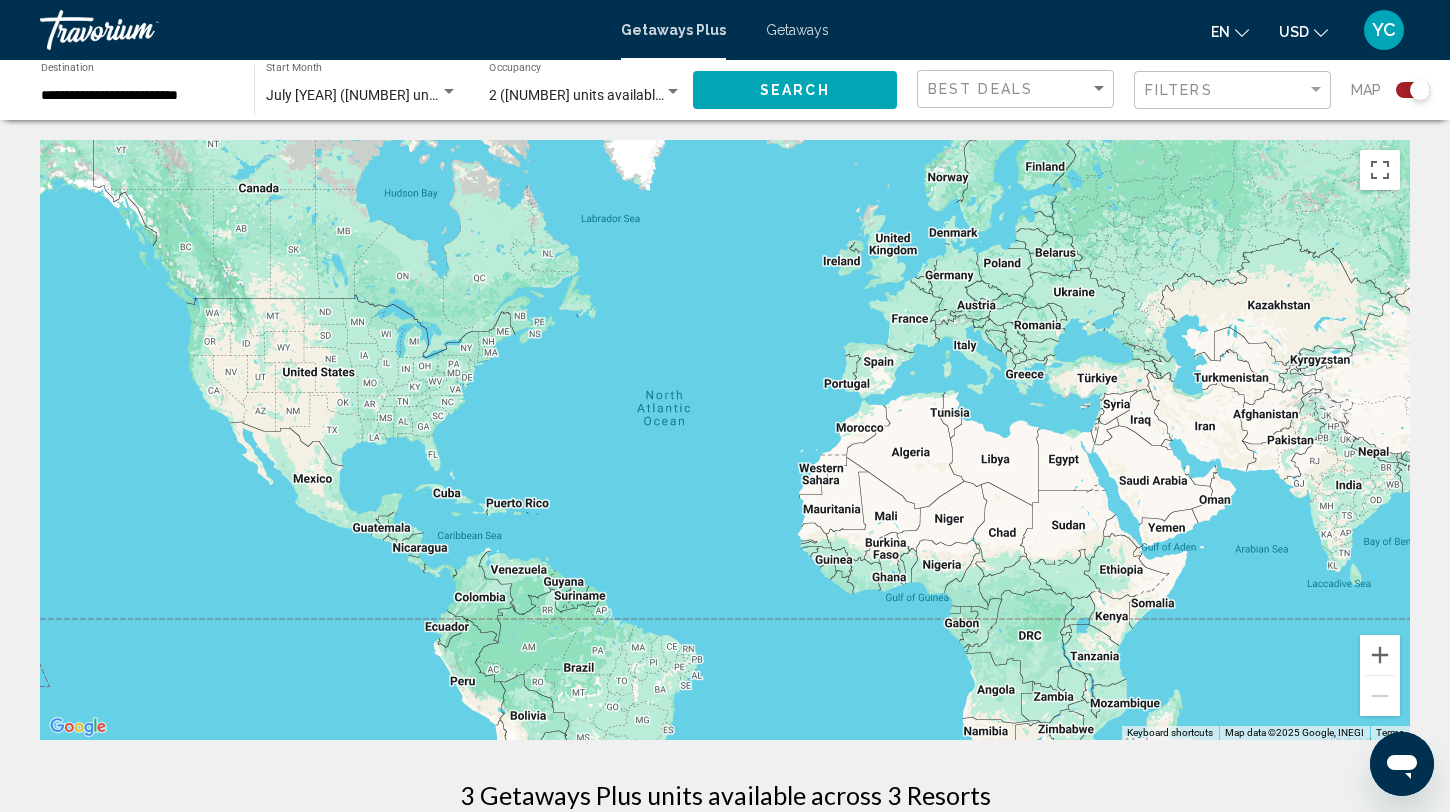 click on "Filters" 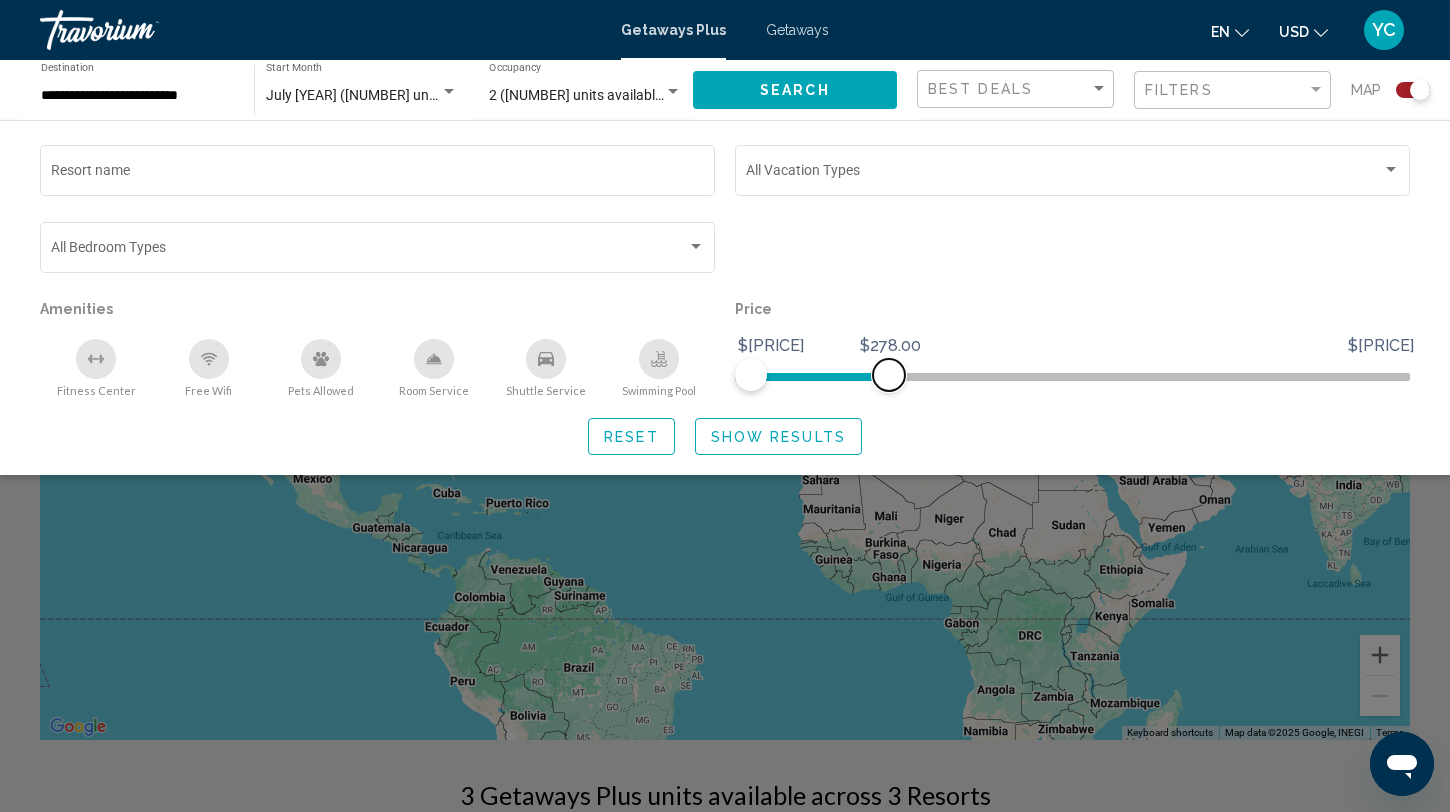drag, startPoint x: 1392, startPoint y: 371, endPoint x: 889, endPoint y: 370, distance: 503.001 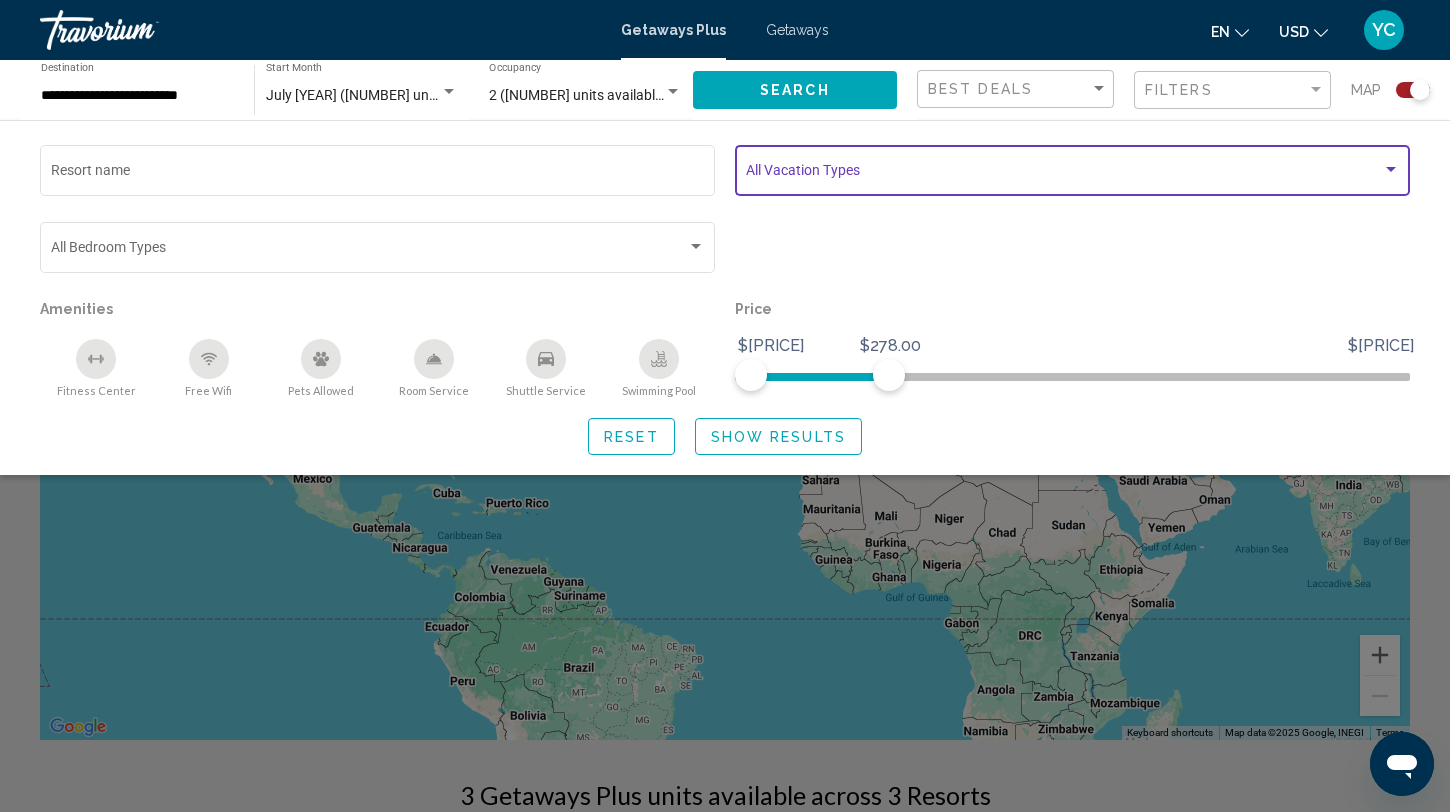 click at bounding box center [1064, 174] 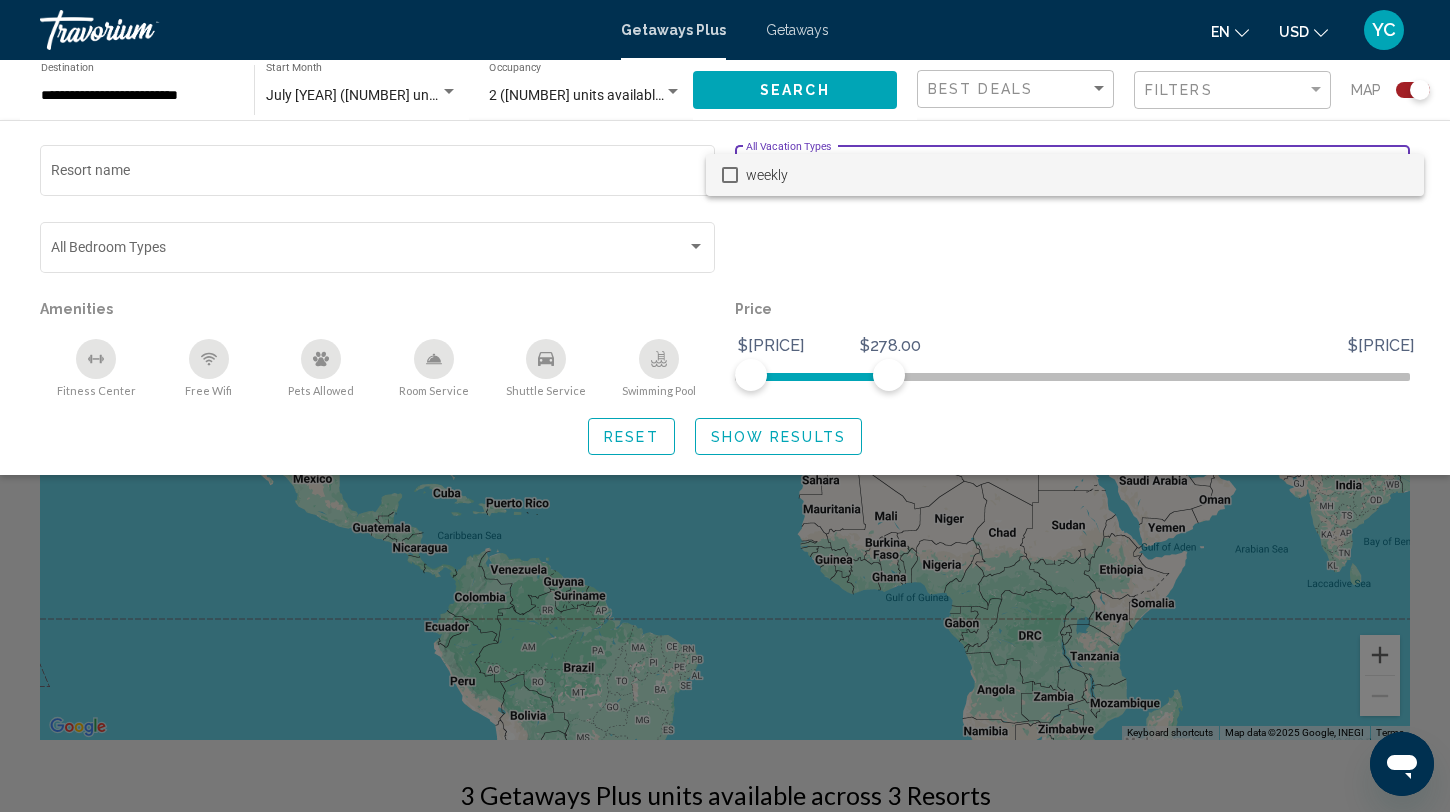 click at bounding box center [725, 406] 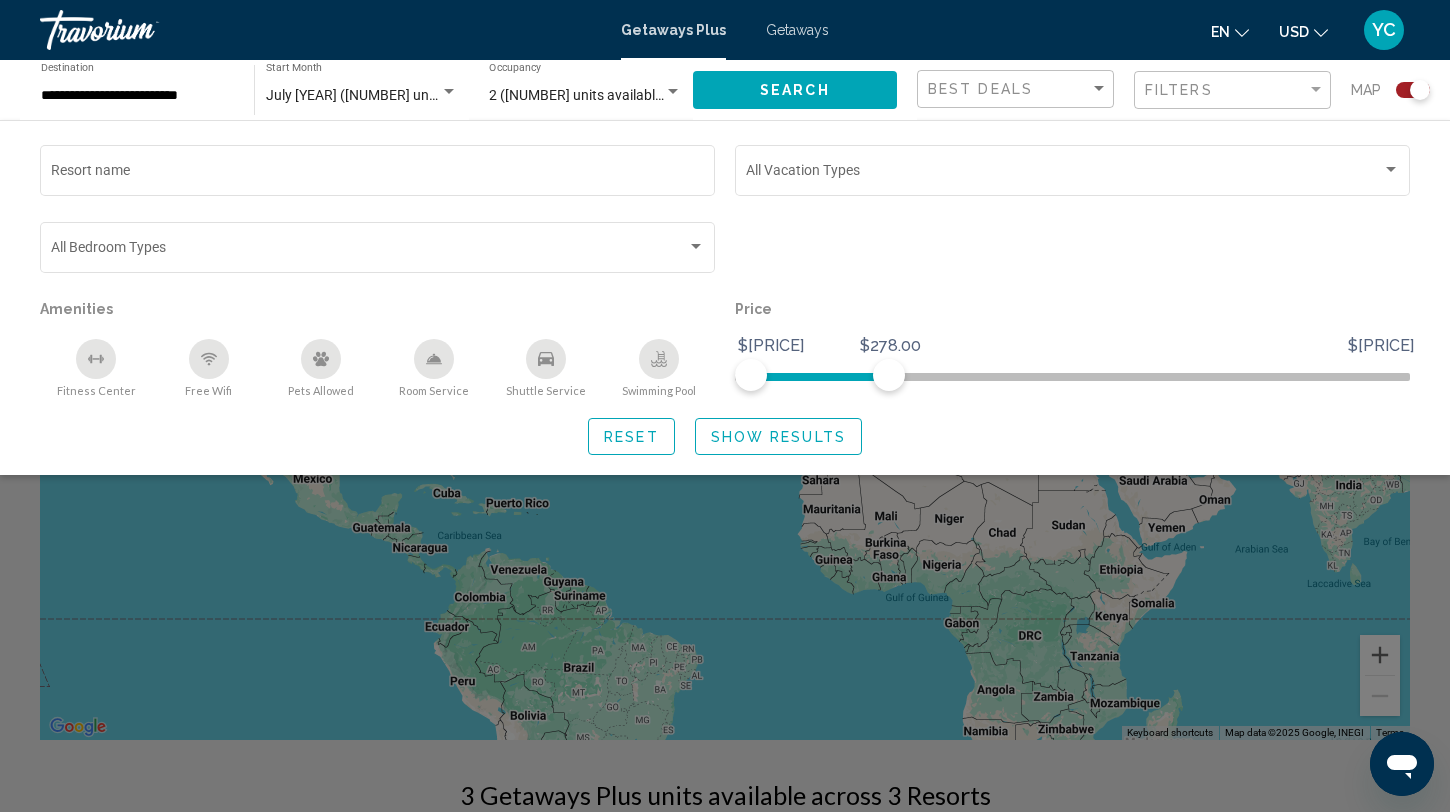 click 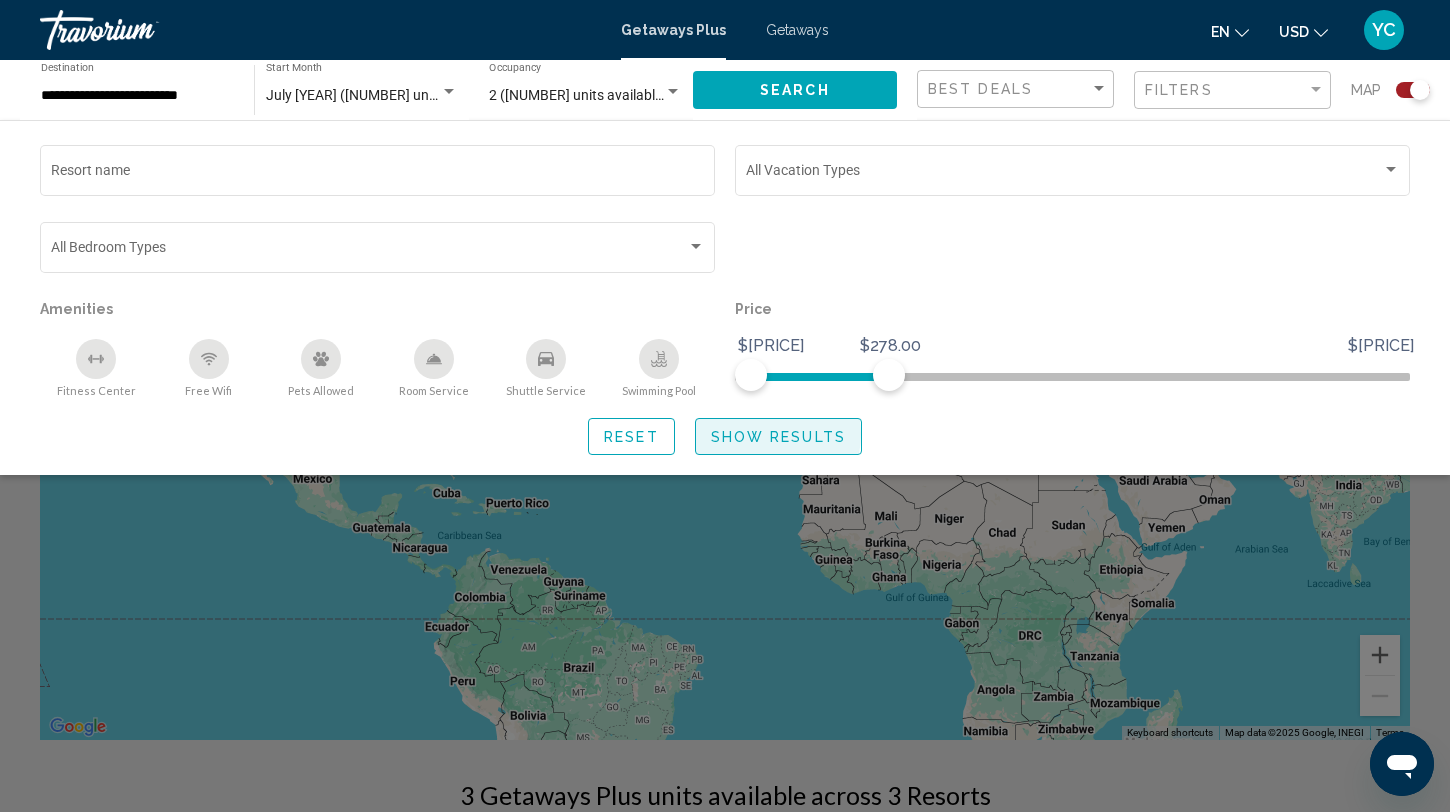 click on "Show Results" 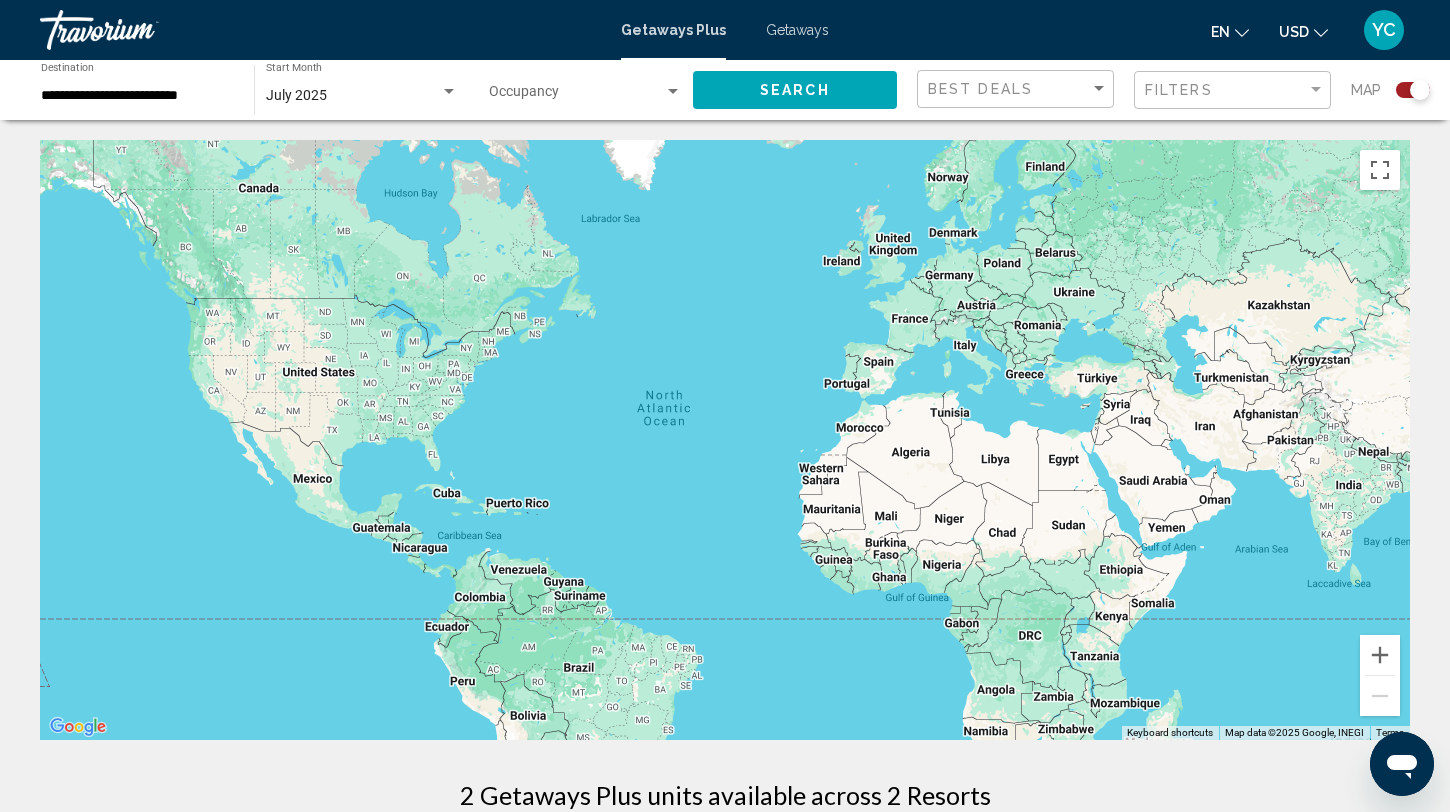 click on "Getaways" at bounding box center (797, 30) 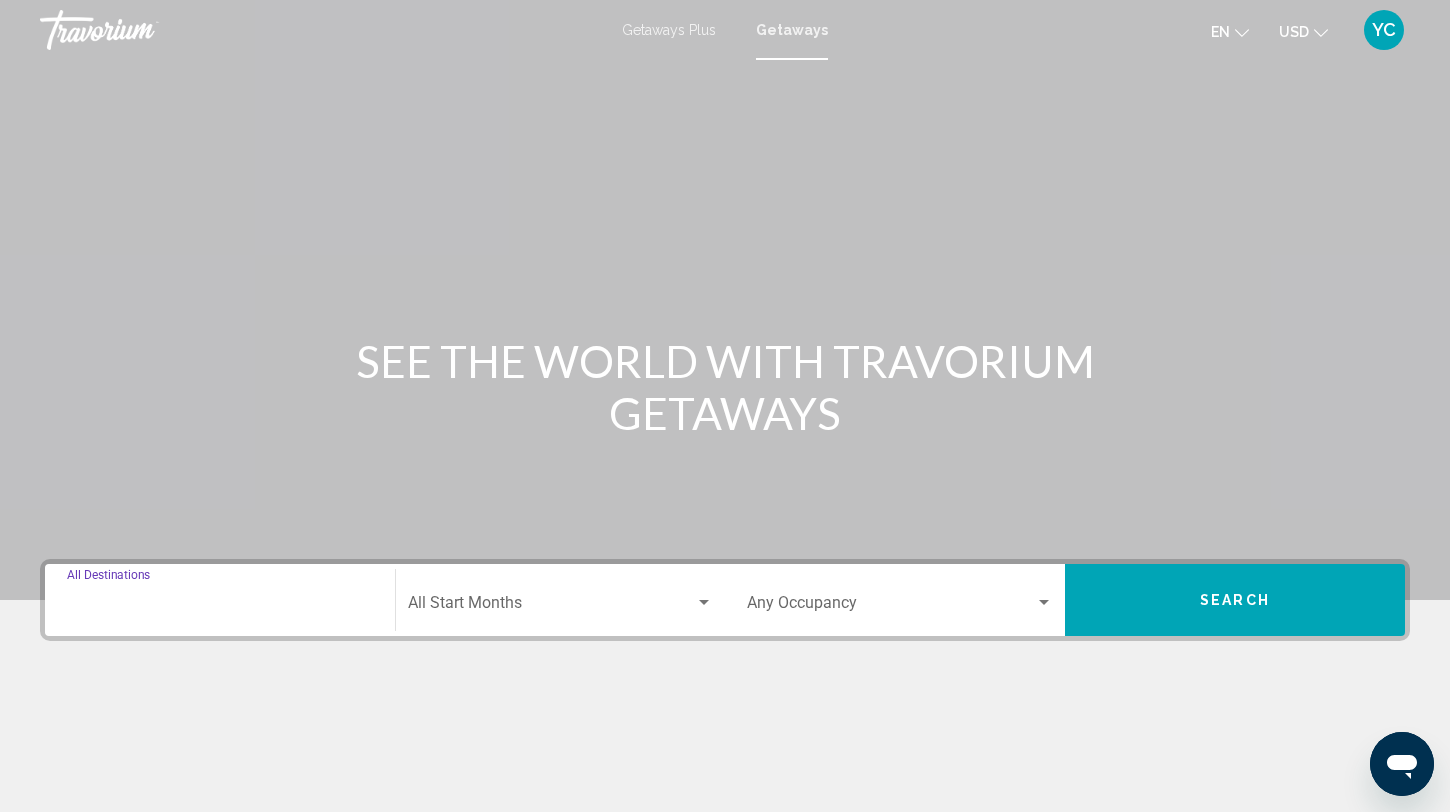 click on "Destination All Destinations" at bounding box center (220, 607) 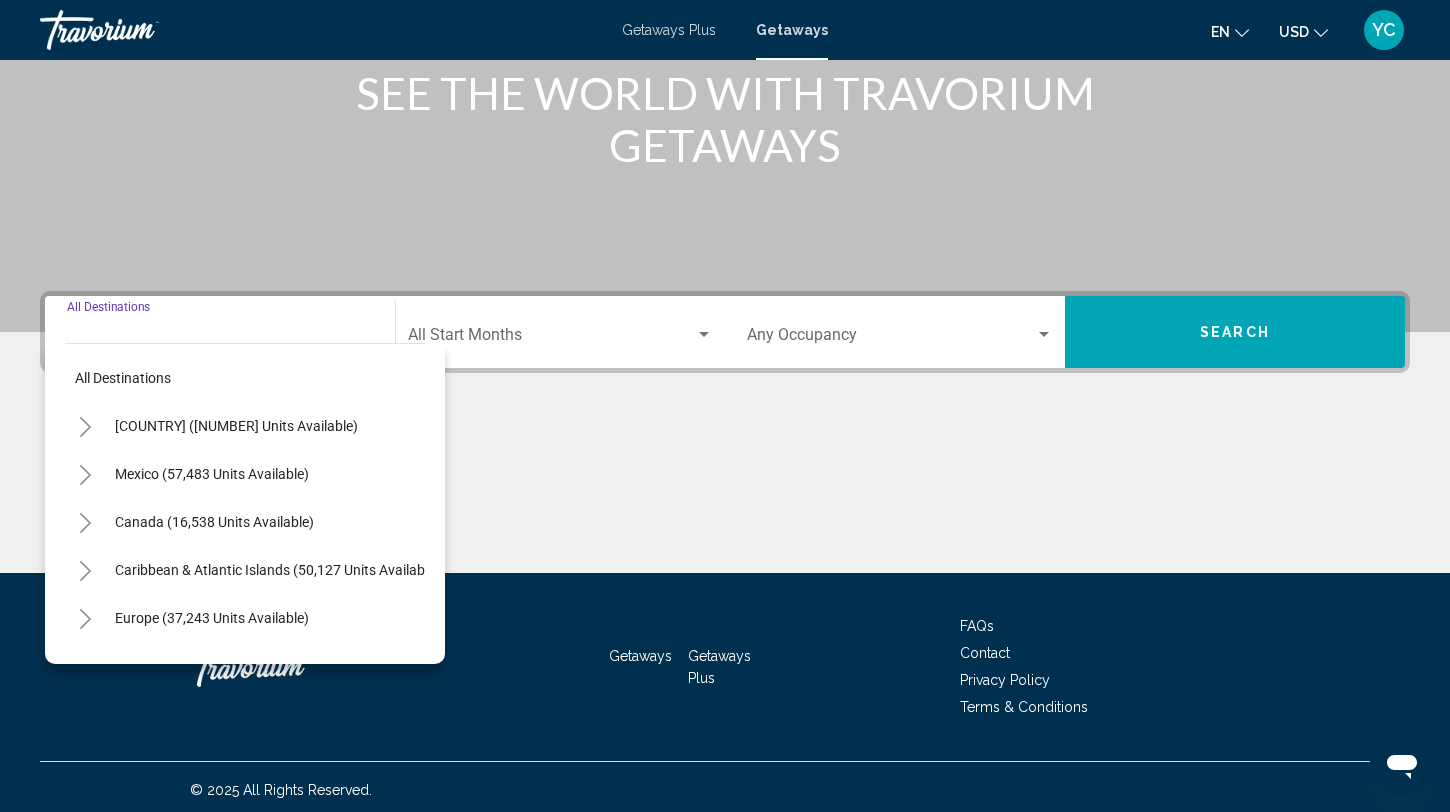 scroll, scrollTop: 274, scrollLeft: 0, axis: vertical 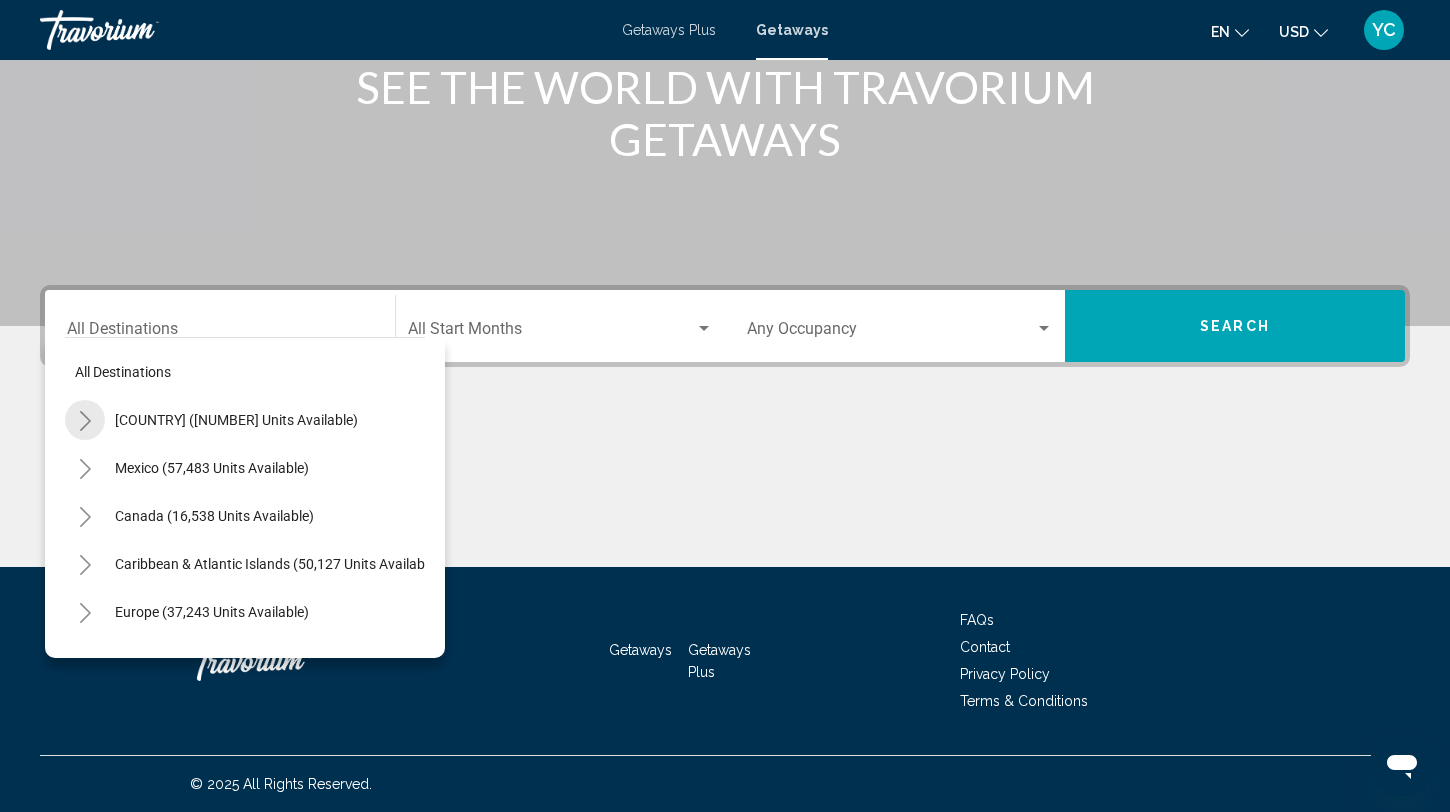 click 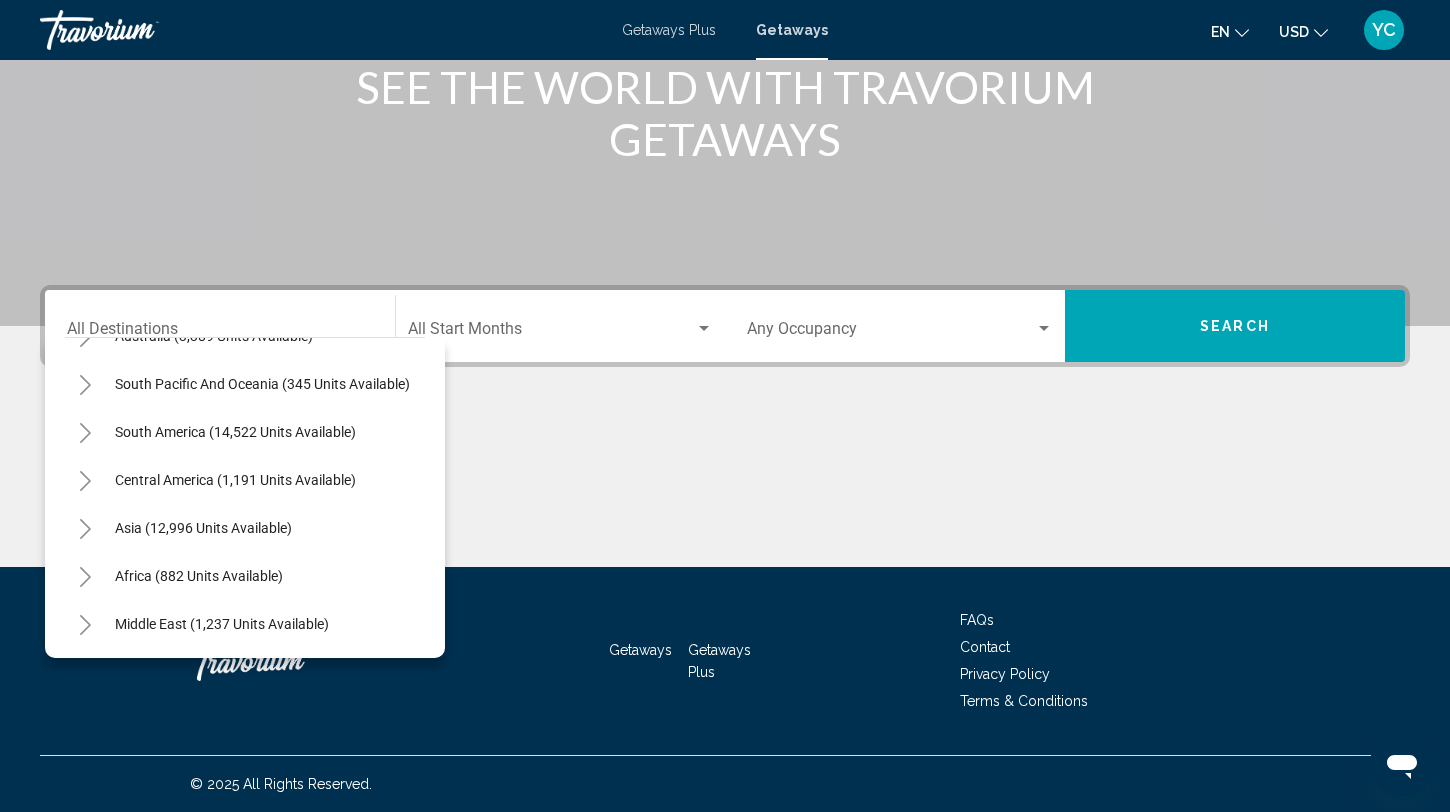scroll, scrollTop: 2271, scrollLeft: 0, axis: vertical 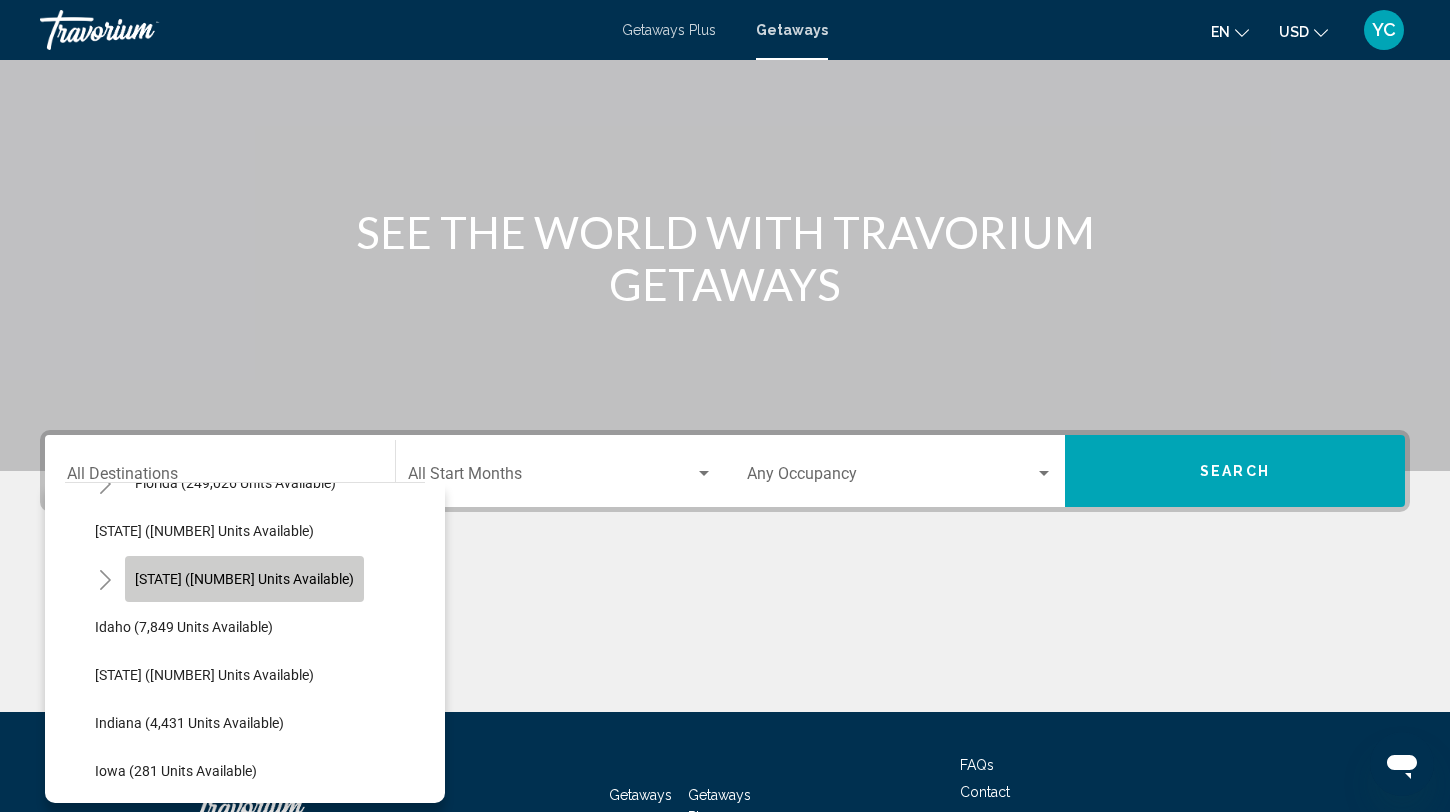 click on "[STATE] ([NUMBER] units available)" 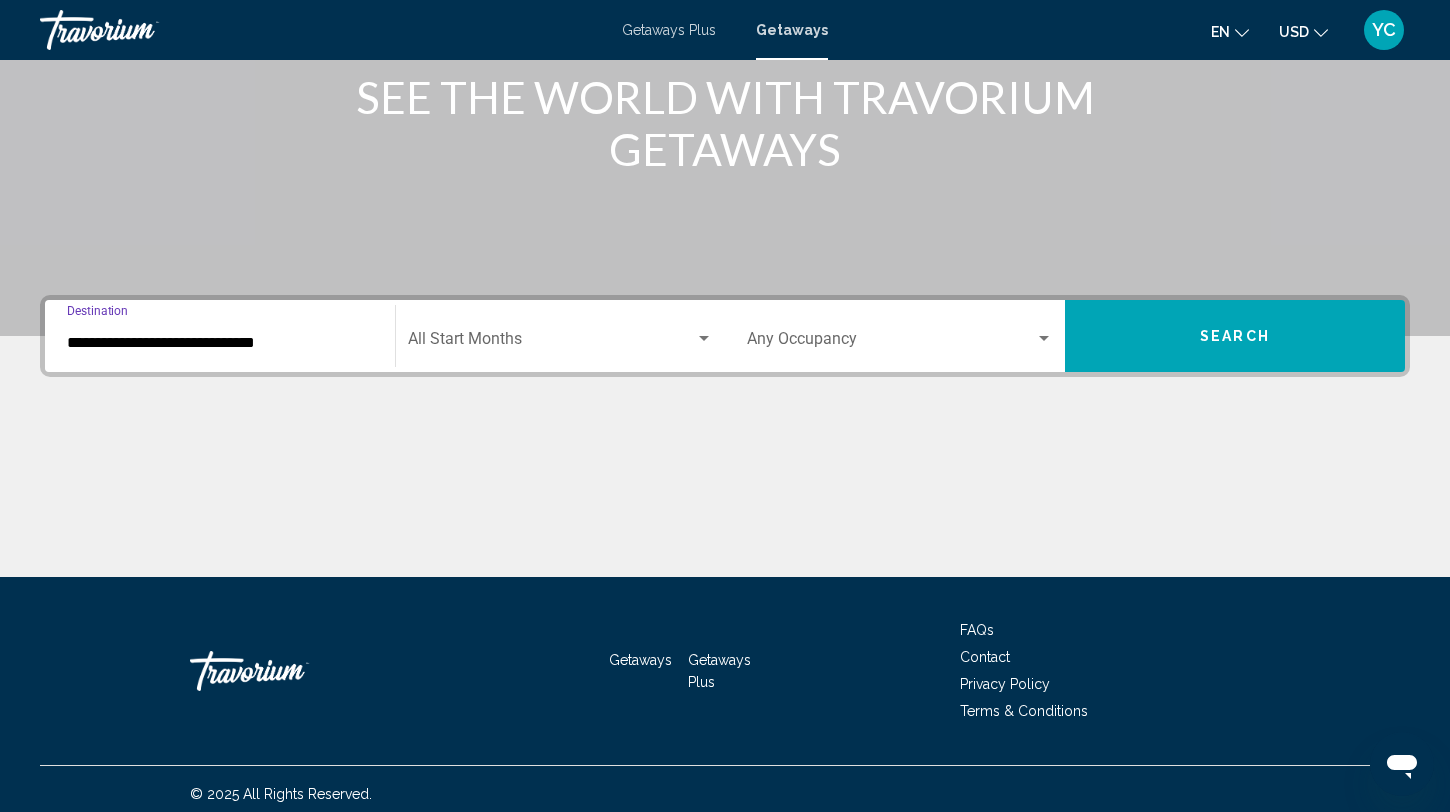scroll, scrollTop: 274, scrollLeft: 0, axis: vertical 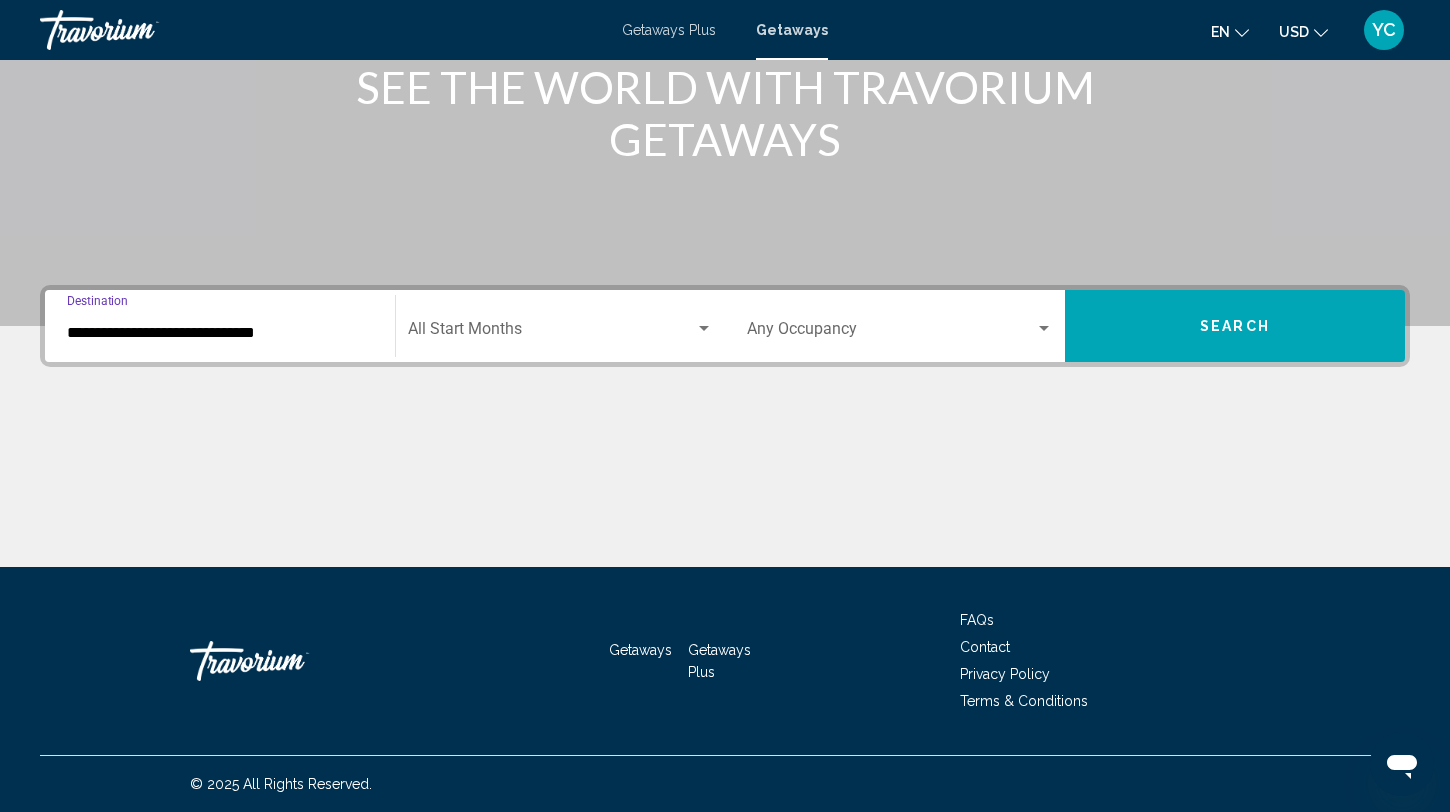 click on "Start Month All Start Months" 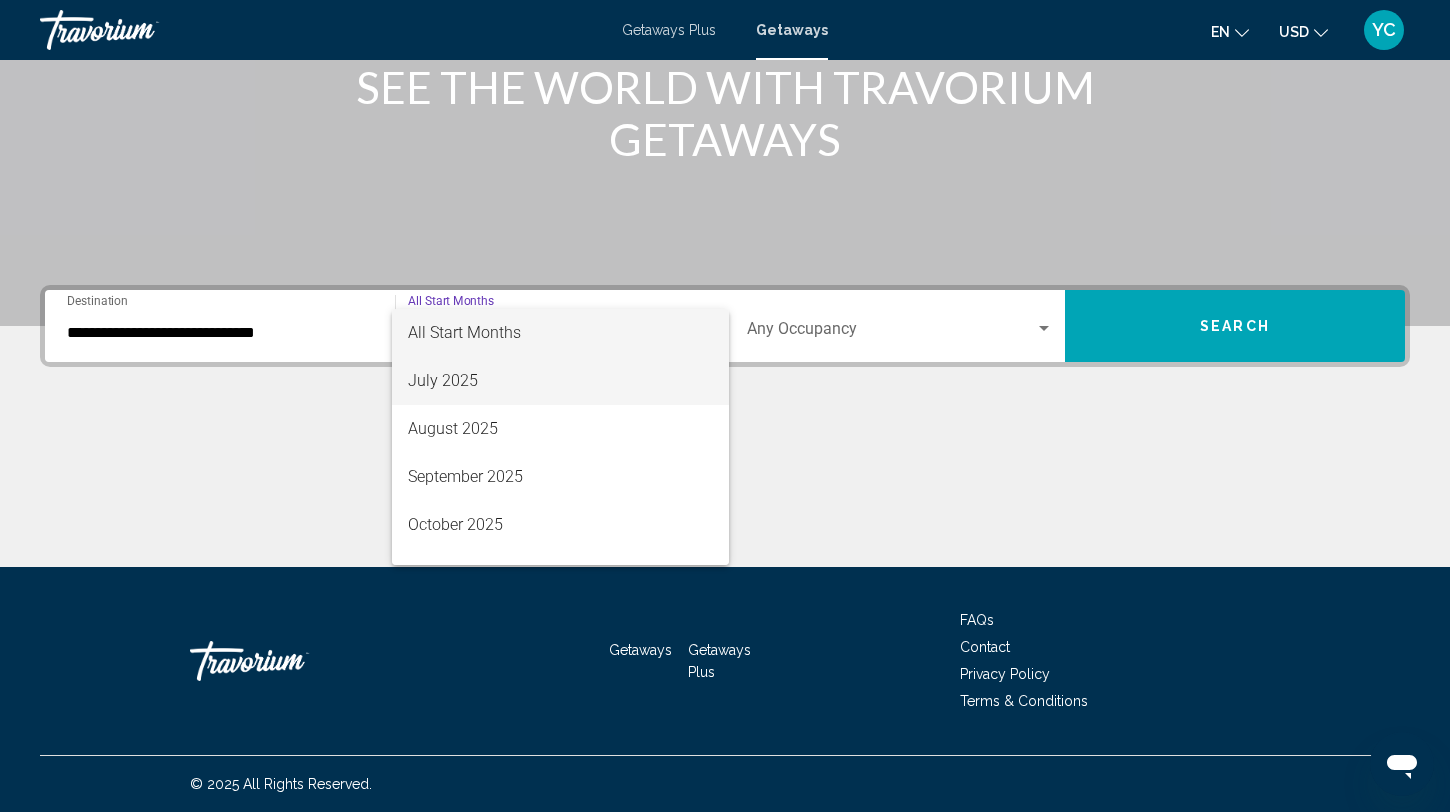 click on "July 2025" at bounding box center (560, 381) 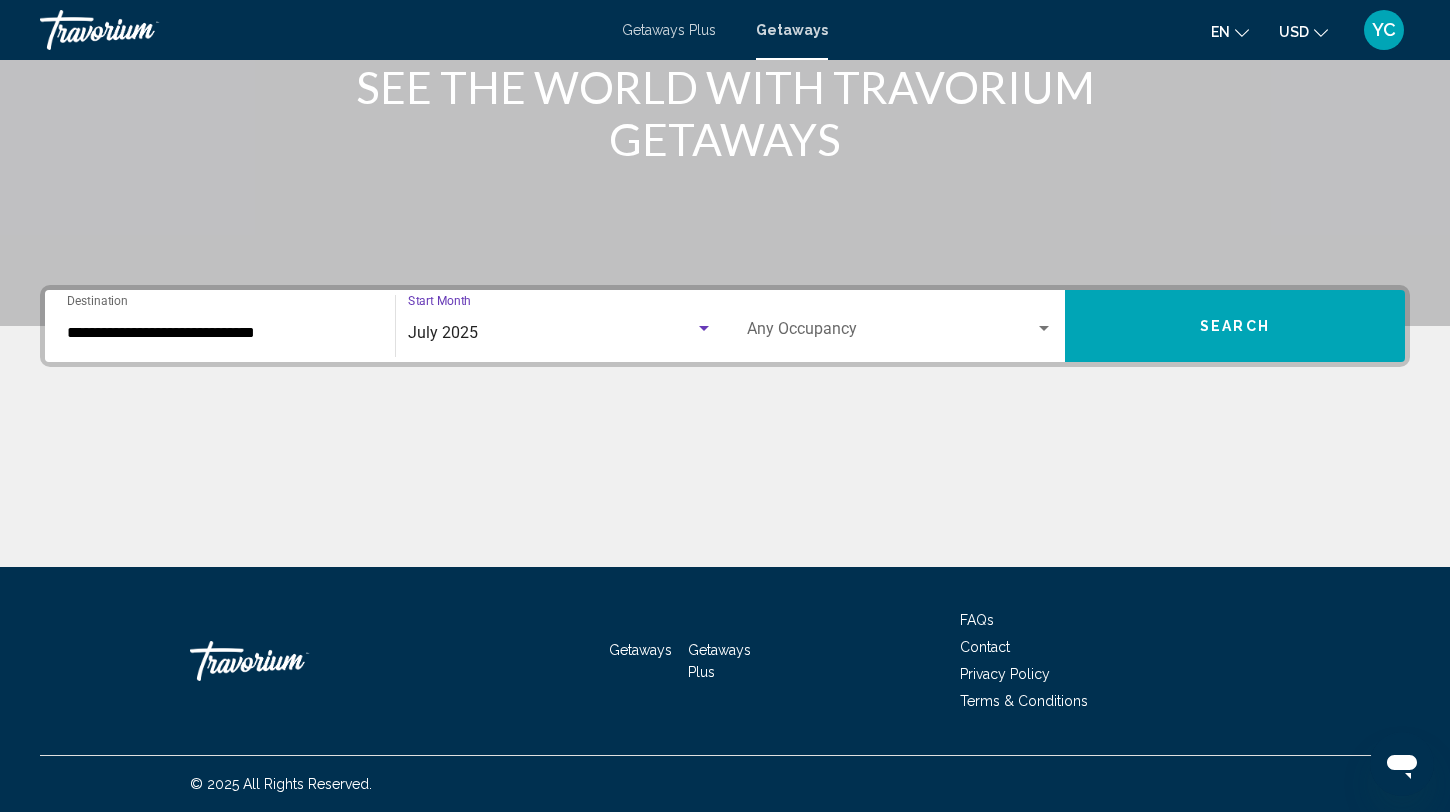 click at bounding box center [891, 333] 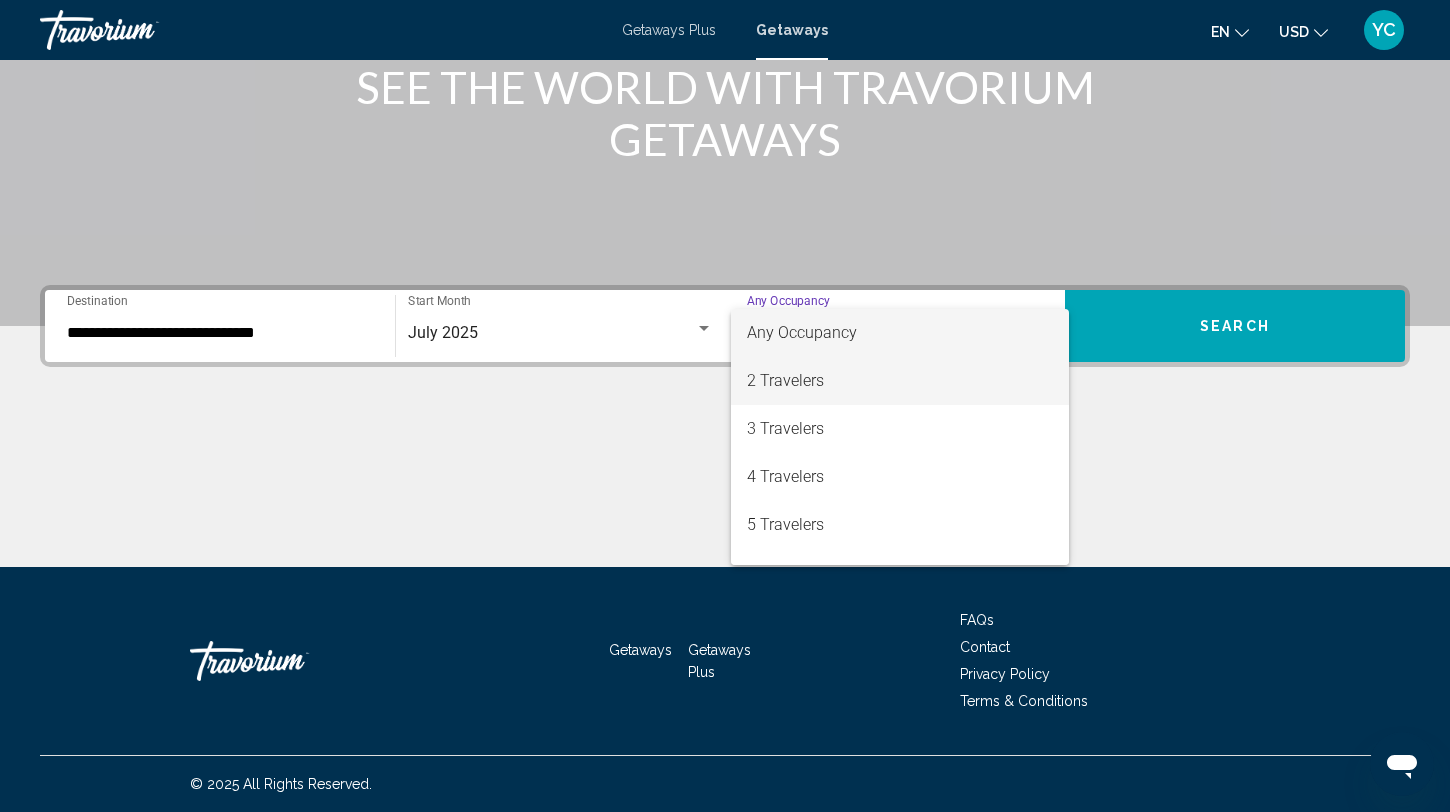 click on "2 Travelers" at bounding box center (900, 381) 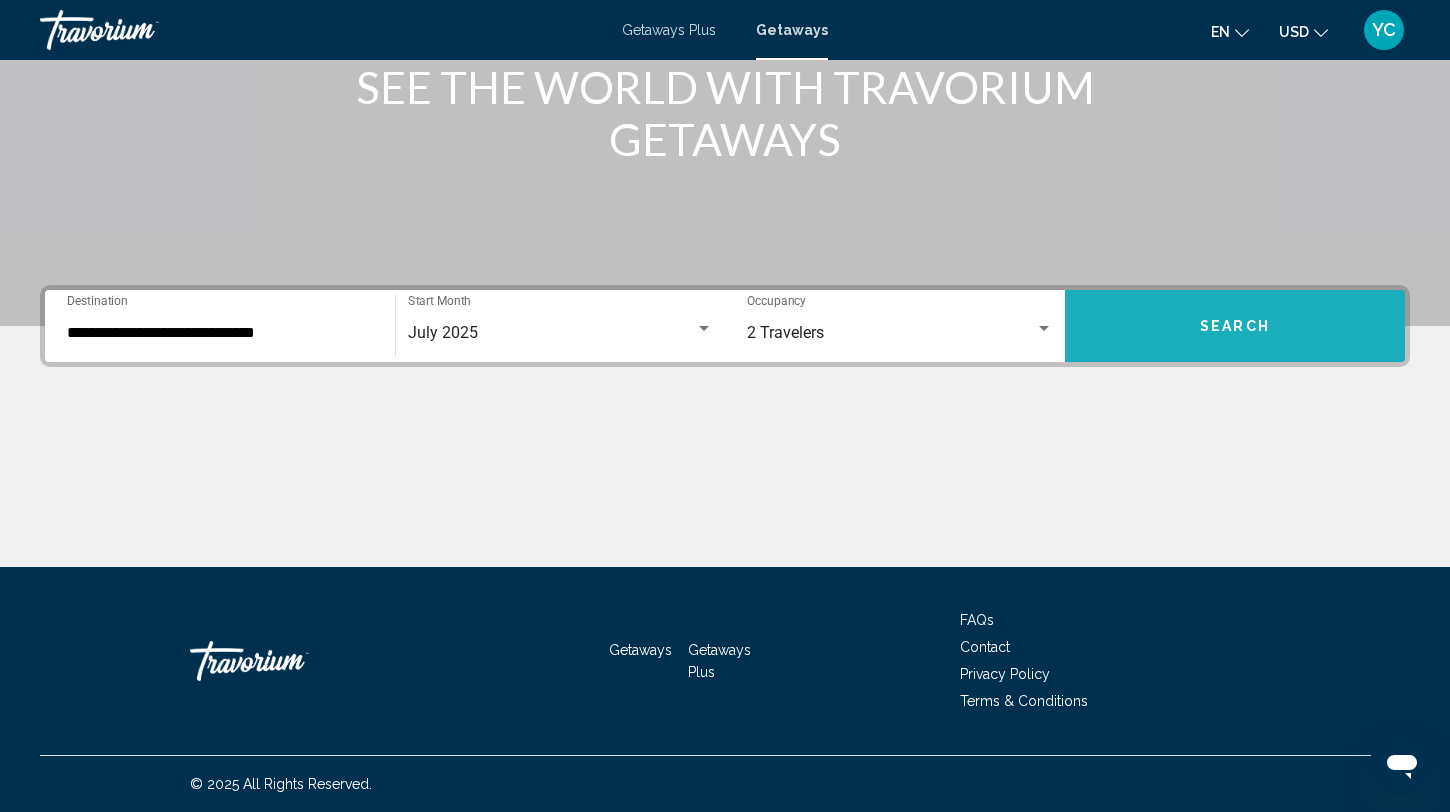 click on "Search" at bounding box center (1235, 326) 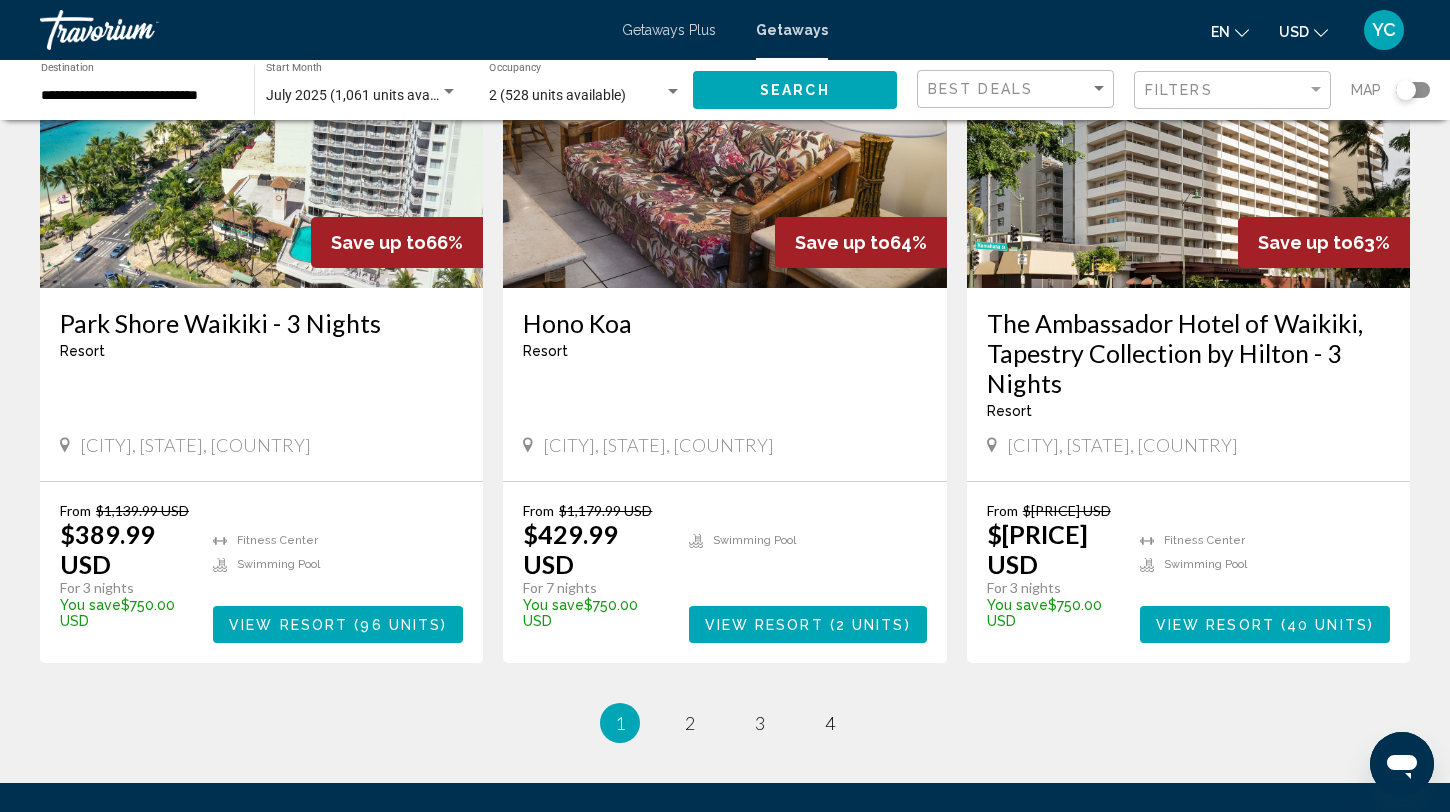 scroll, scrollTop: 2419, scrollLeft: 0, axis: vertical 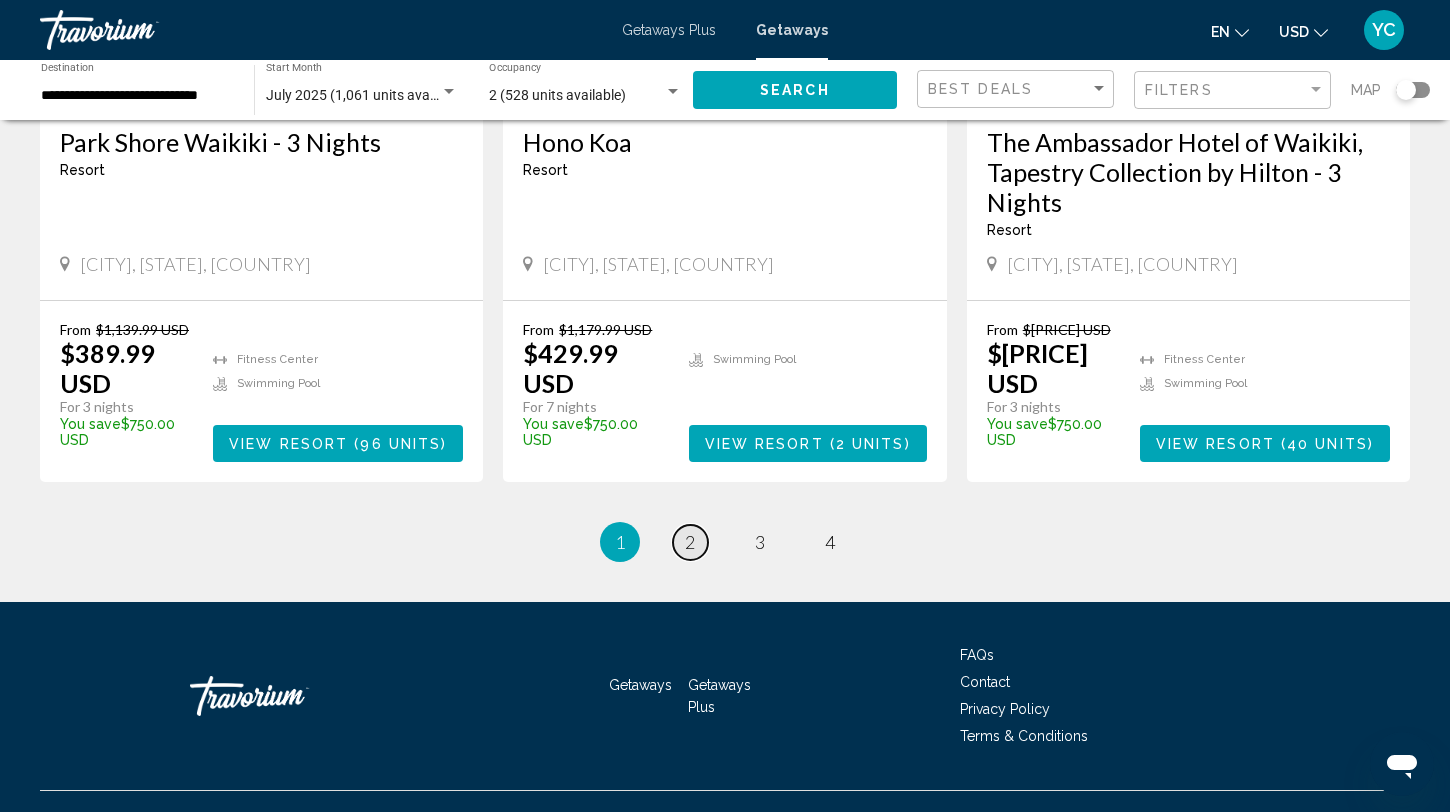 click on "2" at bounding box center (690, 542) 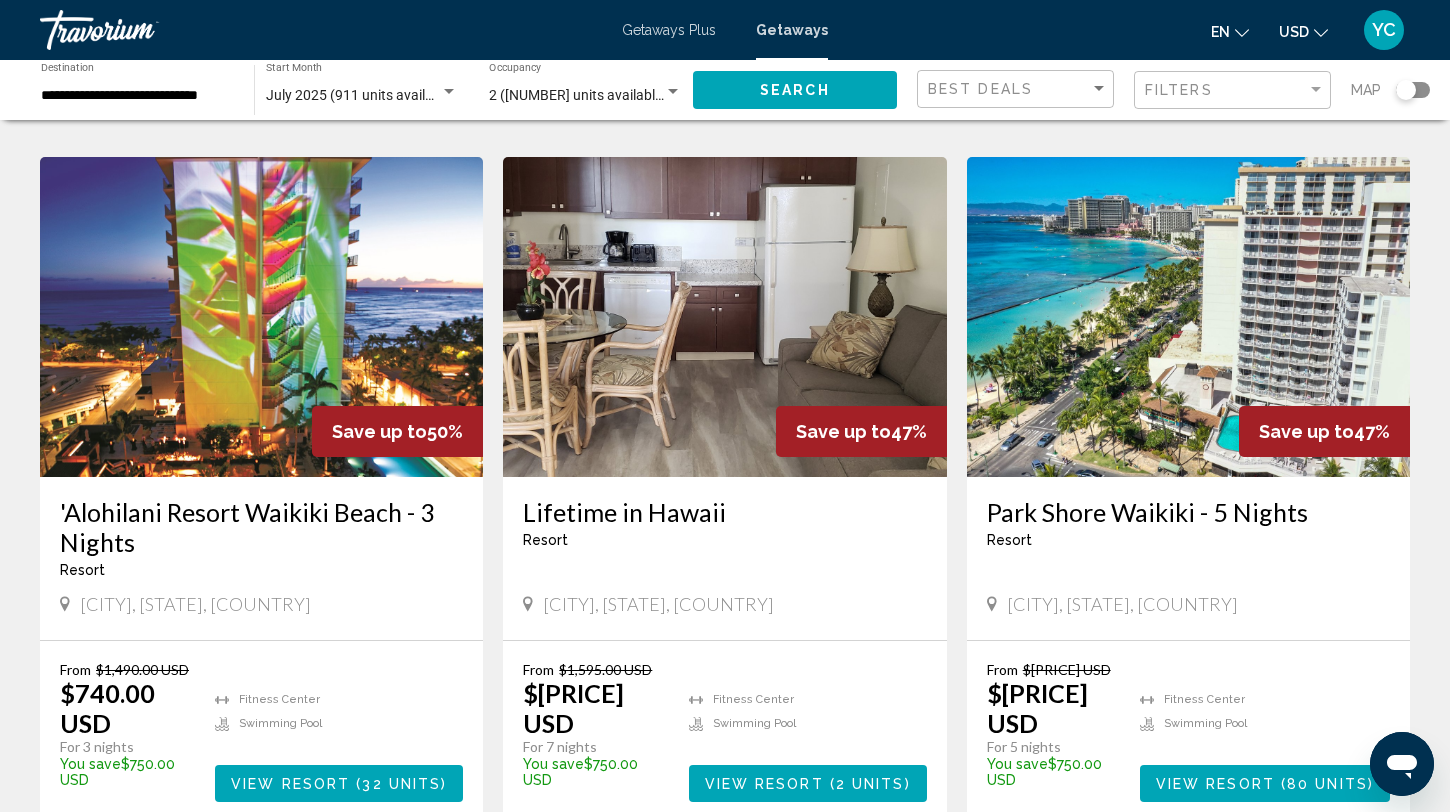 scroll, scrollTop: 786, scrollLeft: 0, axis: vertical 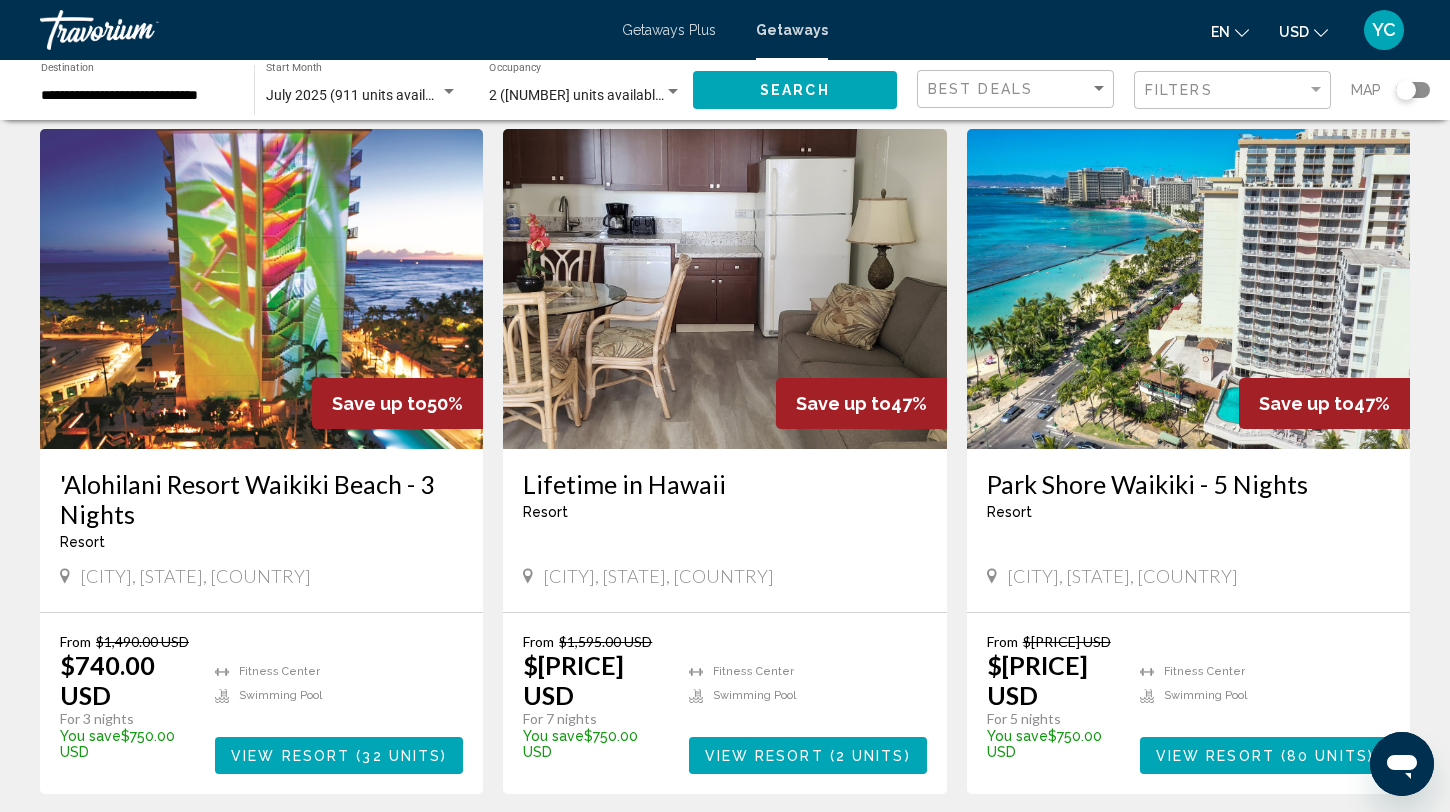click on "Resort - This is an adults only resort" at bounding box center (1188, 512) 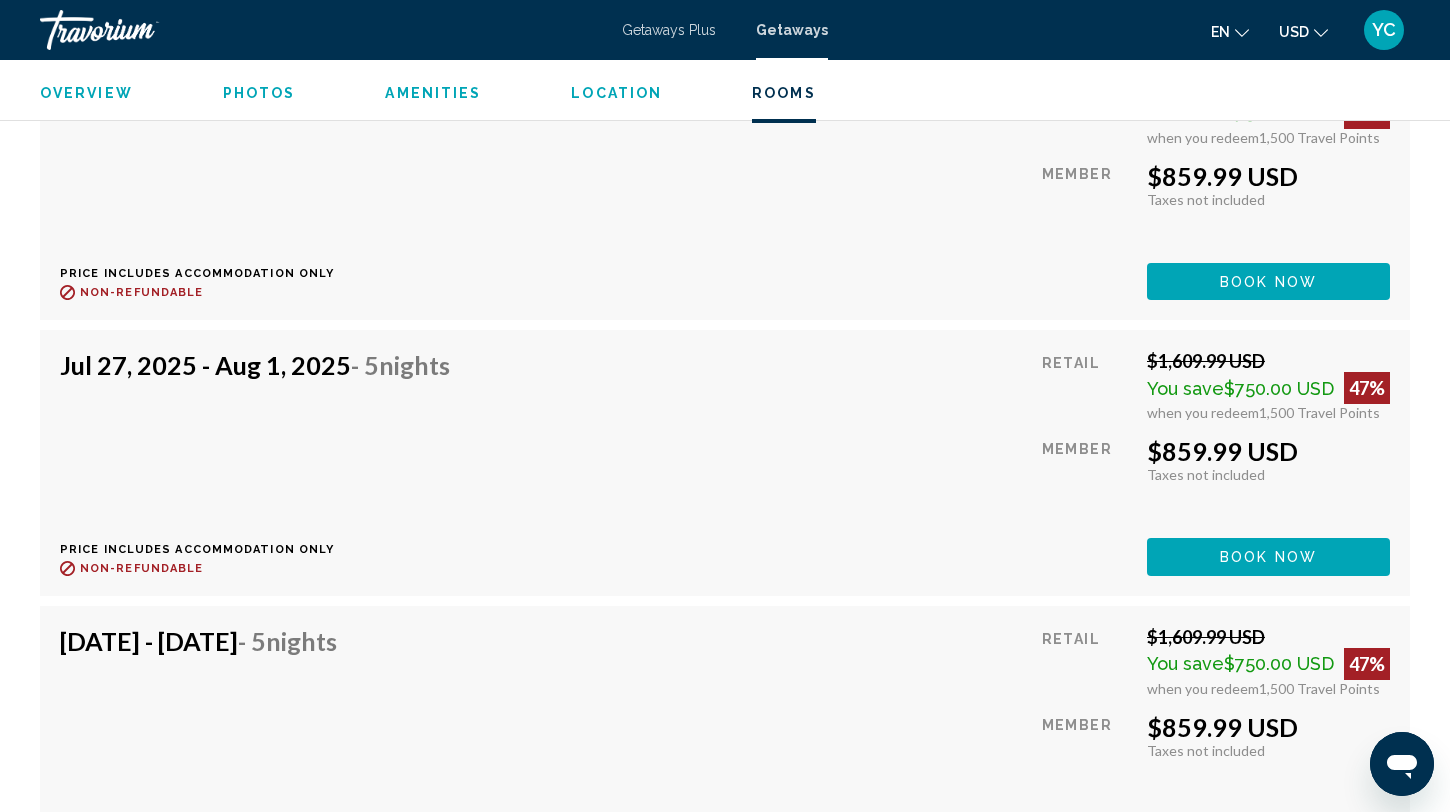 scroll, scrollTop: 4094, scrollLeft: 0, axis: vertical 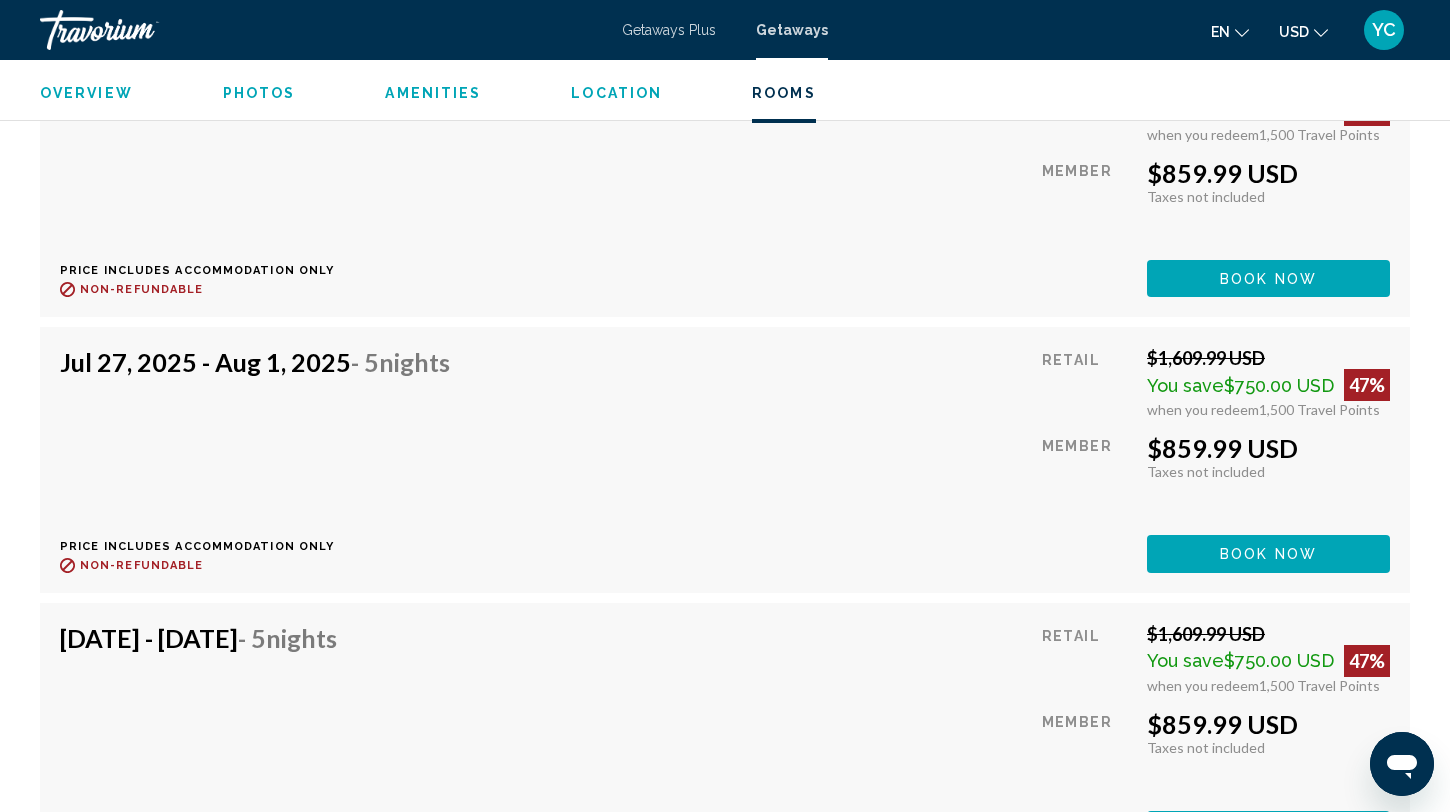 click on "Book now" at bounding box center [1268, -273] 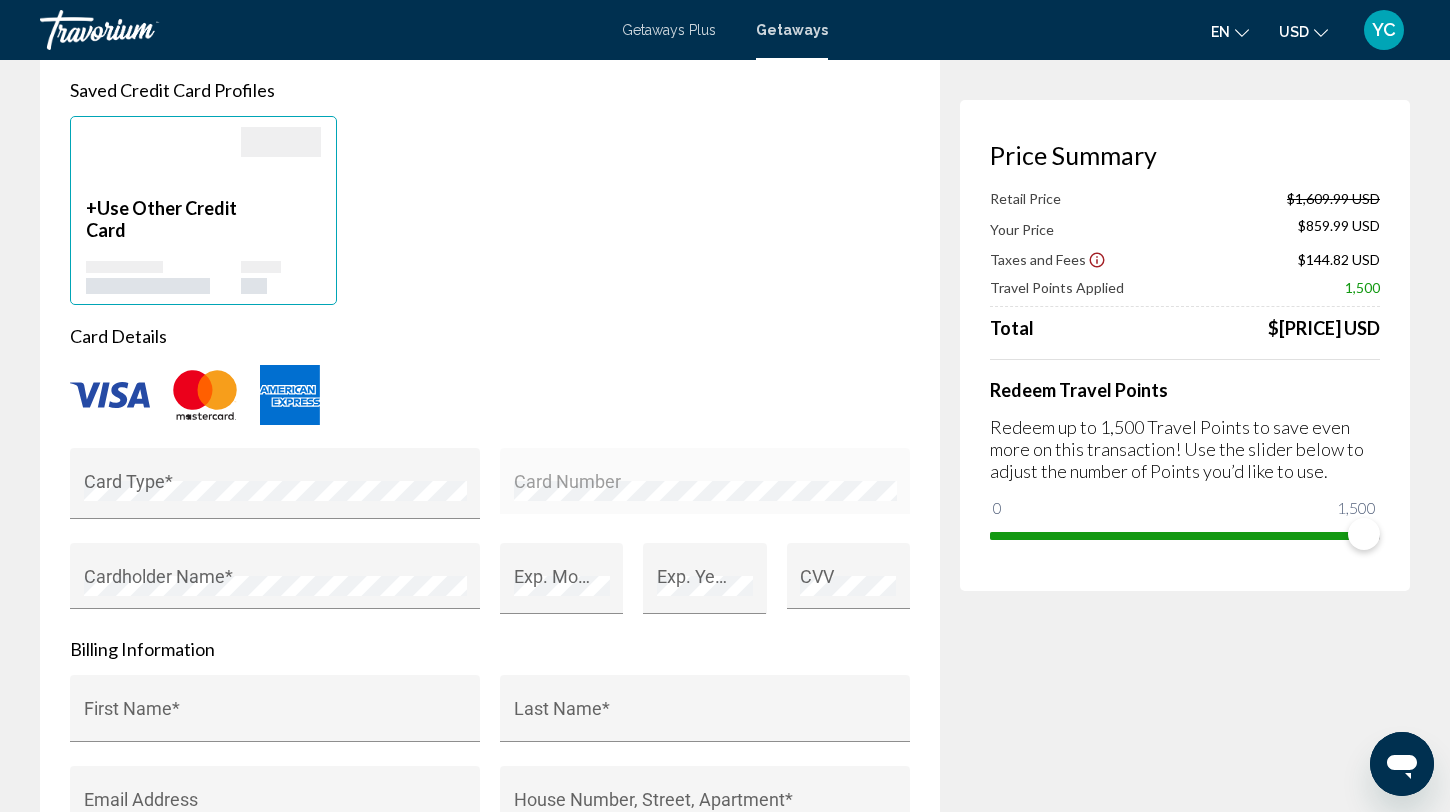 scroll, scrollTop: 0, scrollLeft: 0, axis: both 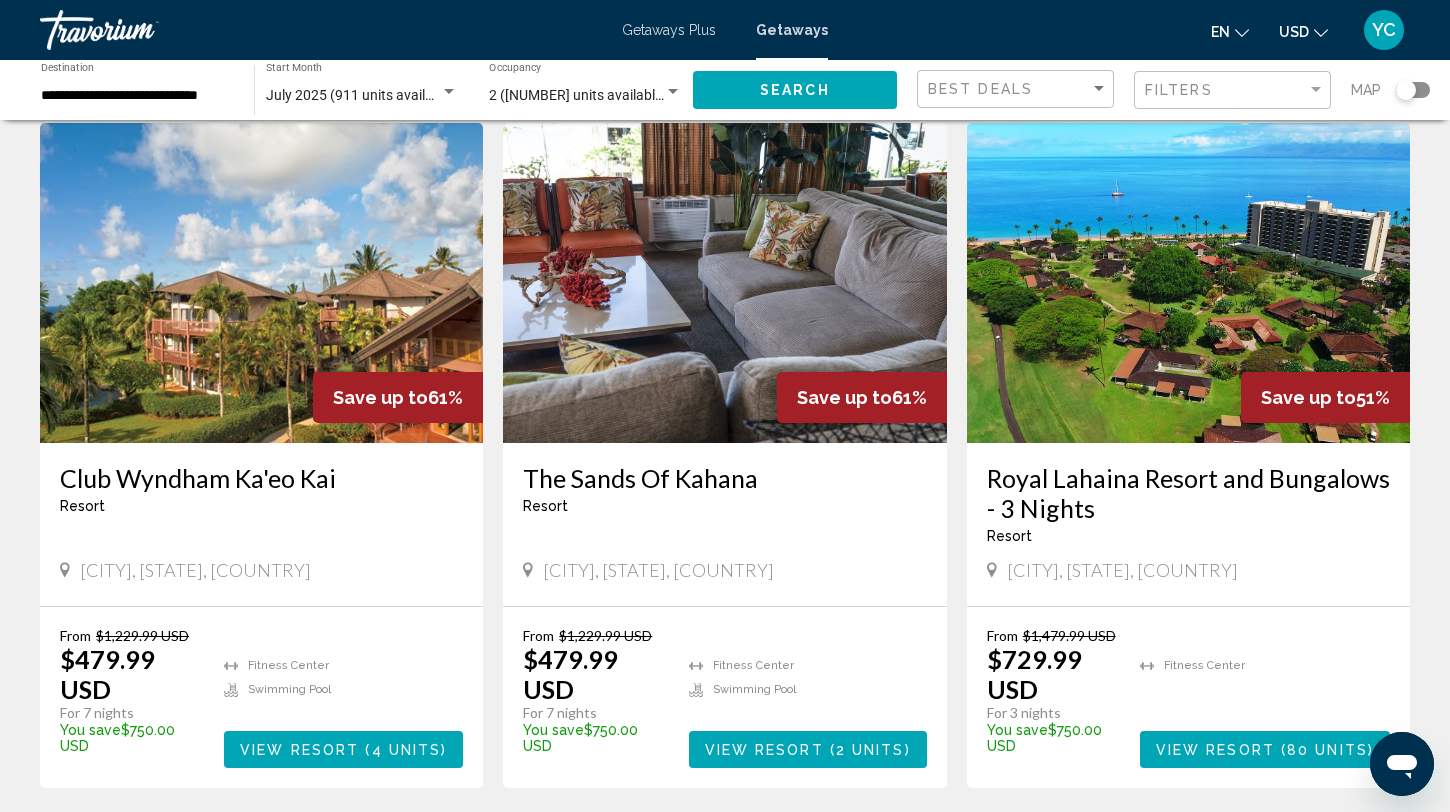 click at bounding box center [261, 283] 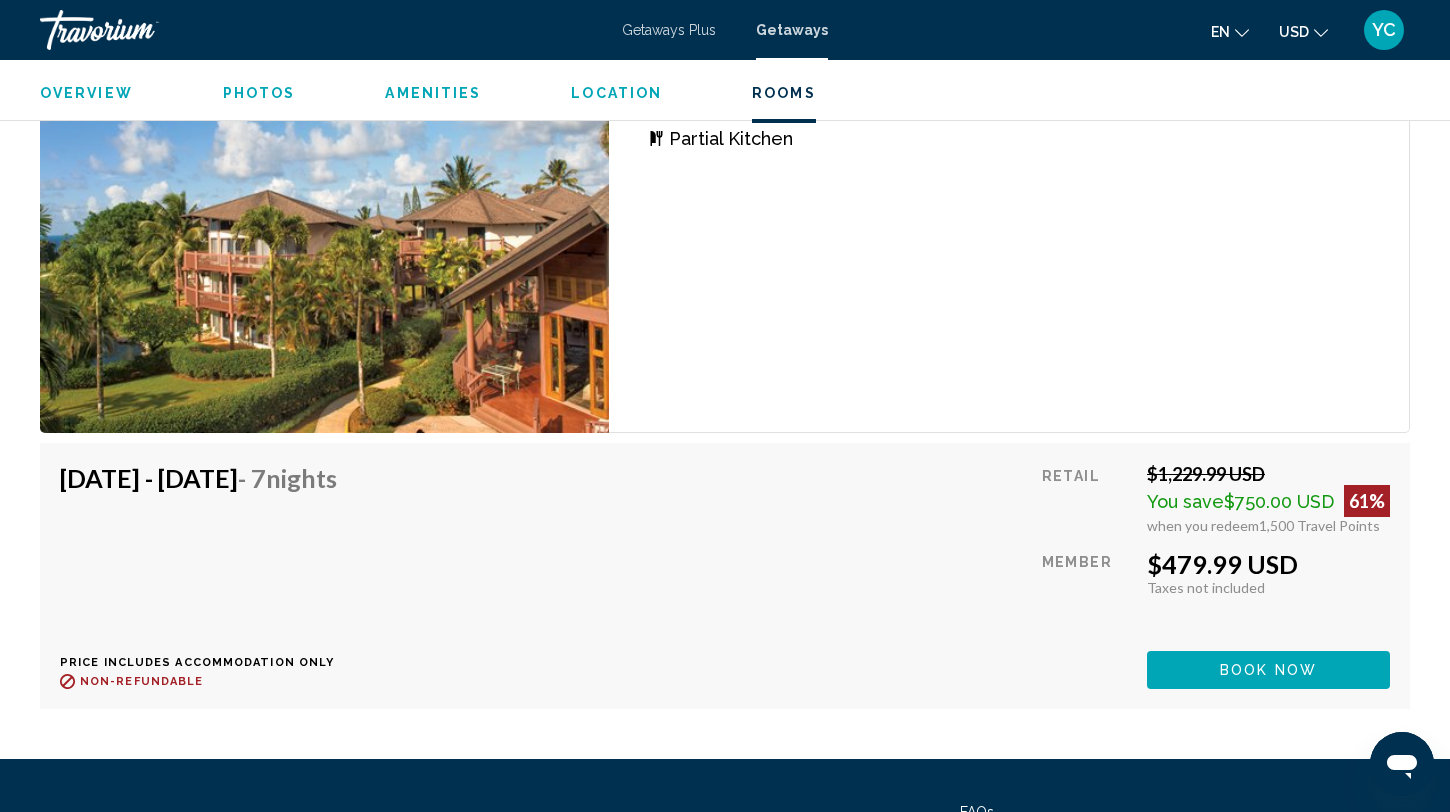 scroll, scrollTop: 4082, scrollLeft: 0, axis: vertical 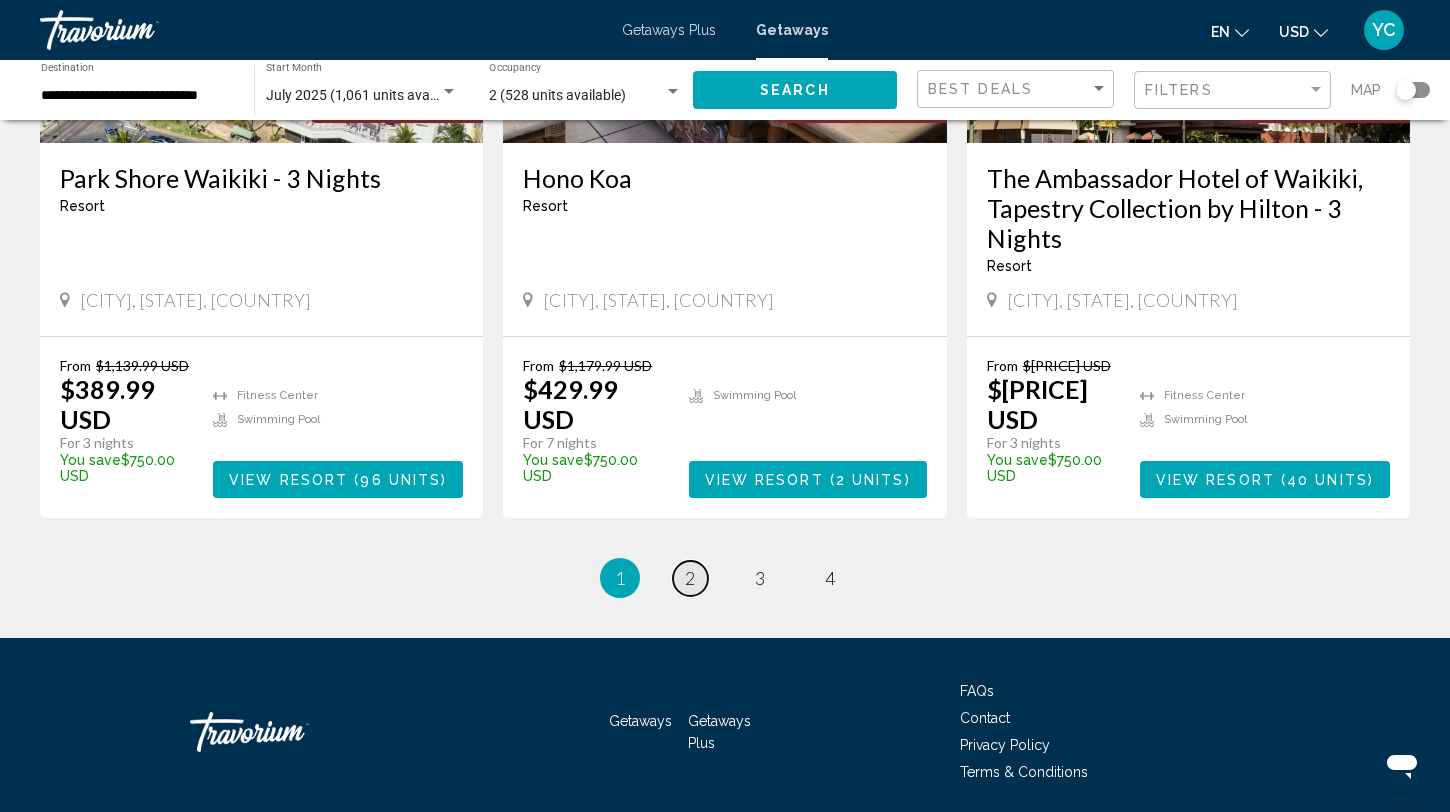 click on "2" at bounding box center [690, 578] 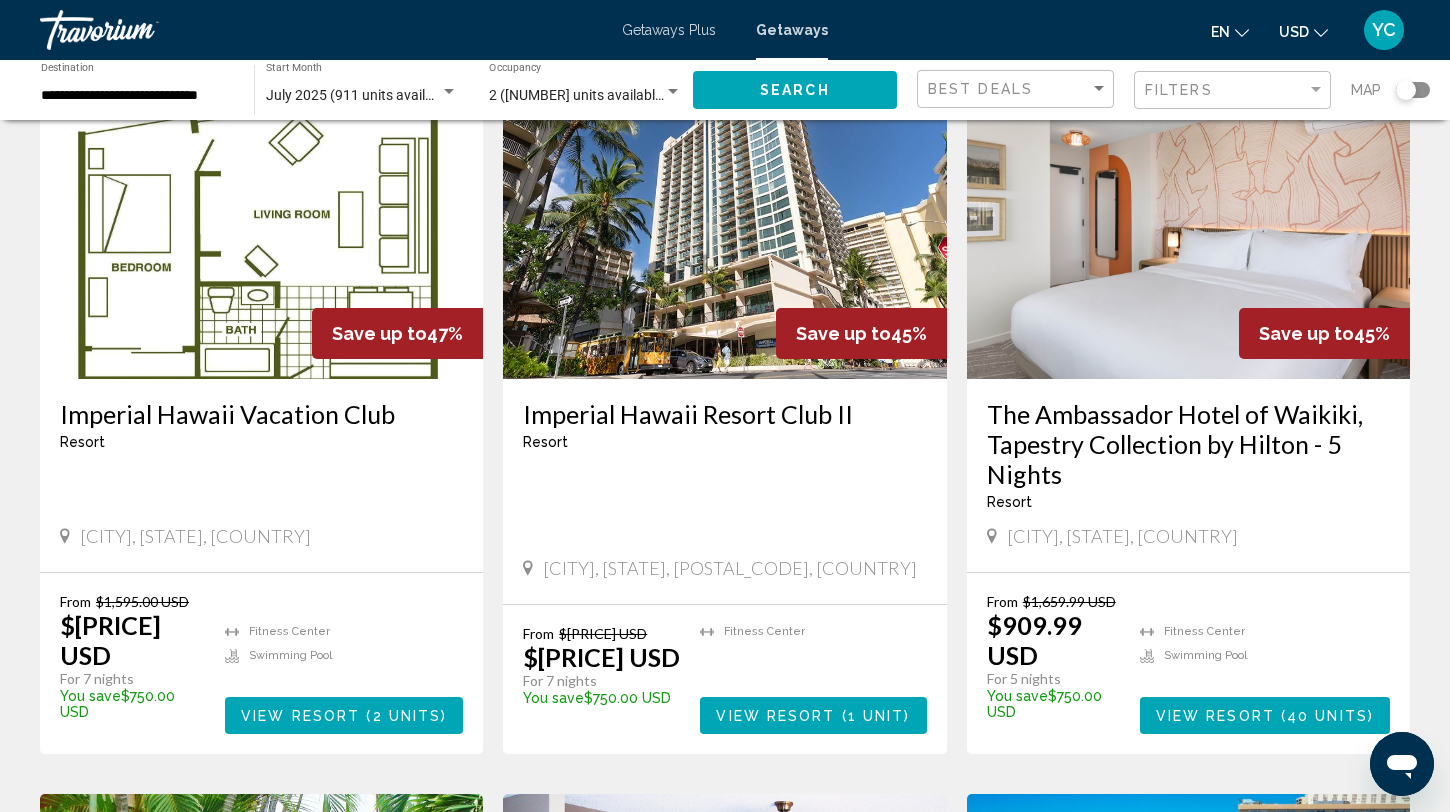 scroll, scrollTop: 1564, scrollLeft: 0, axis: vertical 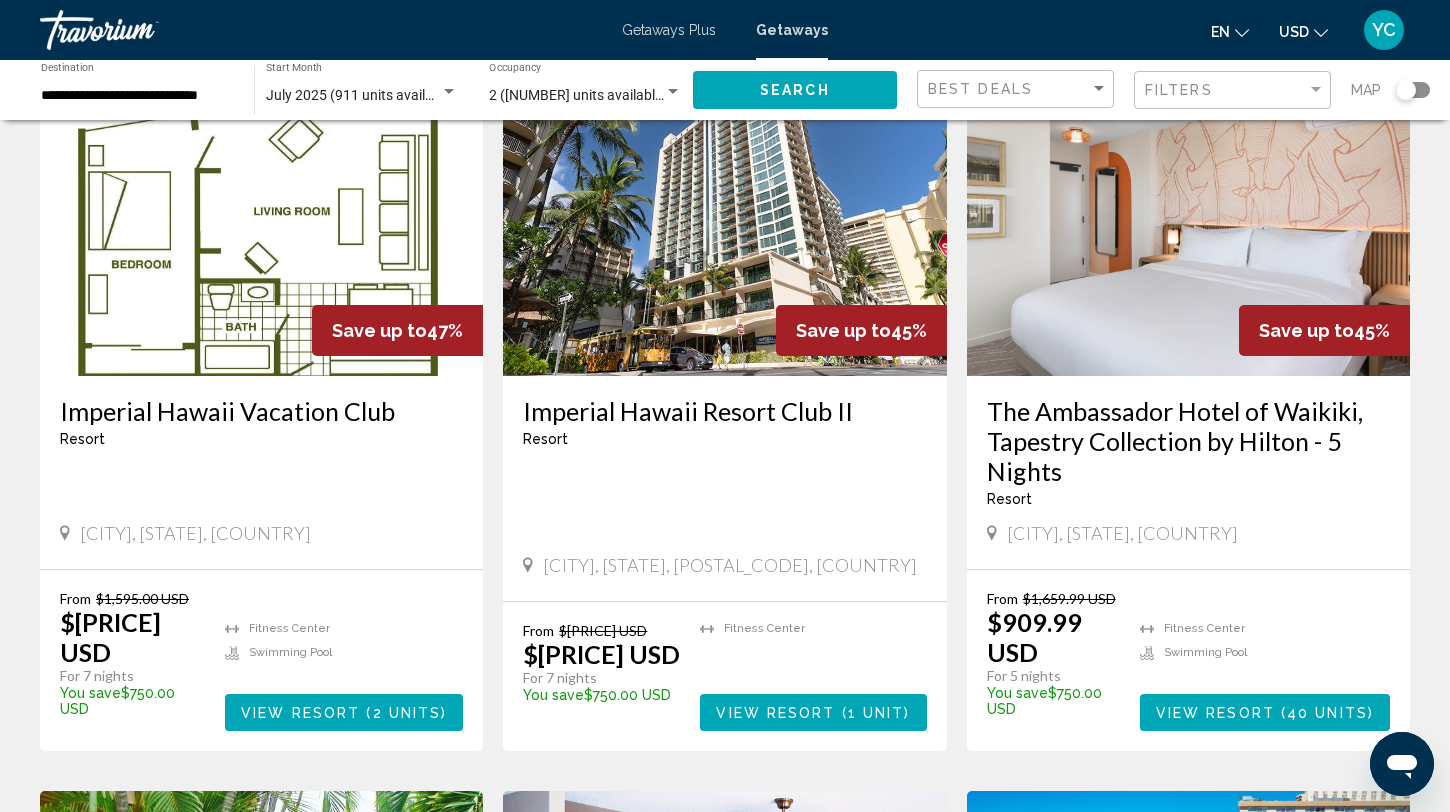 click at bounding box center [724, 216] 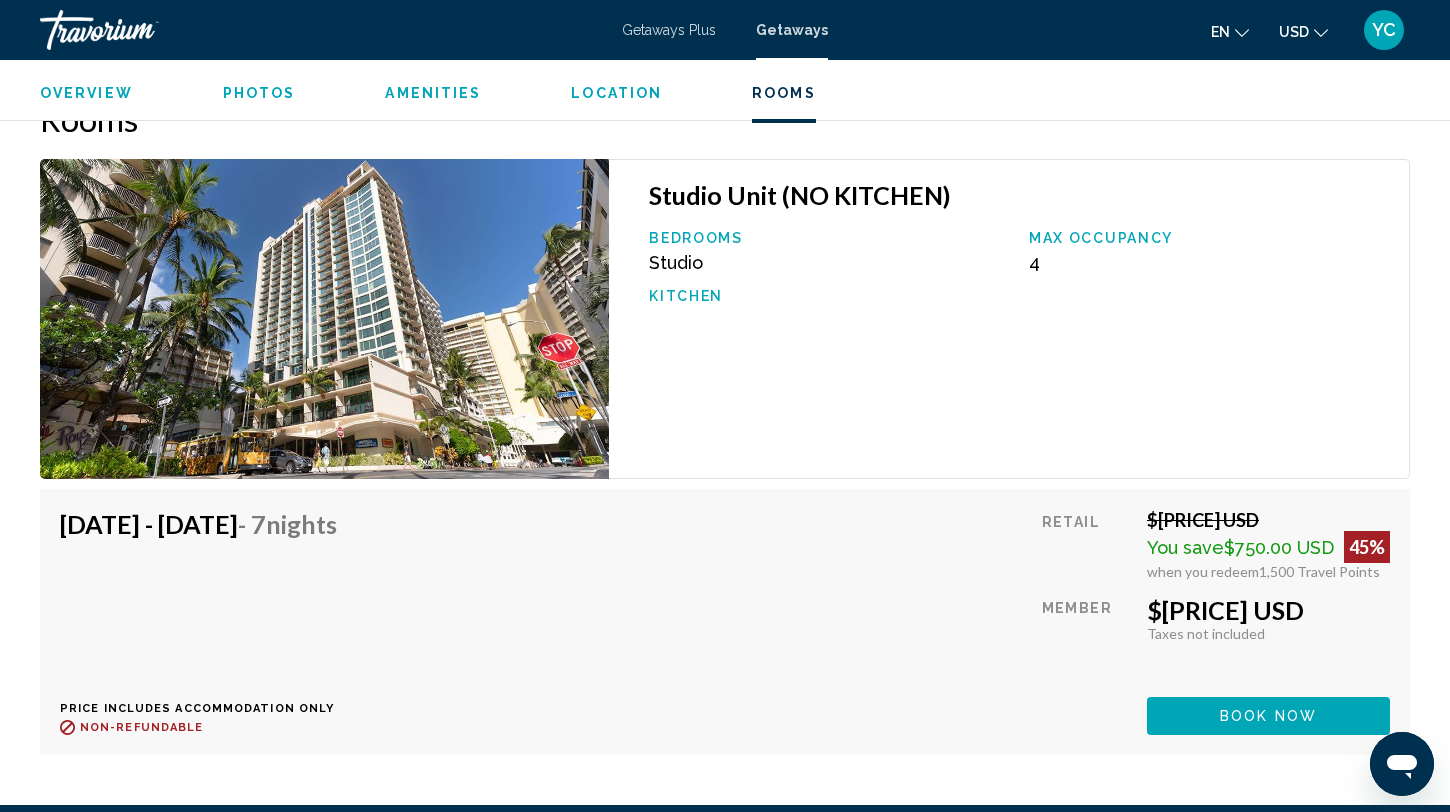 scroll, scrollTop: 2931, scrollLeft: 0, axis: vertical 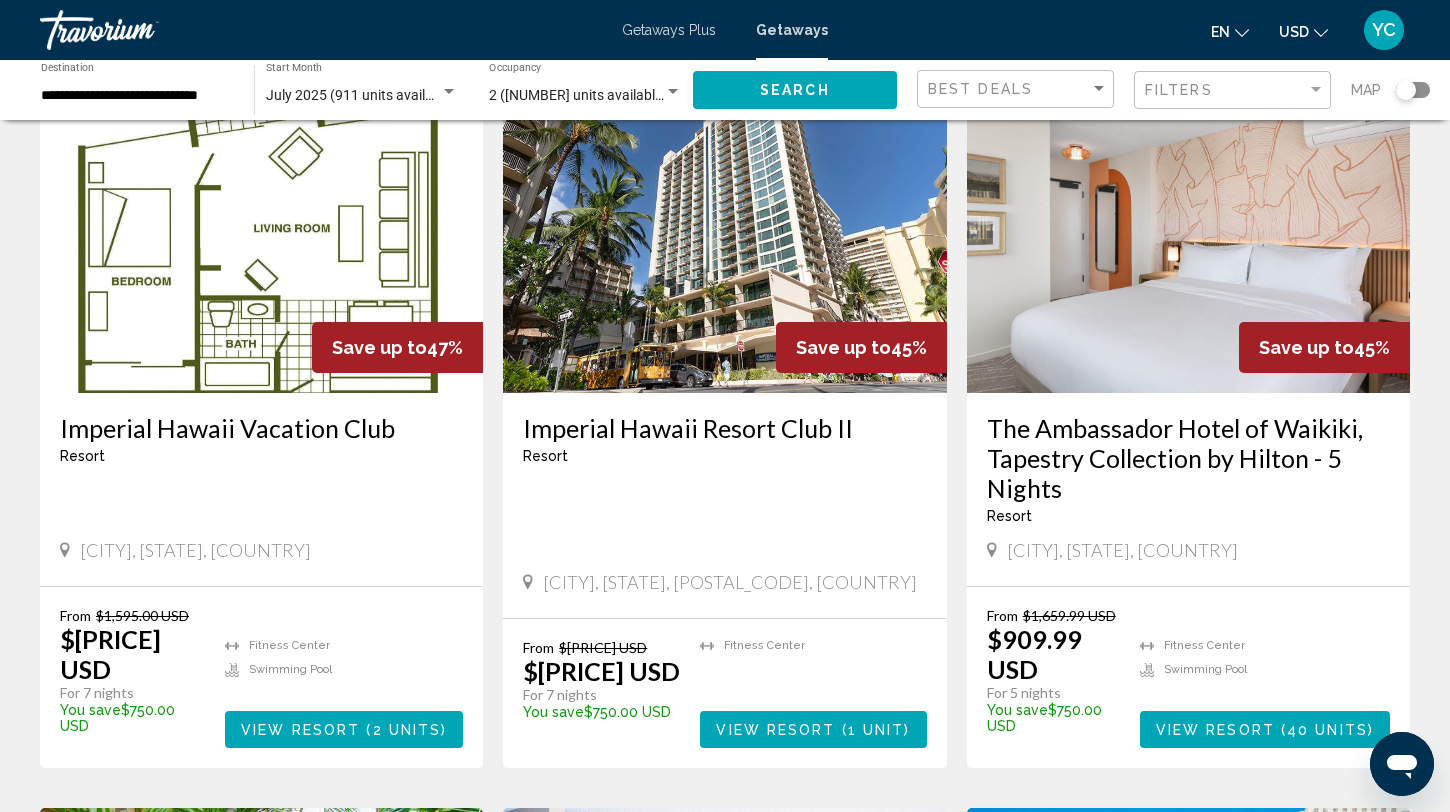 click at bounding box center [1188, 233] 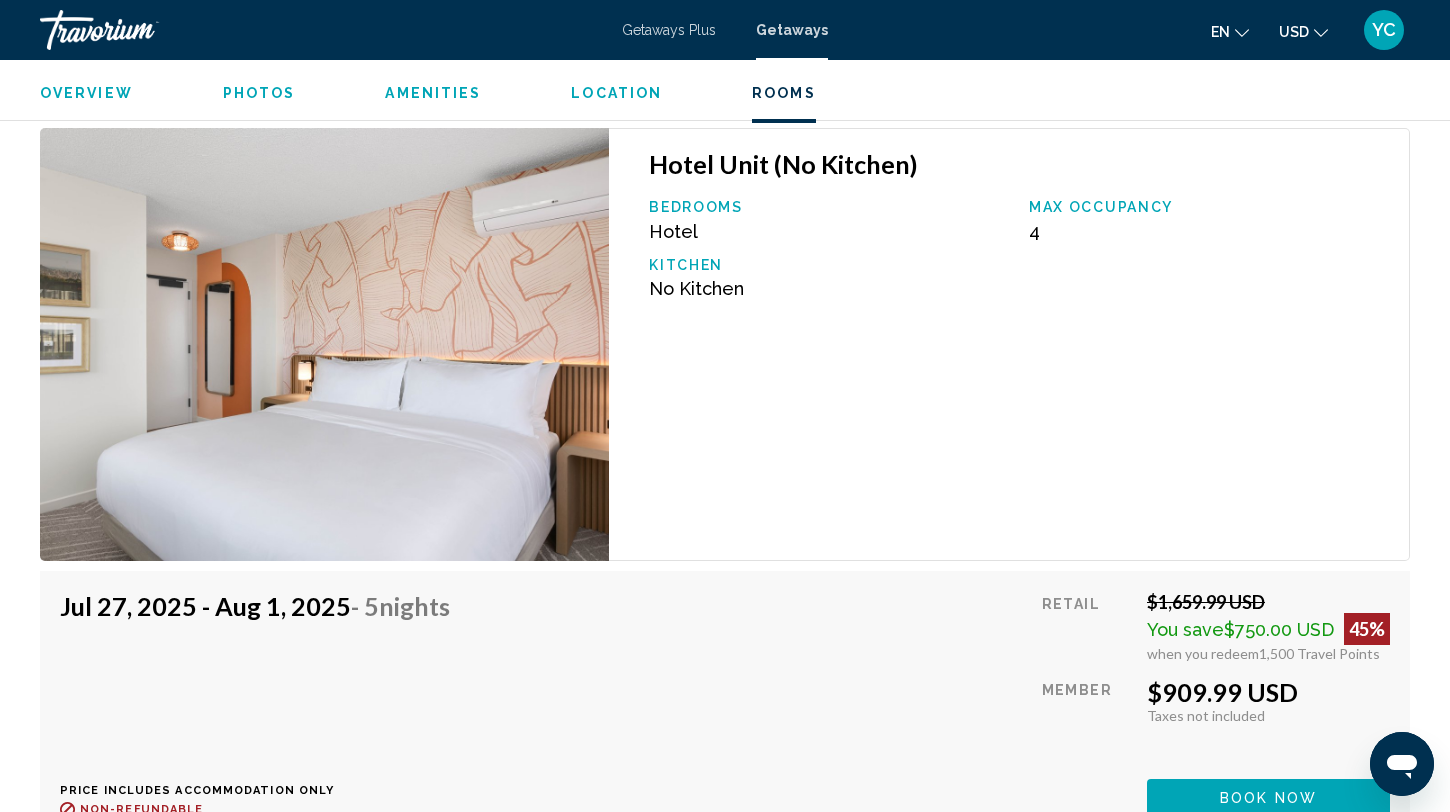 scroll, scrollTop: 3011, scrollLeft: 0, axis: vertical 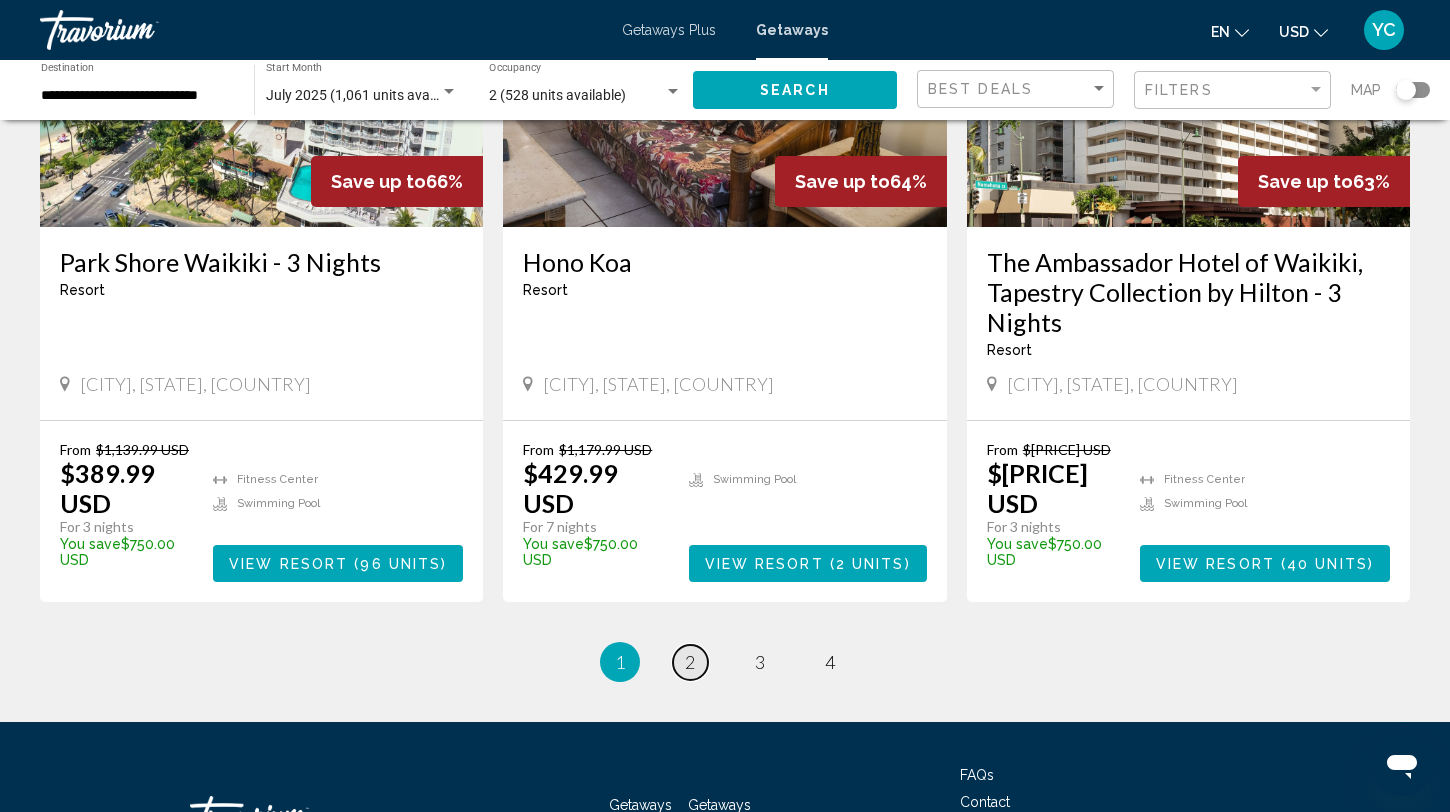 click on "2" at bounding box center (690, 662) 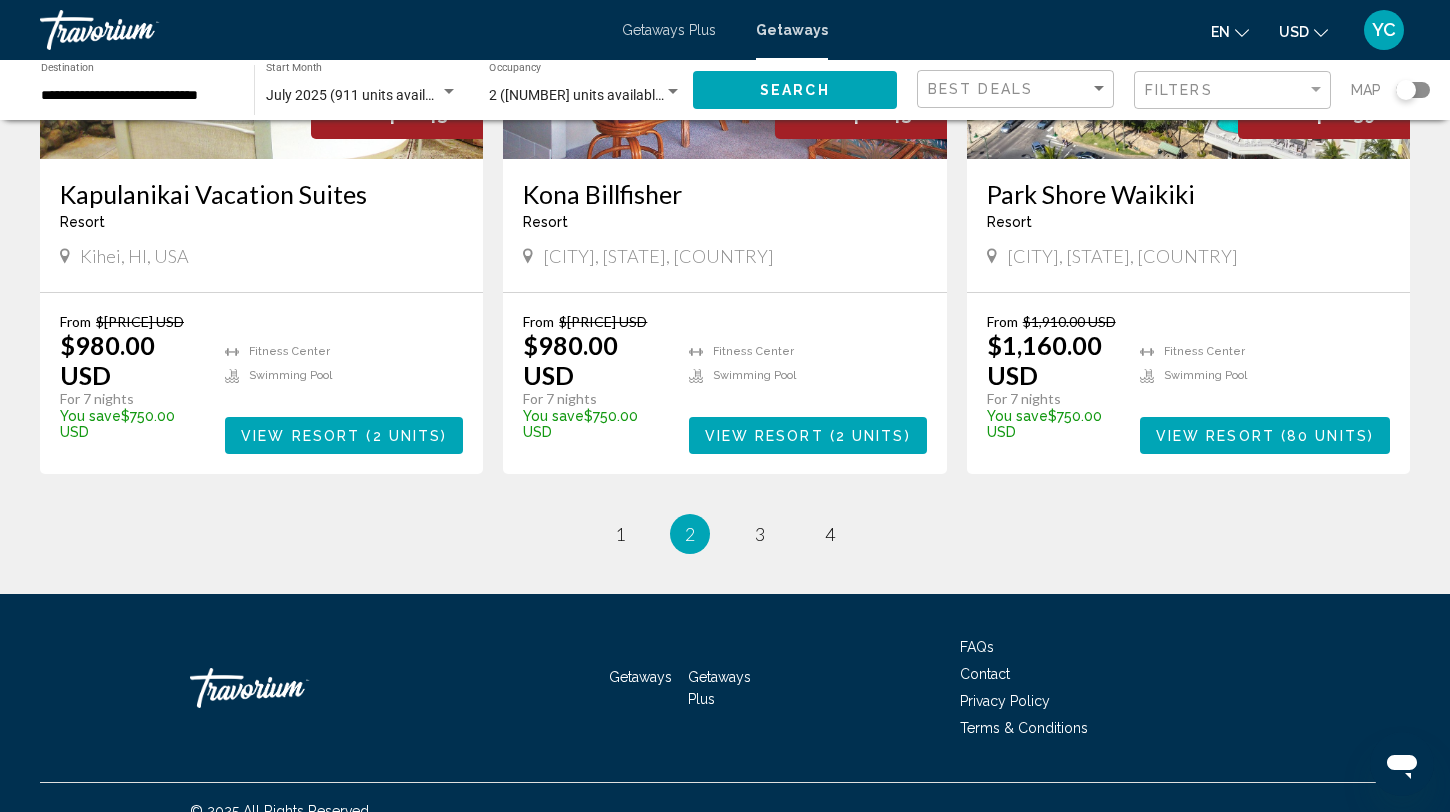 scroll, scrollTop: 2541, scrollLeft: 0, axis: vertical 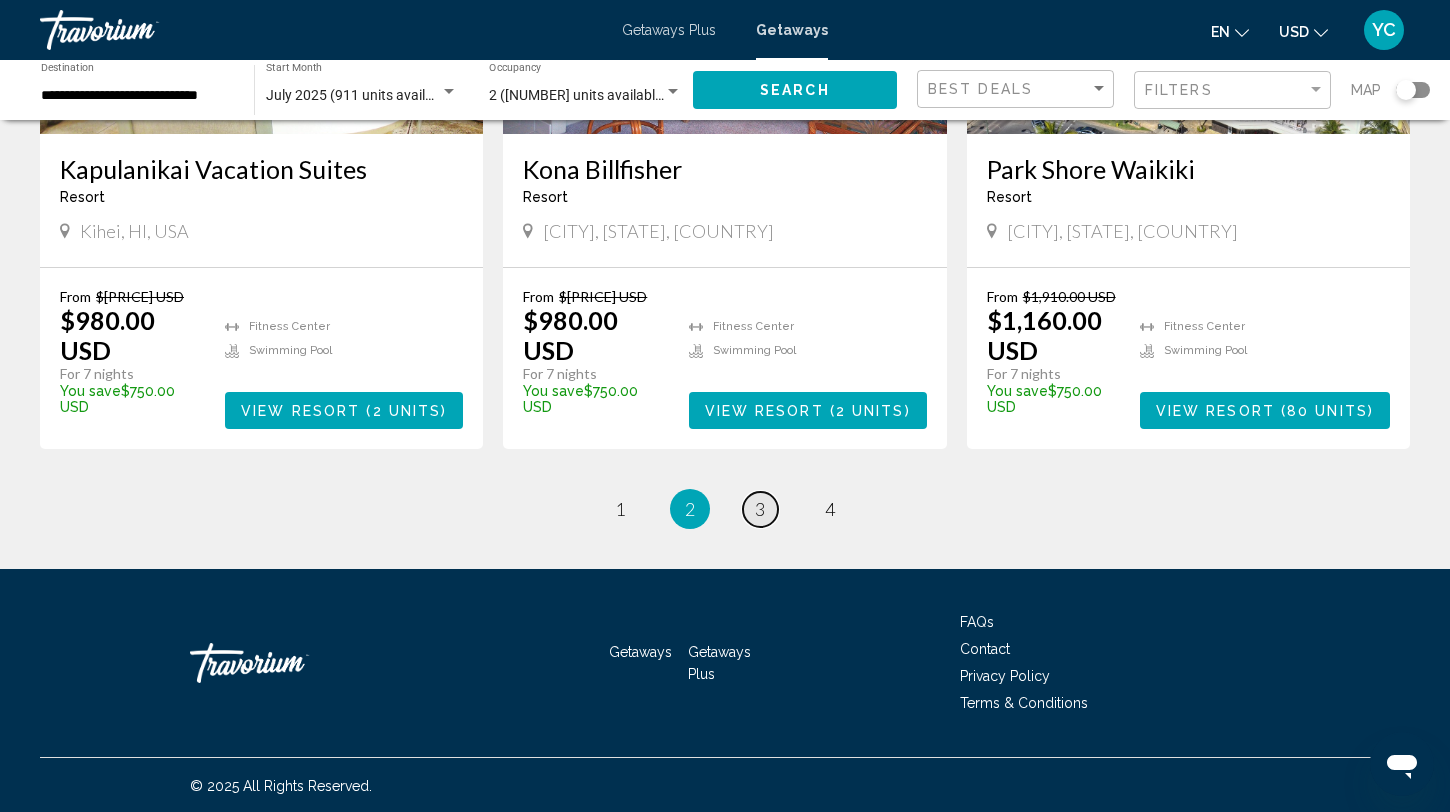 click on "3" at bounding box center [760, 509] 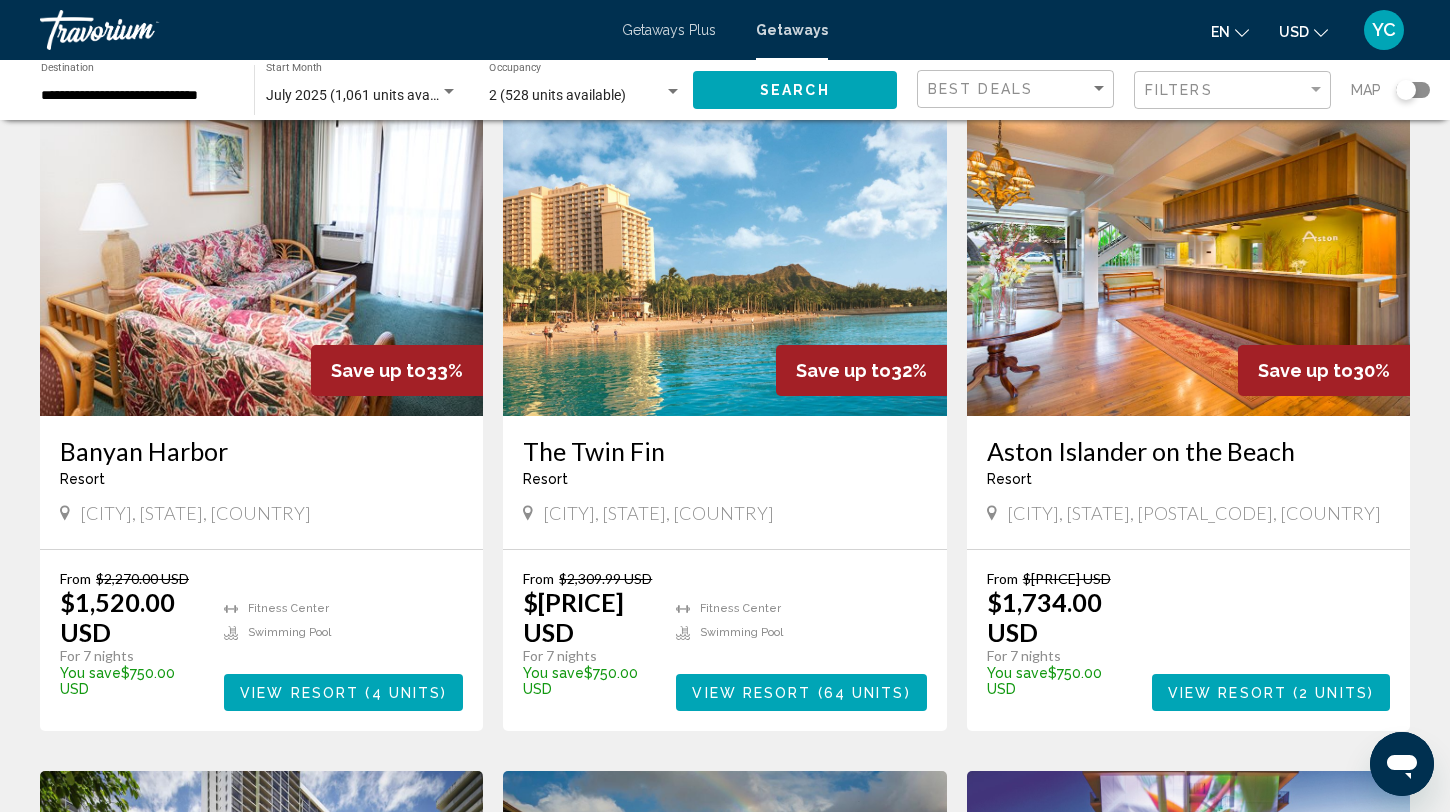 scroll, scrollTop: 1532, scrollLeft: 0, axis: vertical 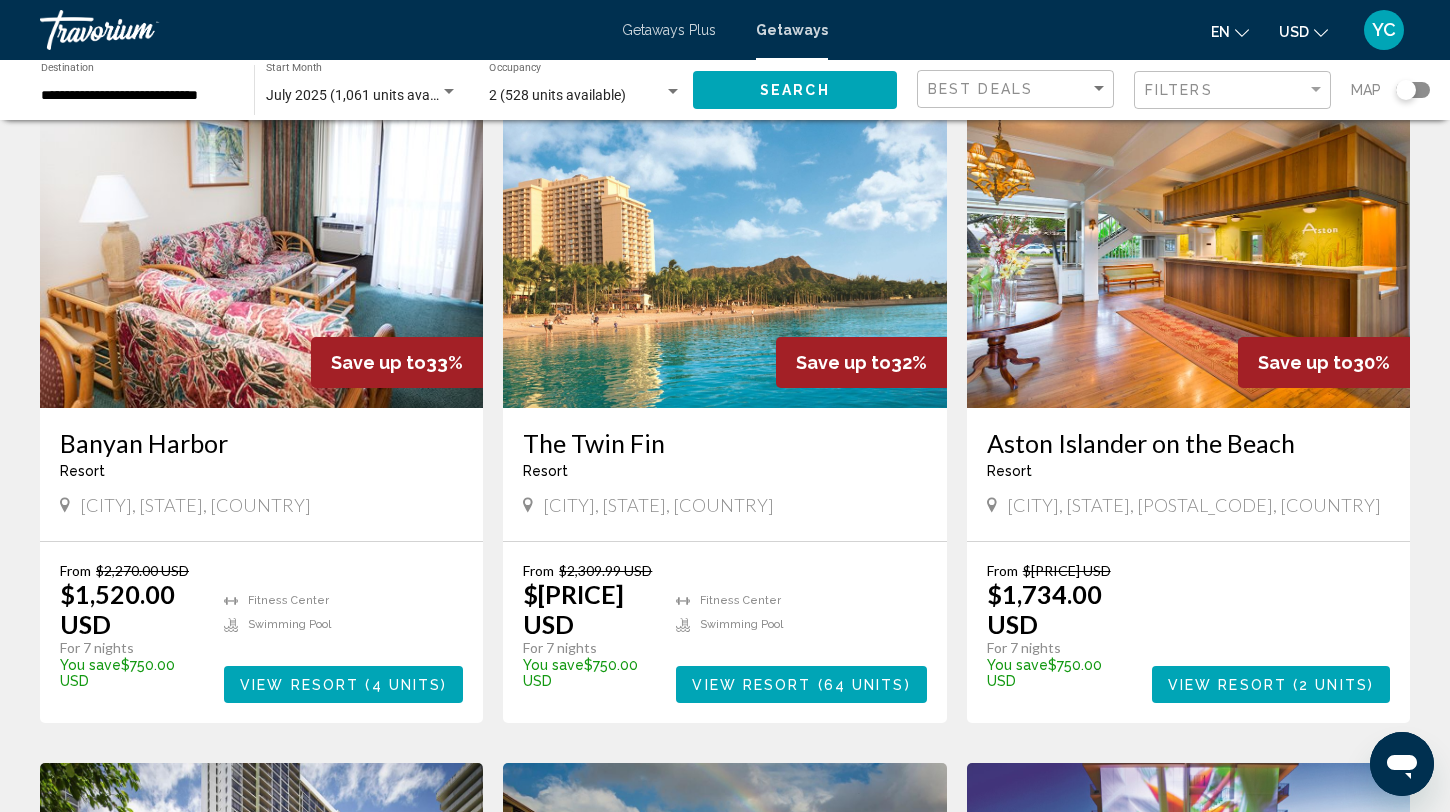 click at bounding box center [1188, 248] 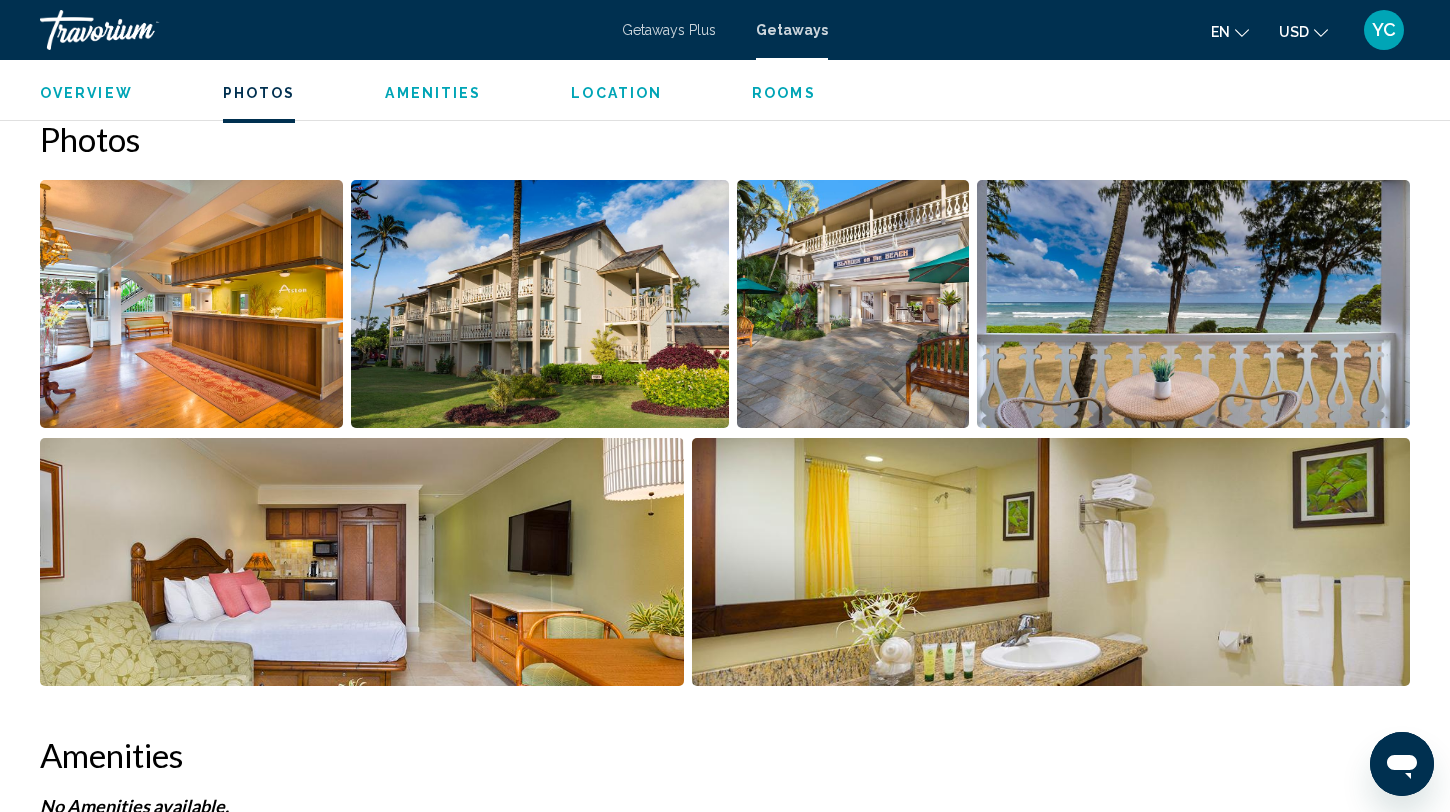 scroll, scrollTop: 952, scrollLeft: 0, axis: vertical 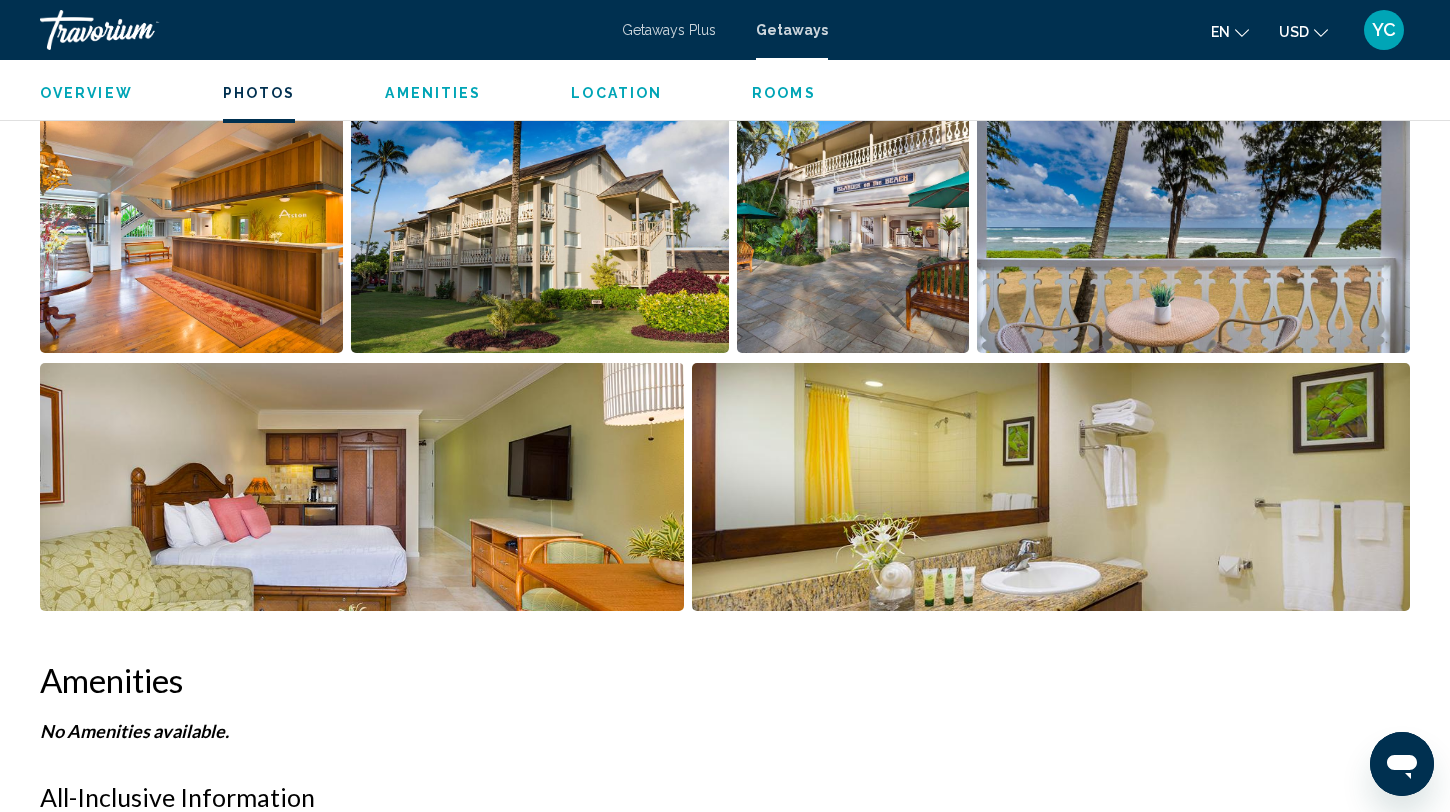 click at bounding box center (191, 229) 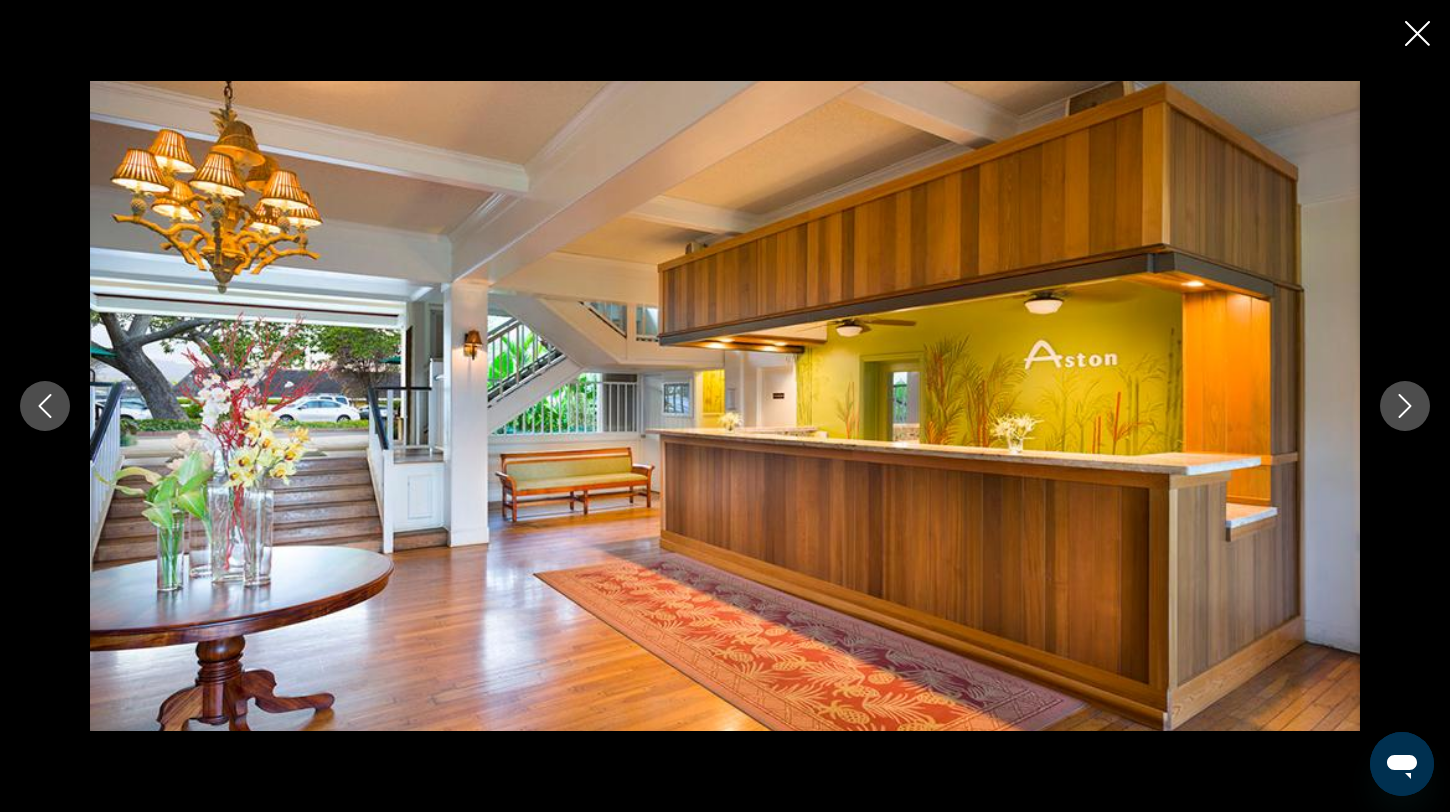 click 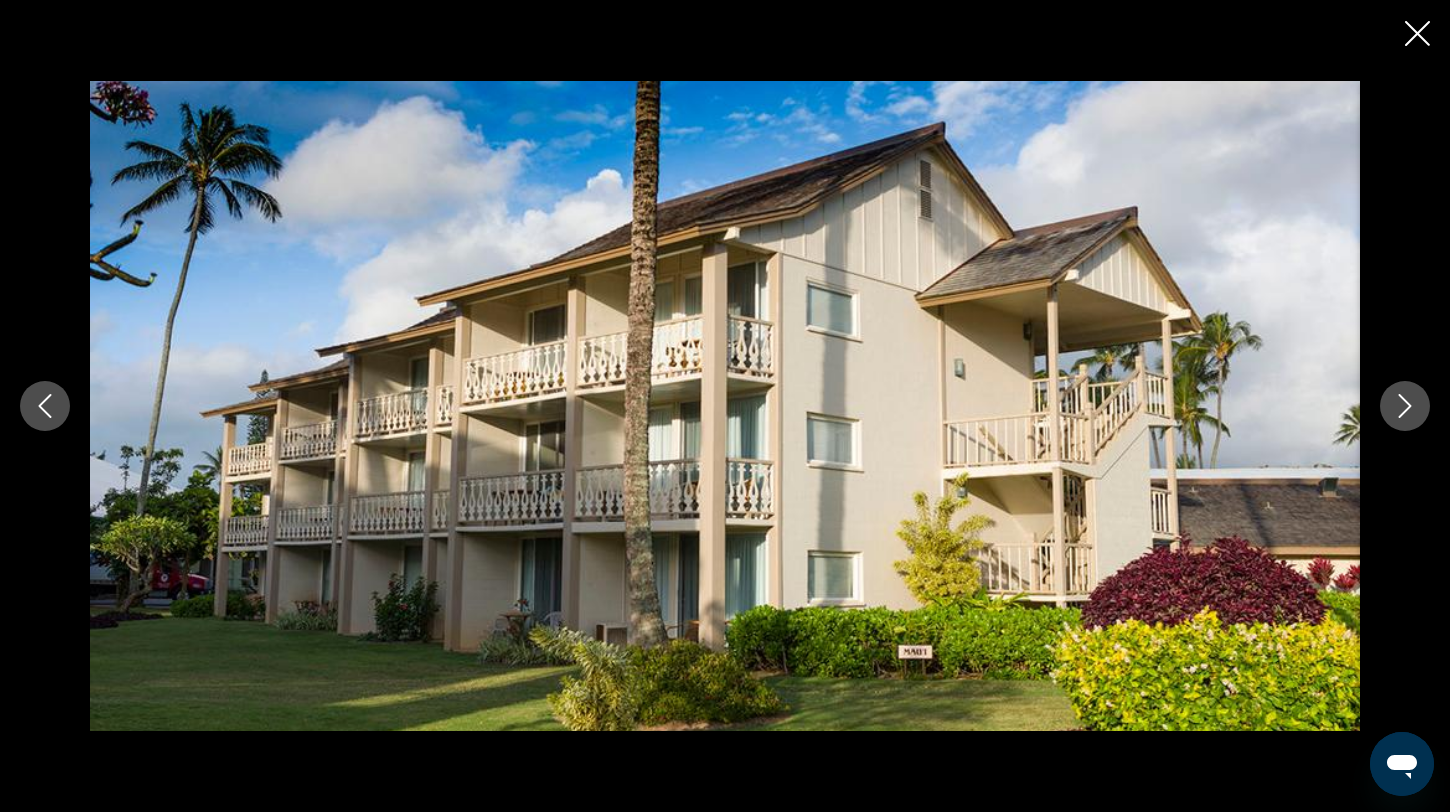 click 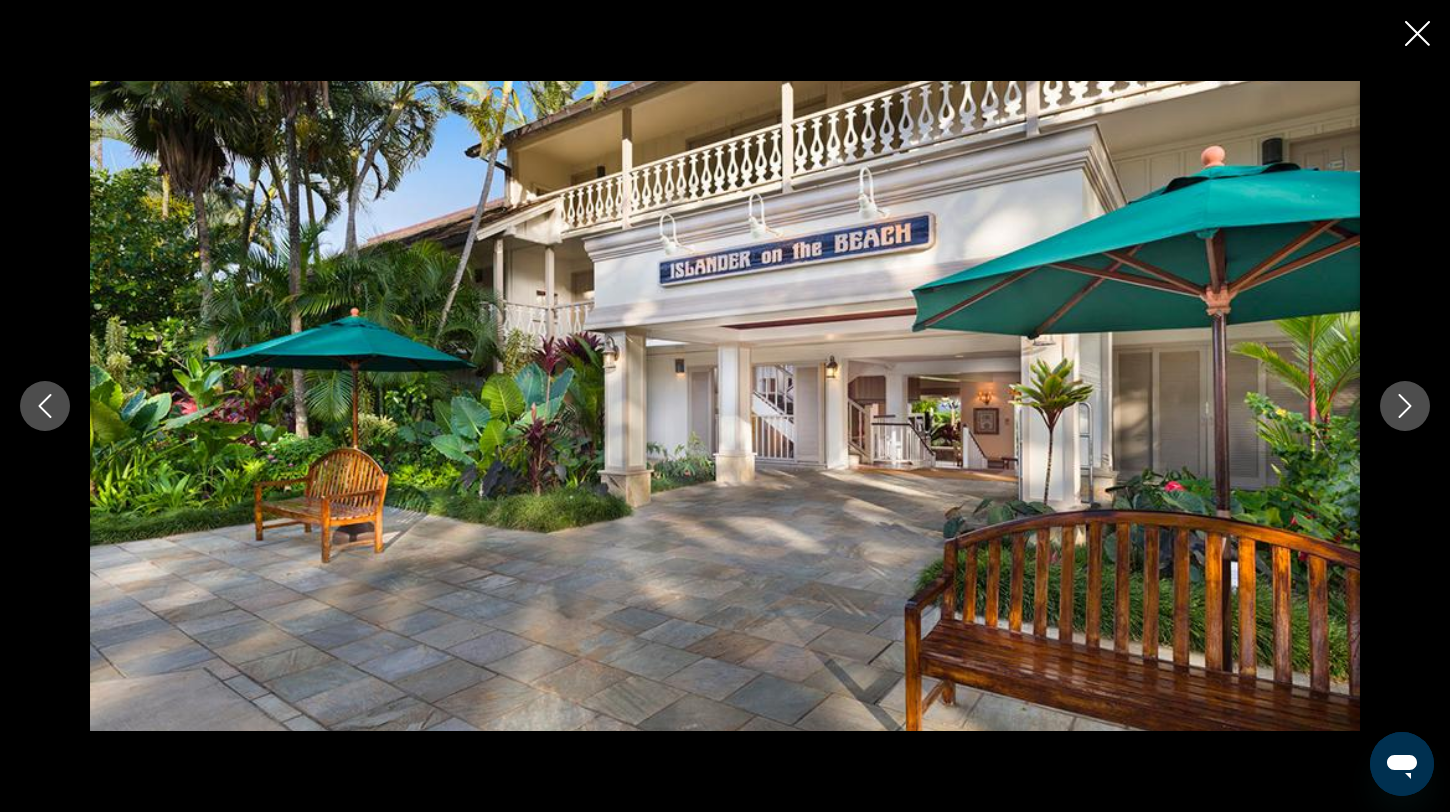 click 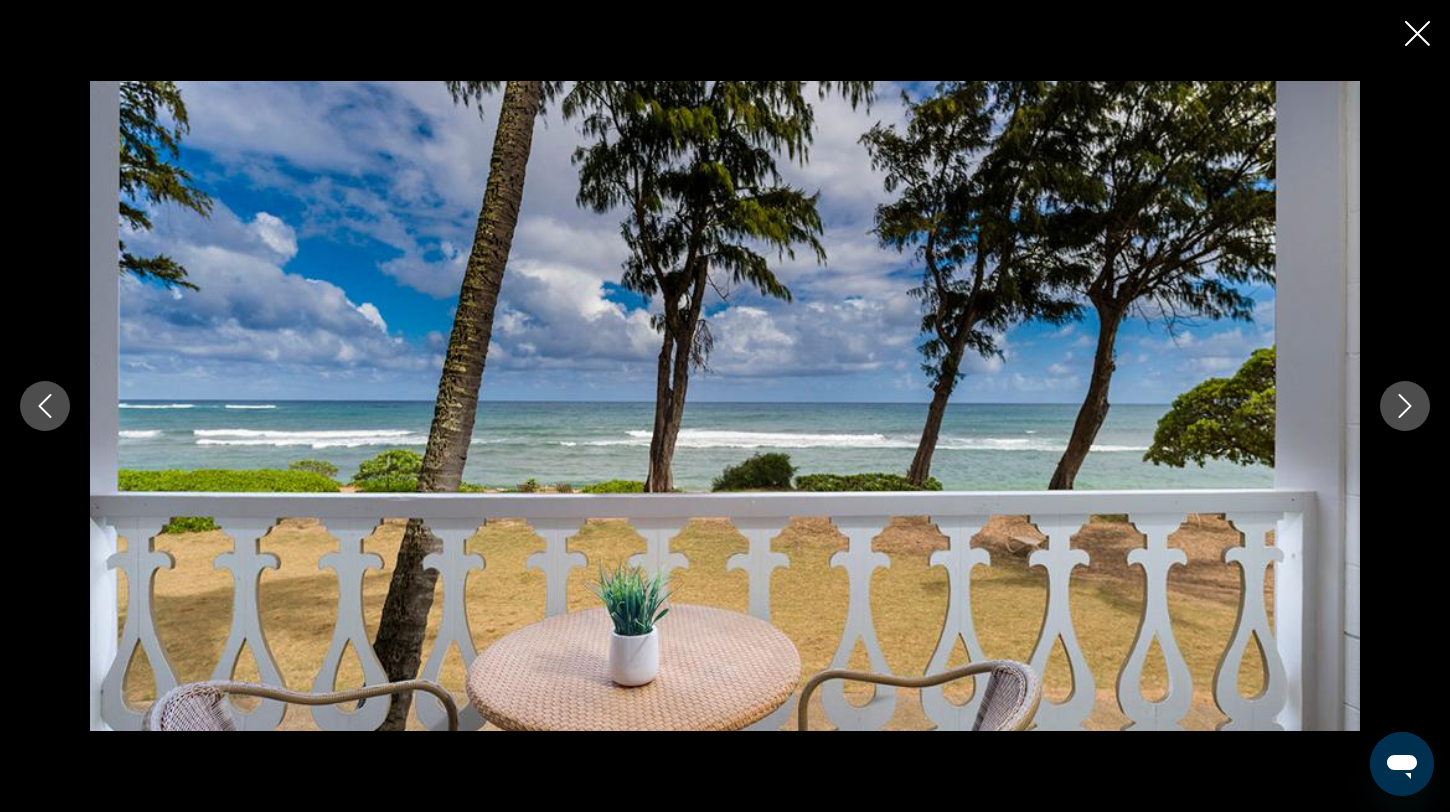 click 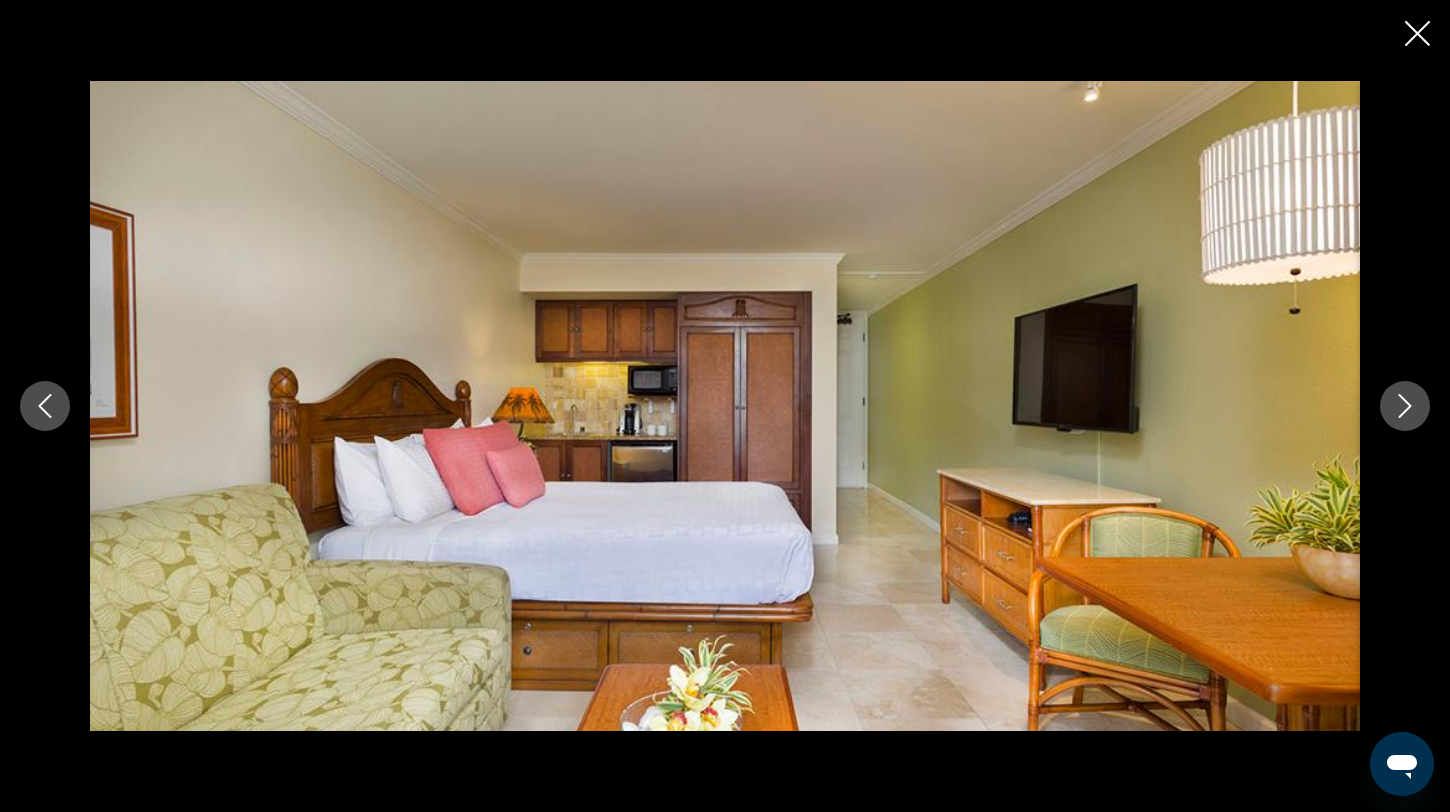 click 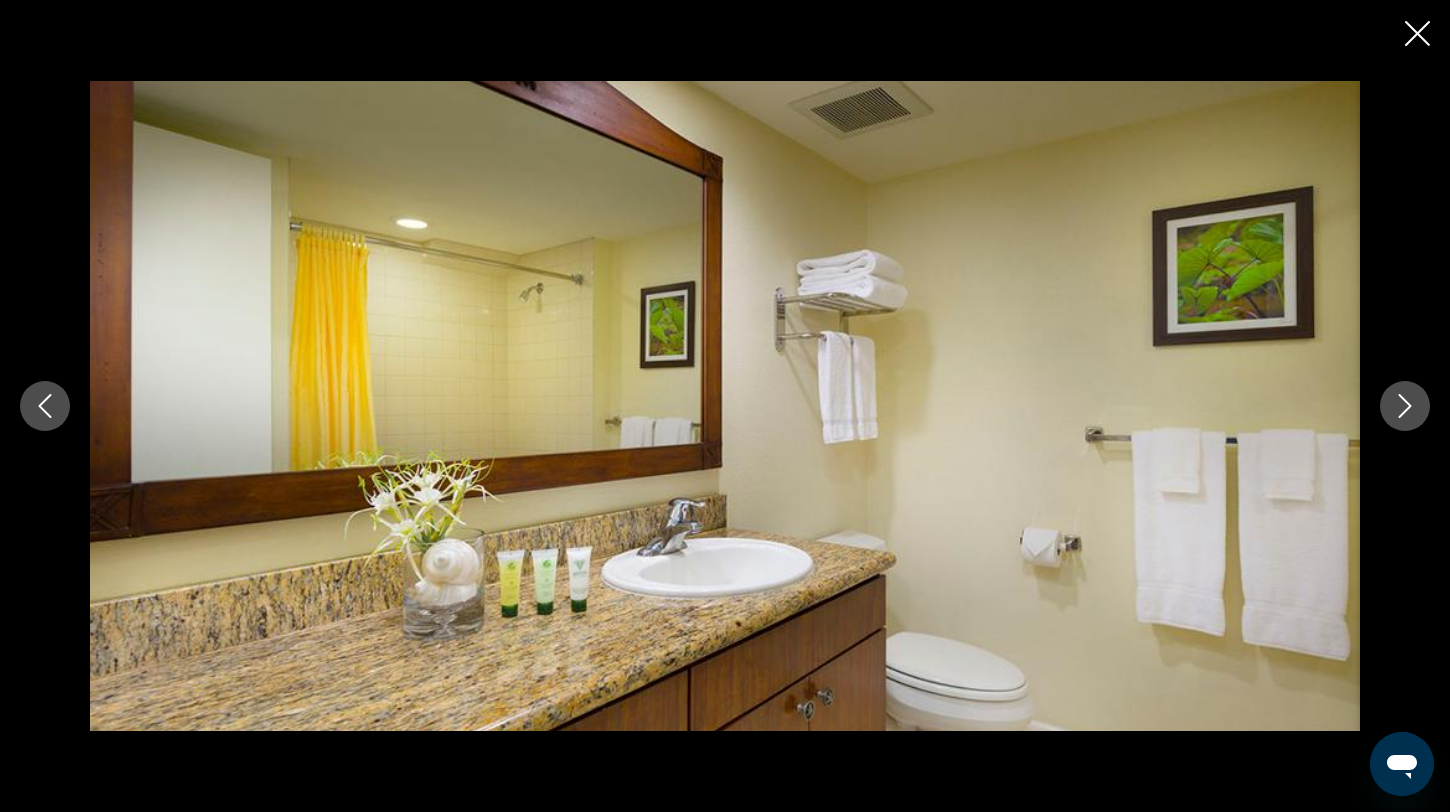 click 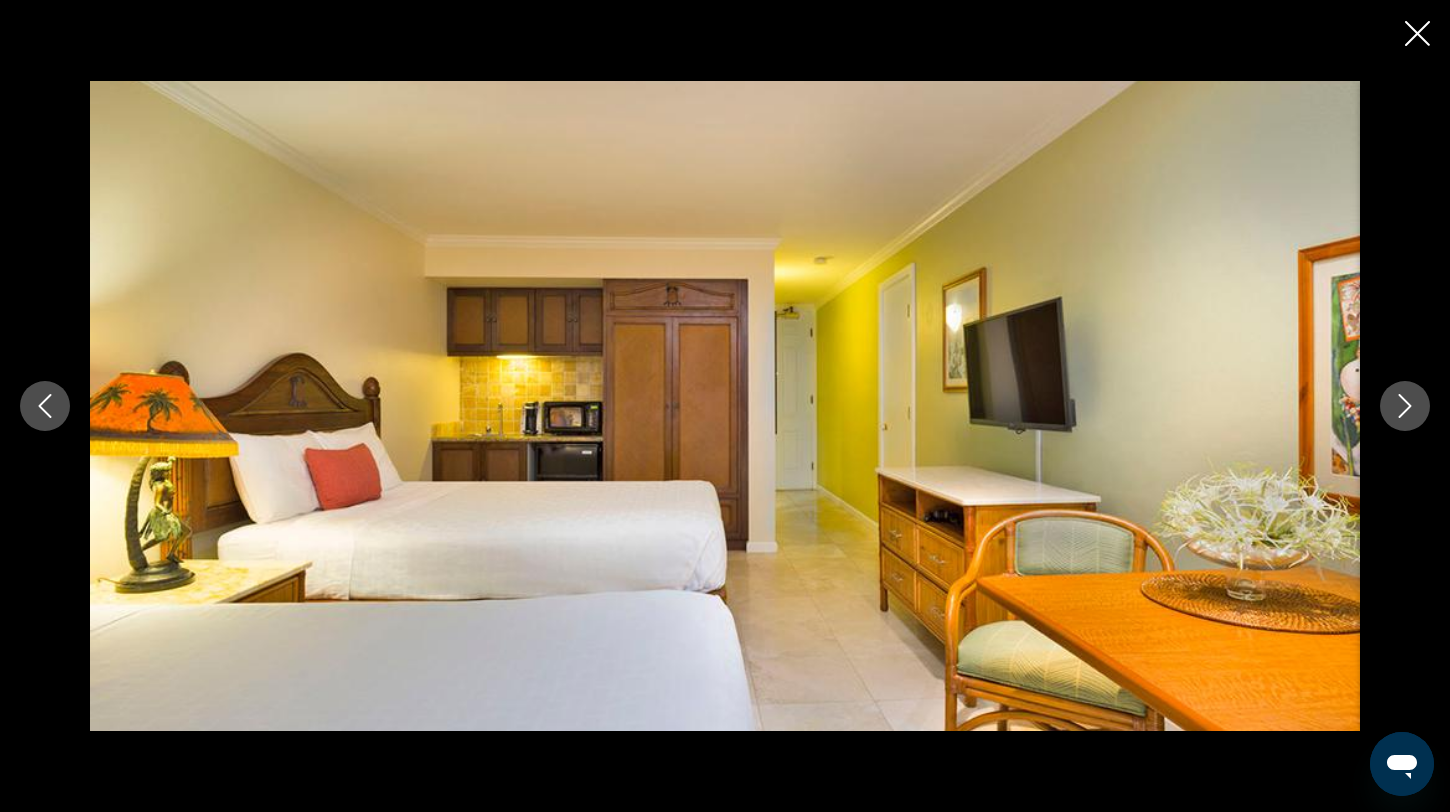 click 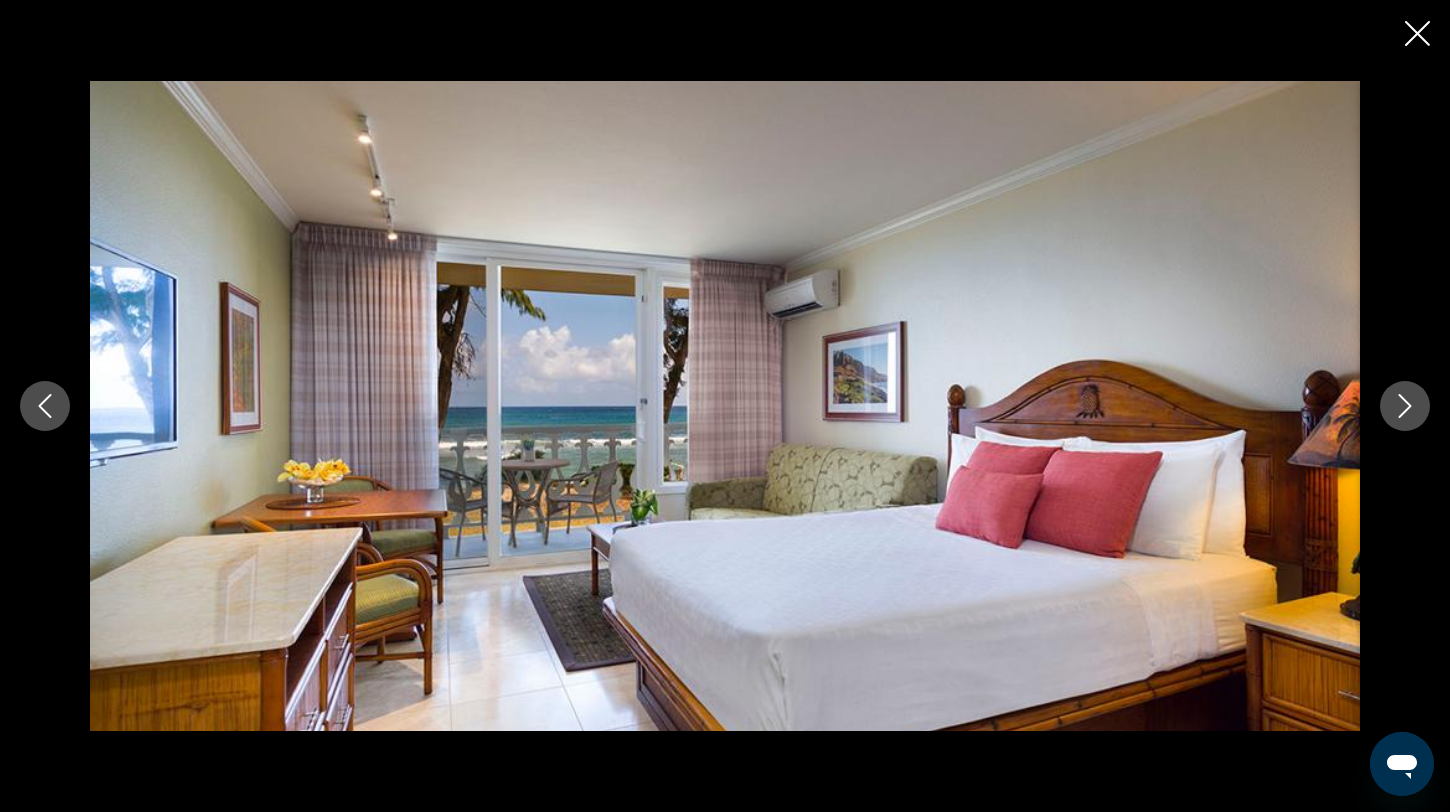 click 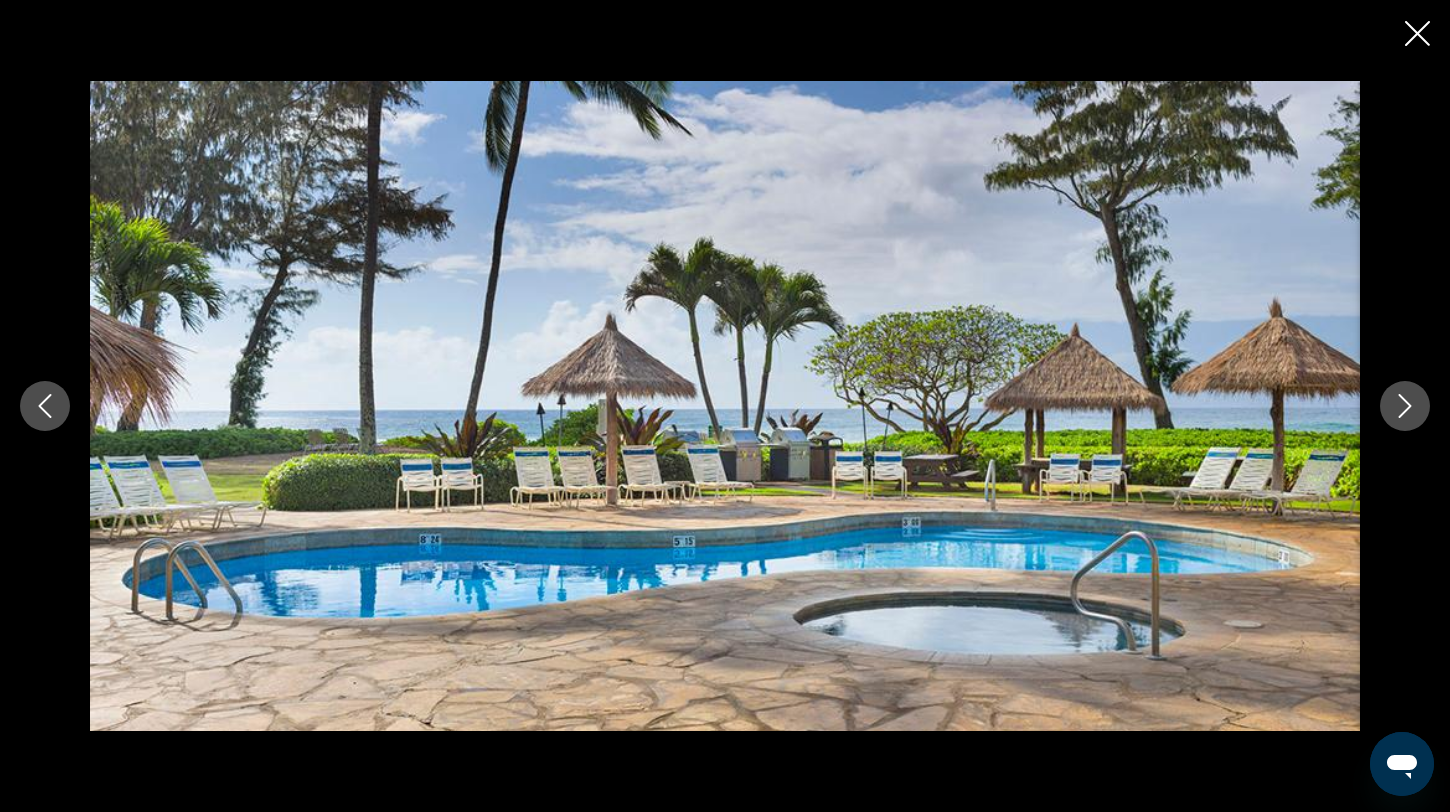 click 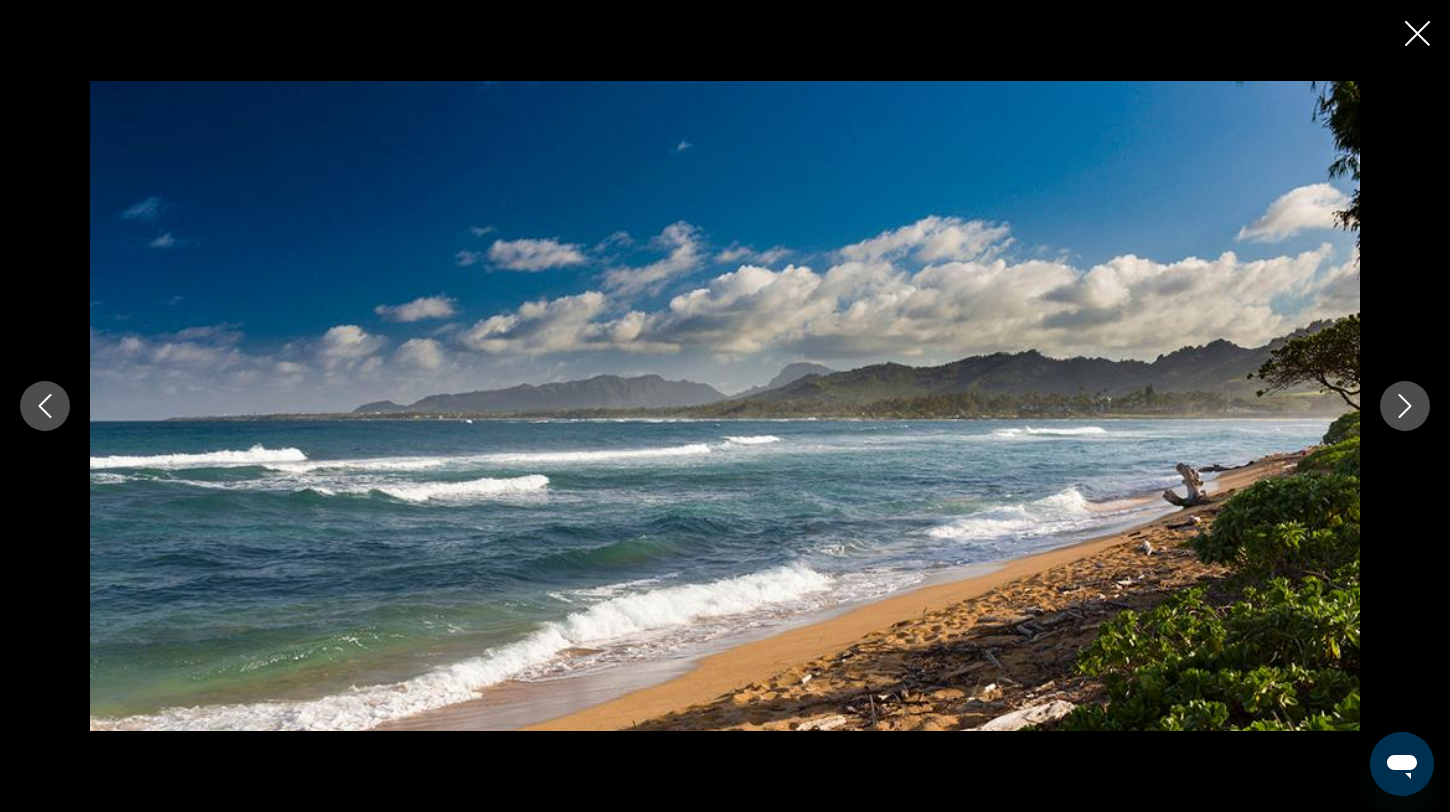 click 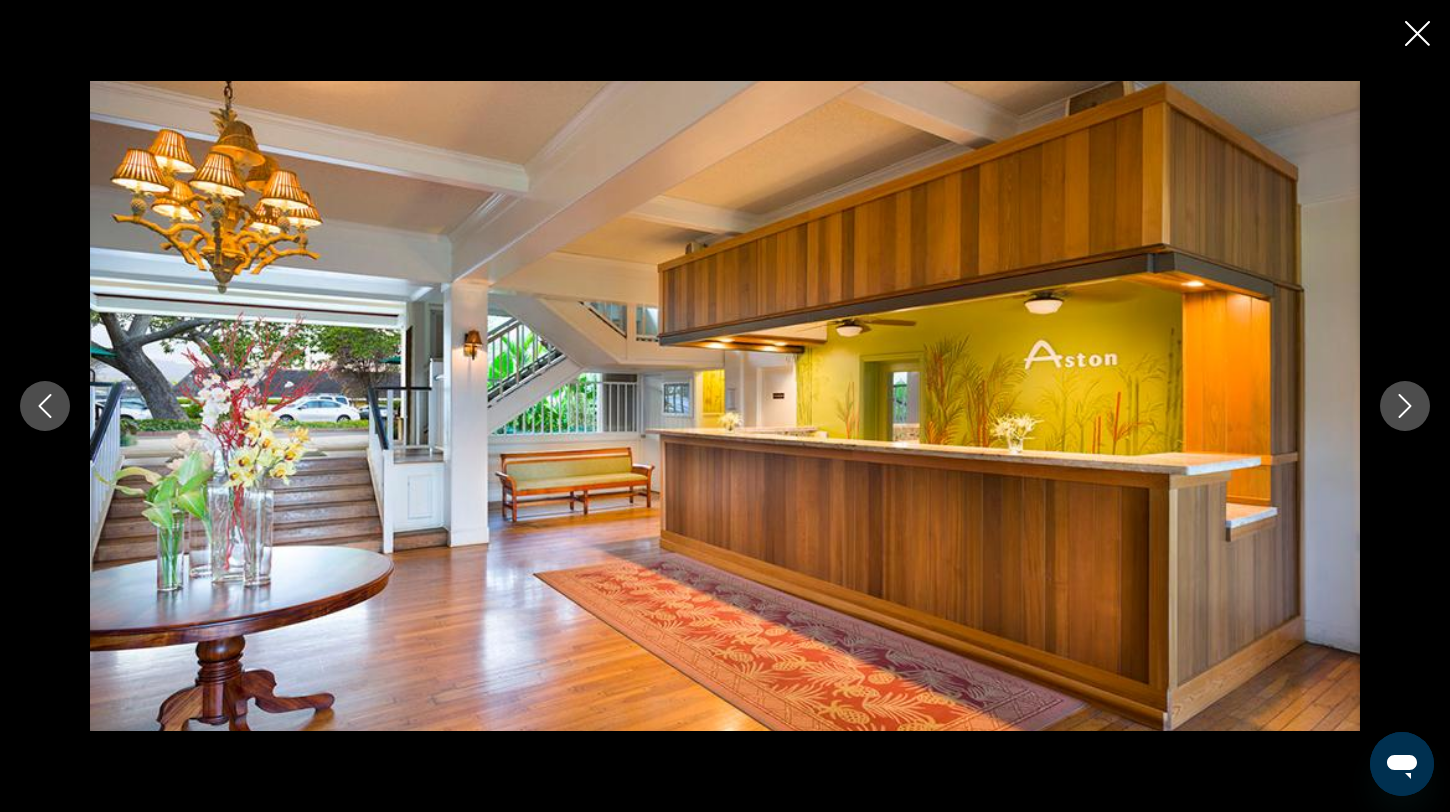 click 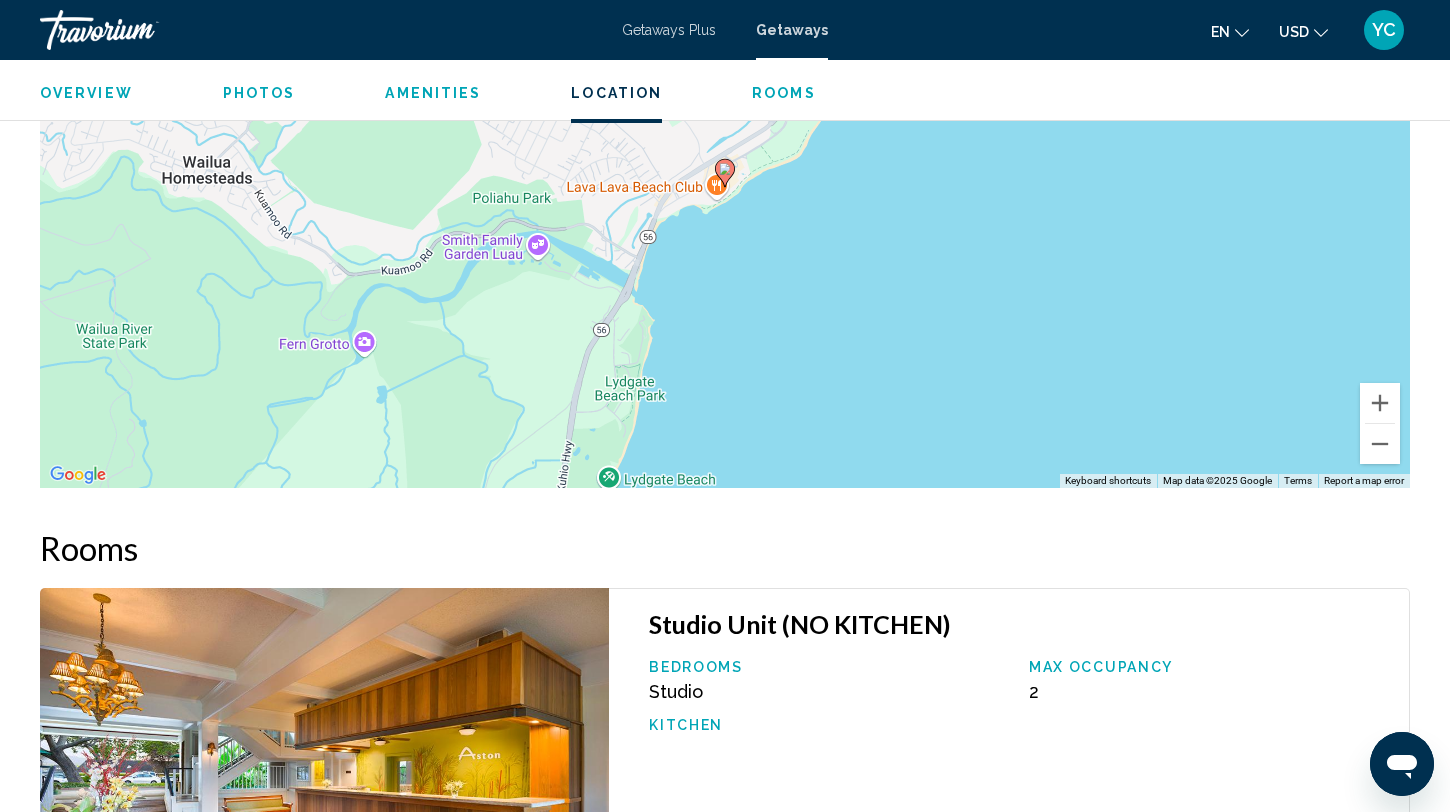 scroll, scrollTop: 2439, scrollLeft: 0, axis: vertical 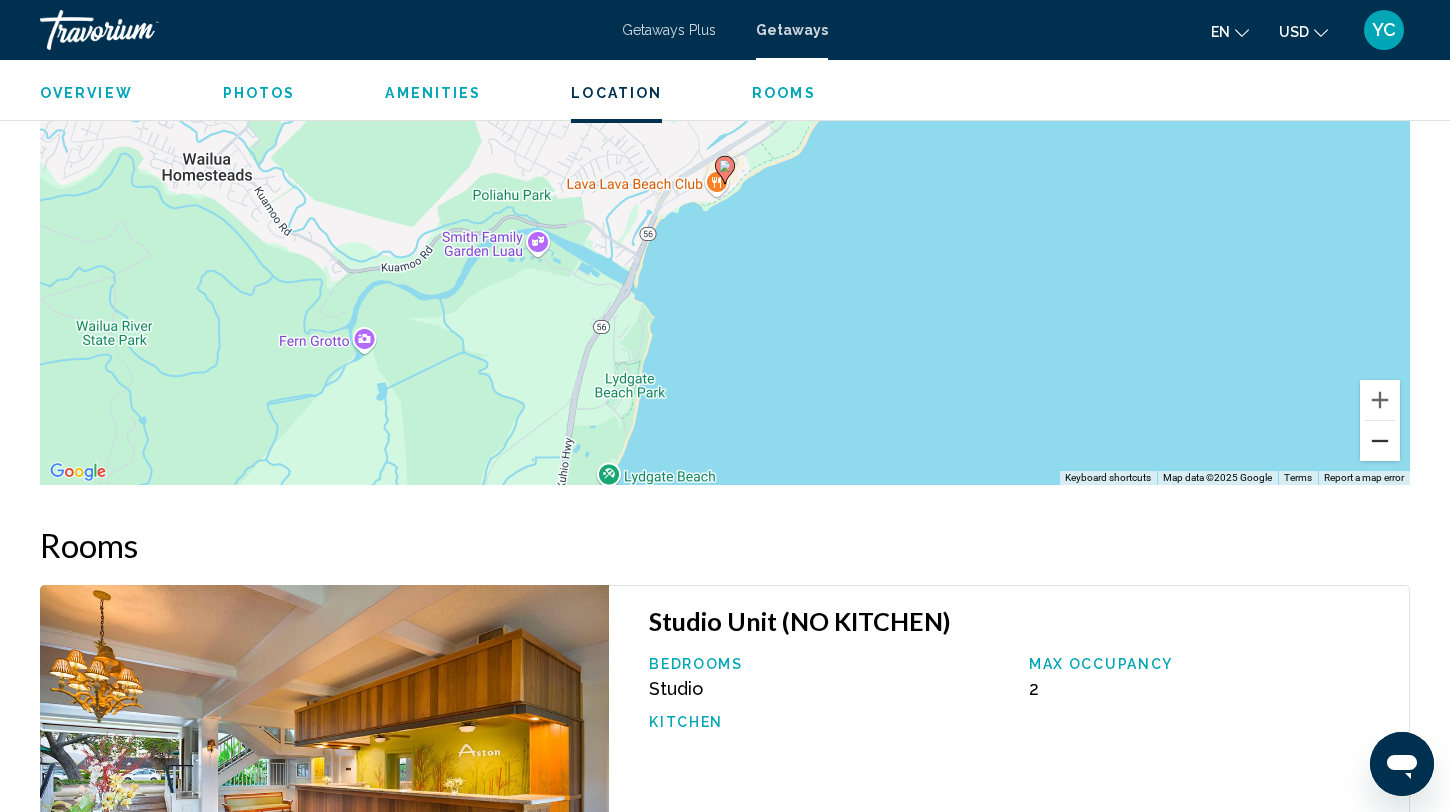 click at bounding box center (1380, 441) 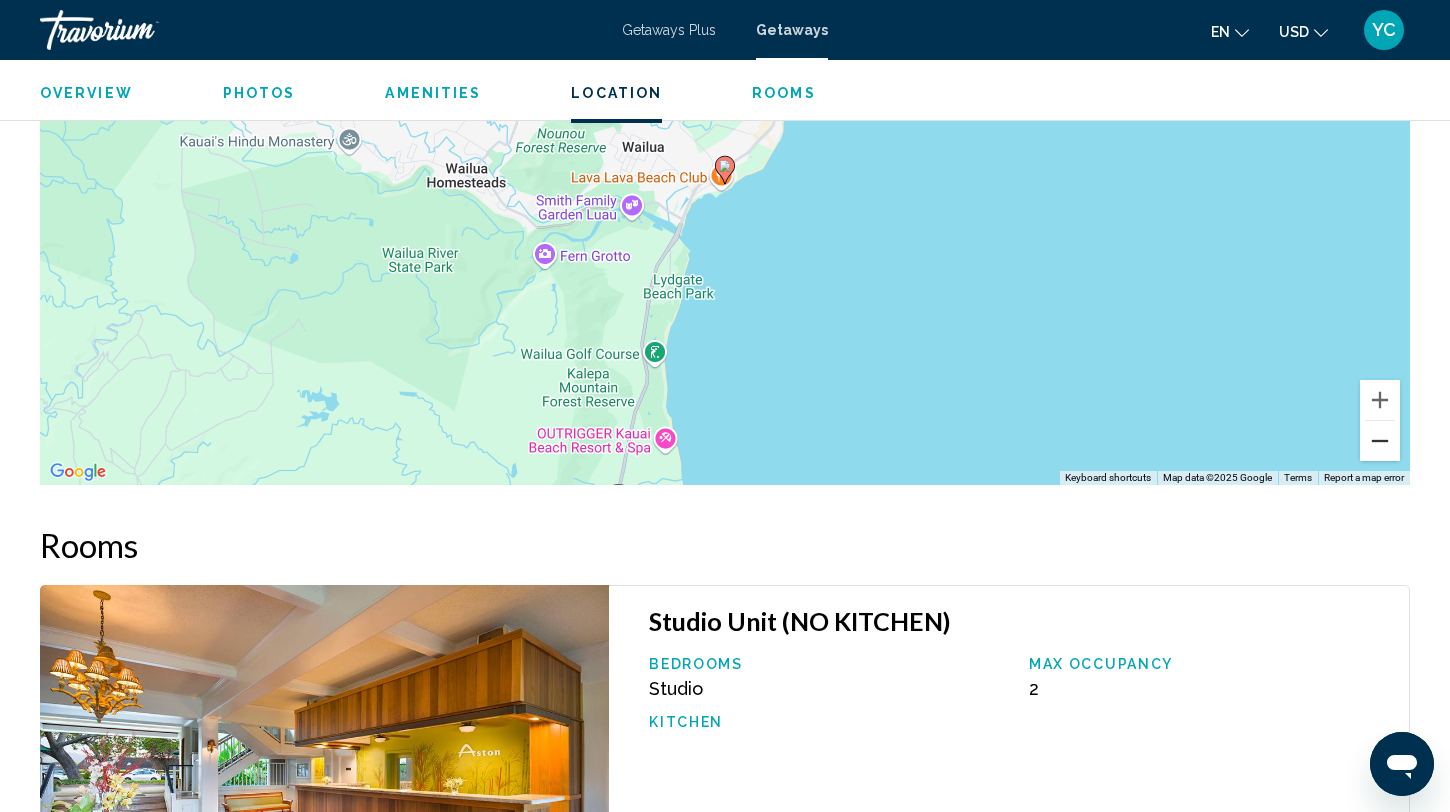click at bounding box center (1380, 441) 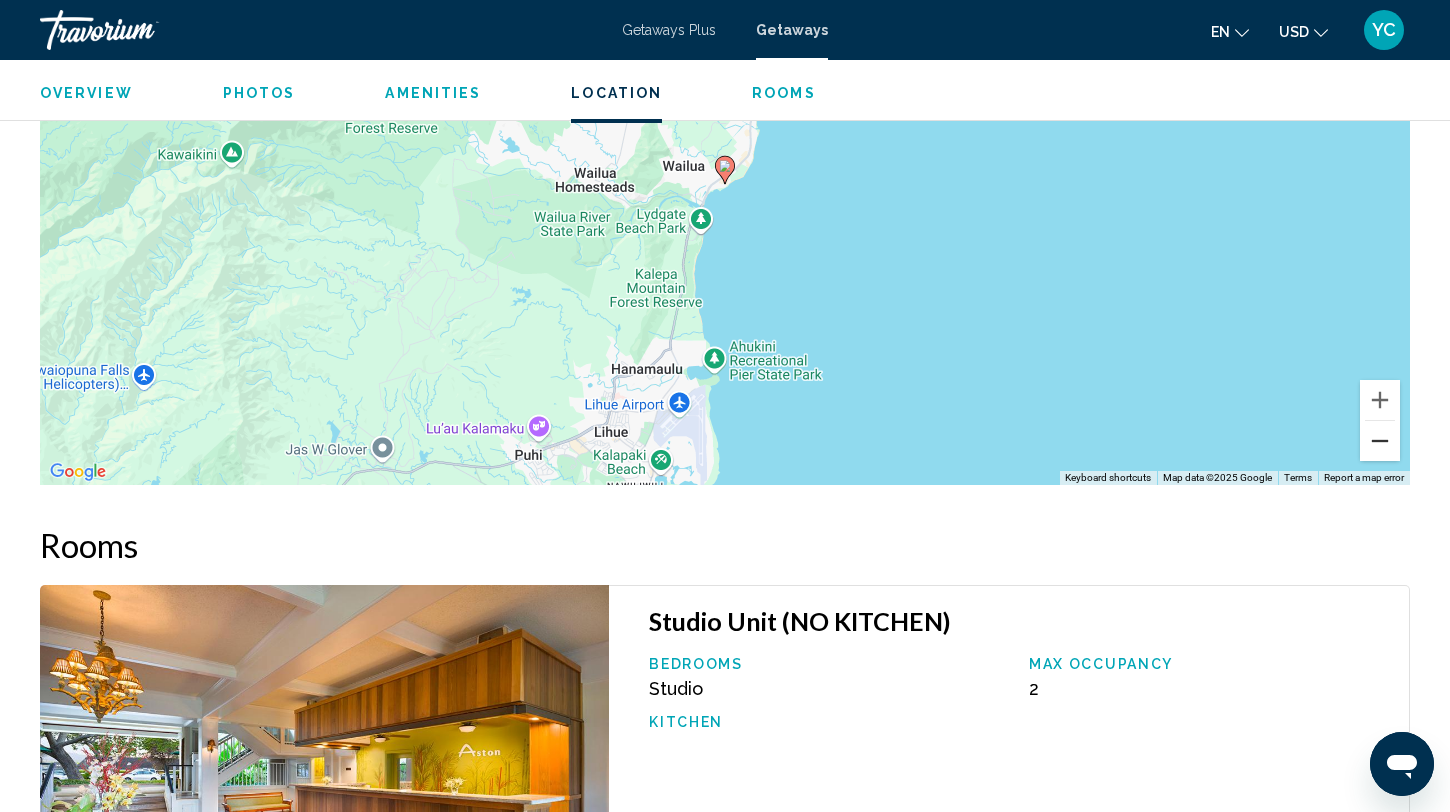 click at bounding box center (1380, 441) 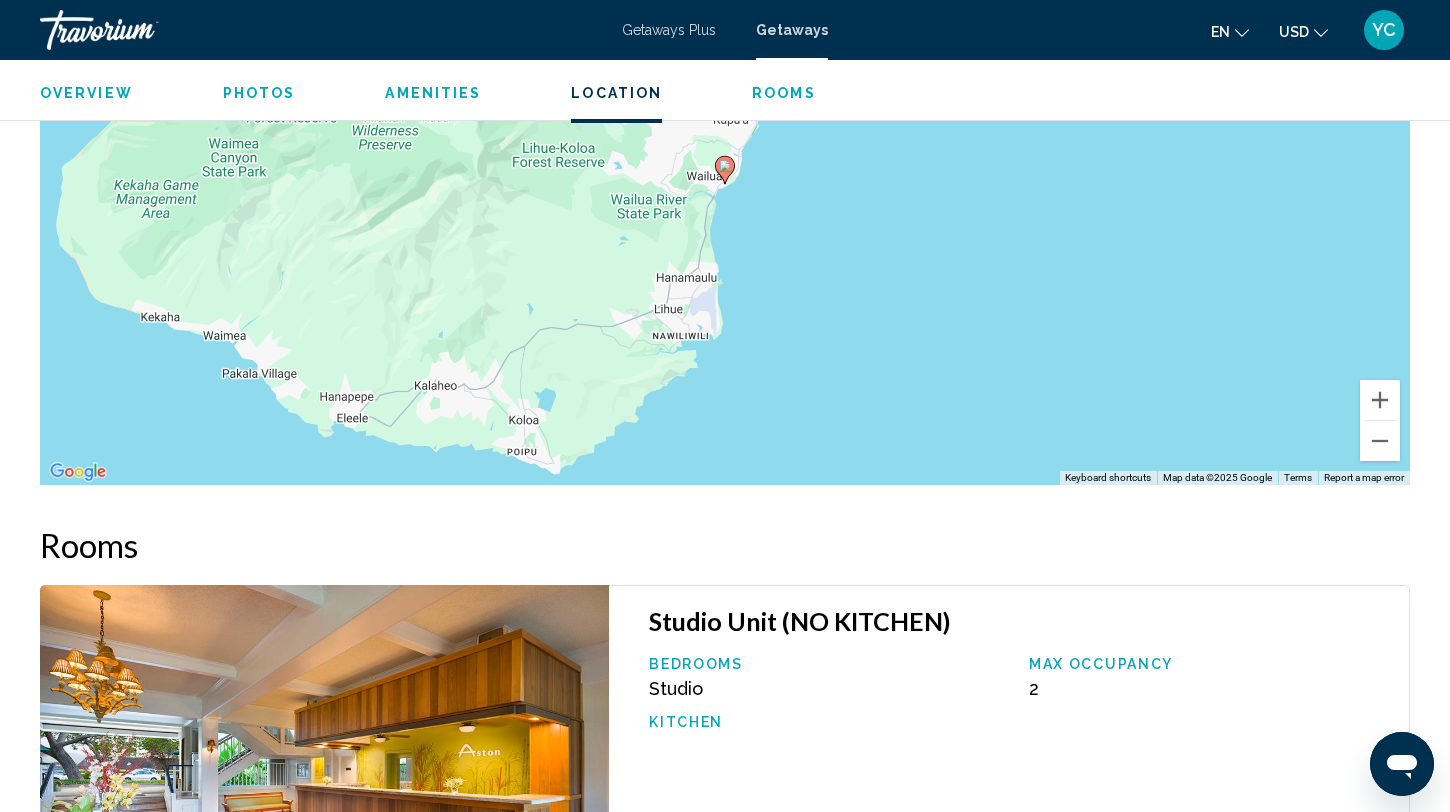 click on "To activate drag with keyboard, press Alt + Enter. Once in keyboard drag state, use the arrow keys to move the marker. To complete the drag, press the Enter key. To cancel, press Escape." at bounding box center [725, 185] 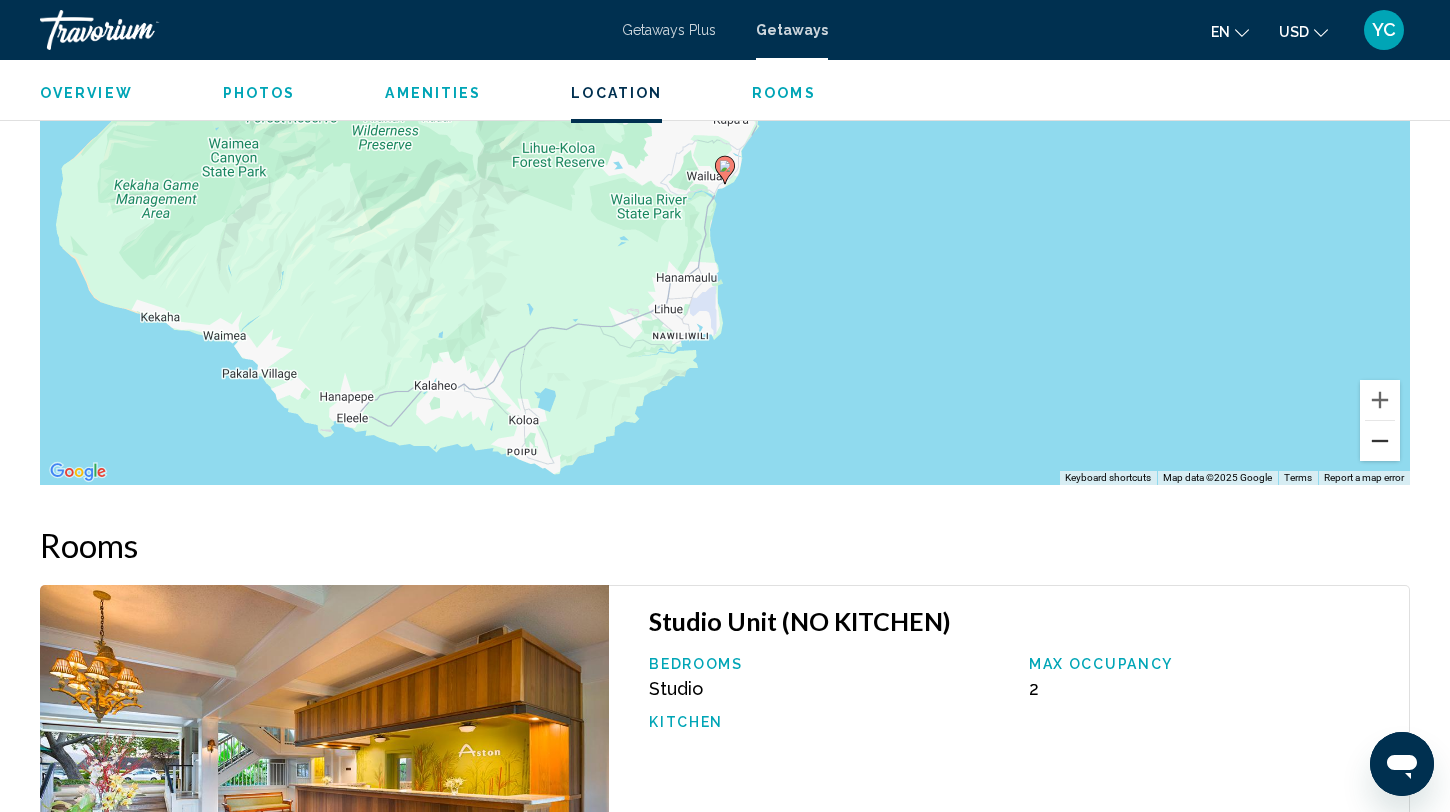 click at bounding box center [1380, 441] 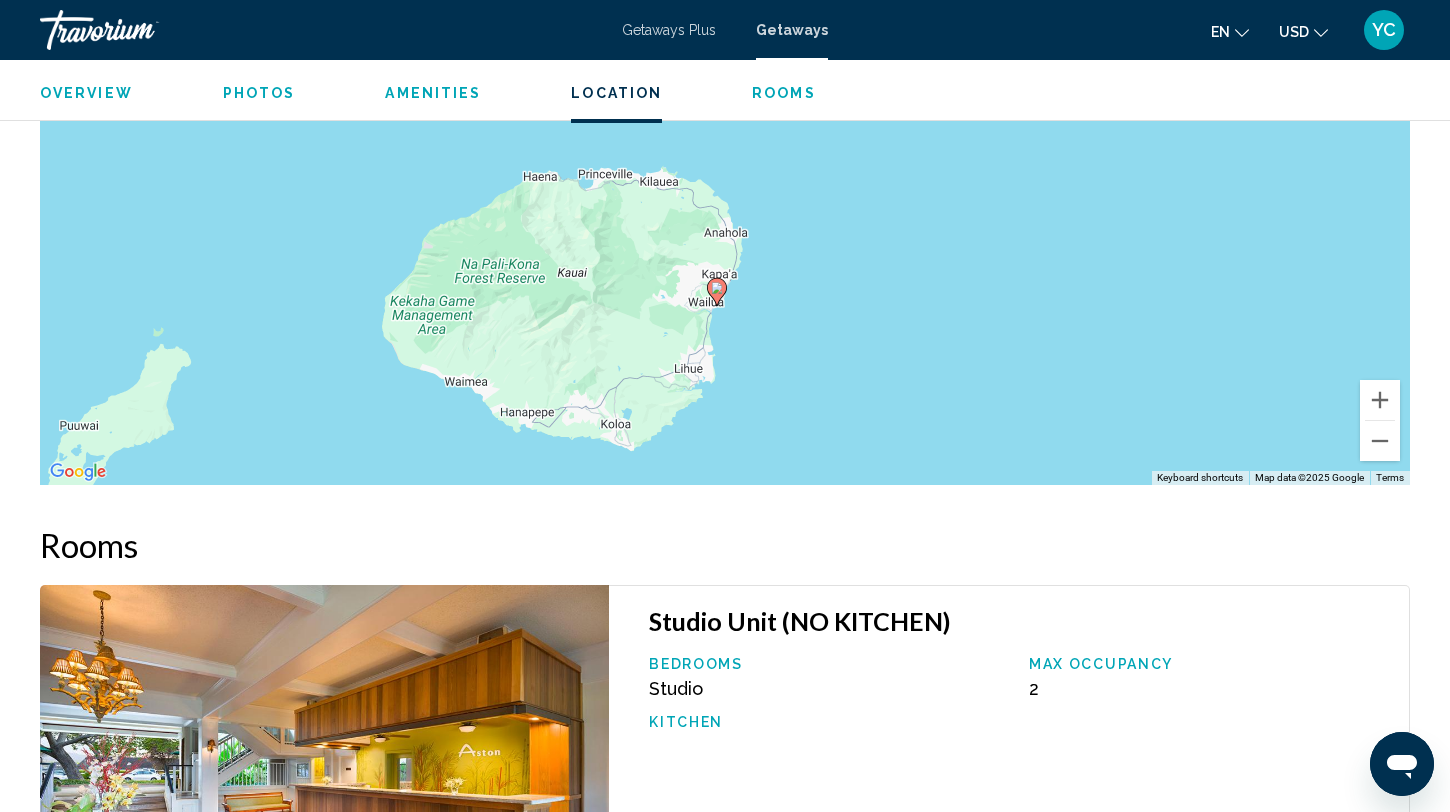 drag, startPoint x: 1183, startPoint y: 293, endPoint x: 1174, endPoint y: 418, distance: 125.32358 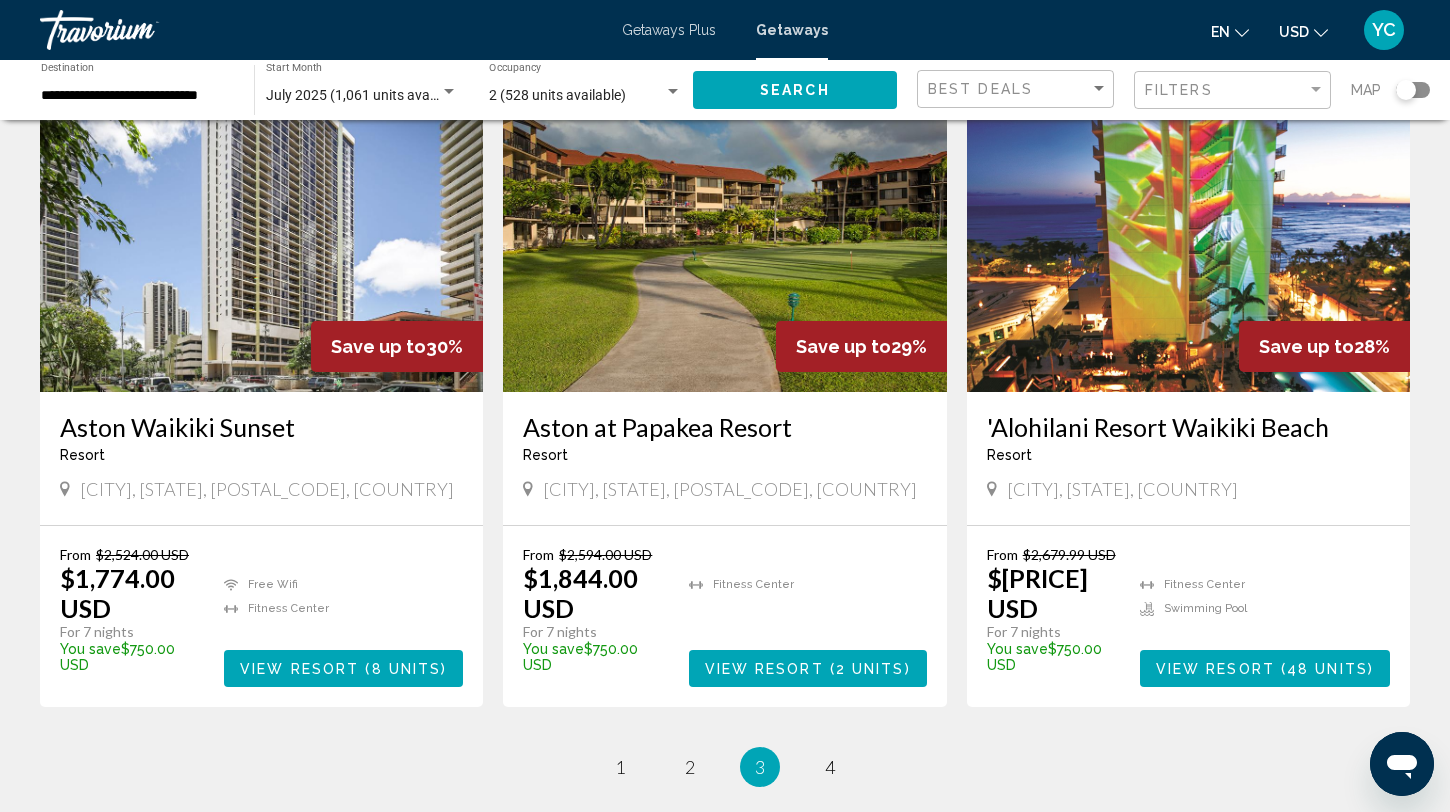 scroll, scrollTop: 2227, scrollLeft: 0, axis: vertical 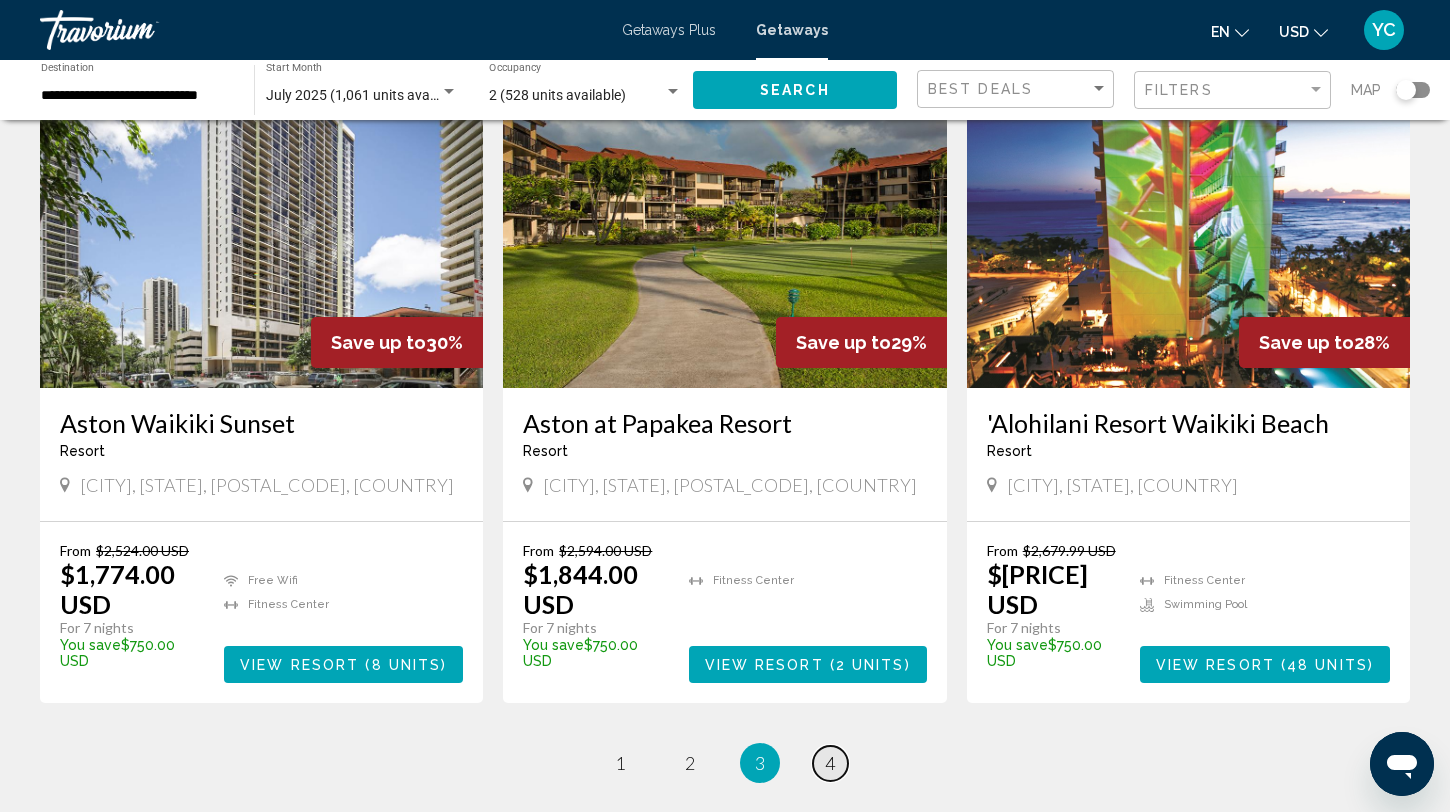 click on "4" at bounding box center [830, 763] 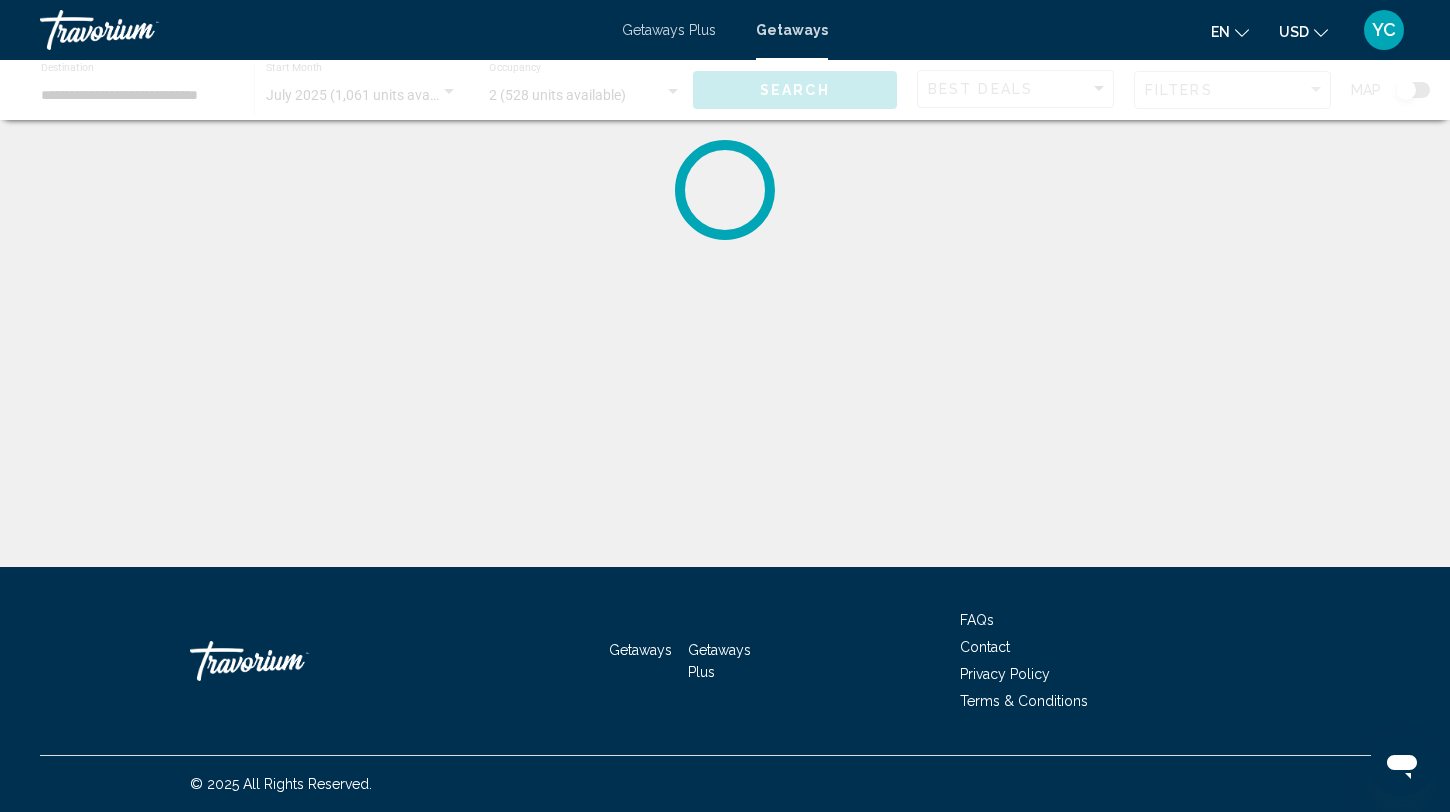 scroll, scrollTop: 0, scrollLeft: 0, axis: both 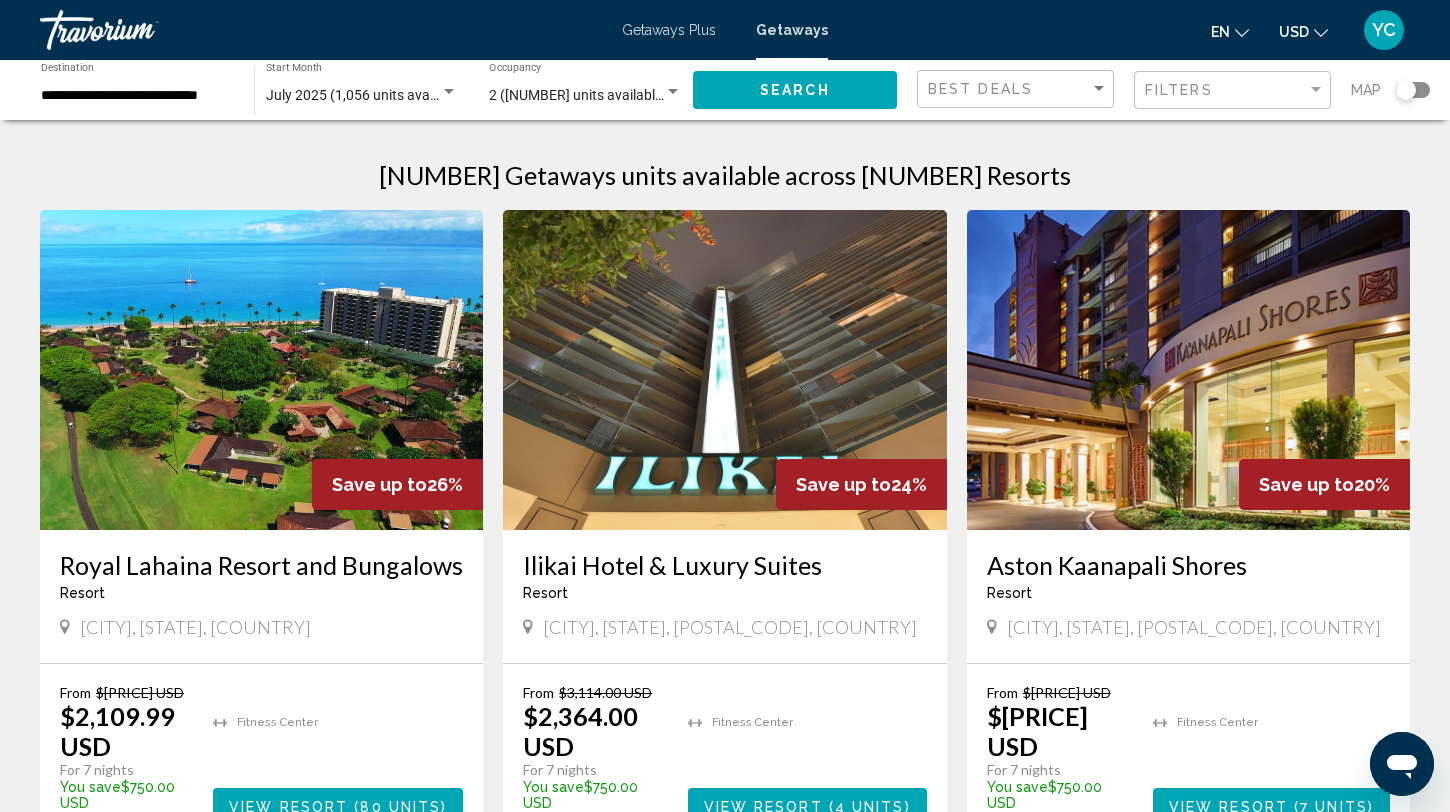 click on "Fitness Center" at bounding box center (807, 752) 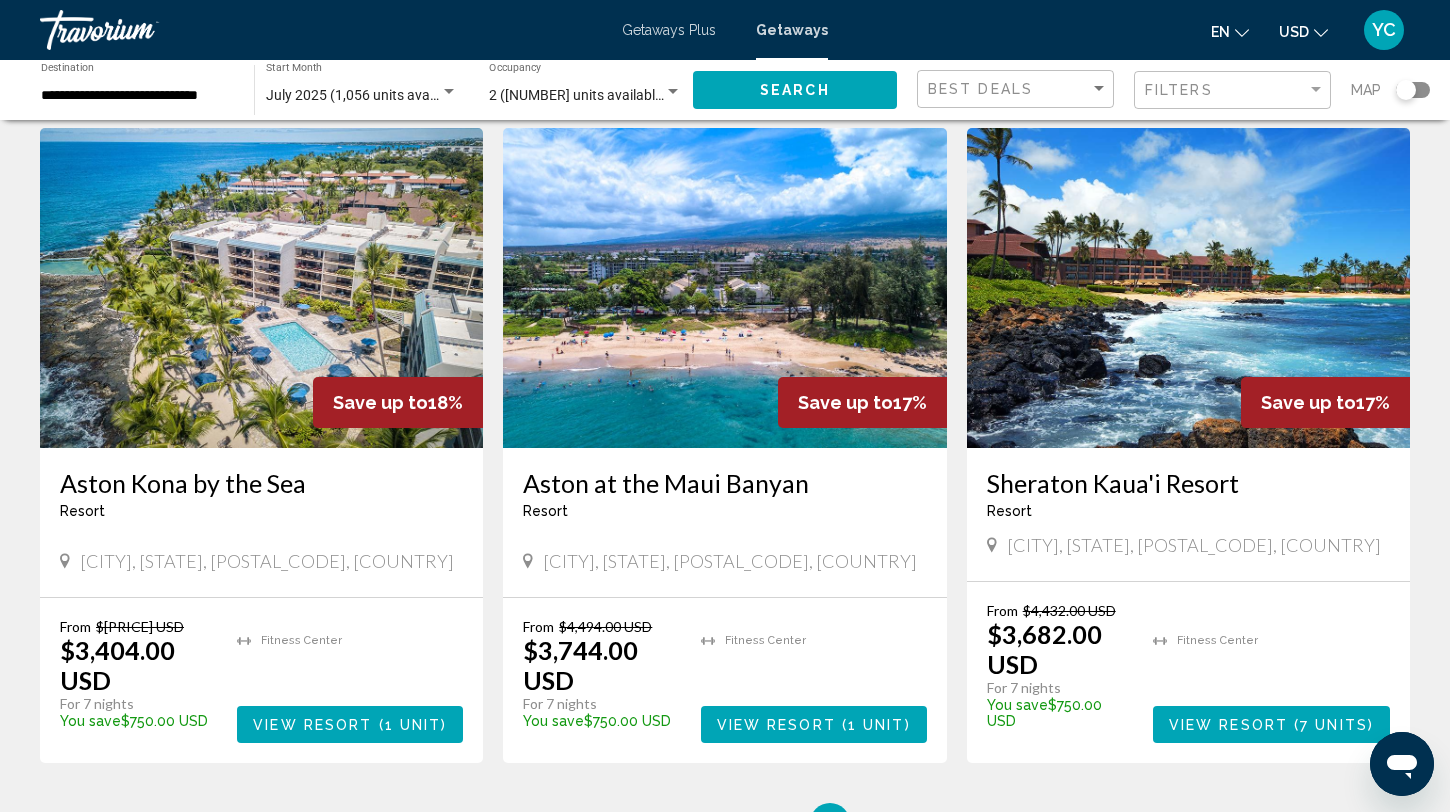 scroll, scrollTop: 758, scrollLeft: 0, axis: vertical 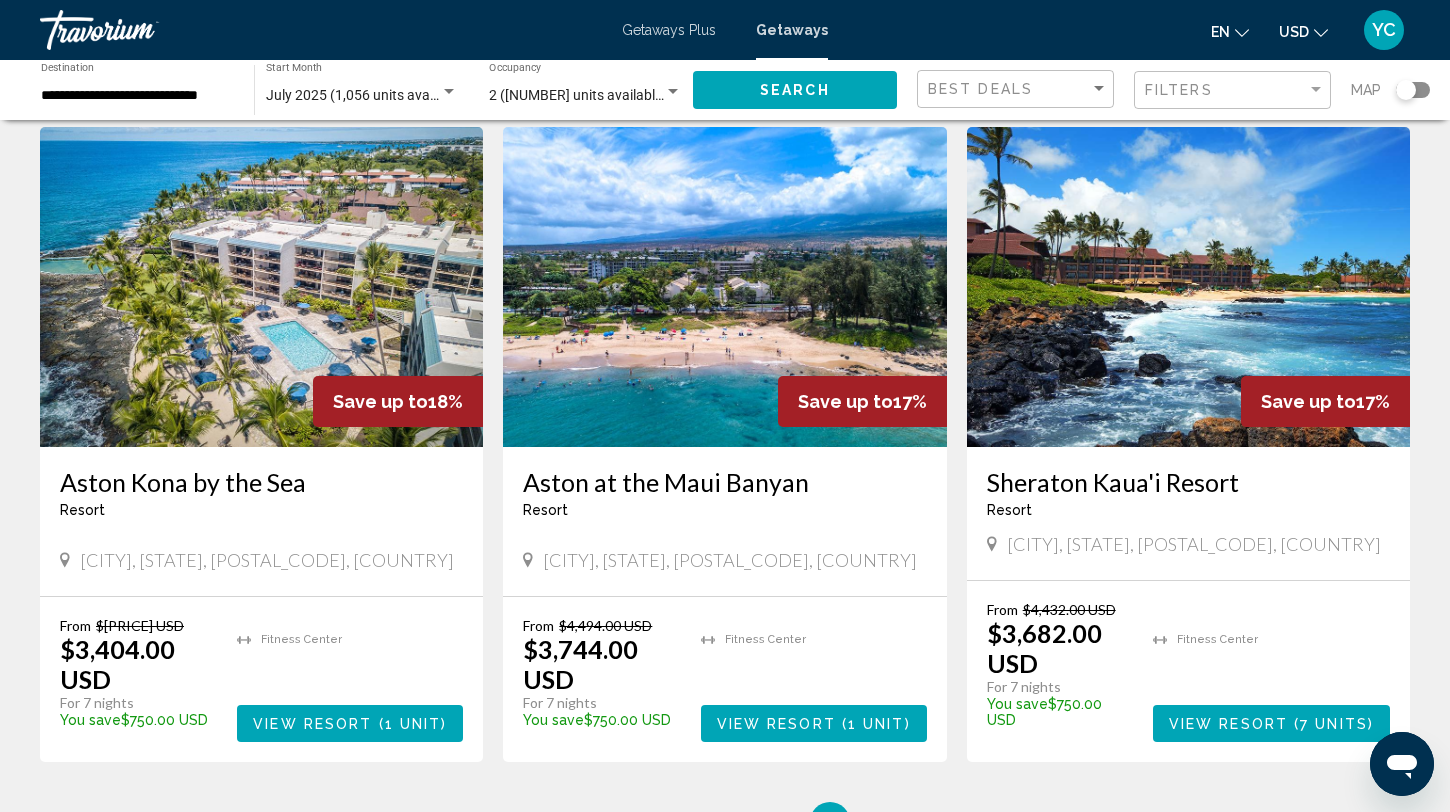 click at bounding box center (261, 287) 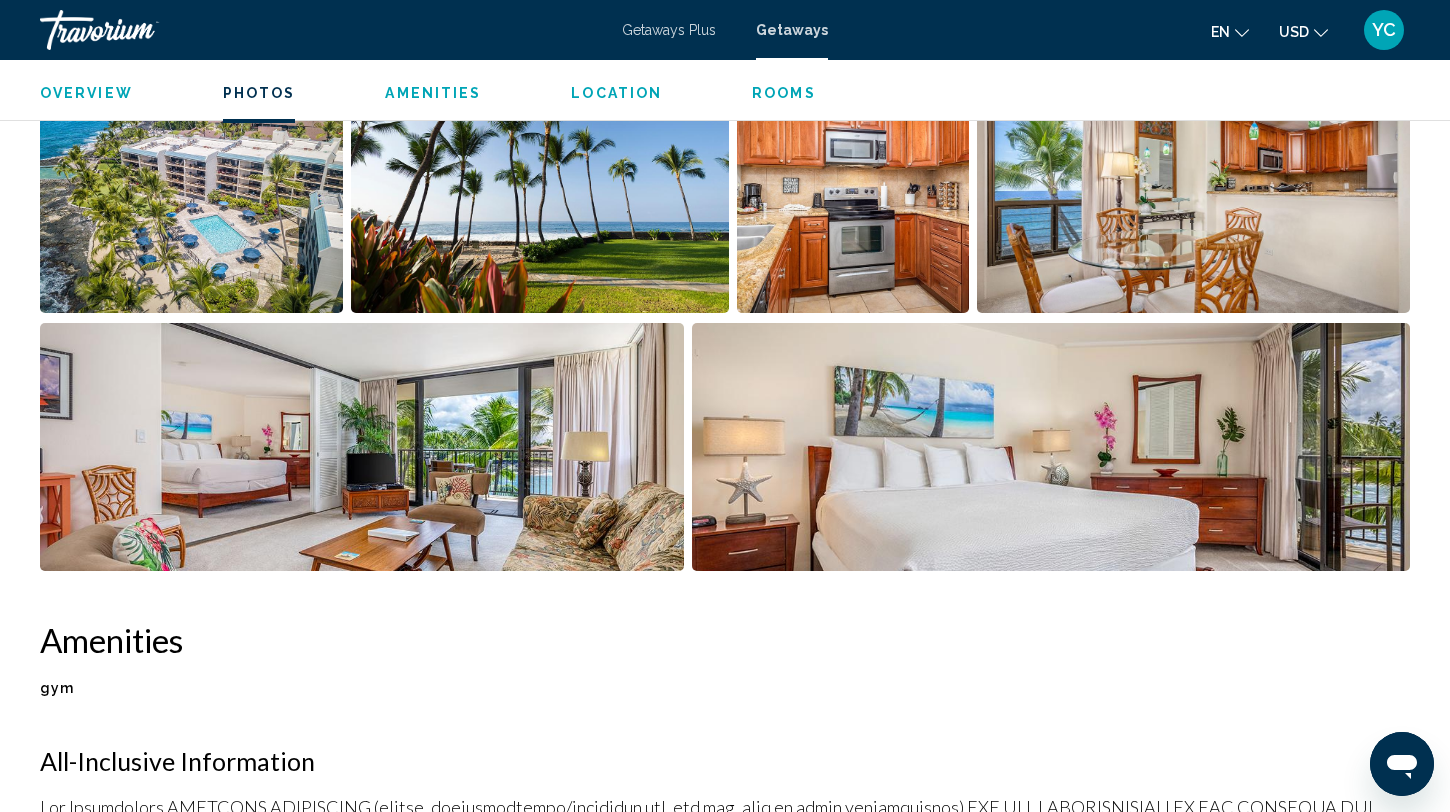 scroll, scrollTop: 995, scrollLeft: 0, axis: vertical 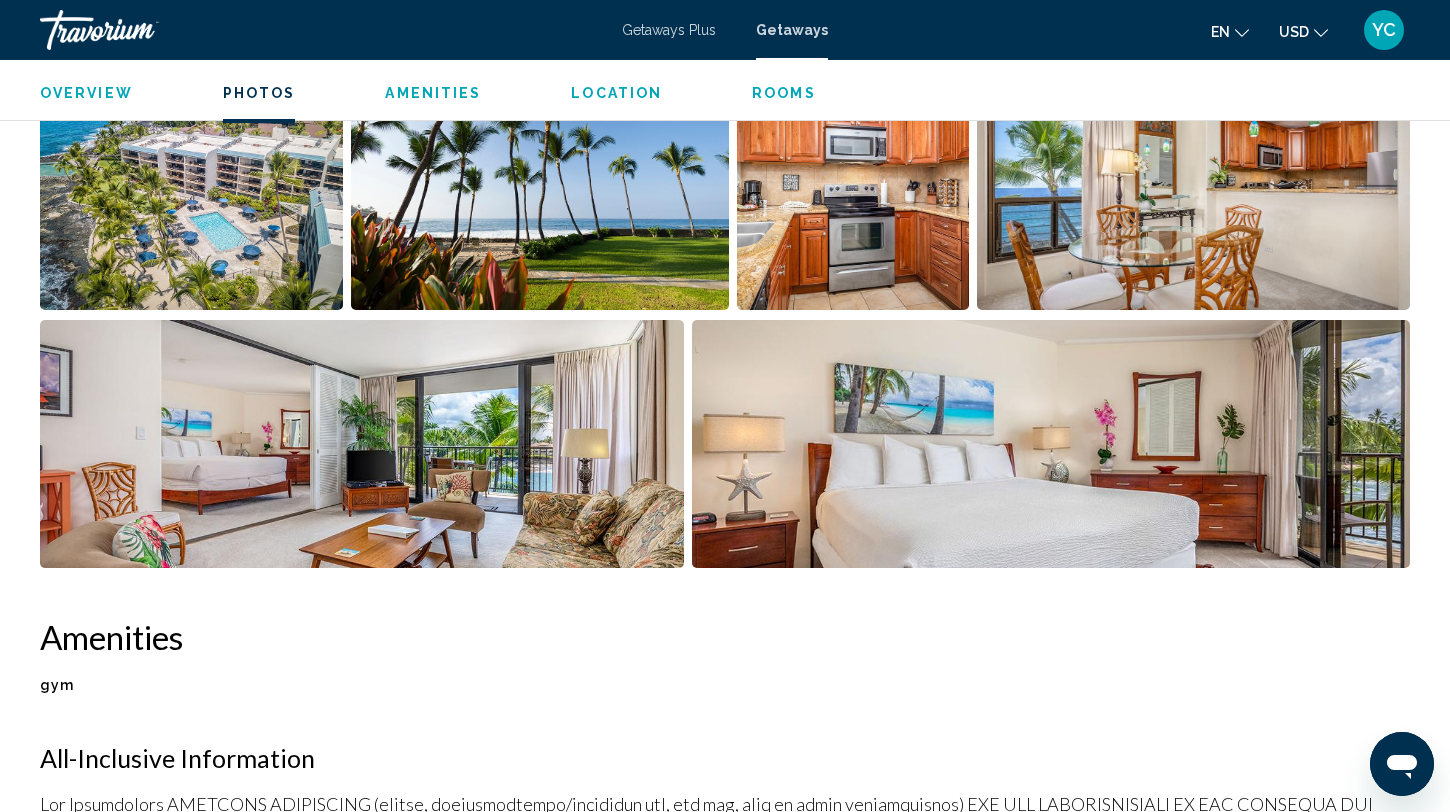 click at bounding box center [191, 186] 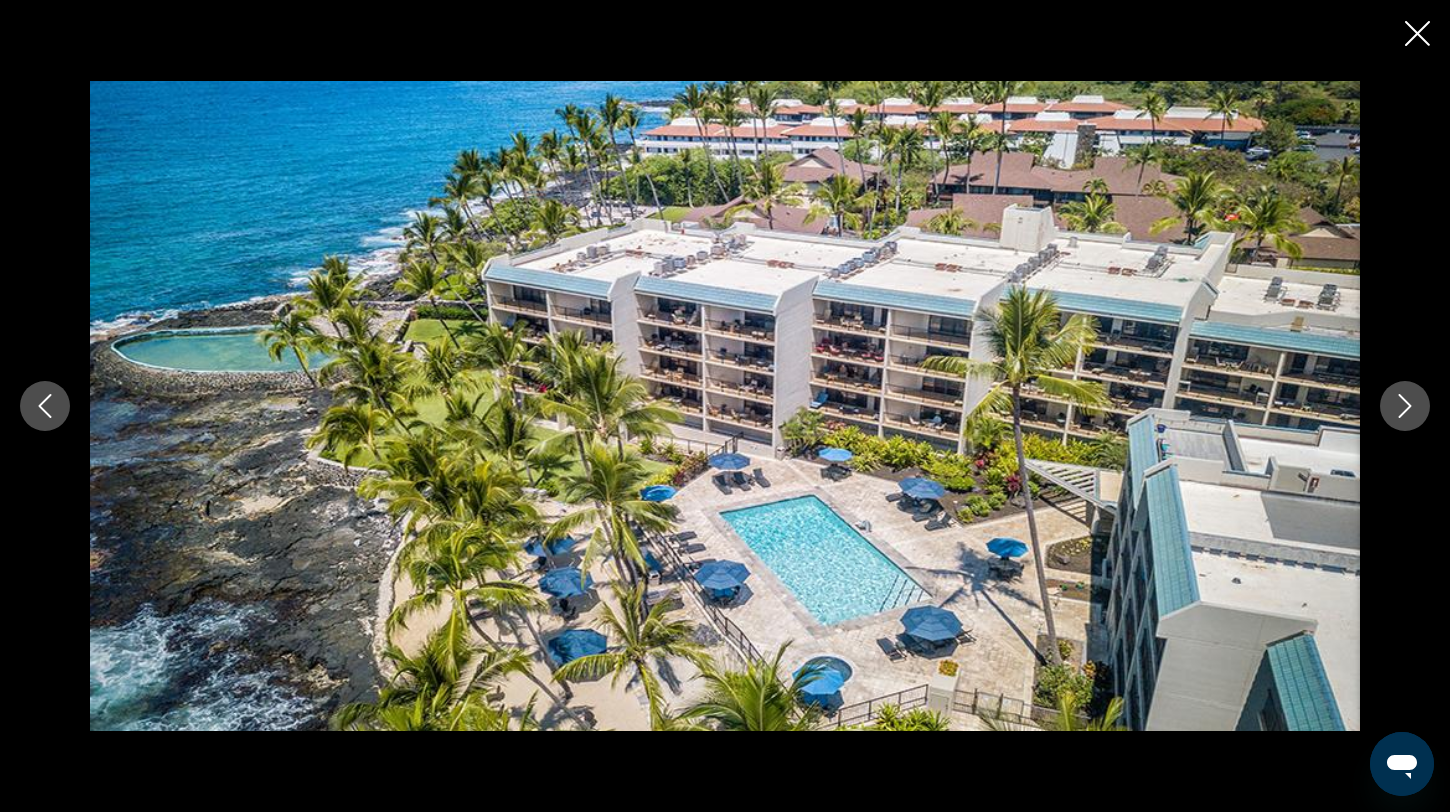 click 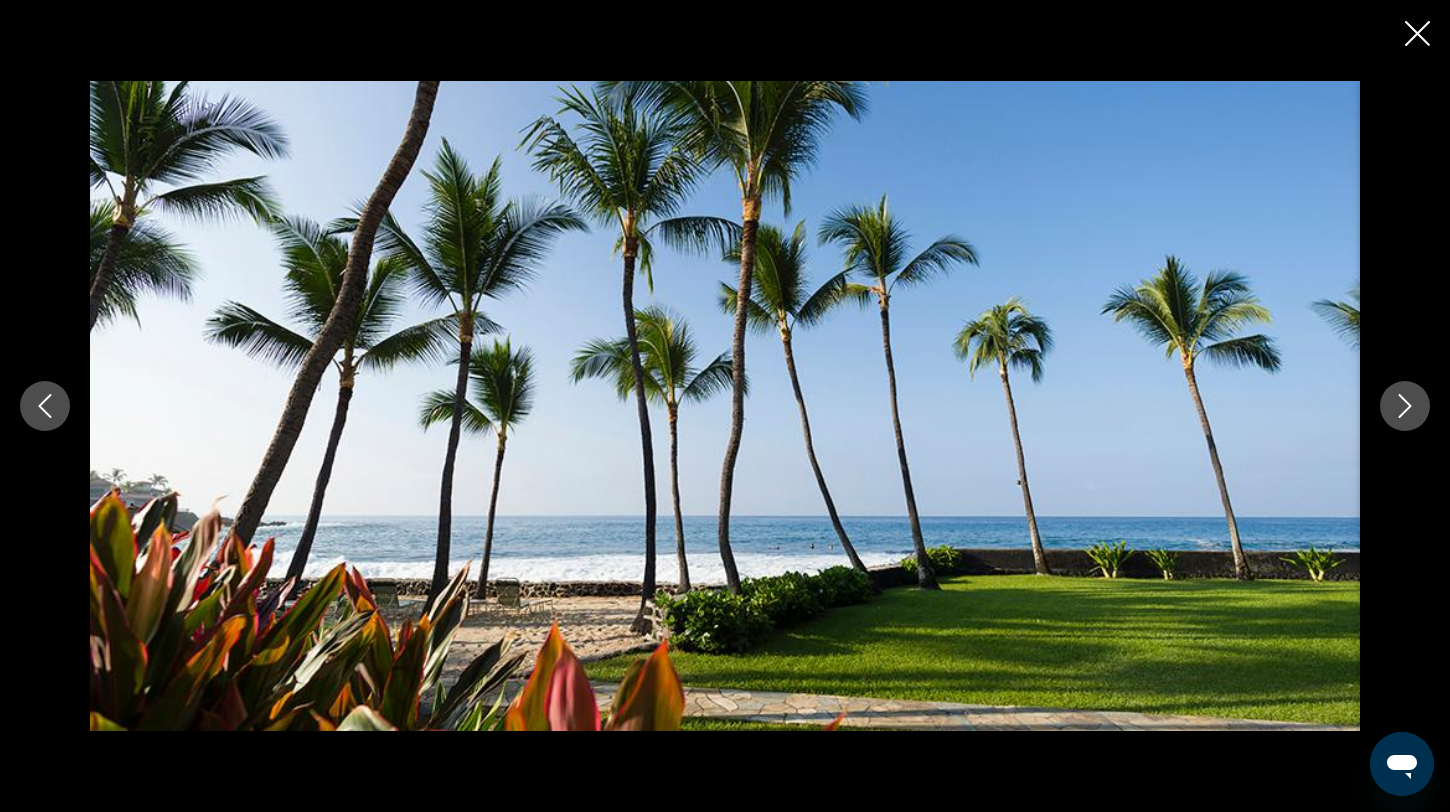 click 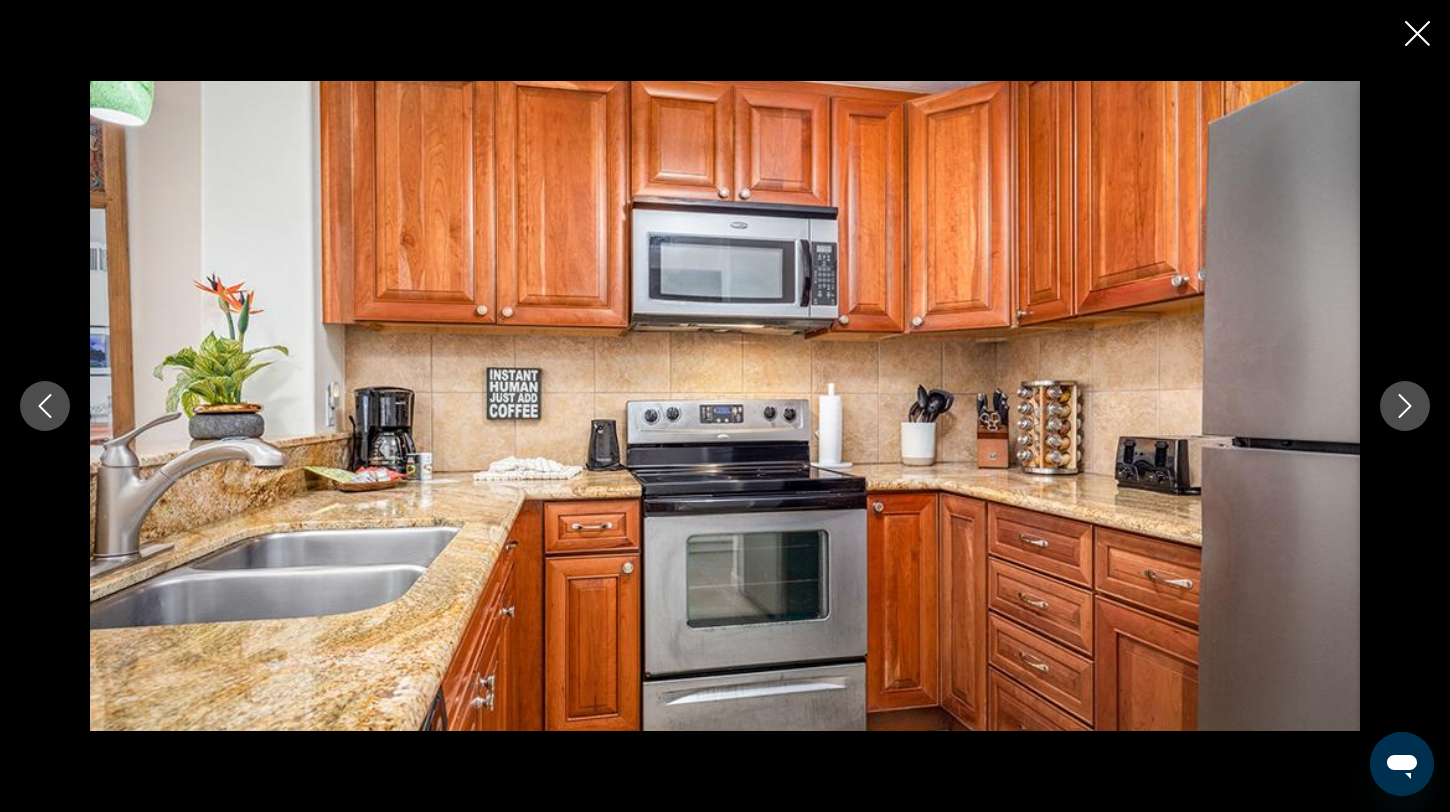 click 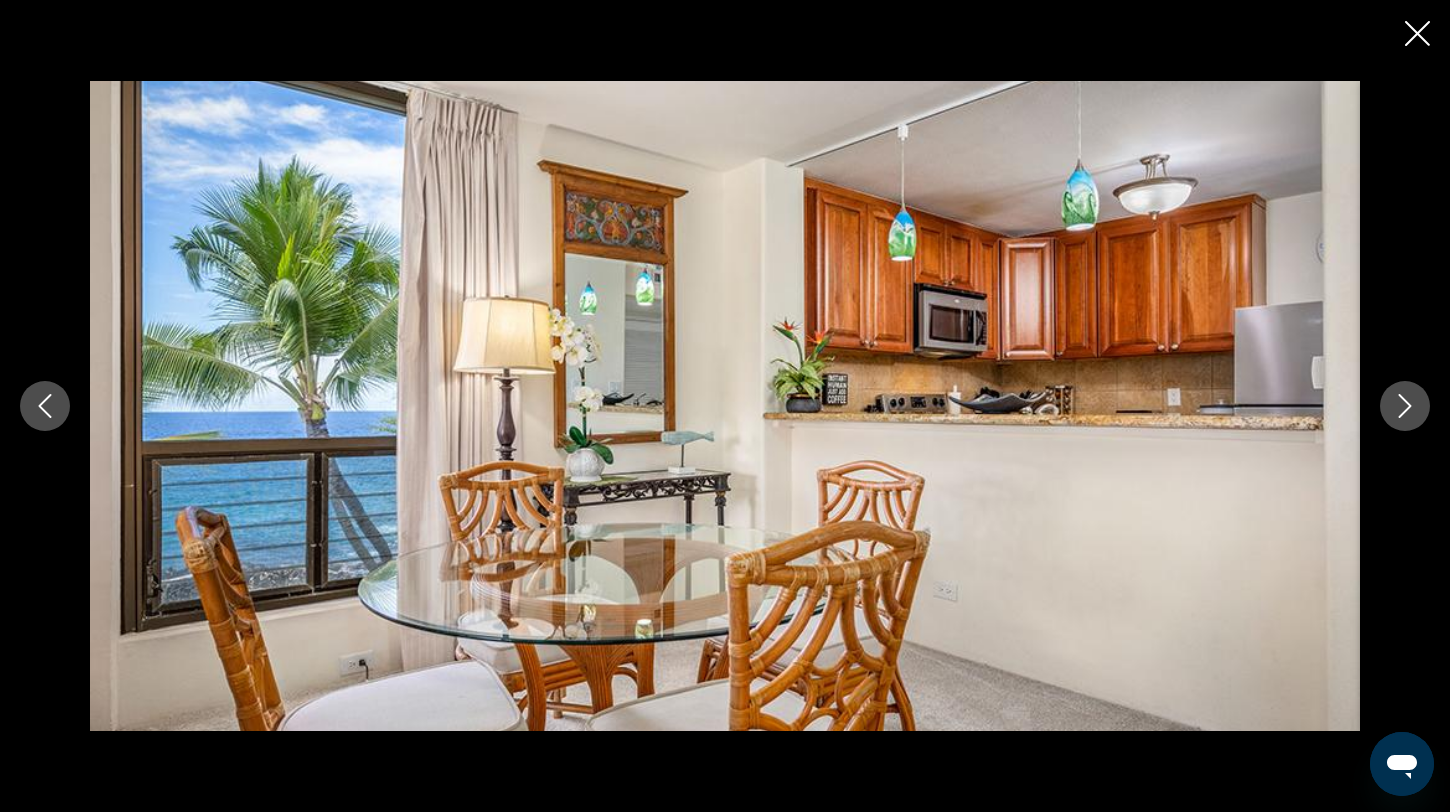 click 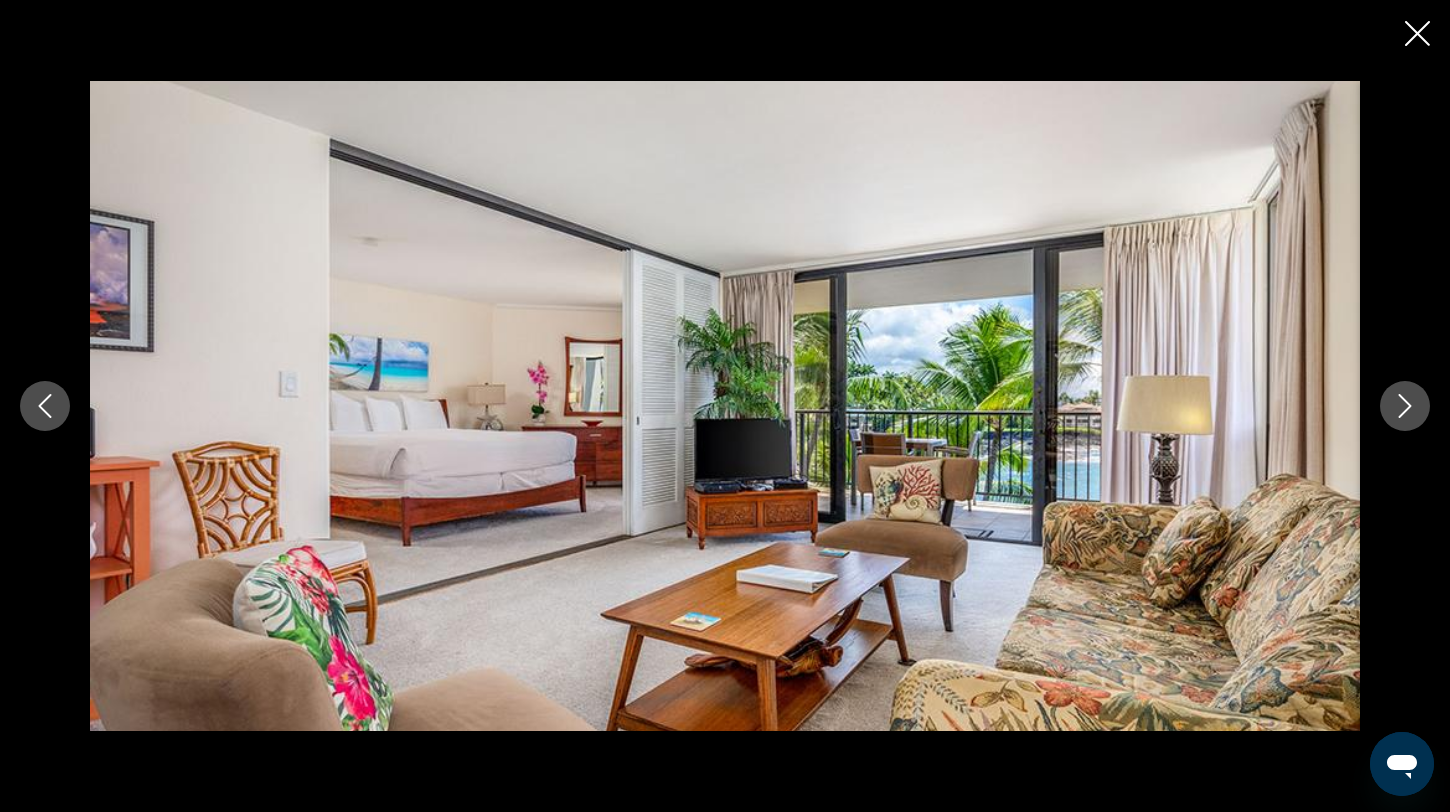 click 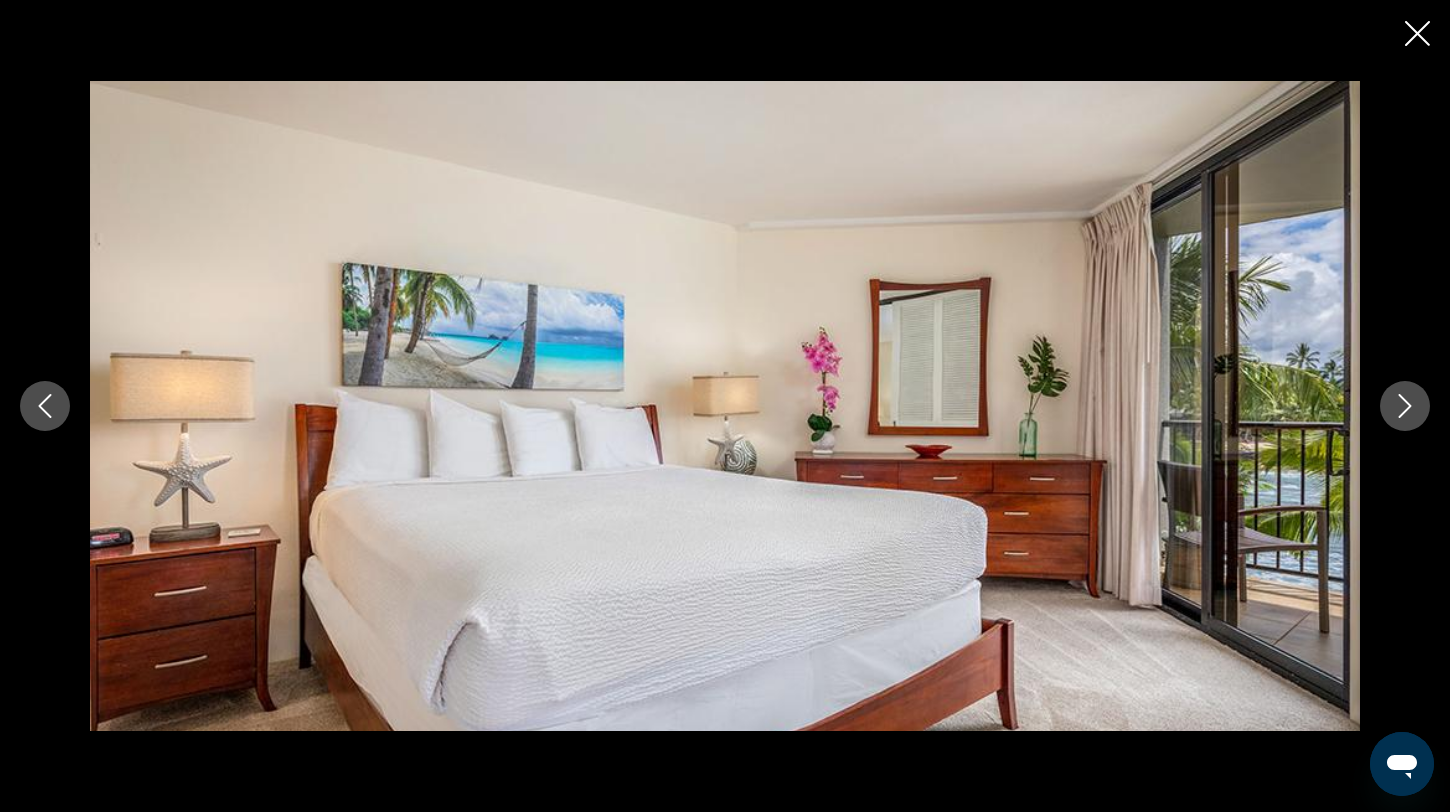 click 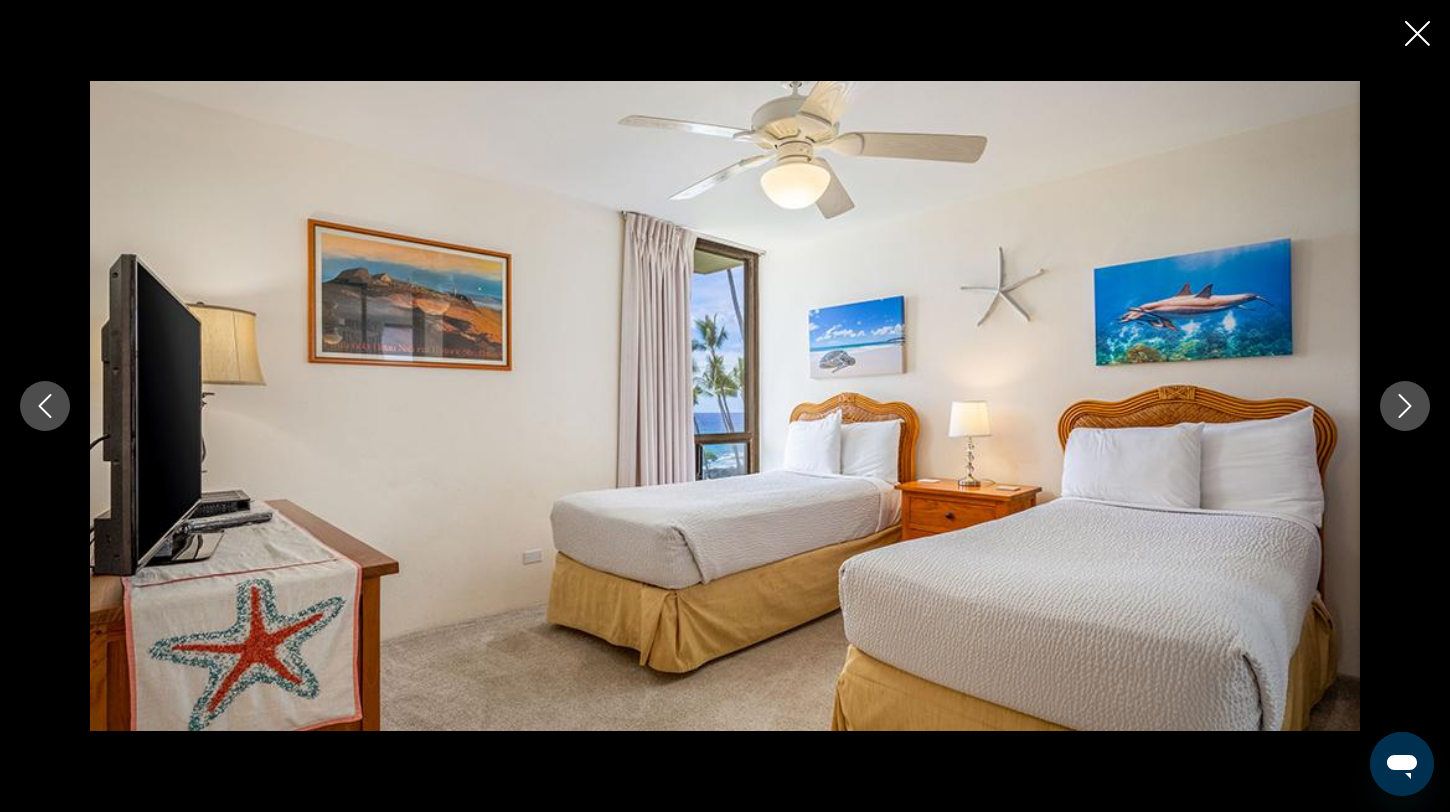 click 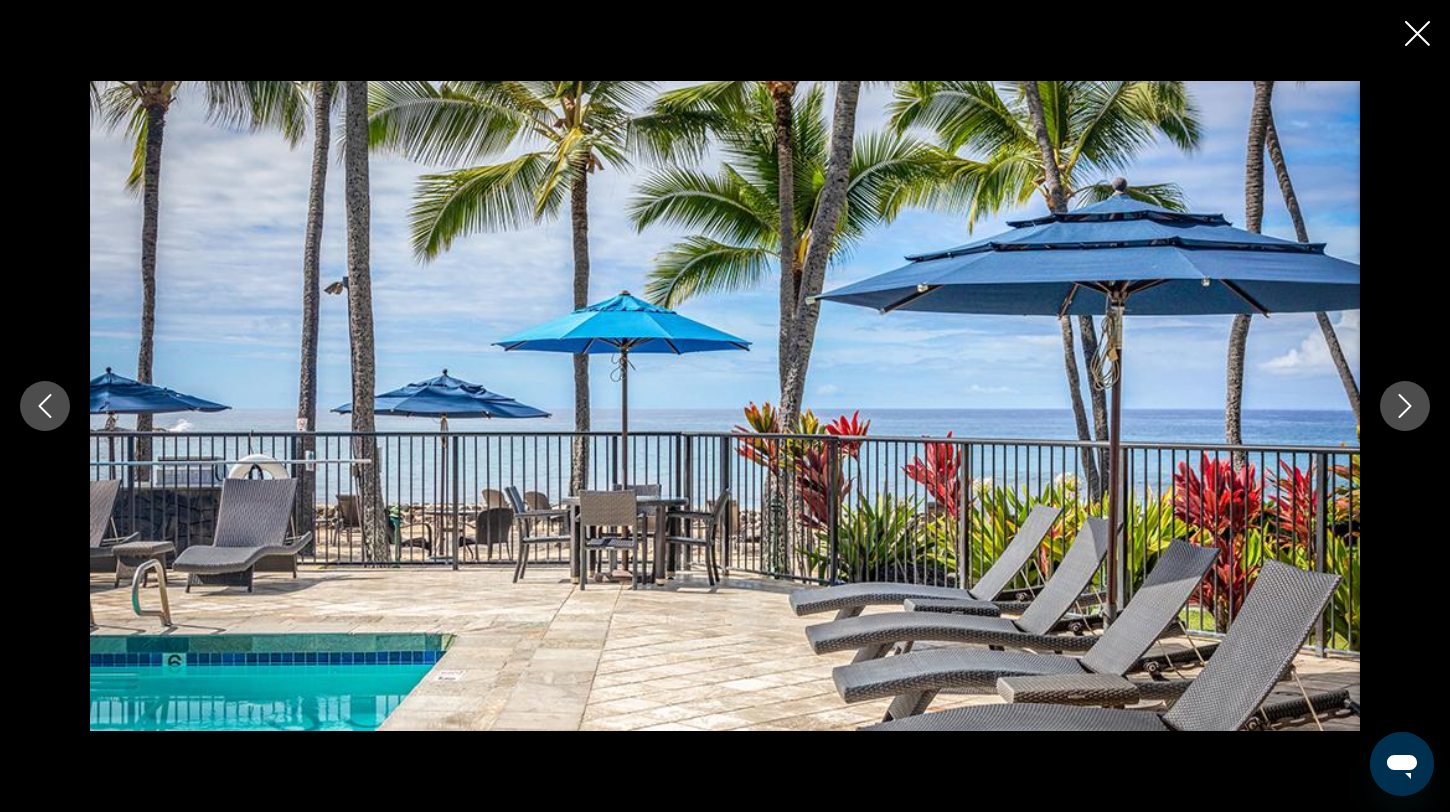 click 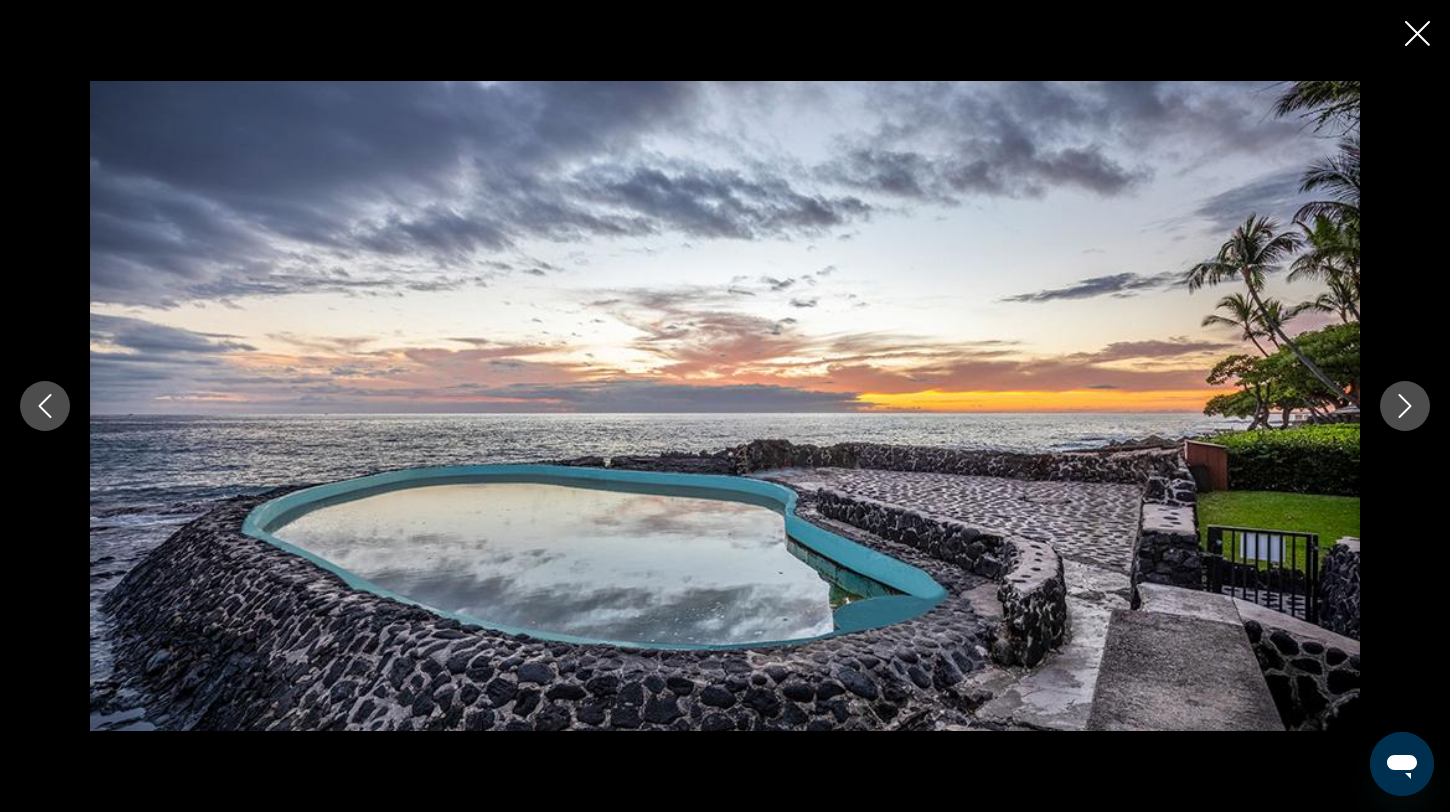 click 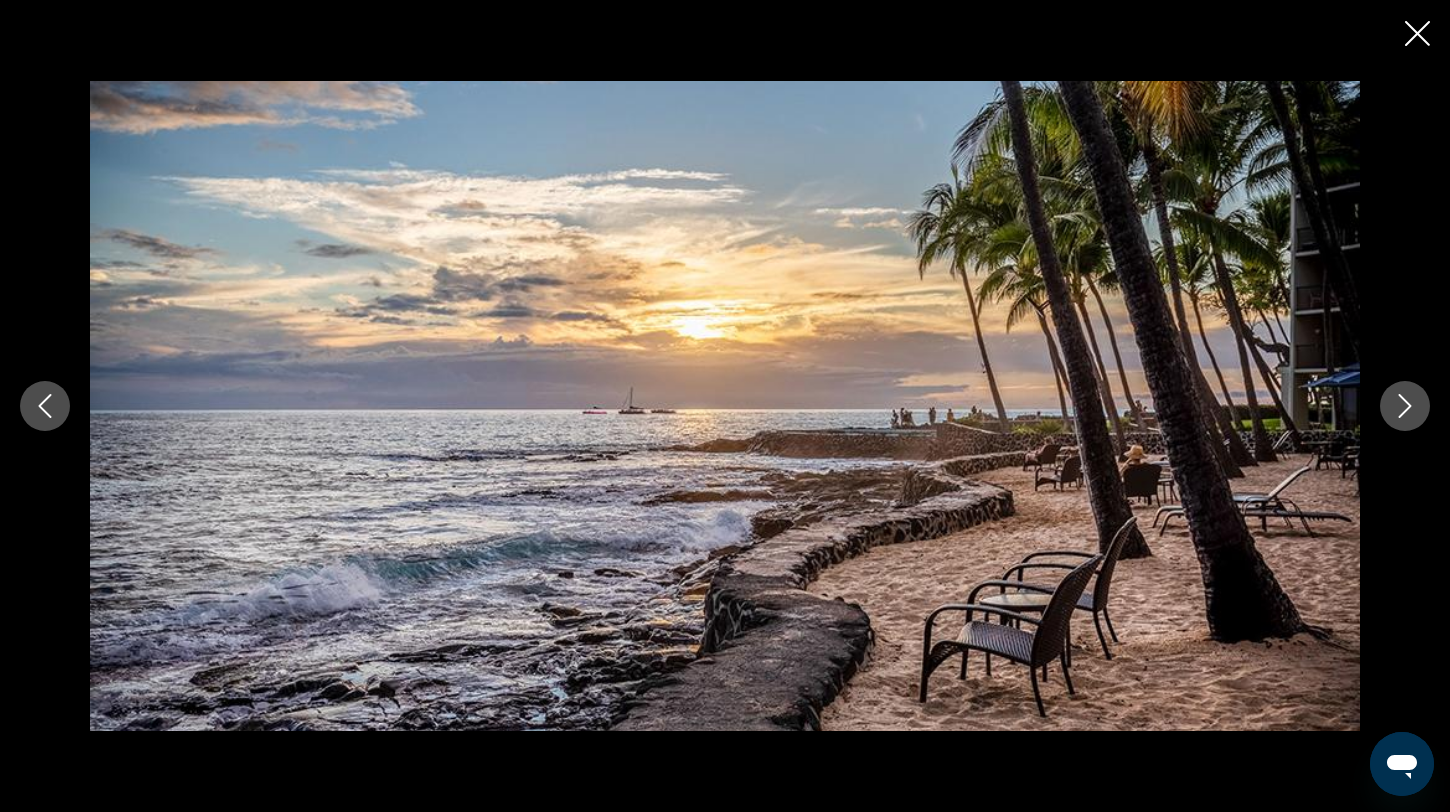 click 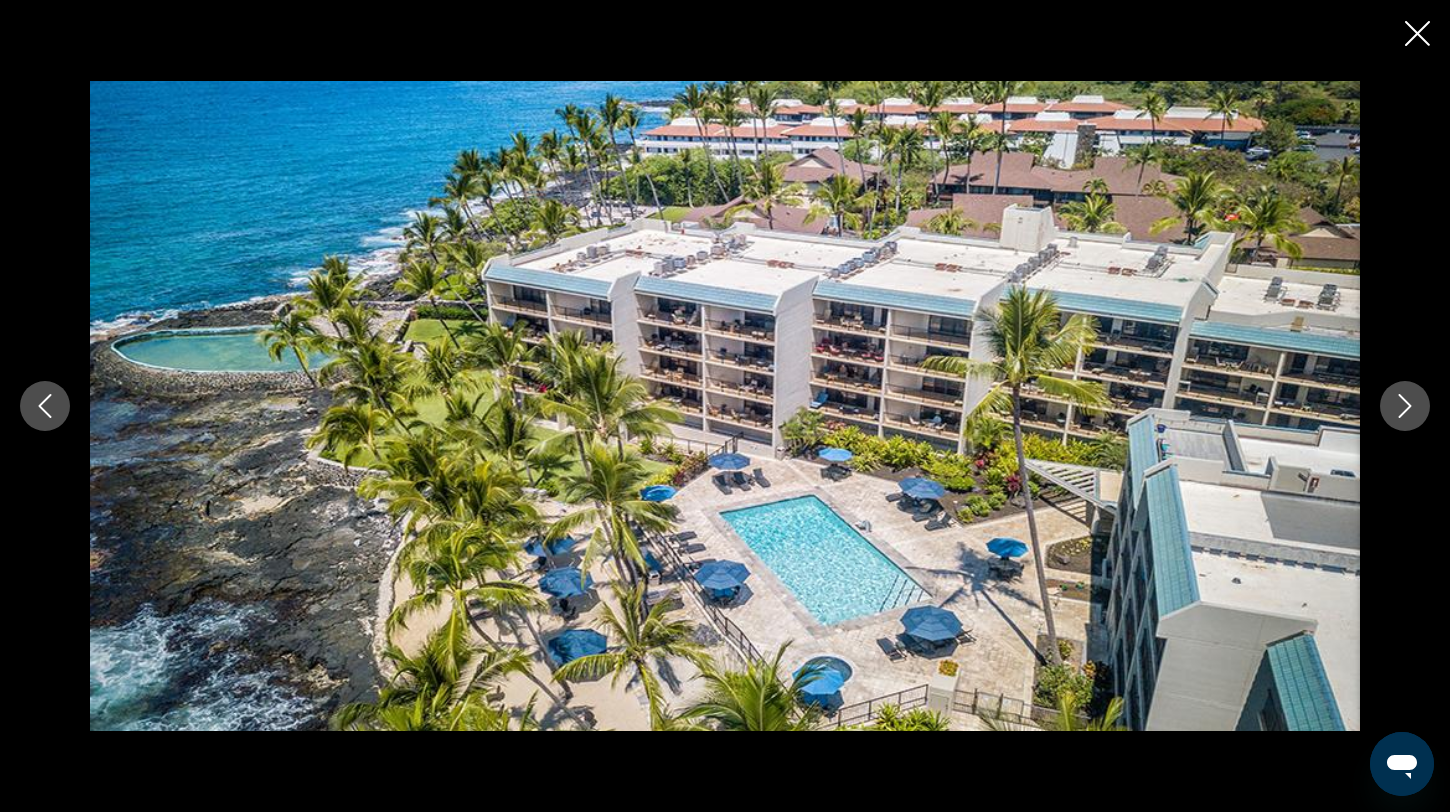click 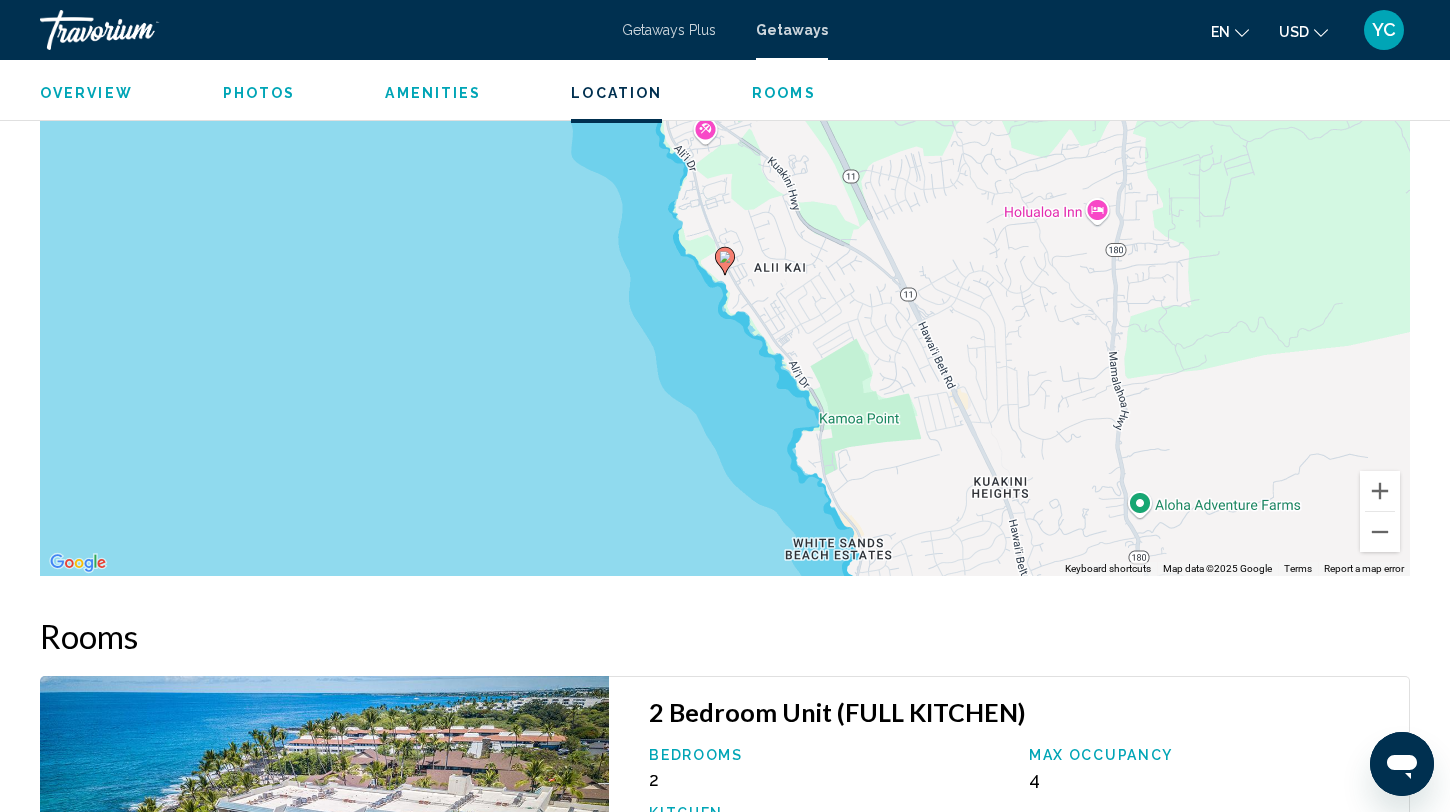 scroll, scrollTop: 2485, scrollLeft: 0, axis: vertical 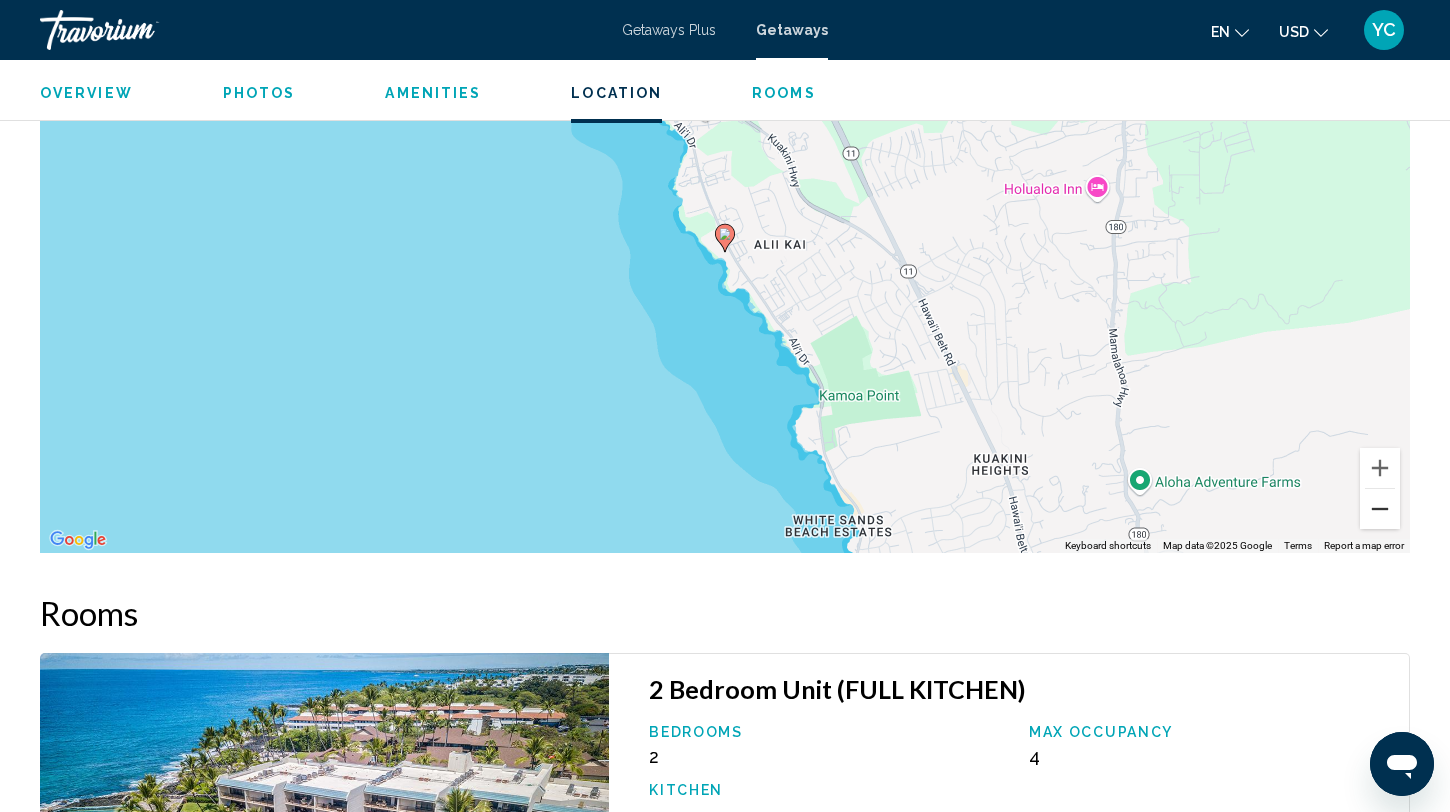 click at bounding box center [1380, 509] 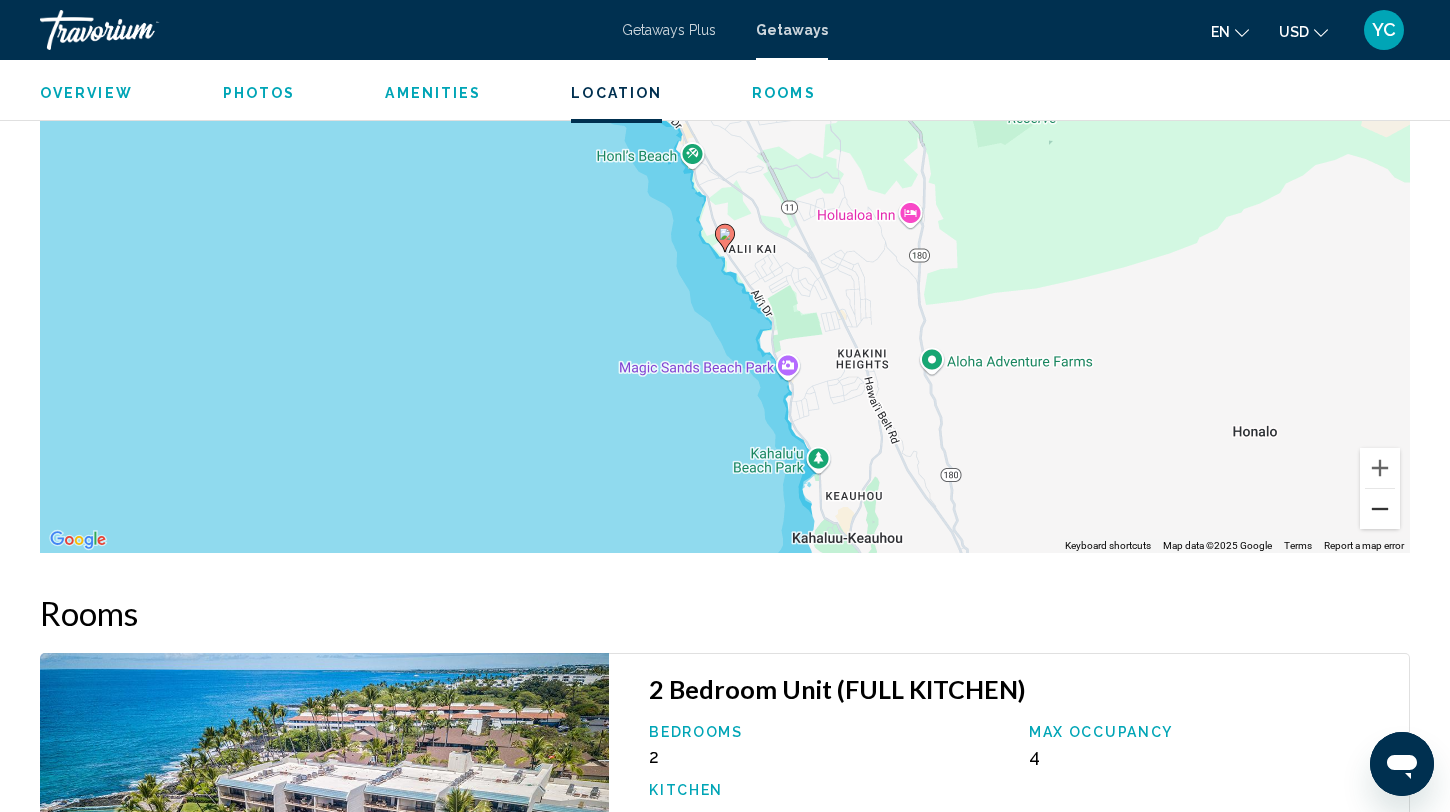 click at bounding box center [1380, 509] 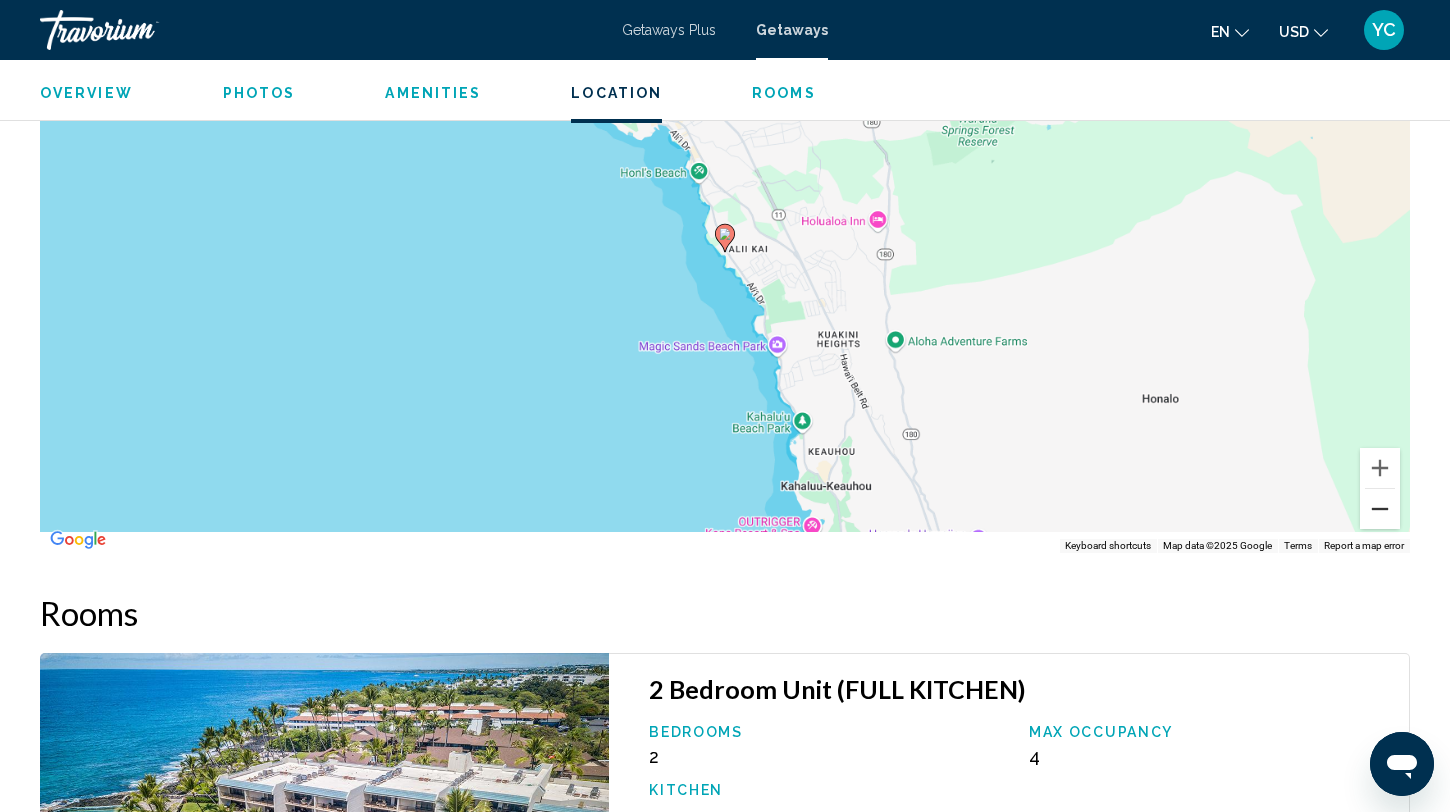 click at bounding box center [1380, 509] 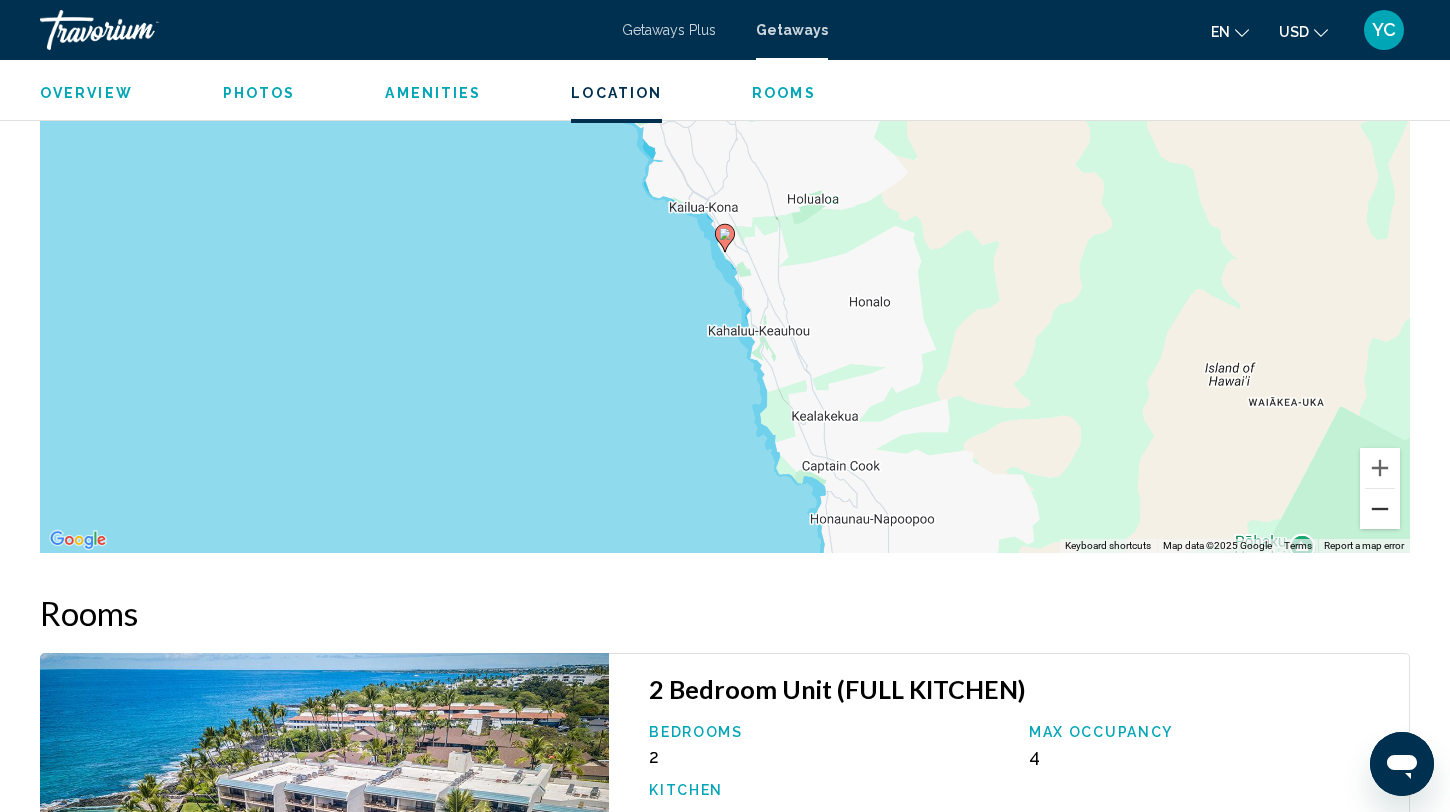 click at bounding box center (1380, 509) 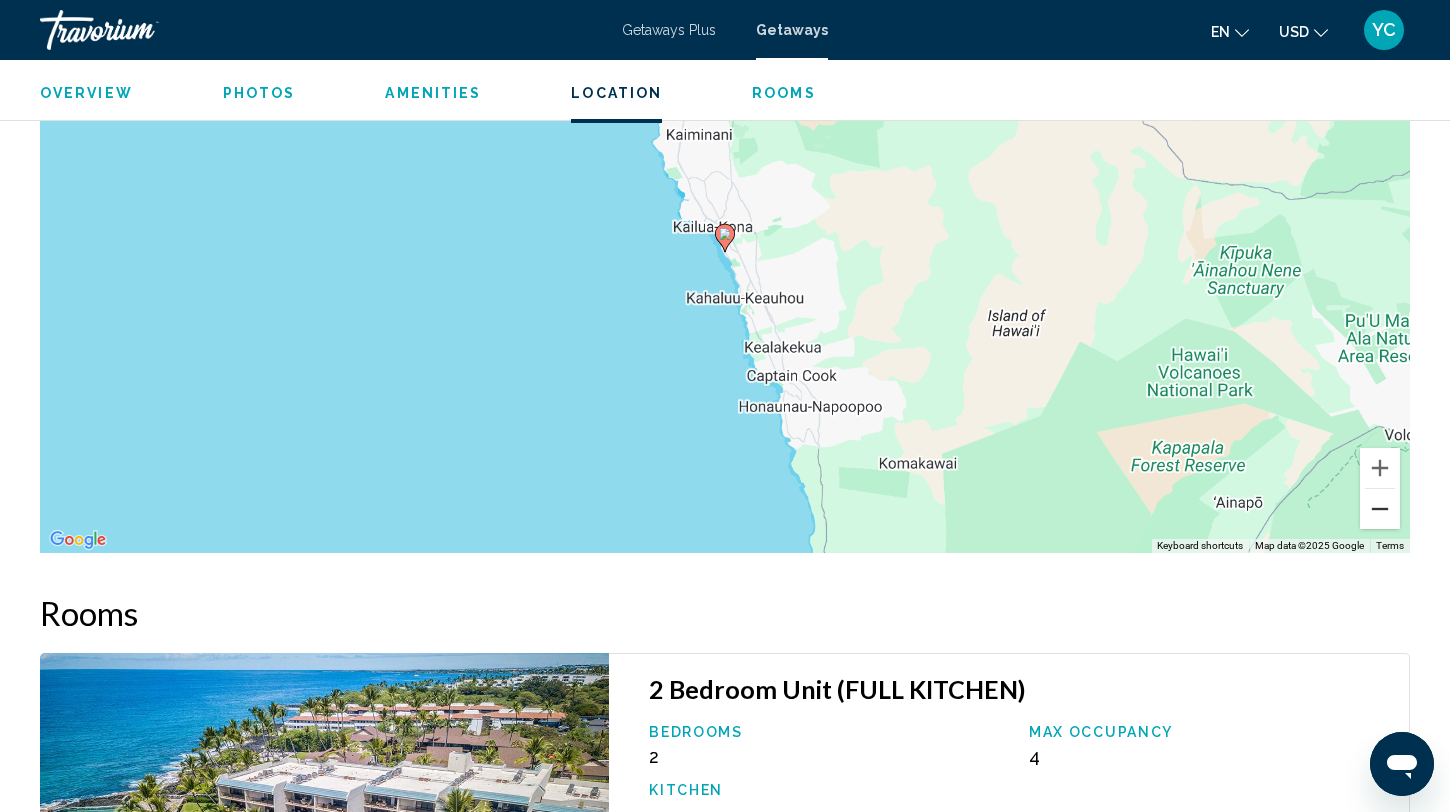 click at bounding box center (1380, 509) 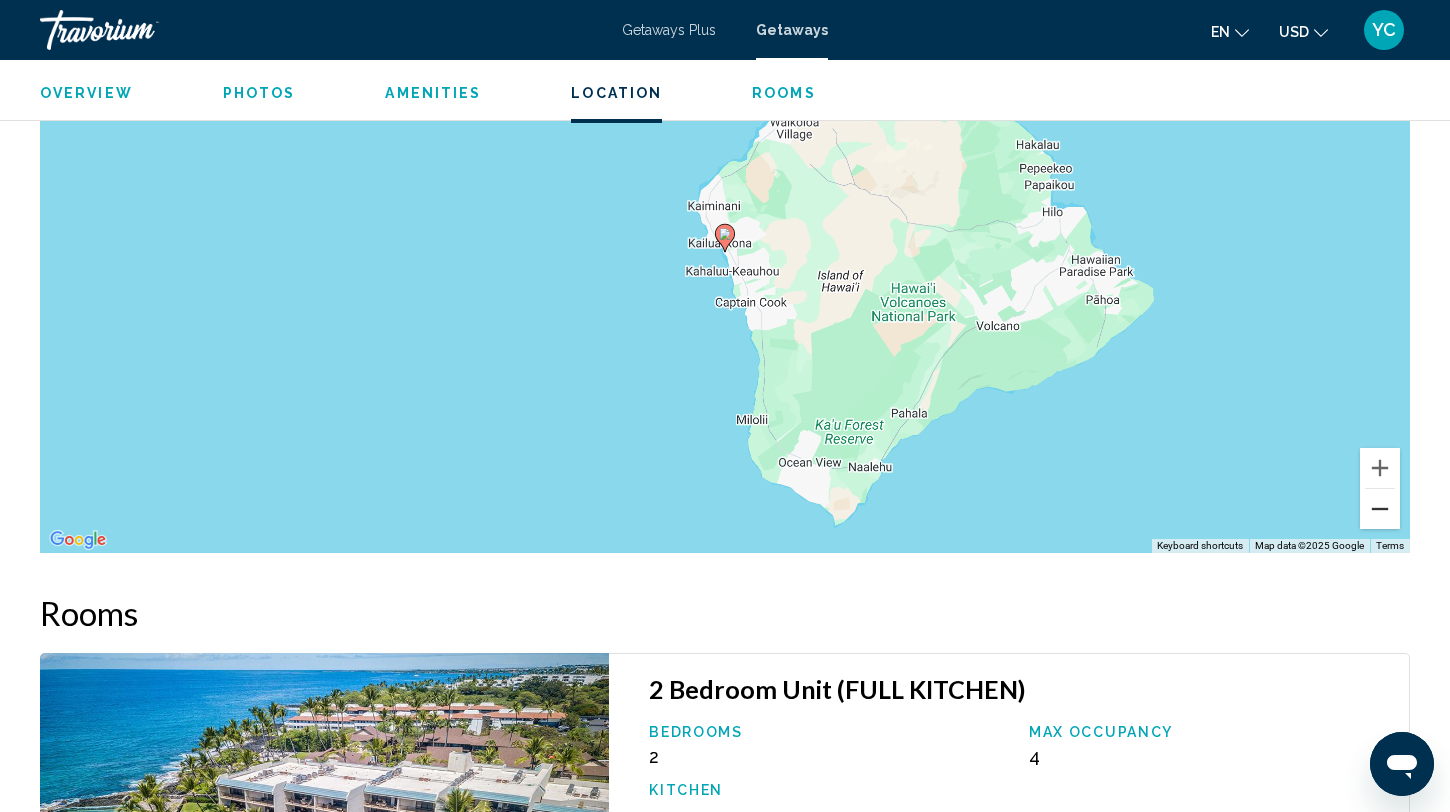 click at bounding box center (1380, 509) 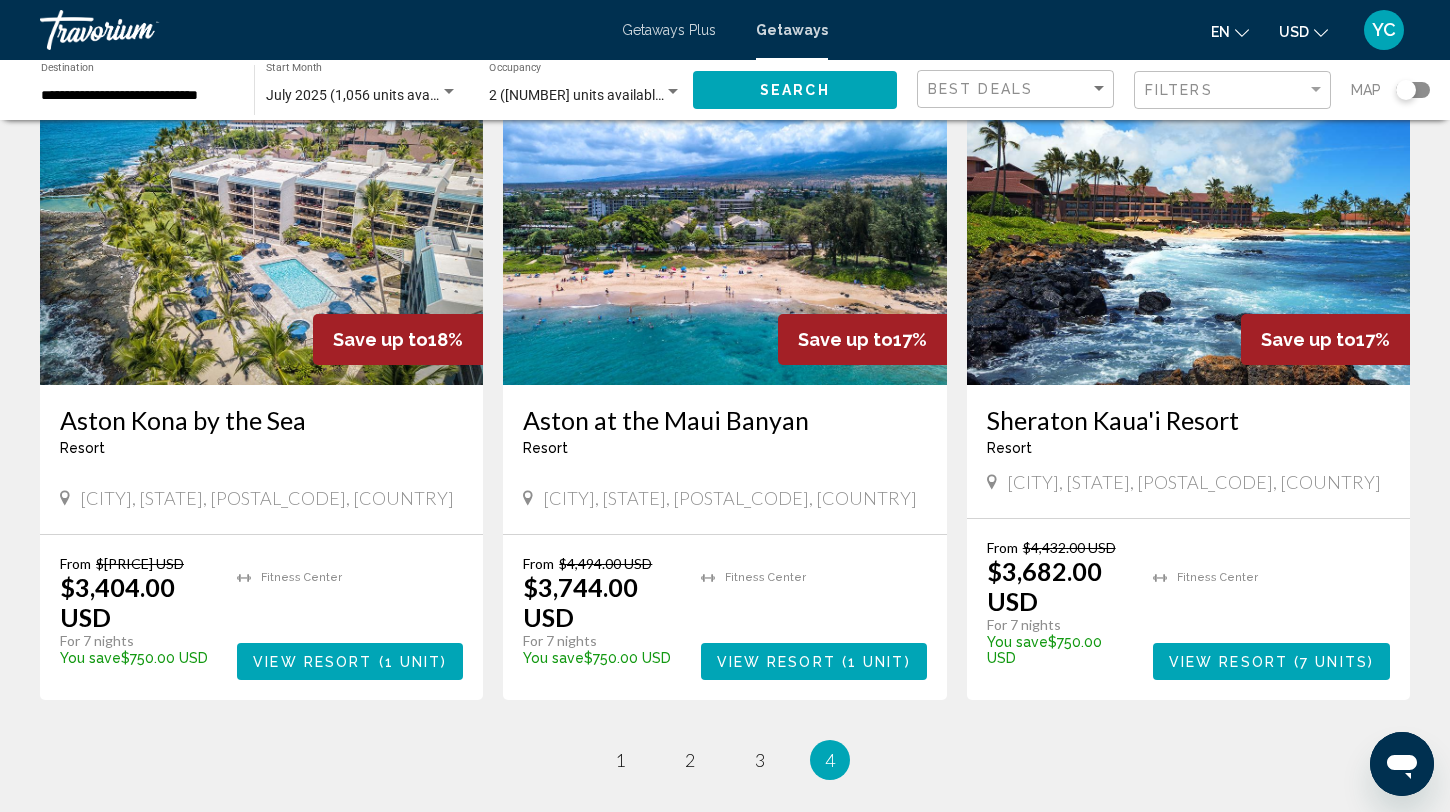 scroll, scrollTop: 1057, scrollLeft: 0, axis: vertical 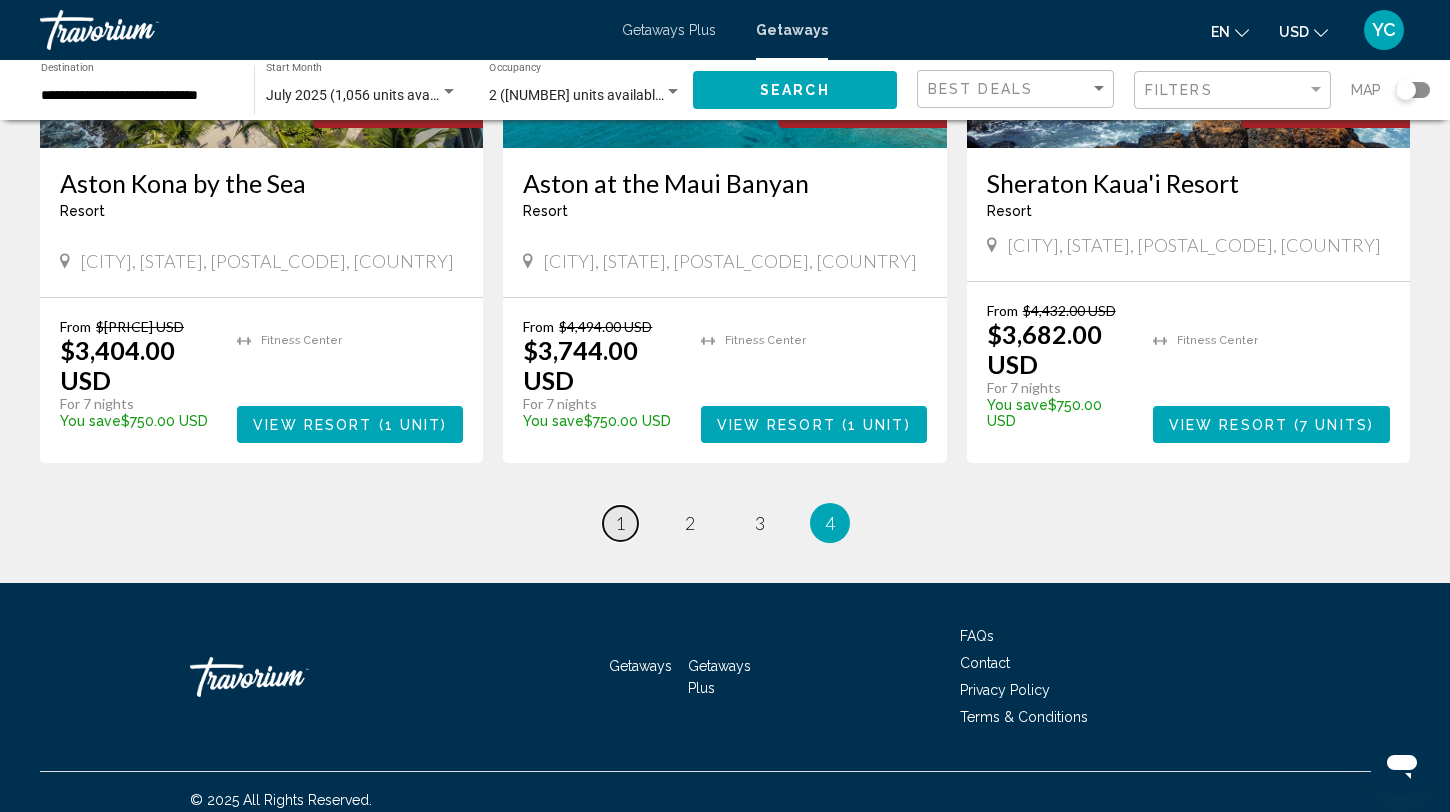 click on "1" at bounding box center [620, 523] 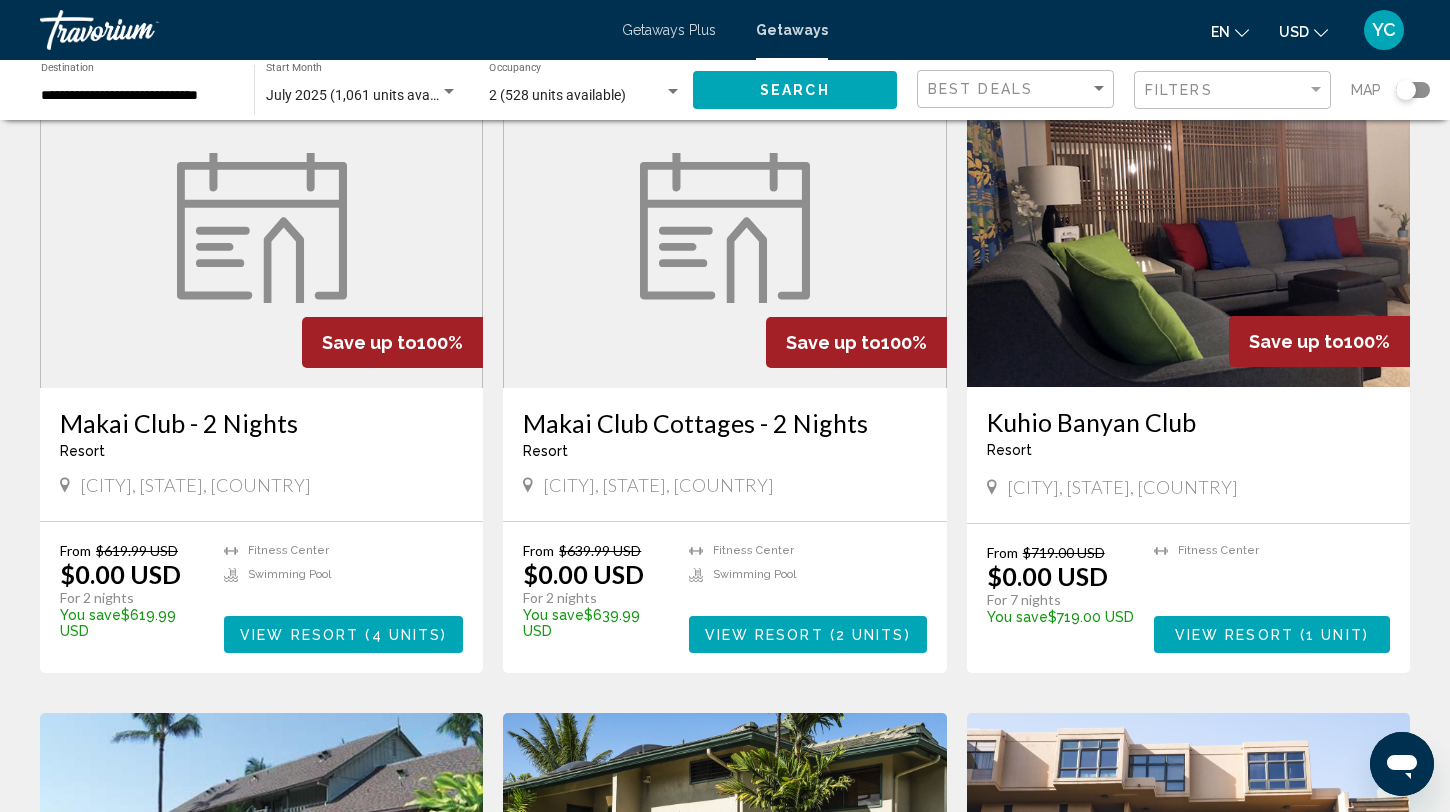 scroll, scrollTop: 146, scrollLeft: 0, axis: vertical 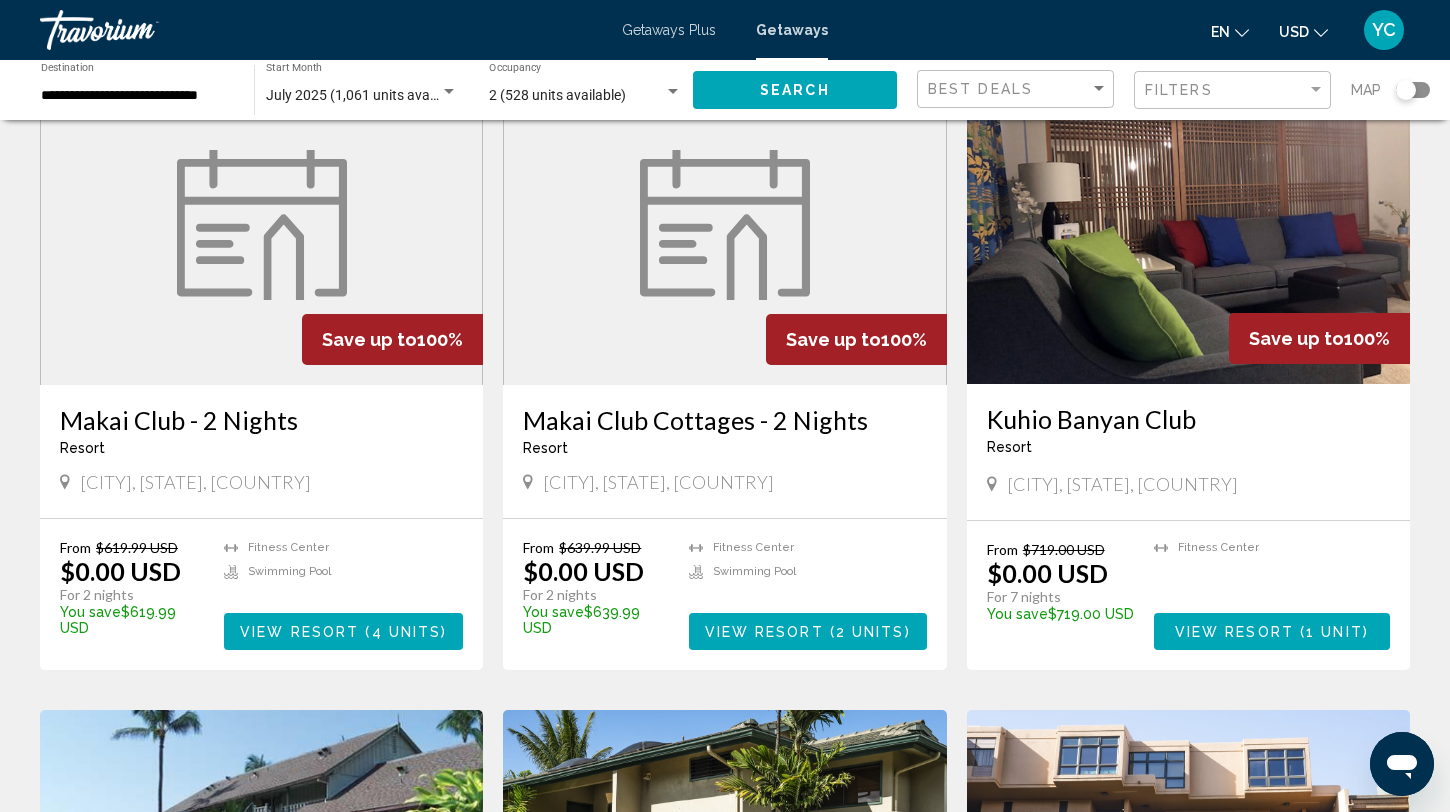 click at bounding box center (1188, 224) 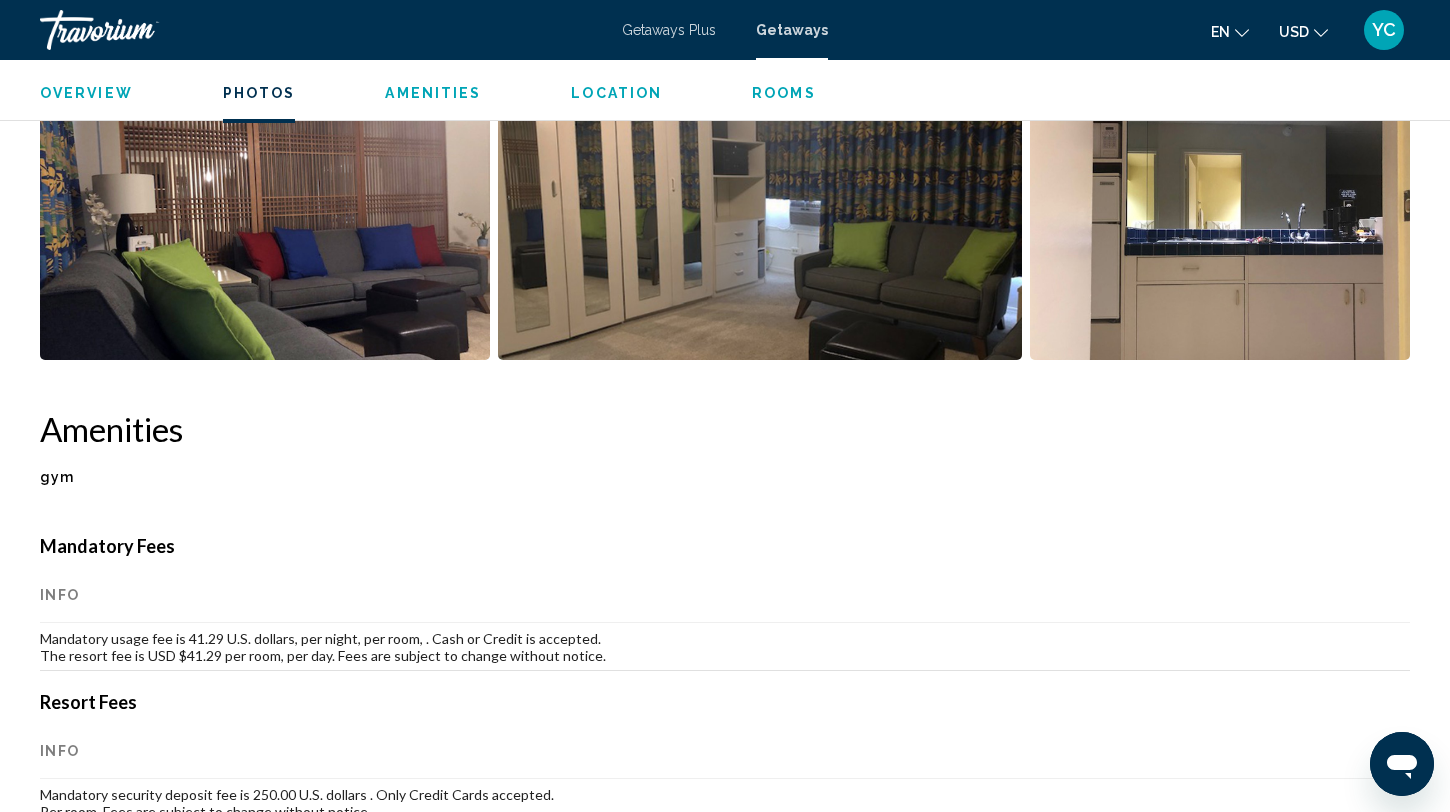 scroll, scrollTop: 988, scrollLeft: 0, axis: vertical 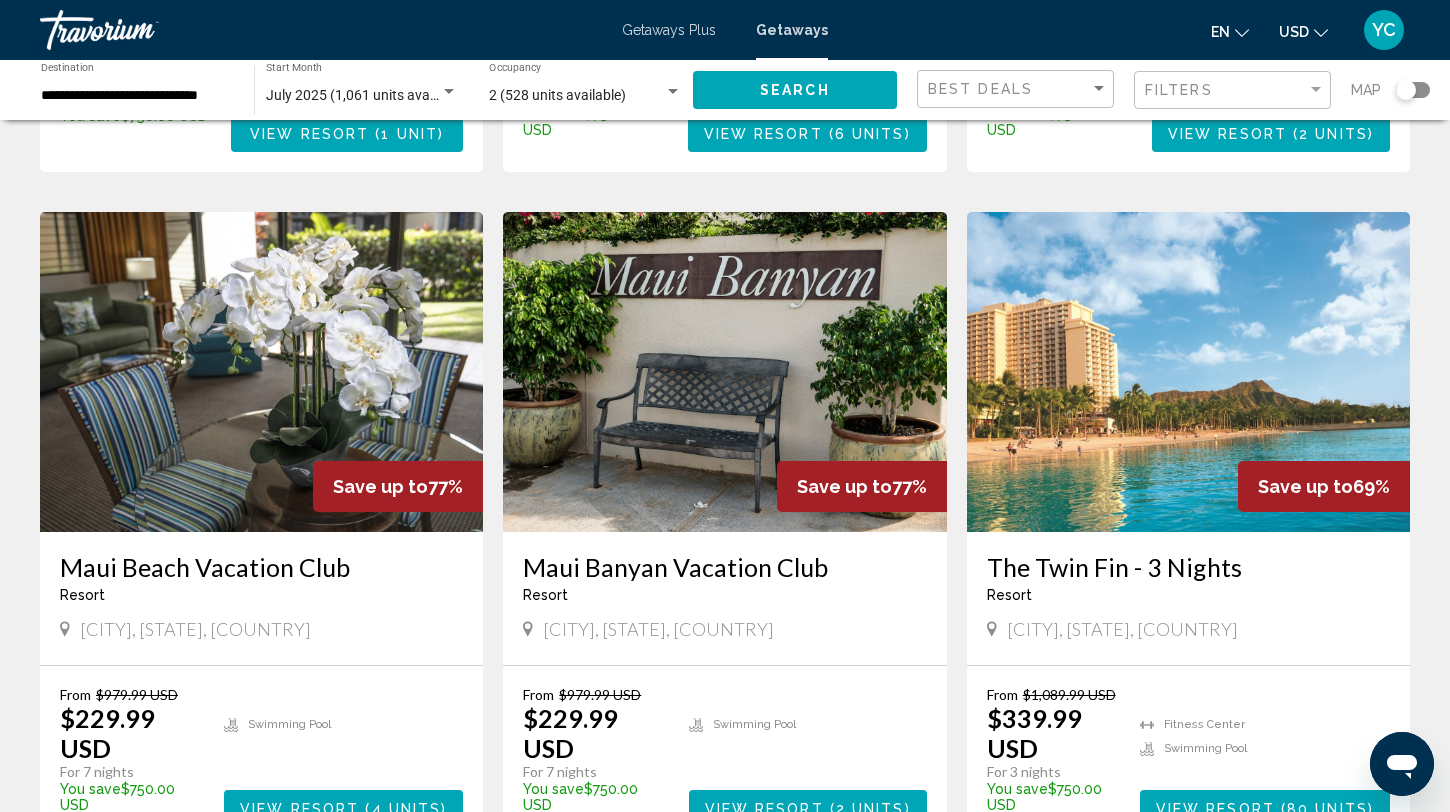 click at bounding box center (261, 372) 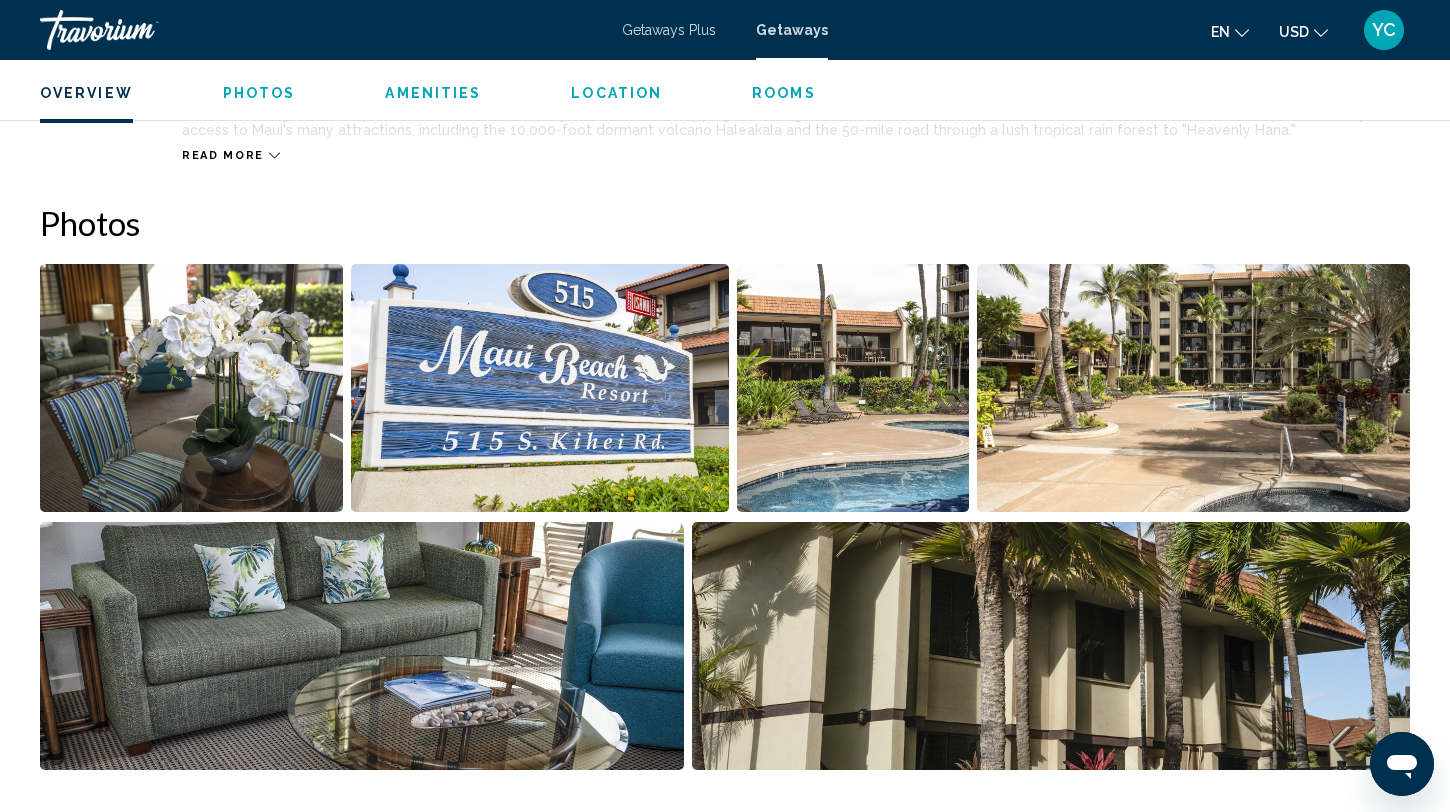 scroll, scrollTop: 801, scrollLeft: 0, axis: vertical 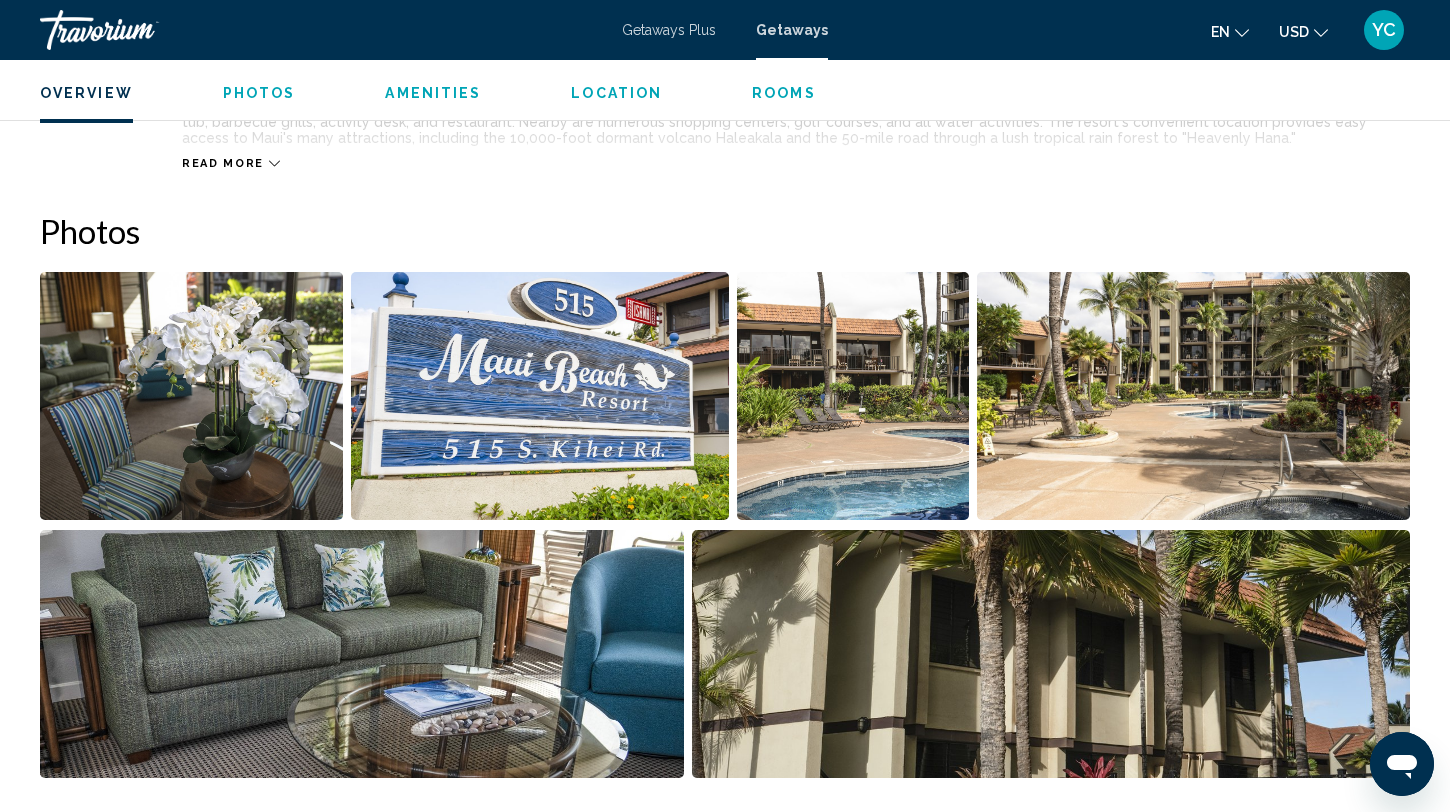 click at bounding box center (191, 396) 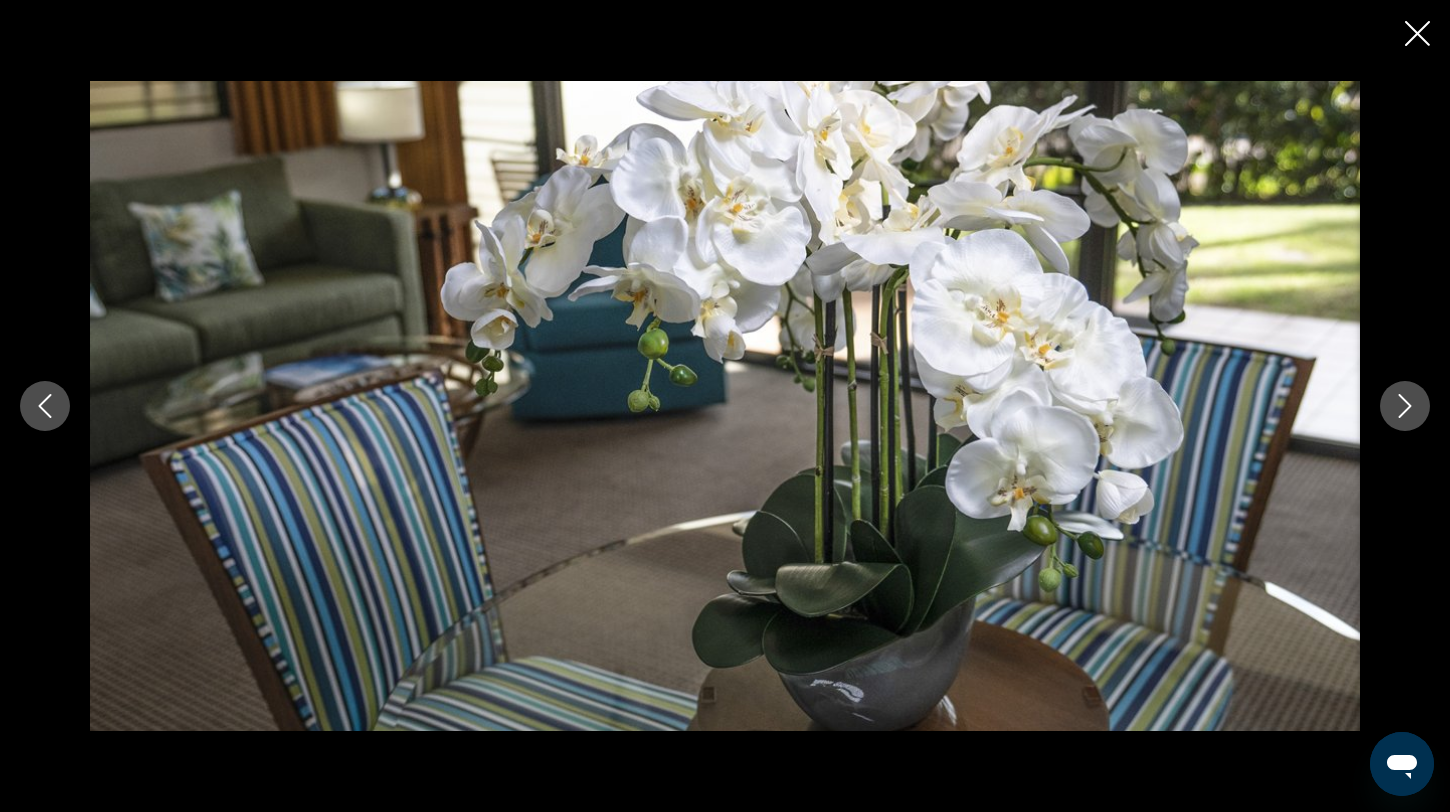 click 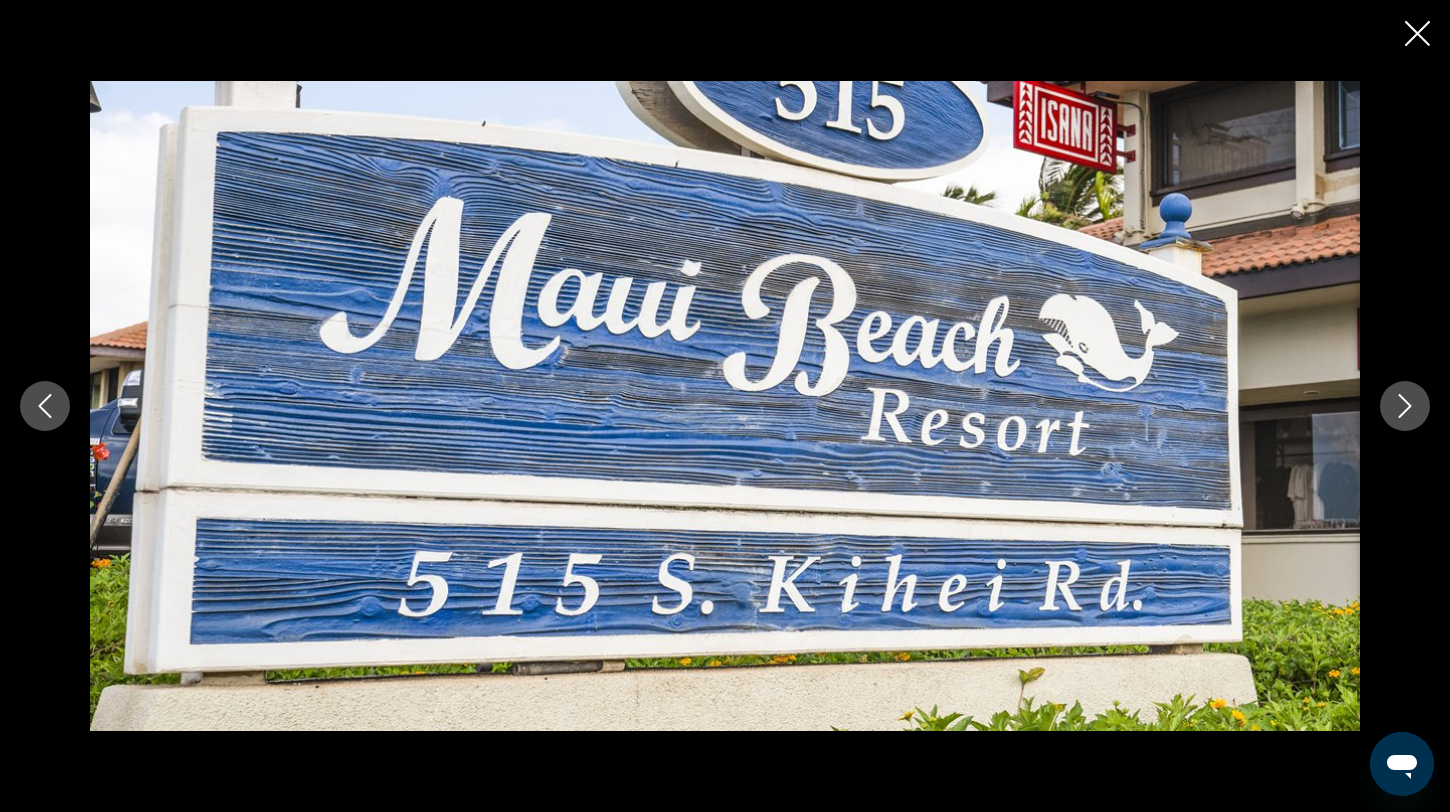 click 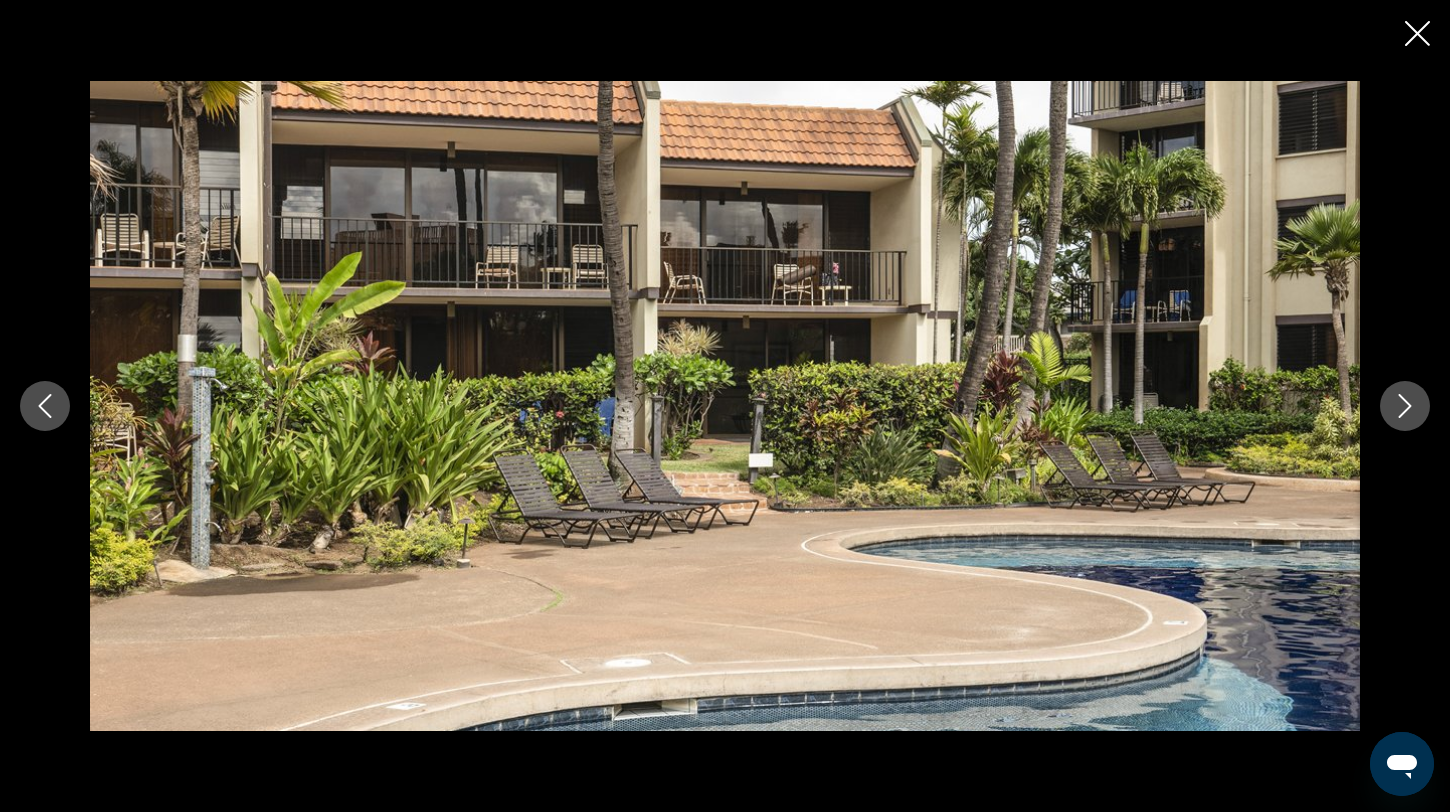 click 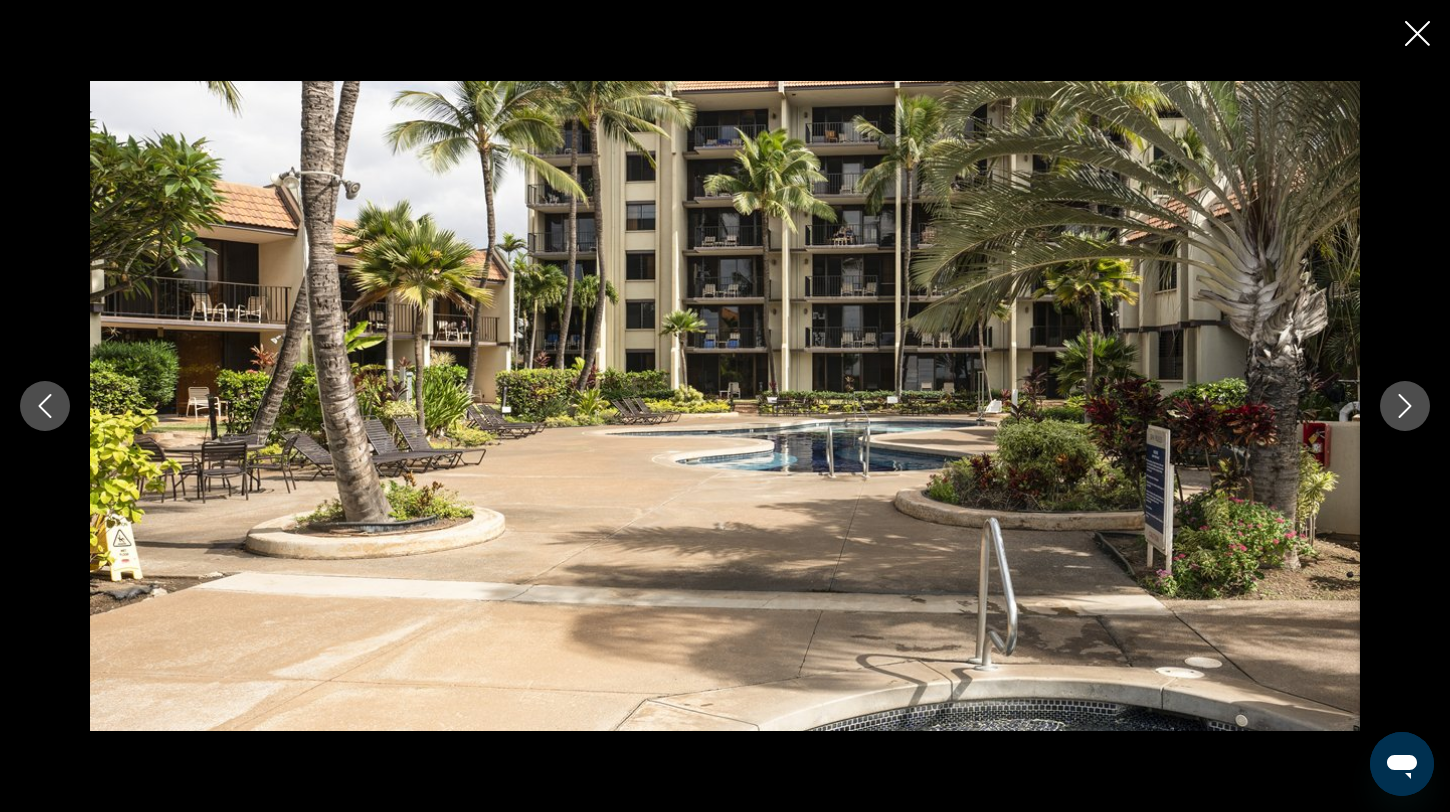 click 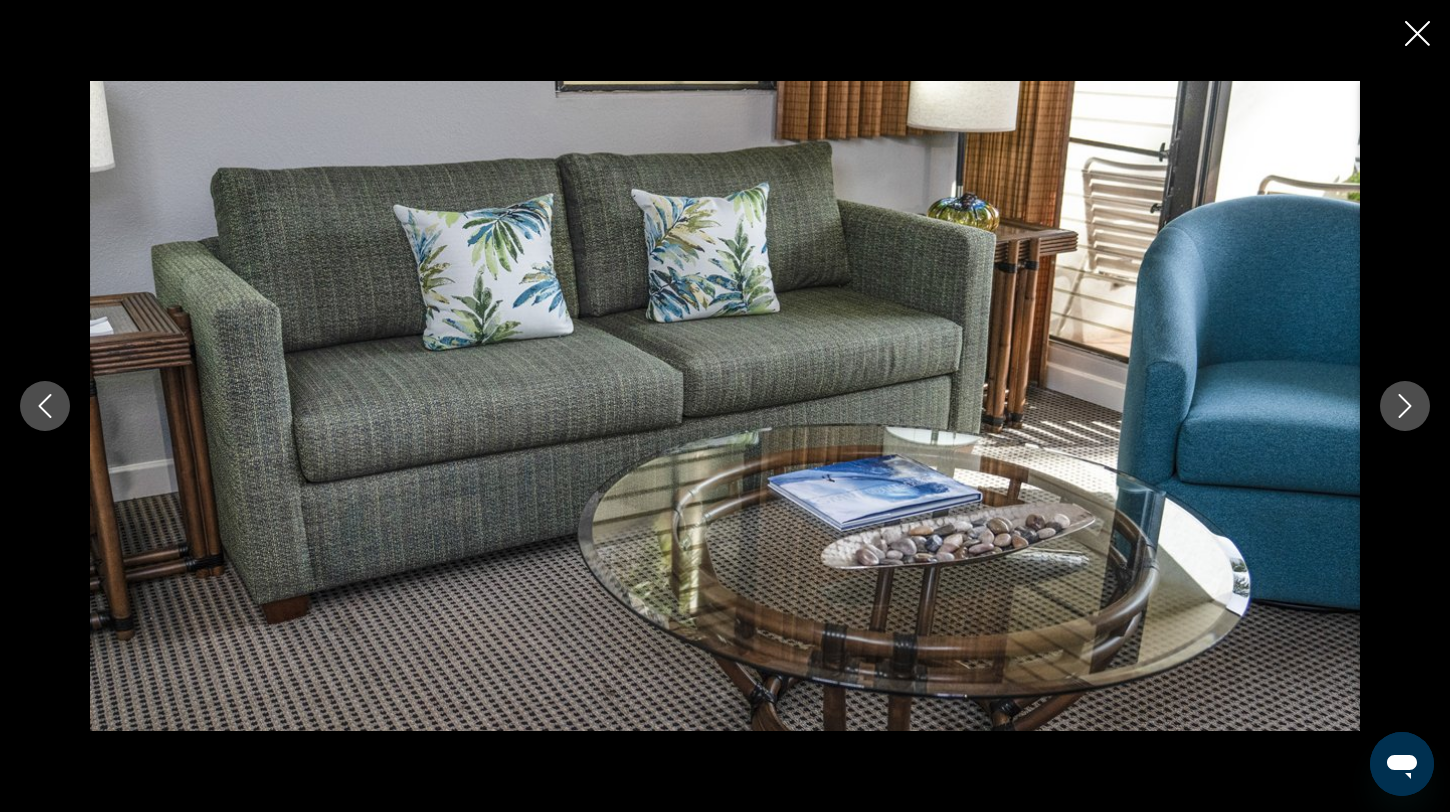 click 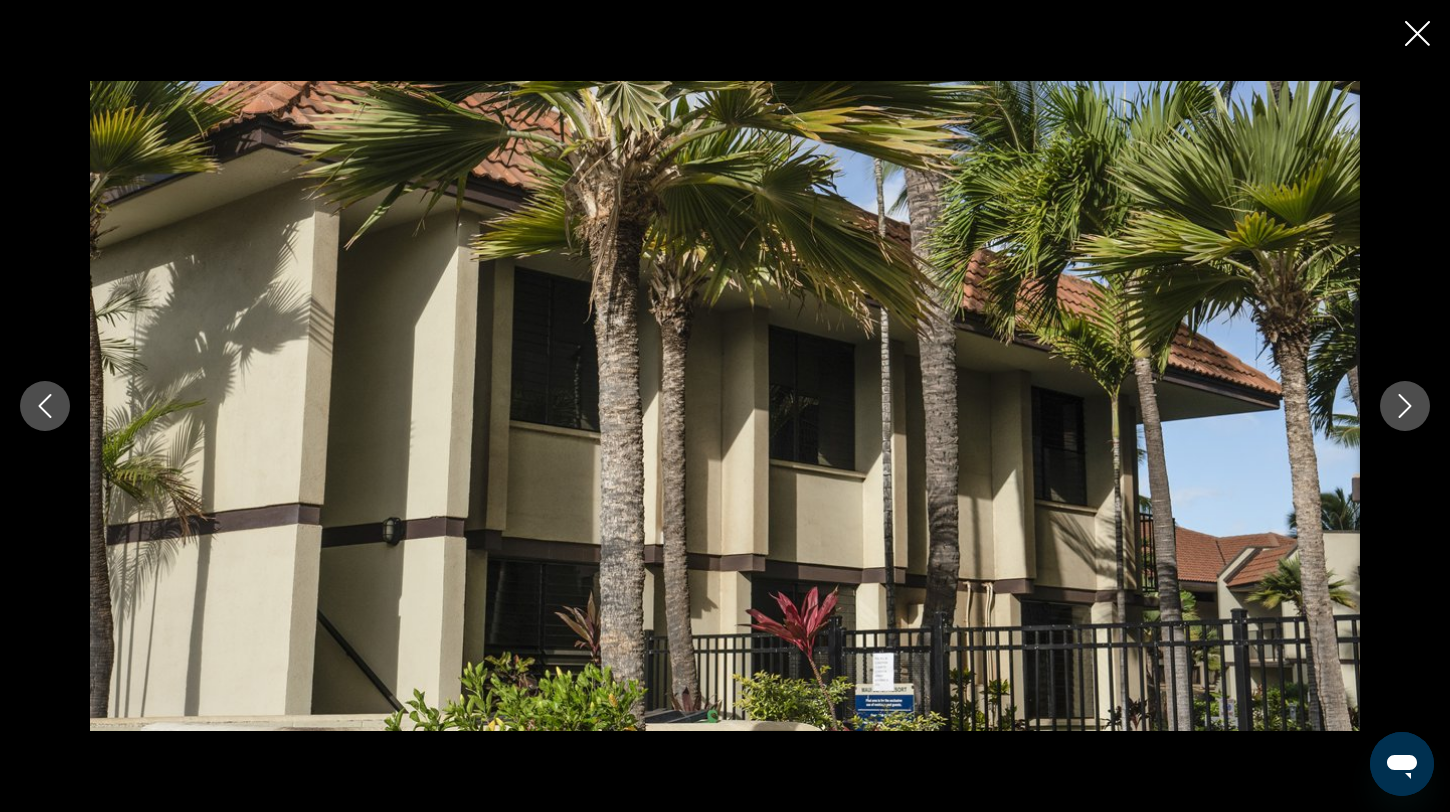 click 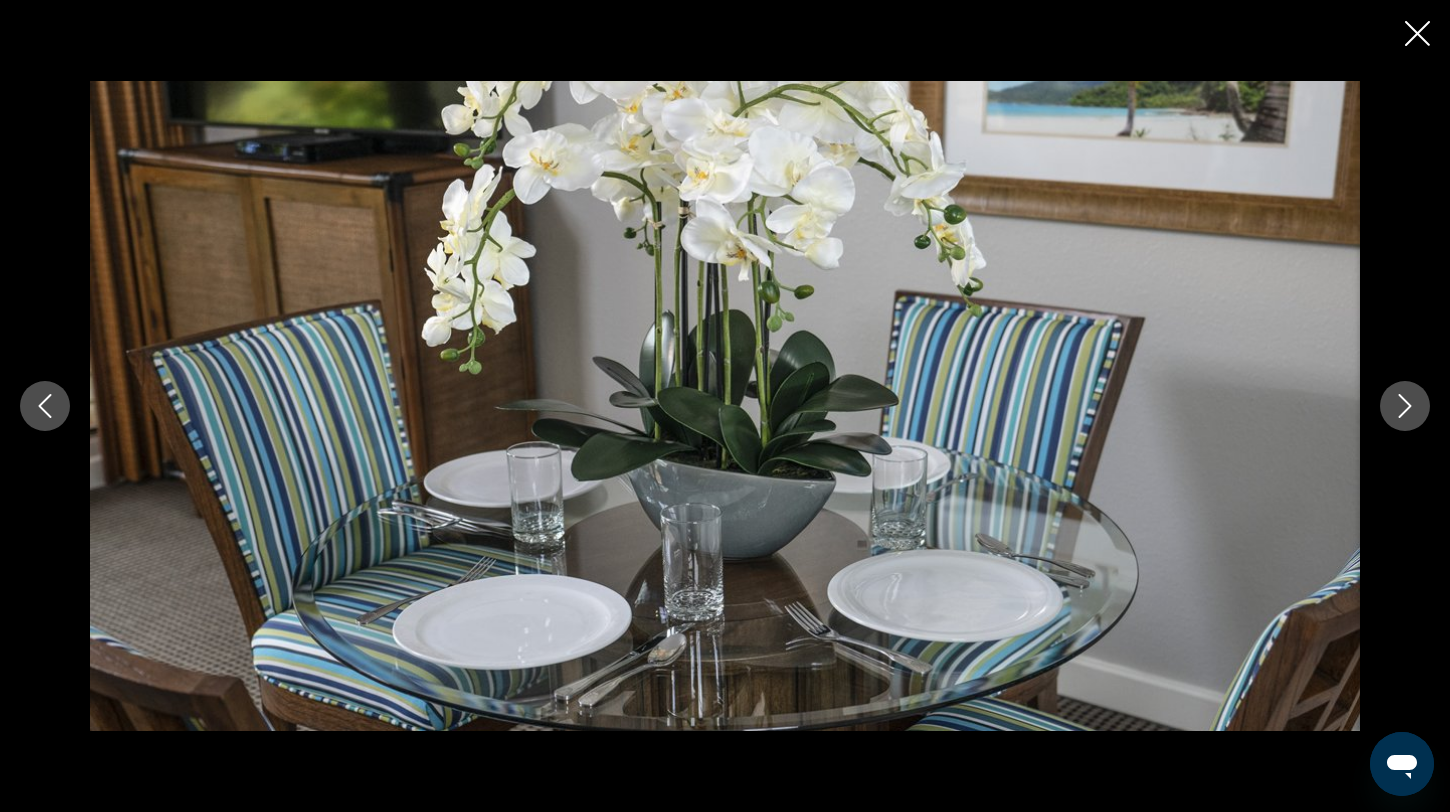 click 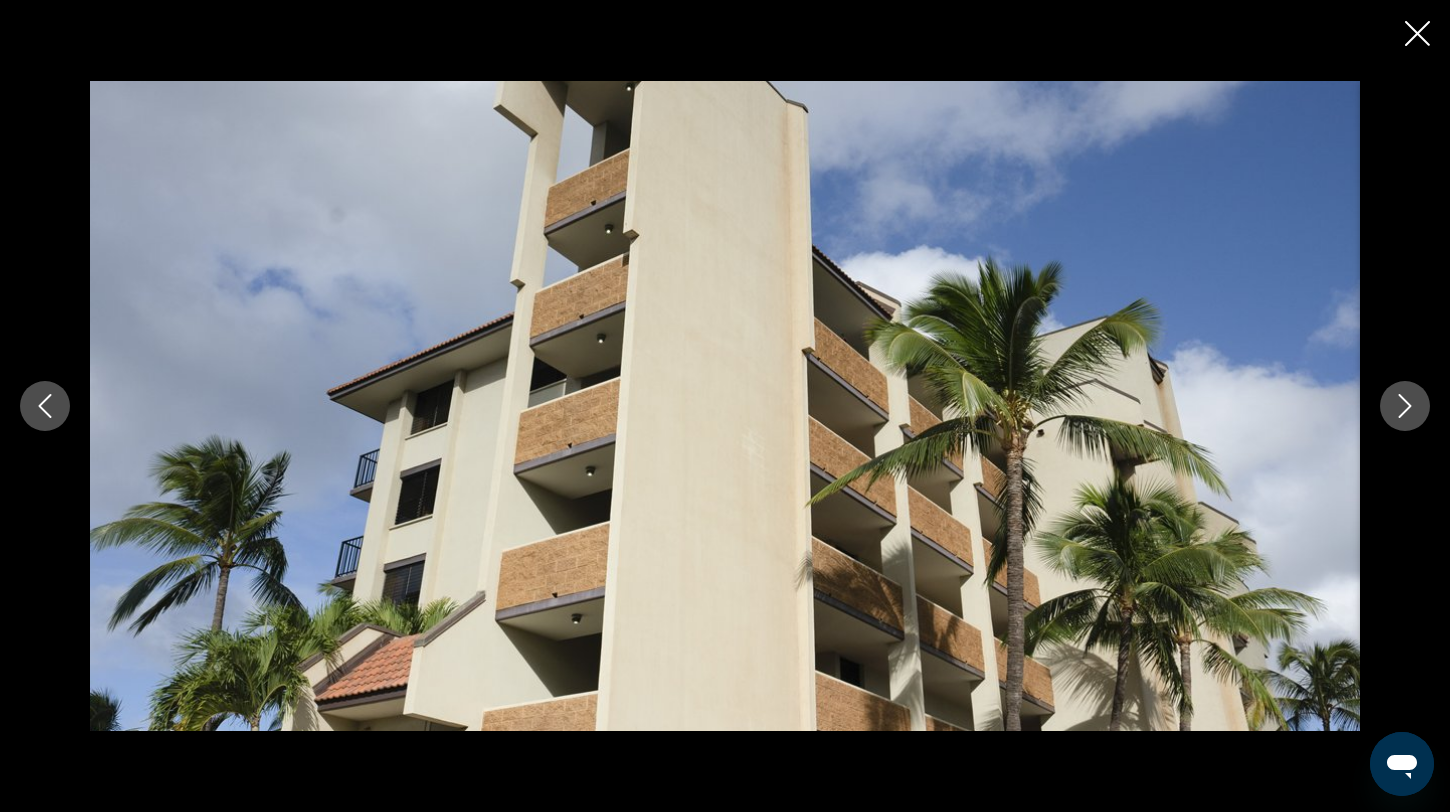 click 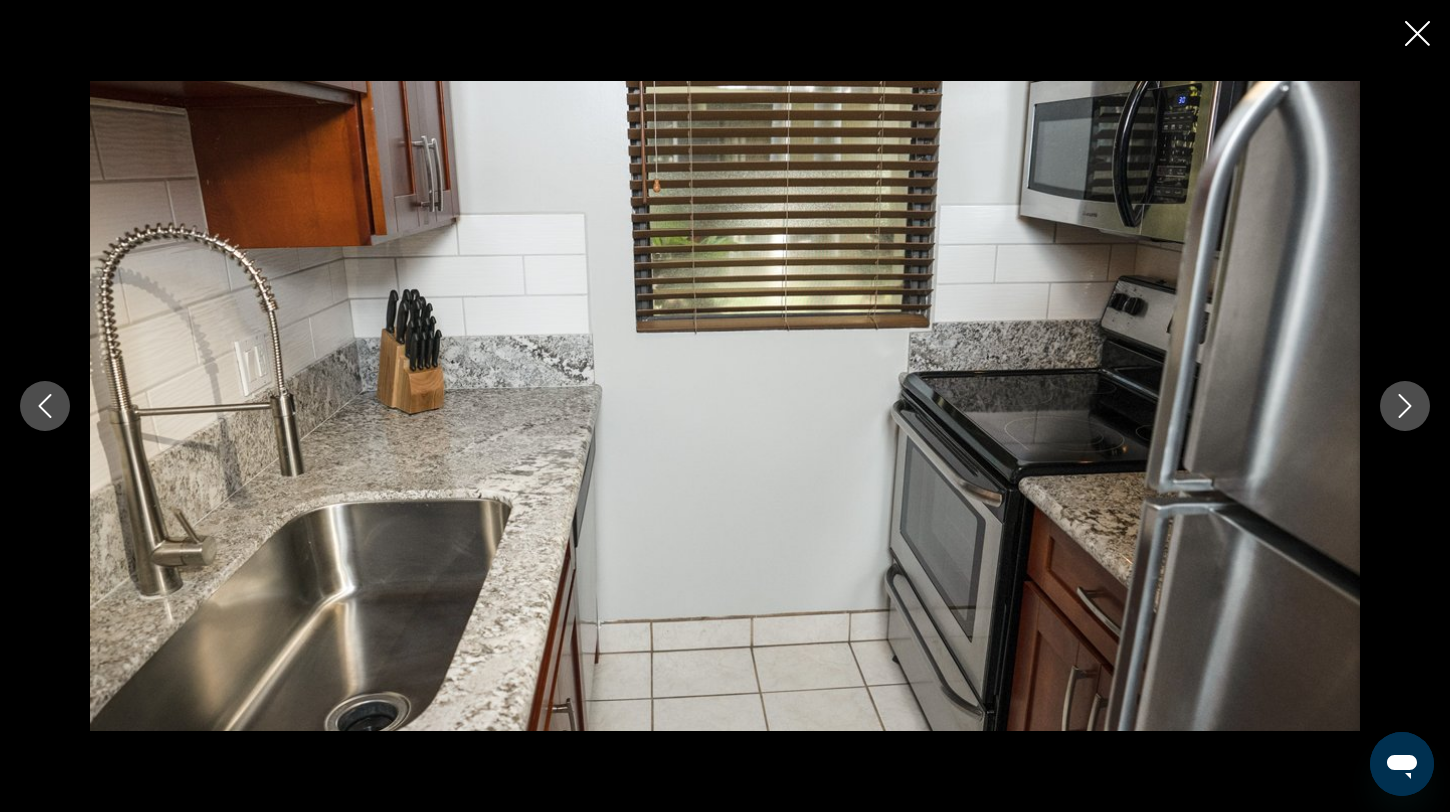 click 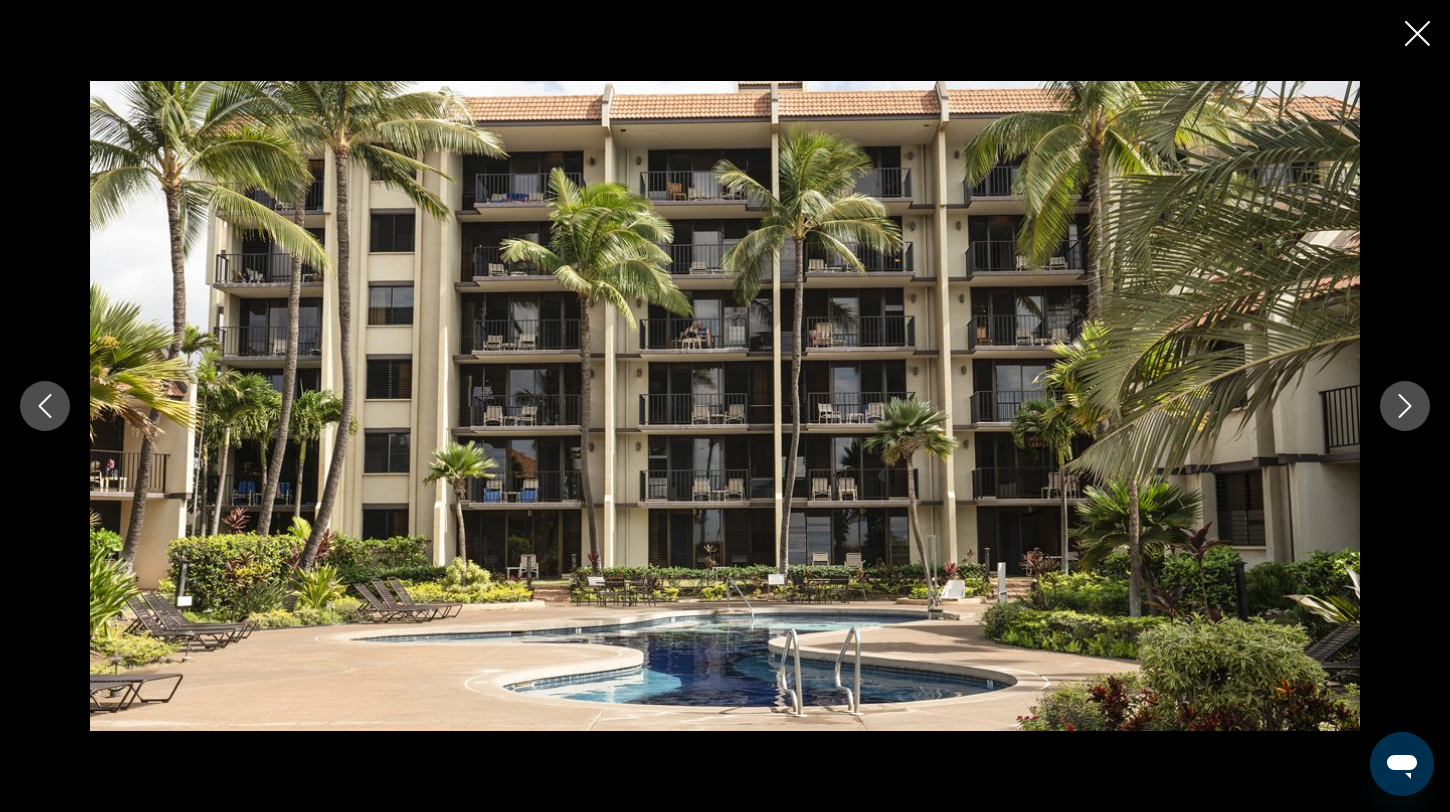 click 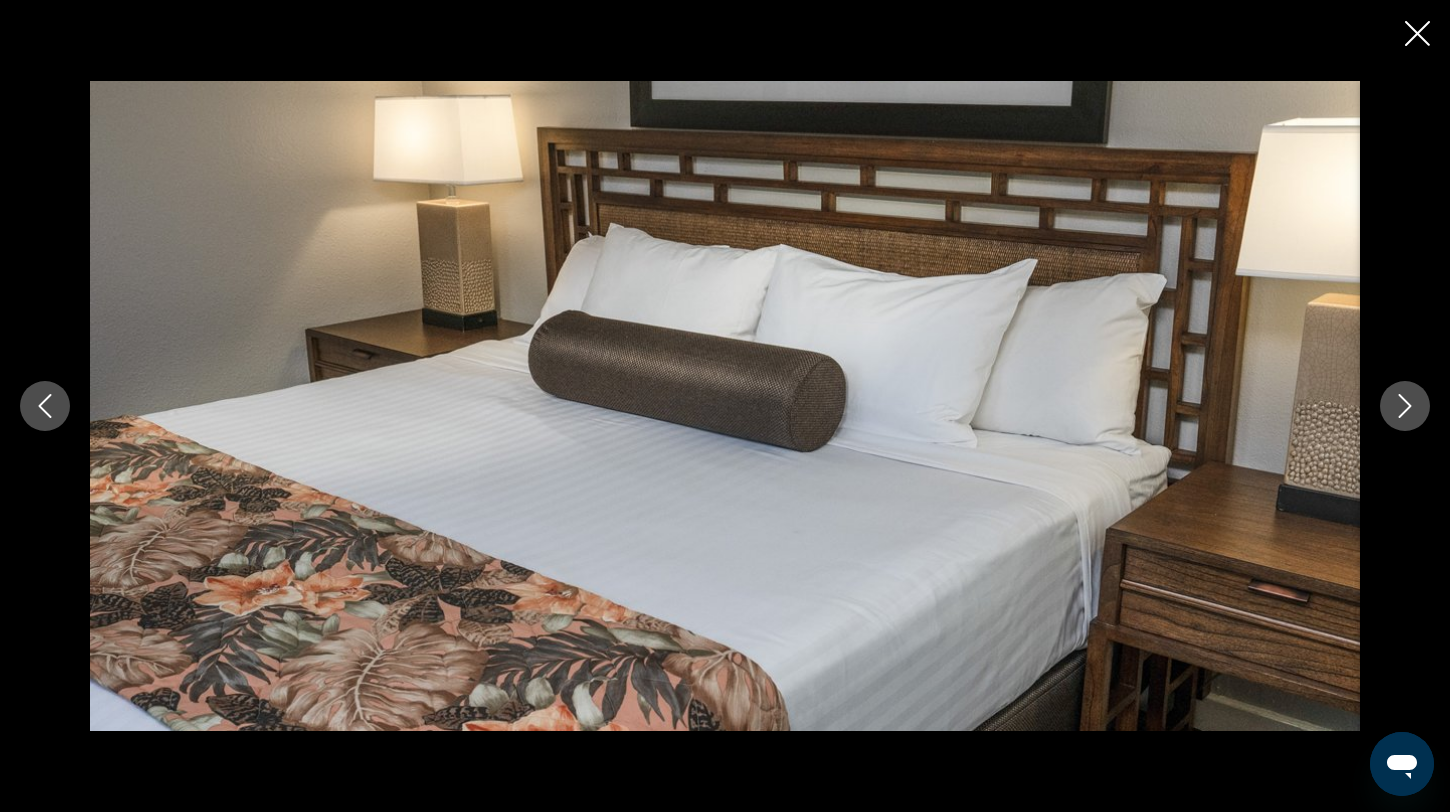 click 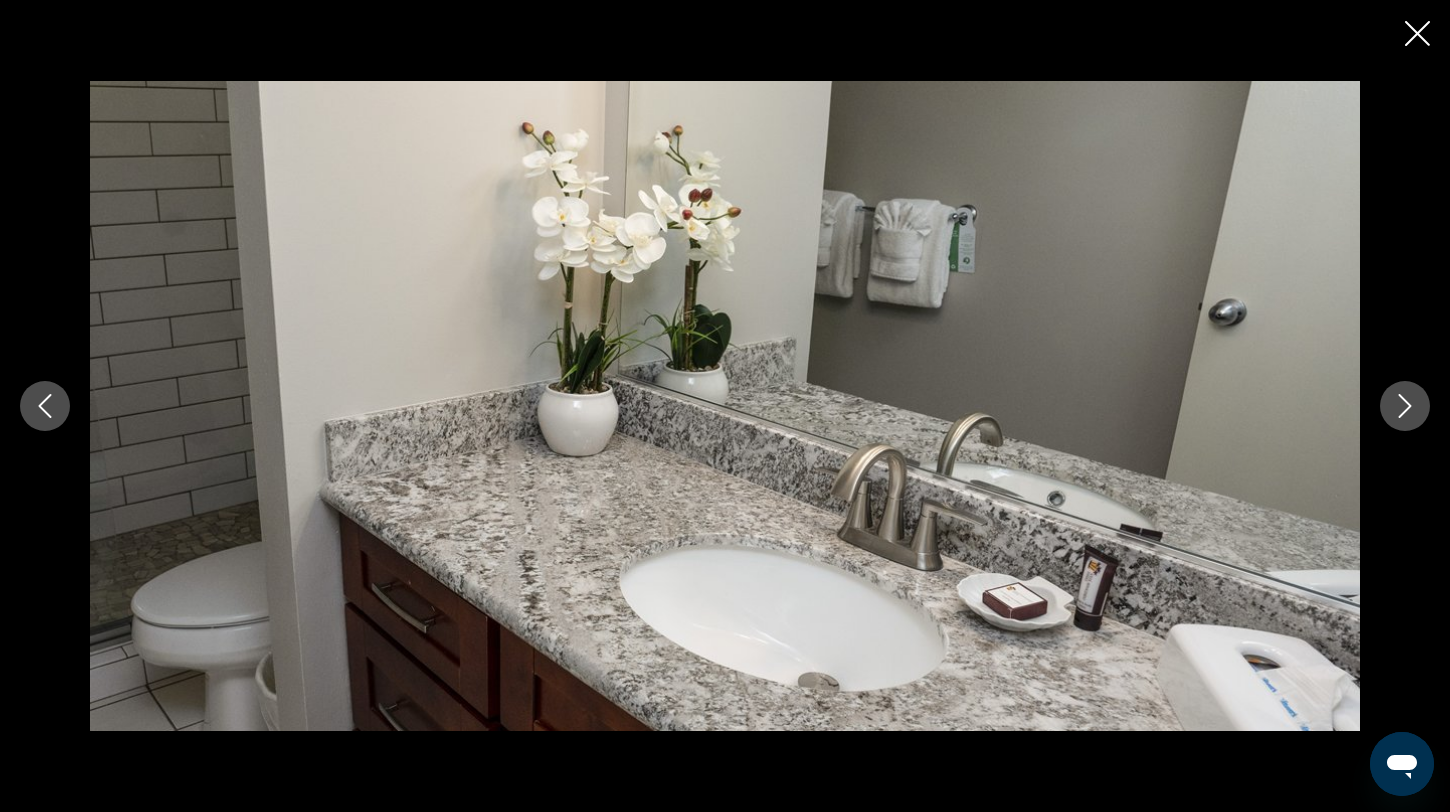 click 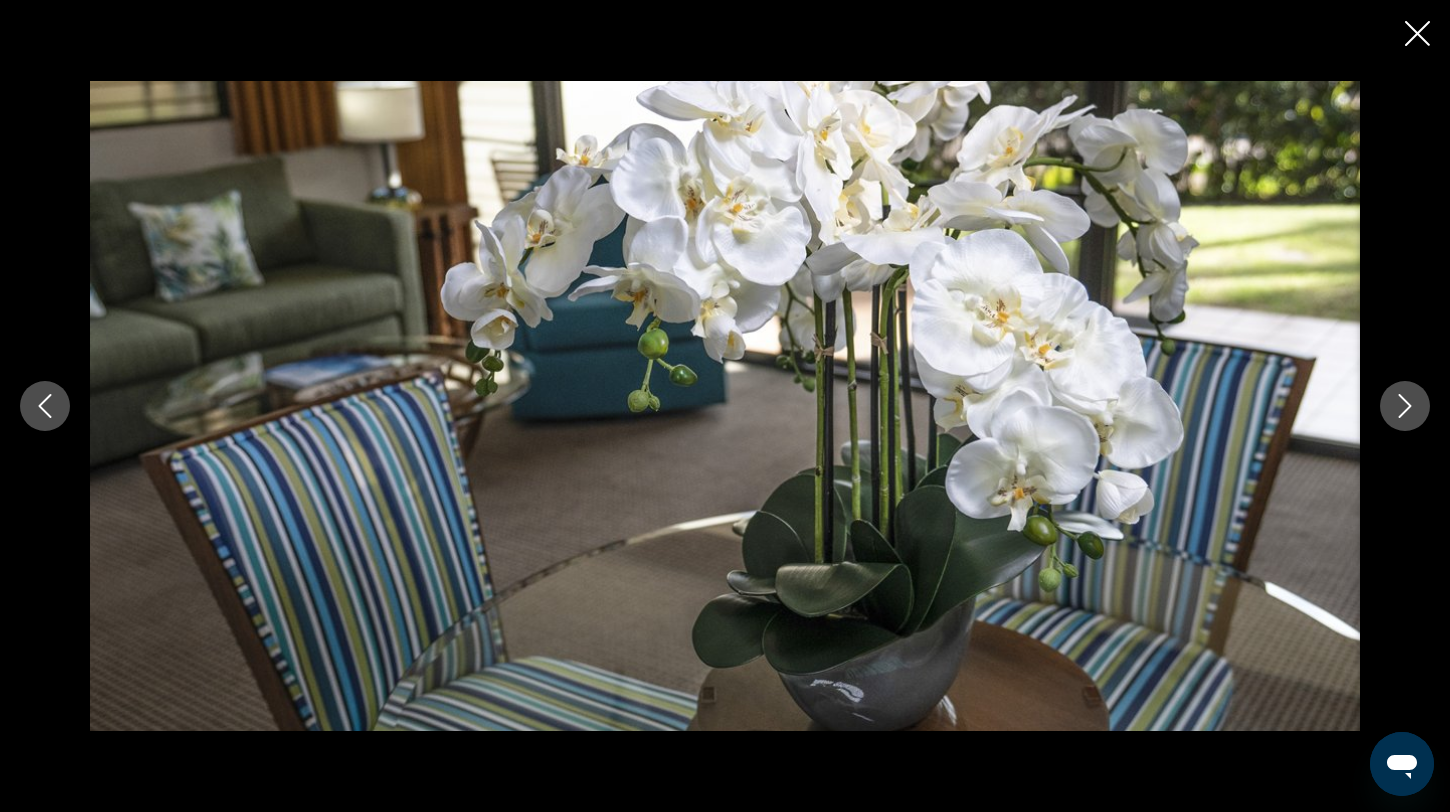 click 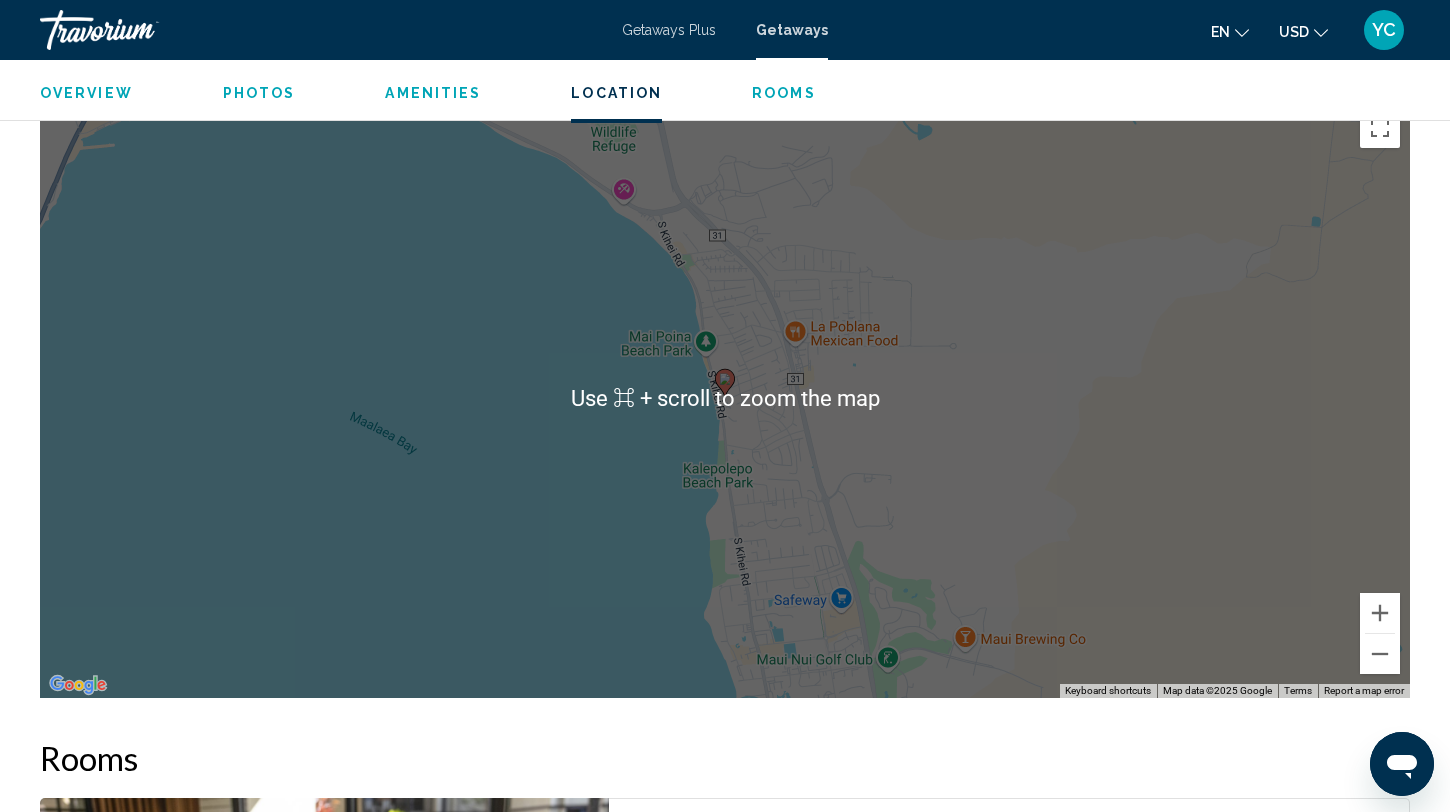 scroll, scrollTop: 2649, scrollLeft: 0, axis: vertical 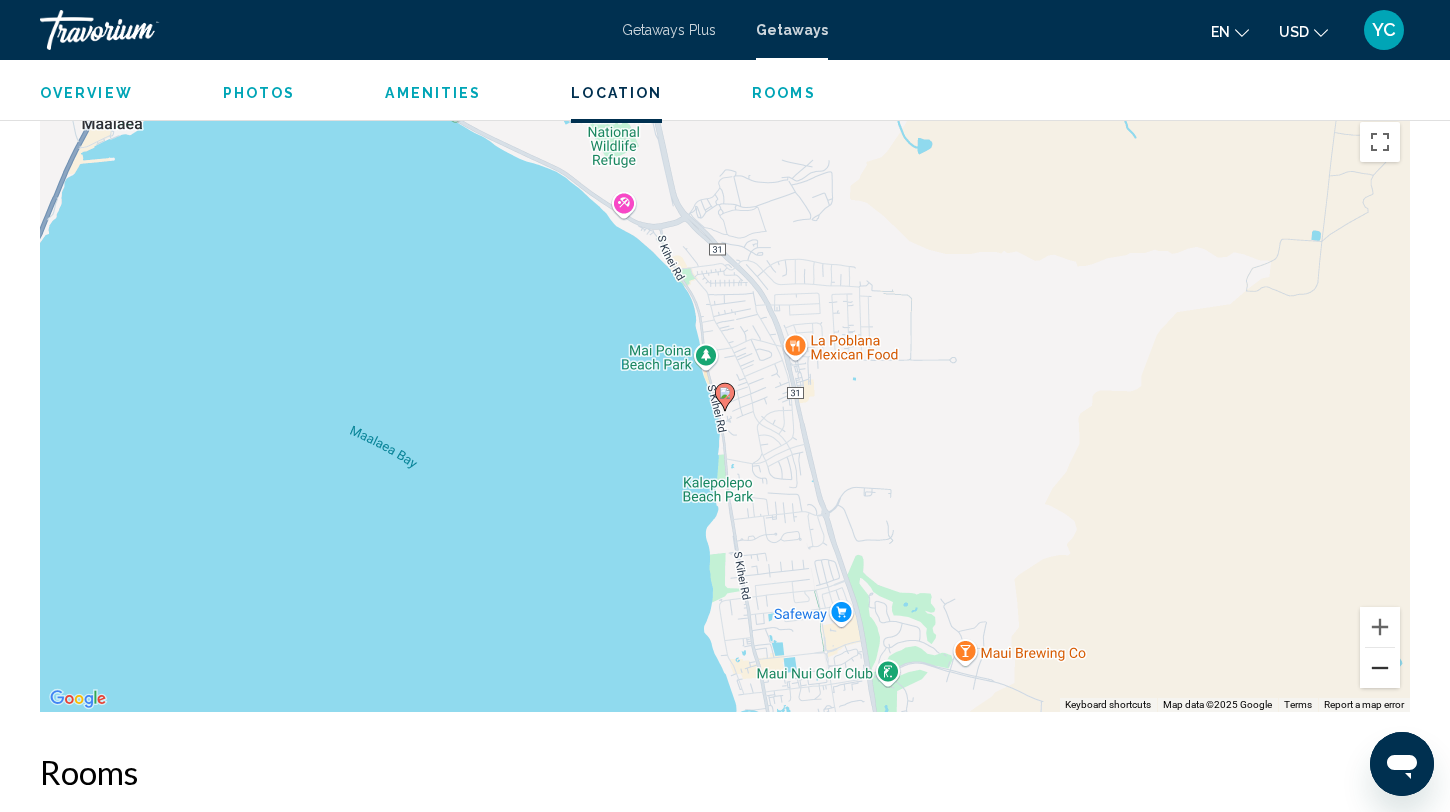 click at bounding box center (1380, 668) 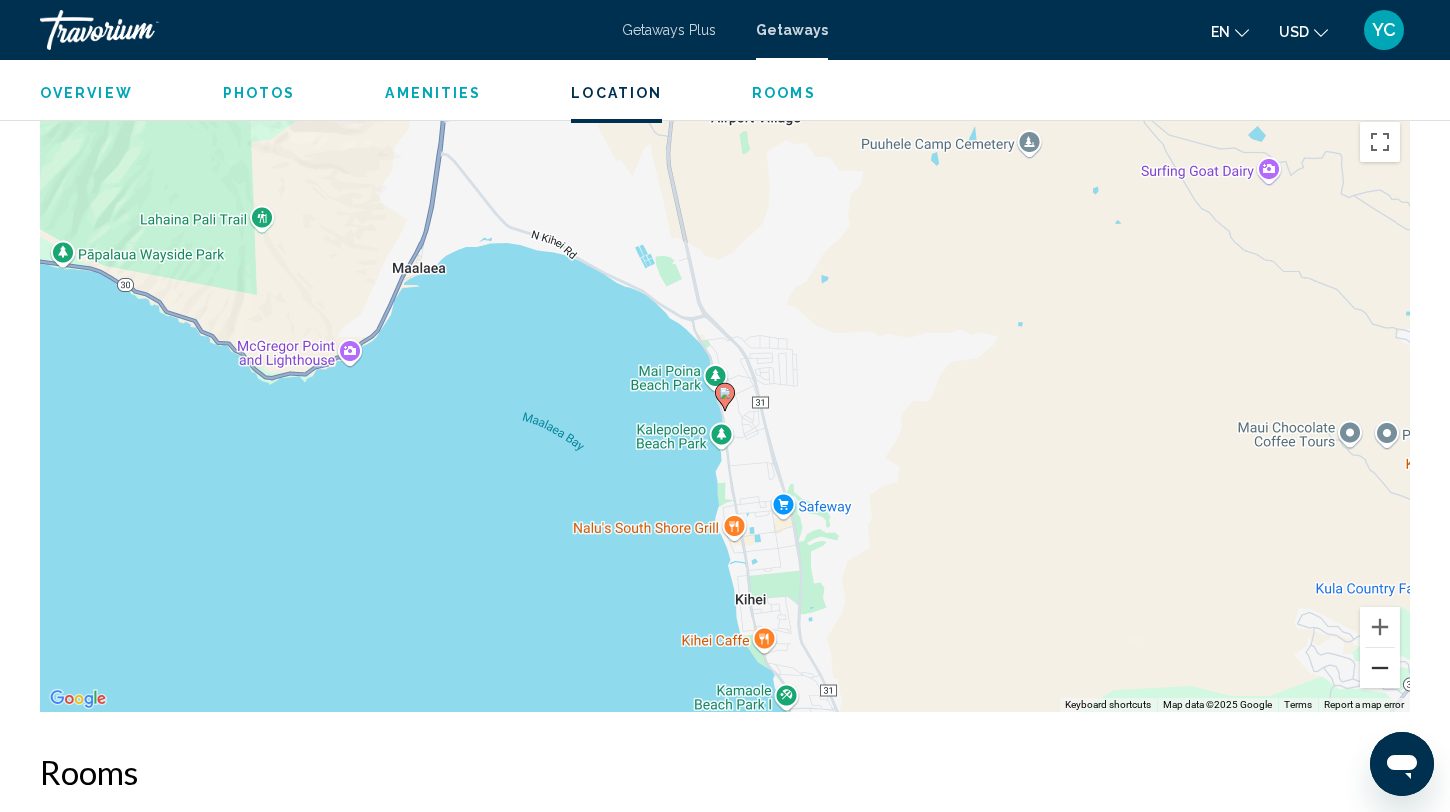 click at bounding box center (1380, 668) 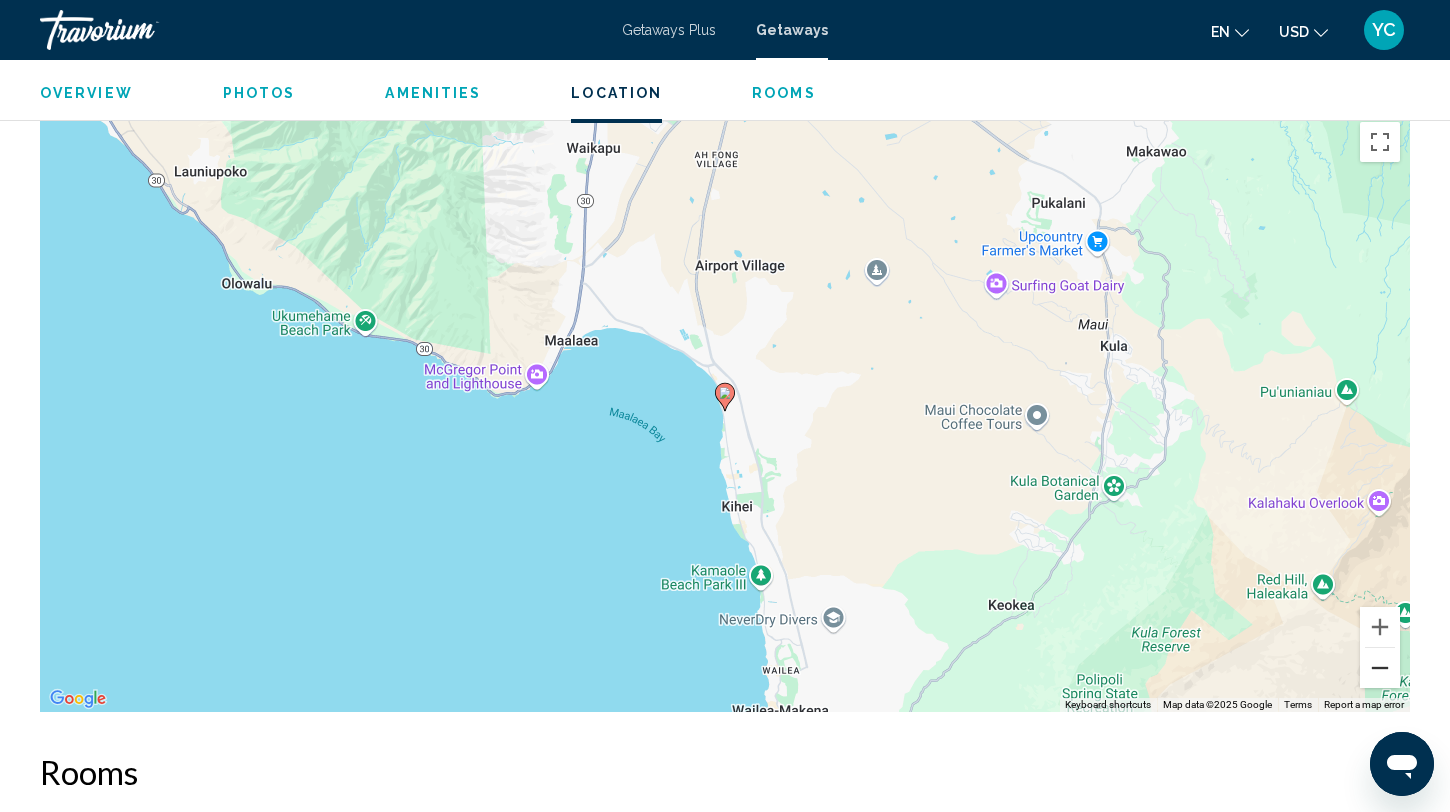 click at bounding box center [1380, 668] 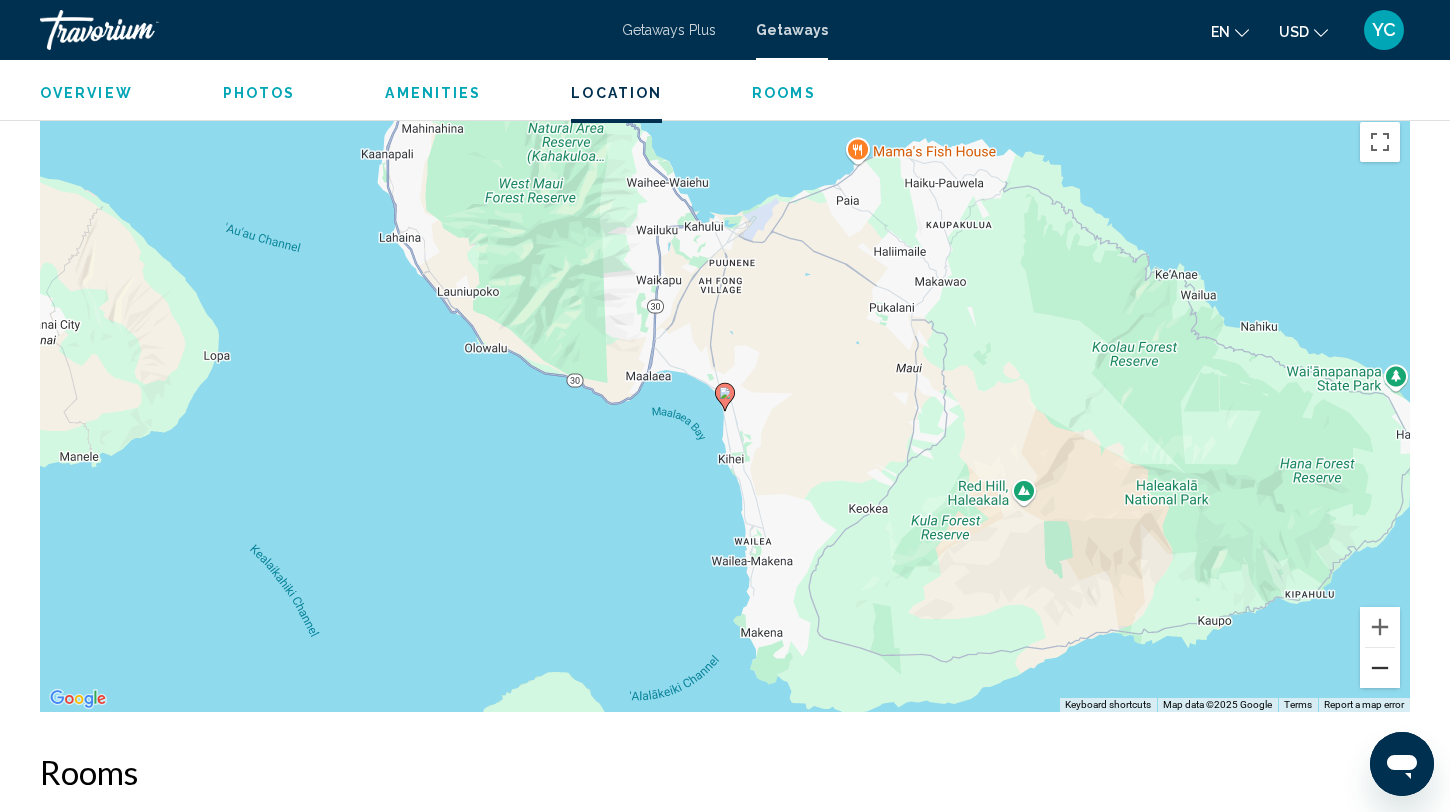 click at bounding box center (1380, 668) 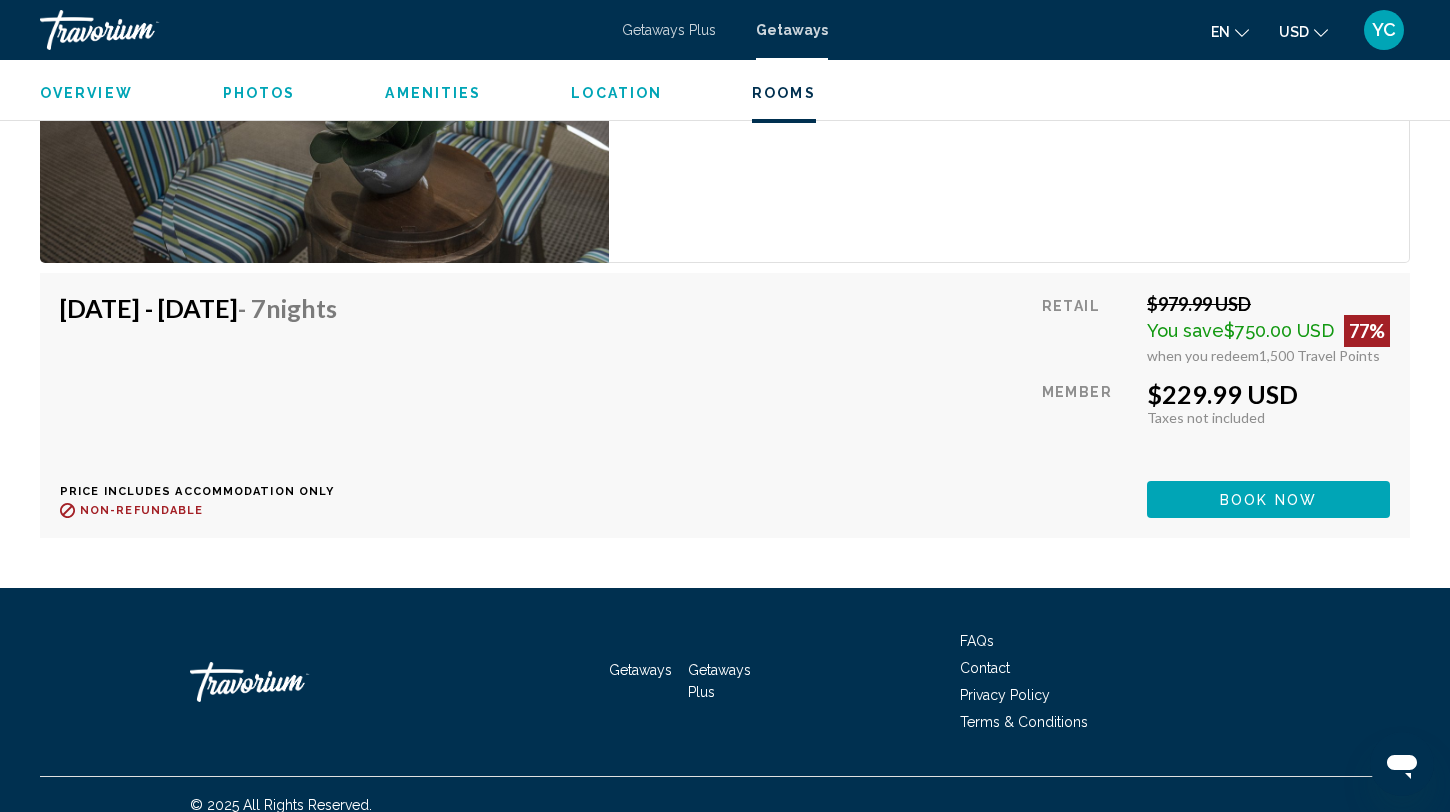 scroll, scrollTop: 3635, scrollLeft: 0, axis: vertical 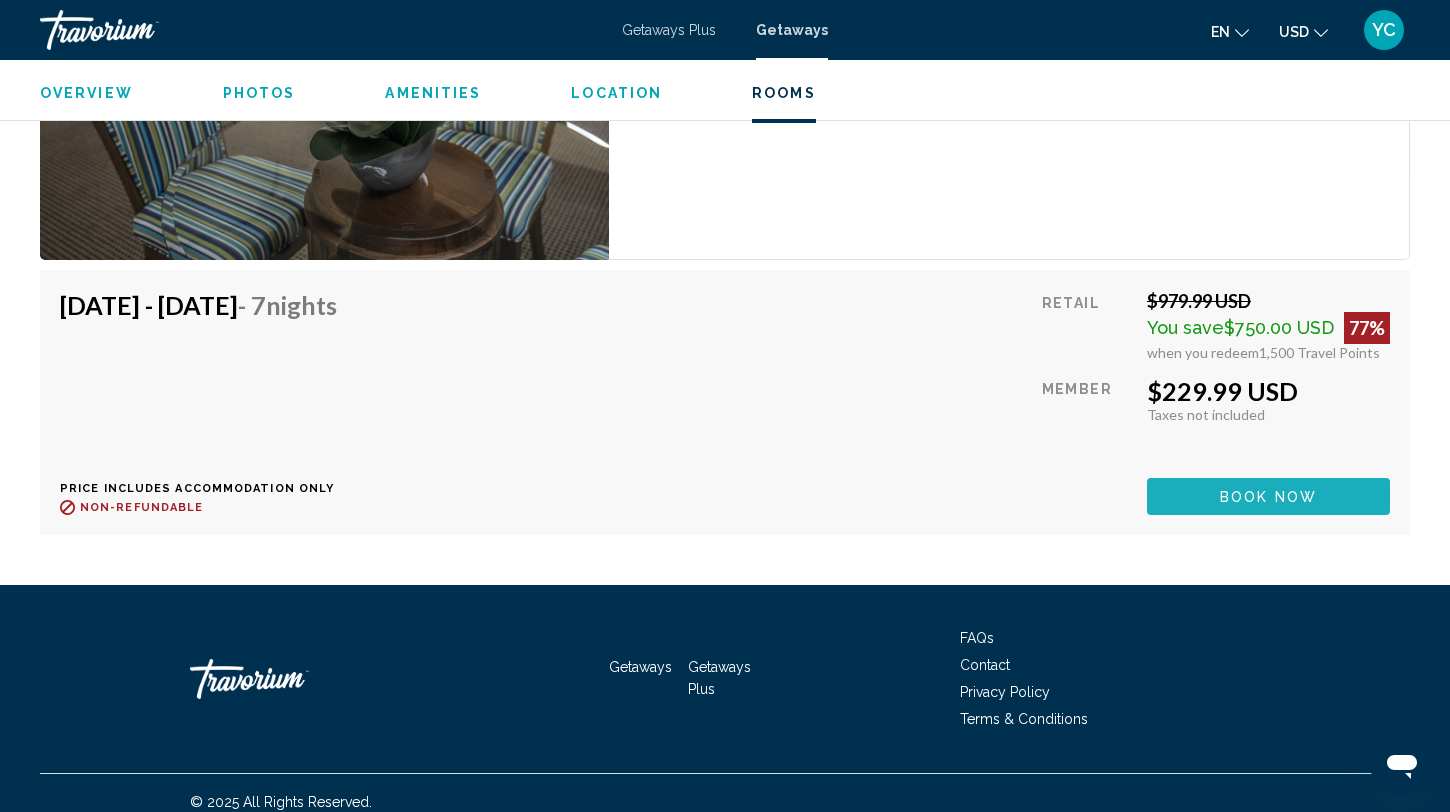 click on "Book now" at bounding box center (1268, 496) 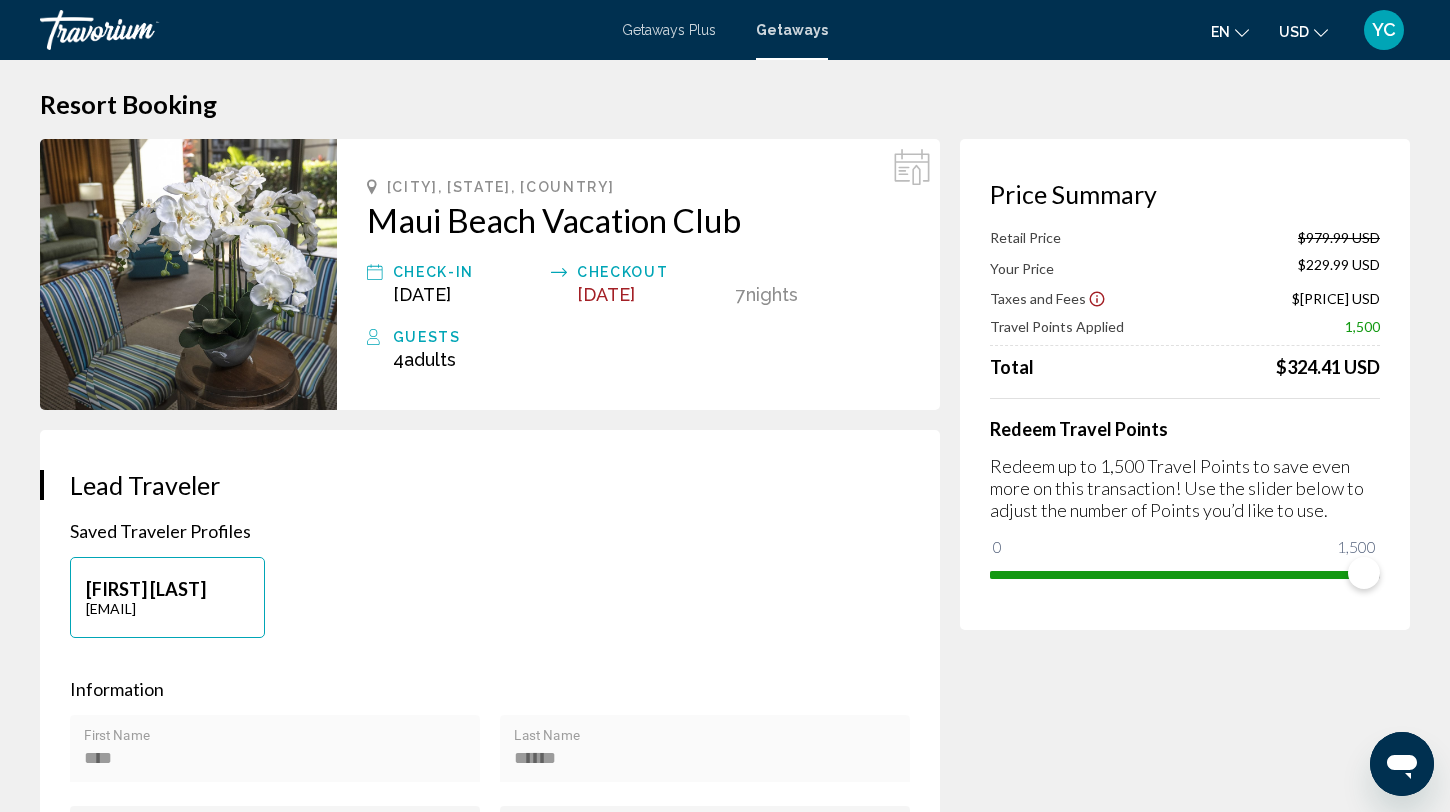 scroll, scrollTop: 0, scrollLeft: 0, axis: both 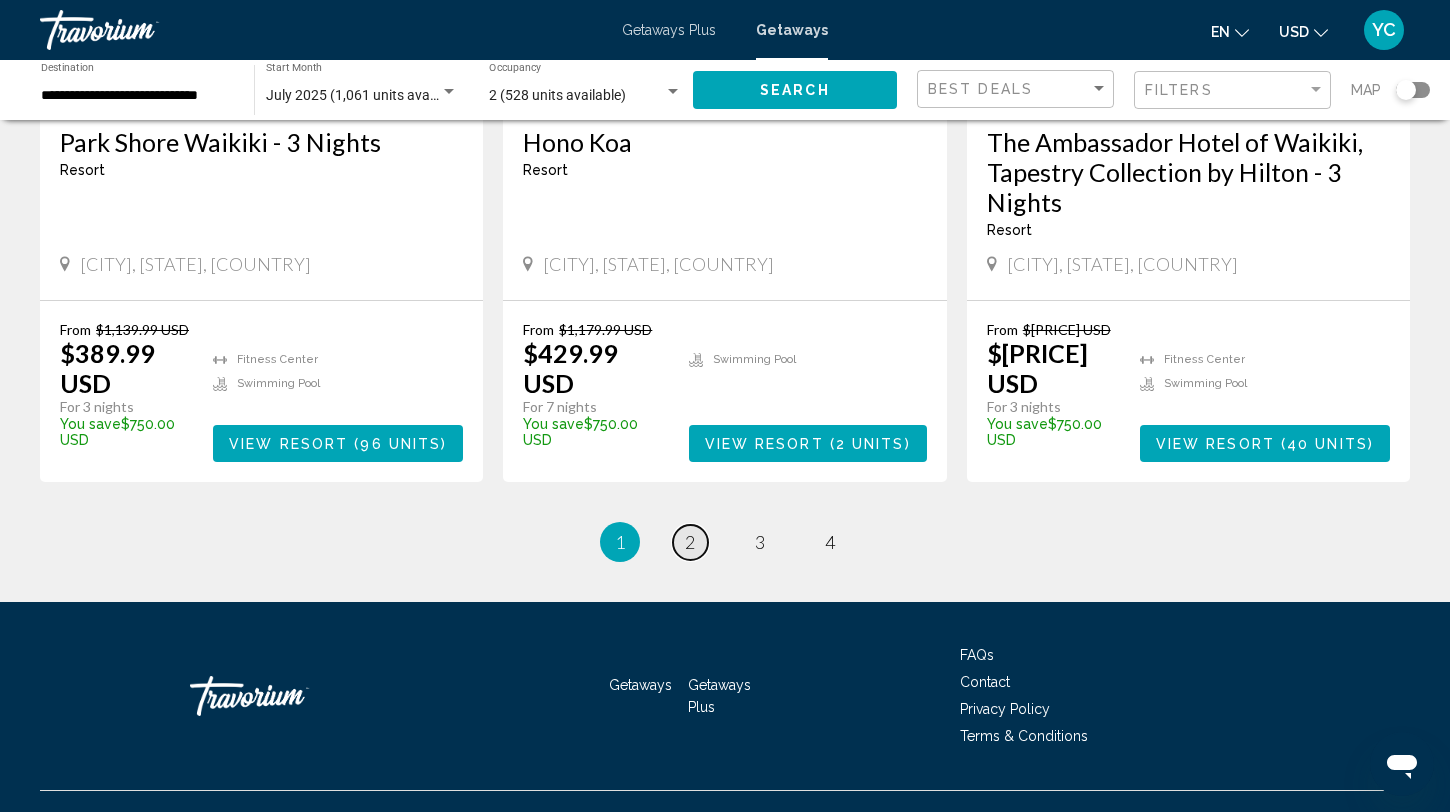 click on "page  2" at bounding box center (690, 542) 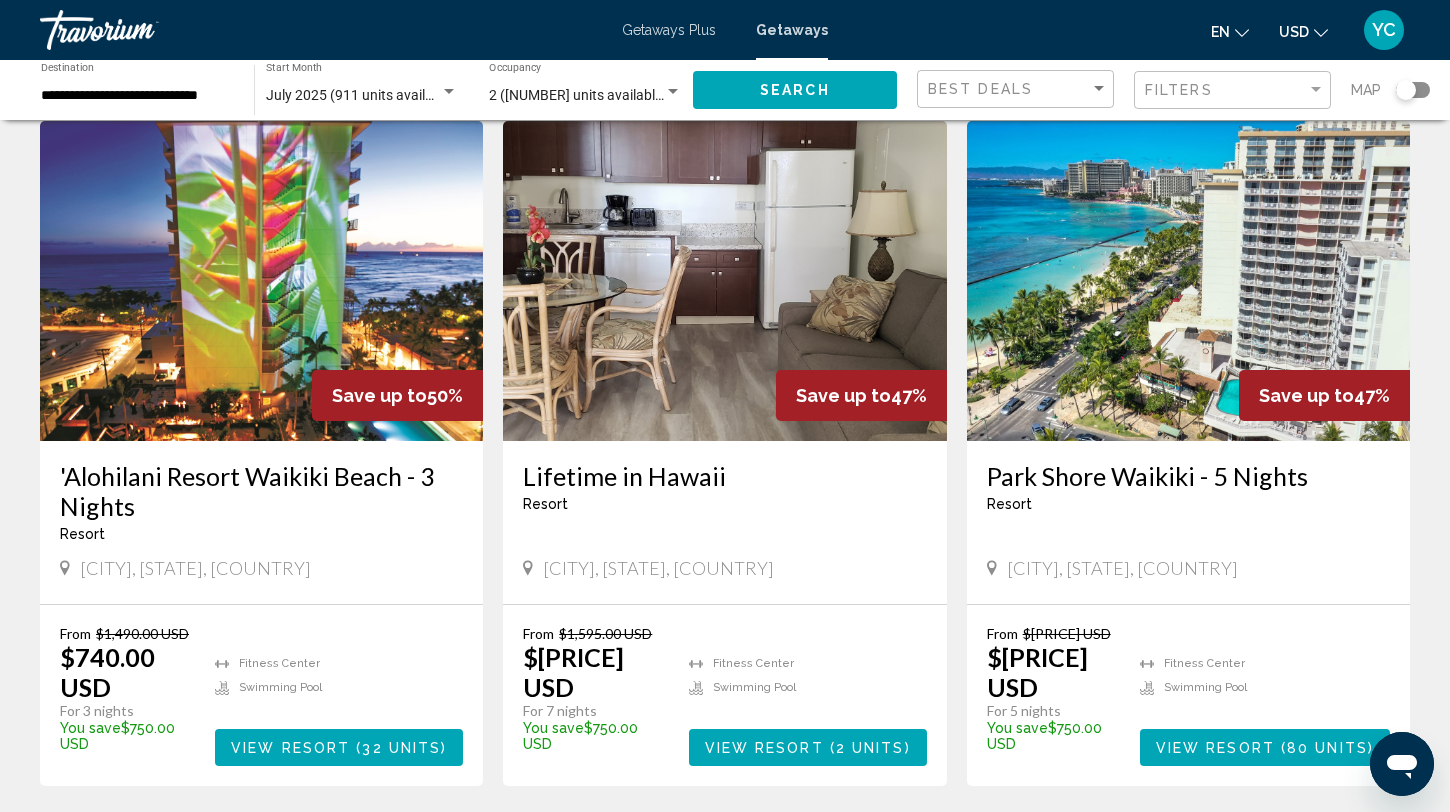 scroll, scrollTop: 782, scrollLeft: 0, axis: vertical 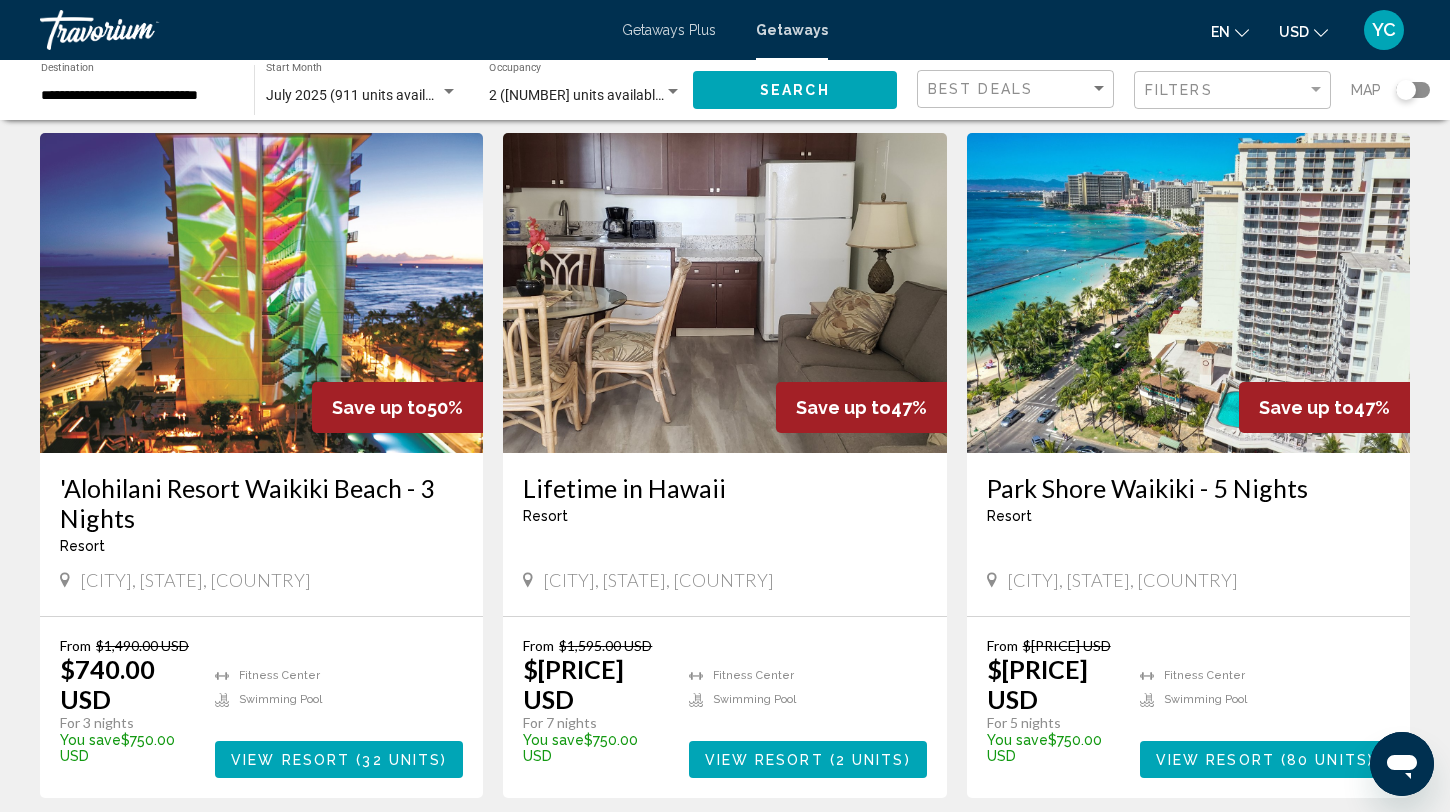 click at bounding box center (1188, 293) 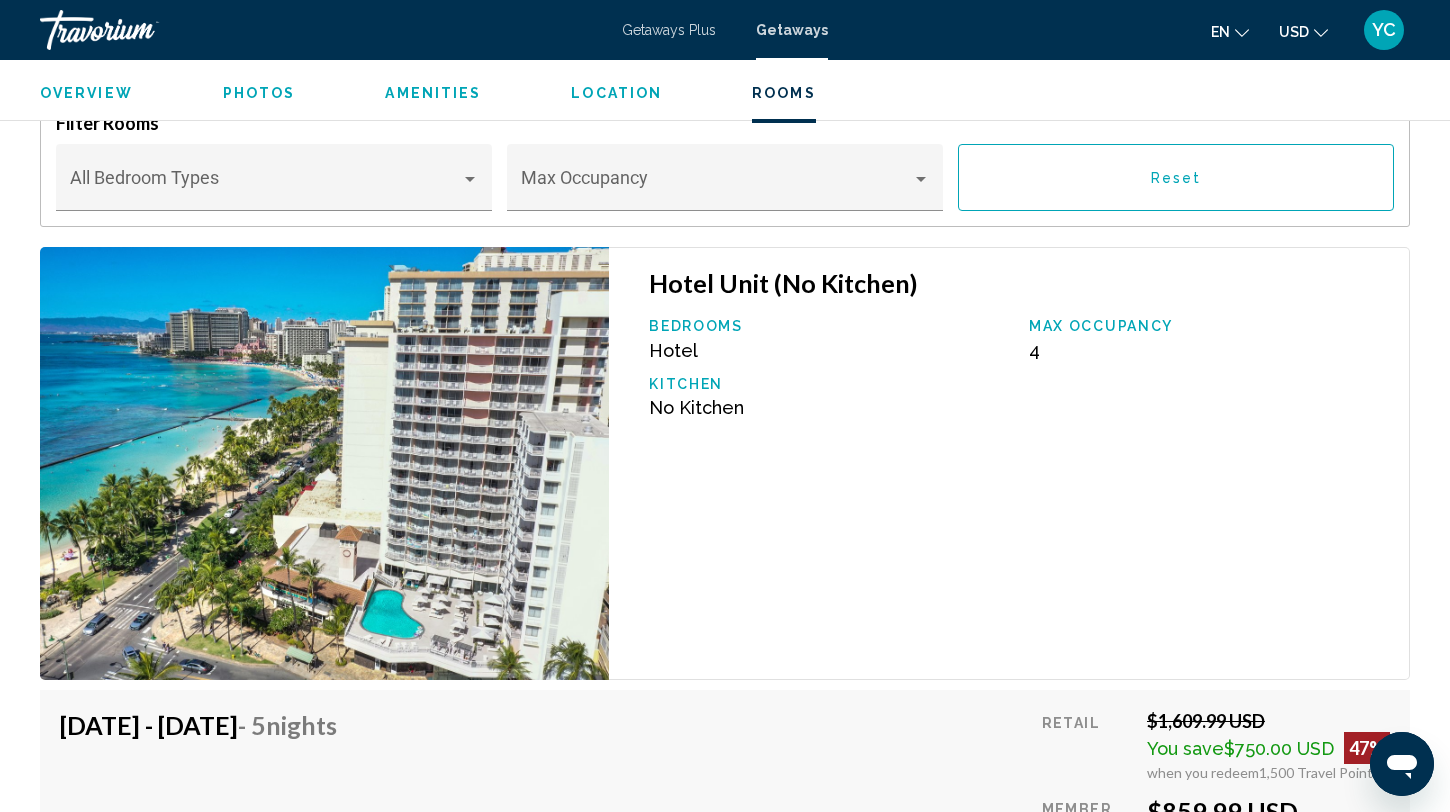 scroll, scrollTop: 2912, scrollLeft: 0, axis: vertical 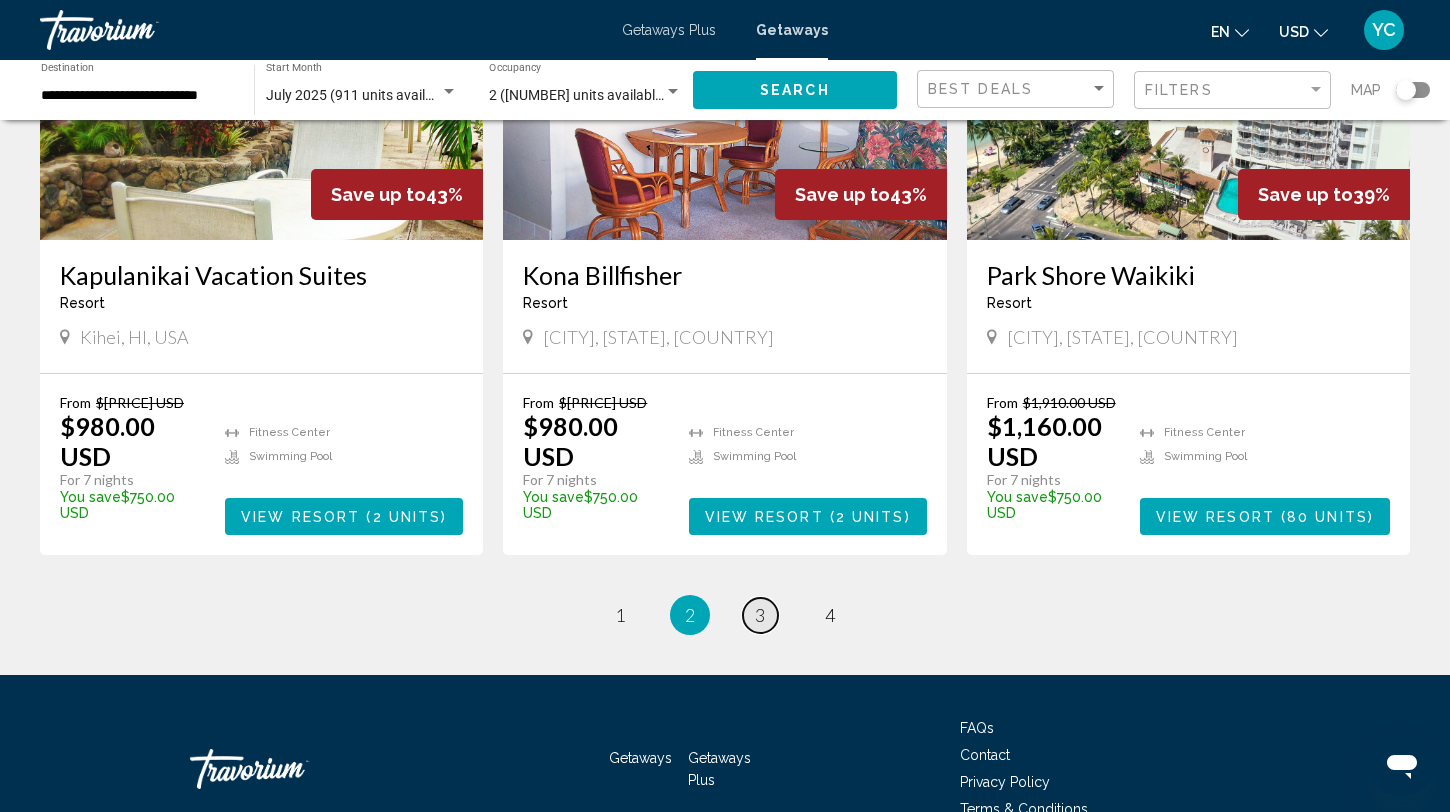 click on "3" at bounding box center (760, 615) 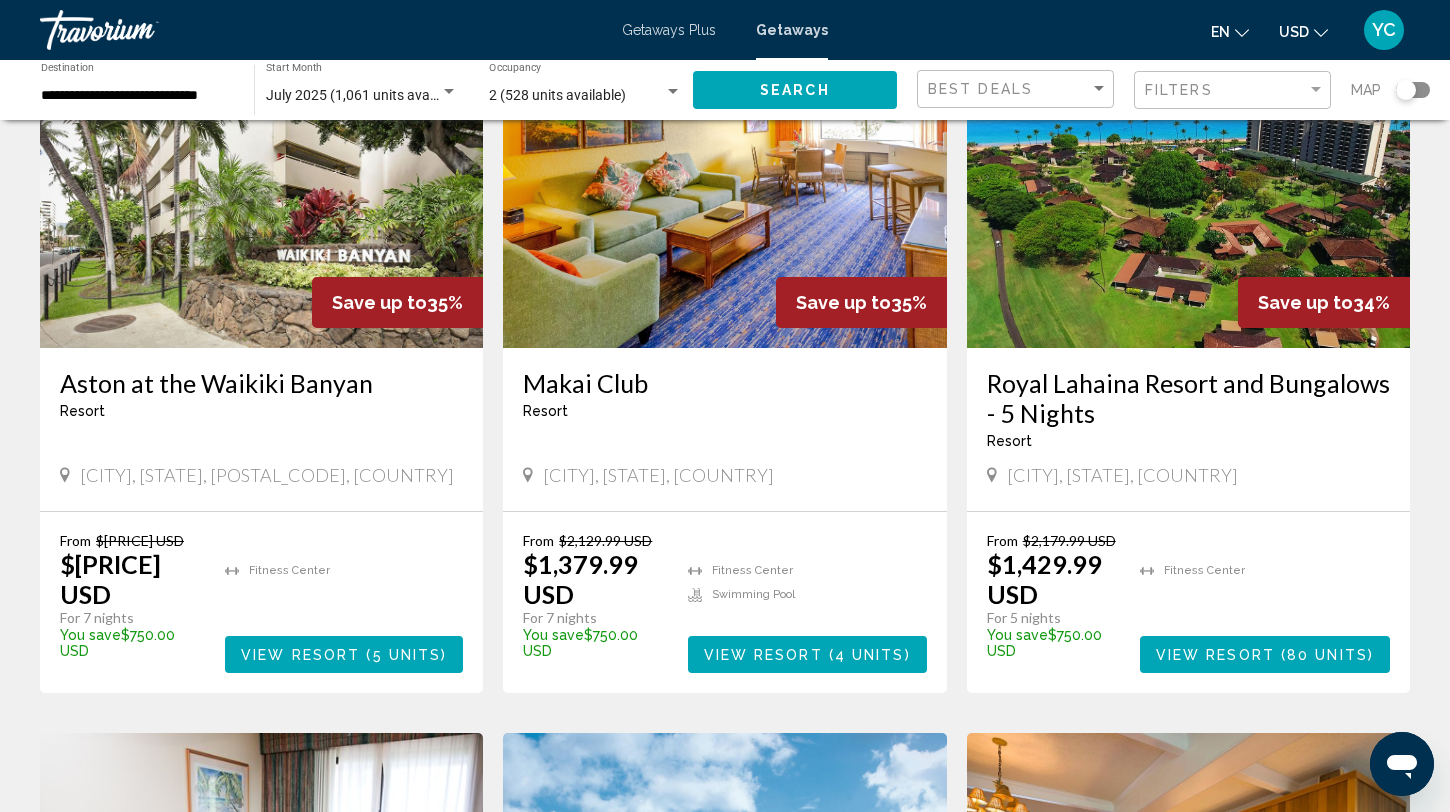 scroll, scrollTop: 890, scrollLeft: 0, axis: vertical 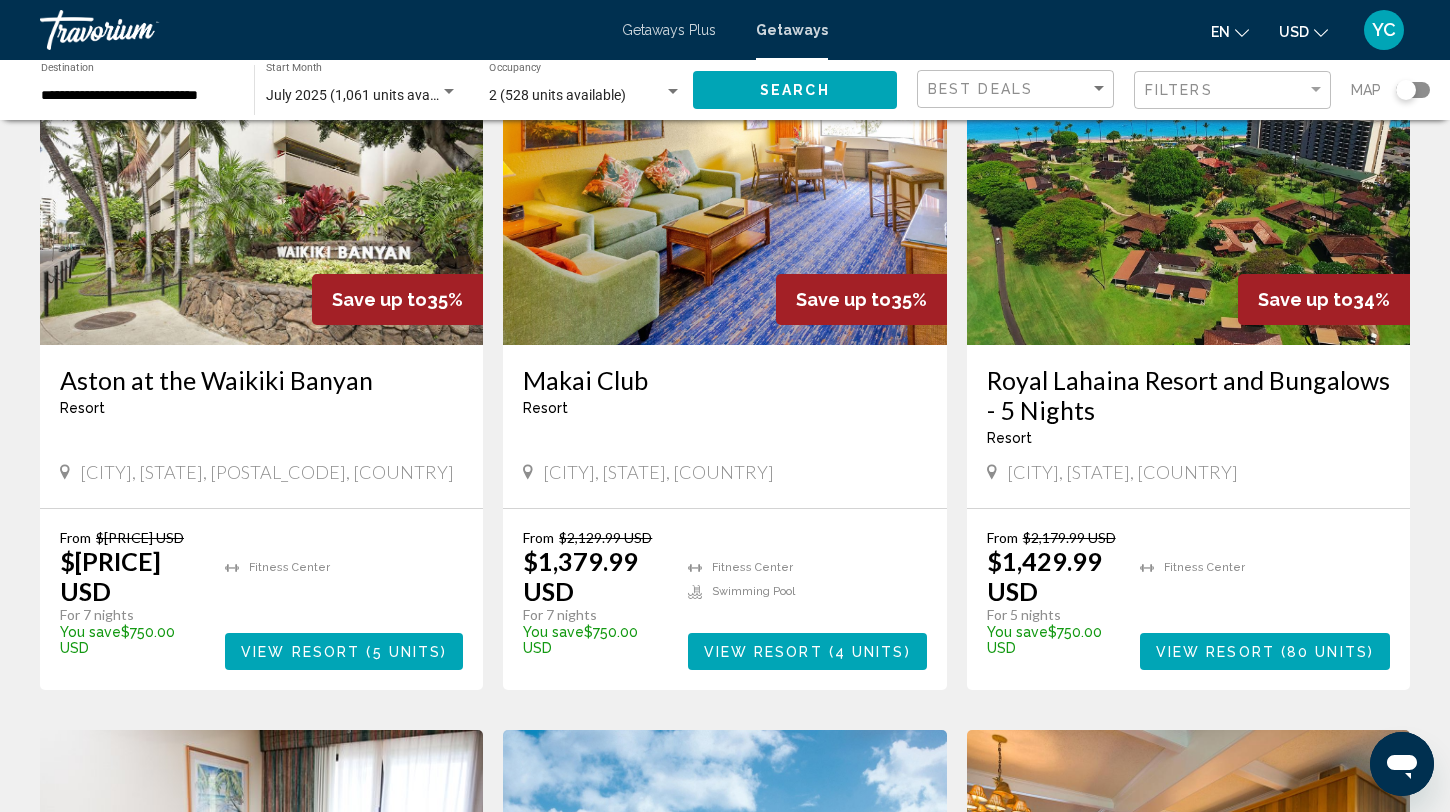 click at bounding box center (261, 185) 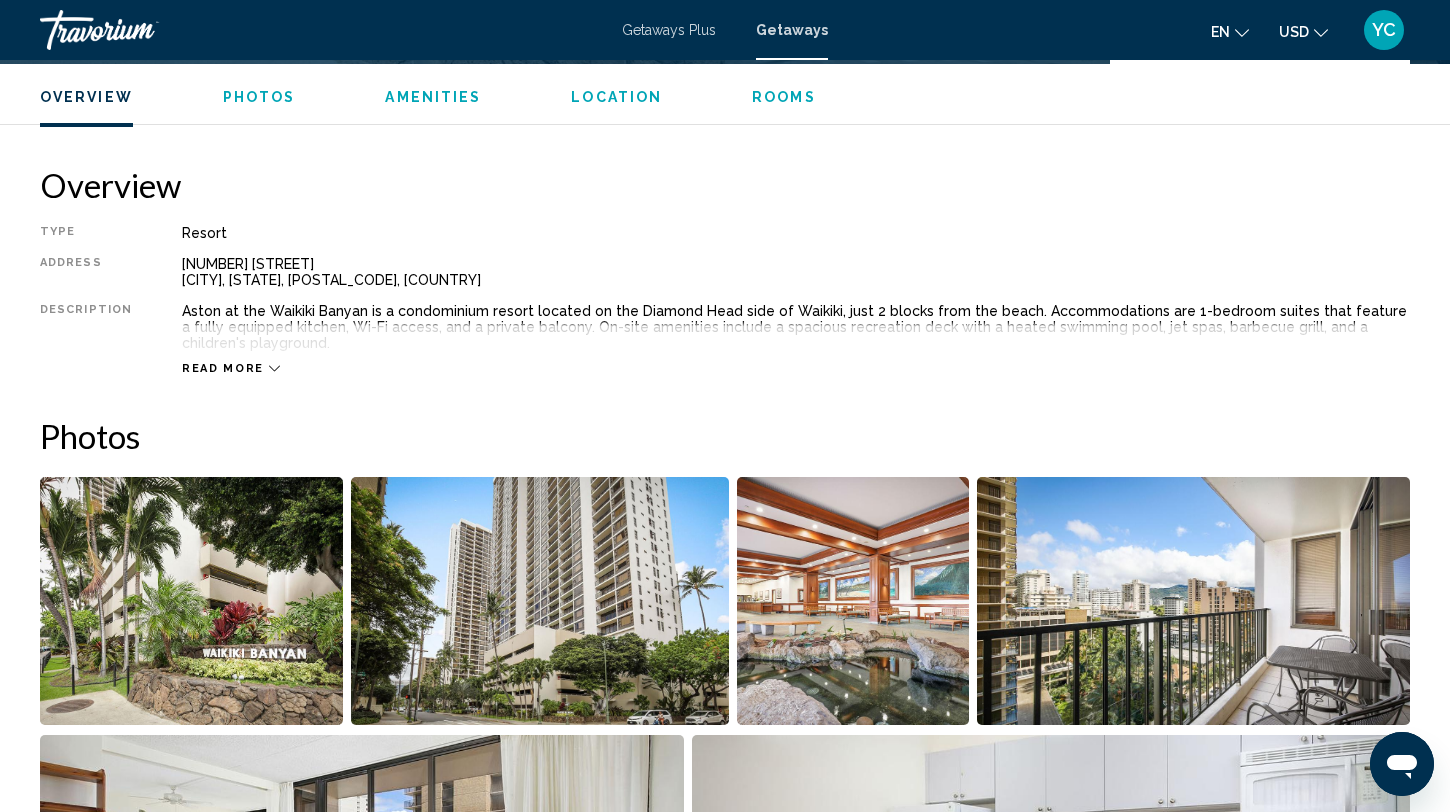 scroll, scrollTop: 744, scrollLeft: 0, axis: vertical 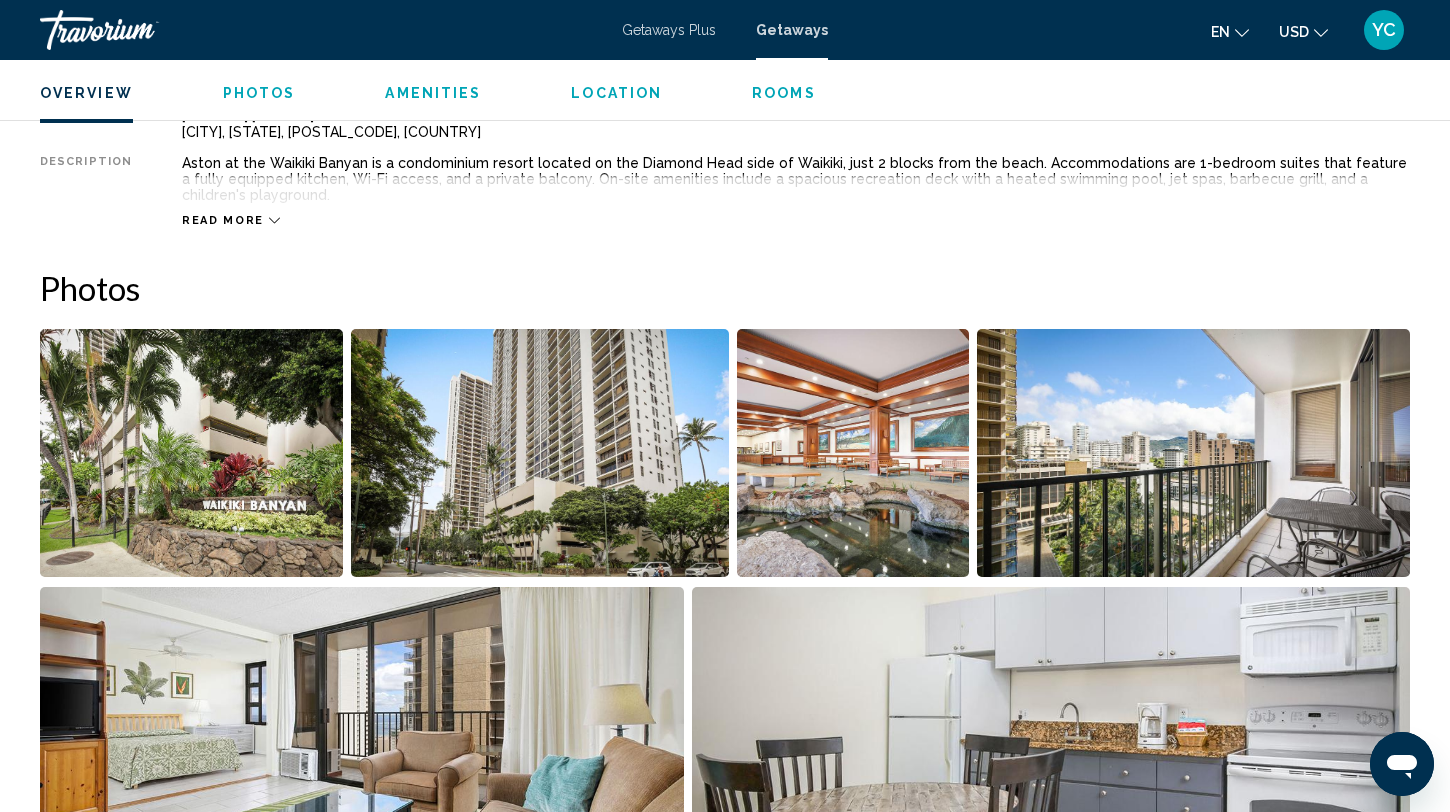 click at bounding box center (191, 453) 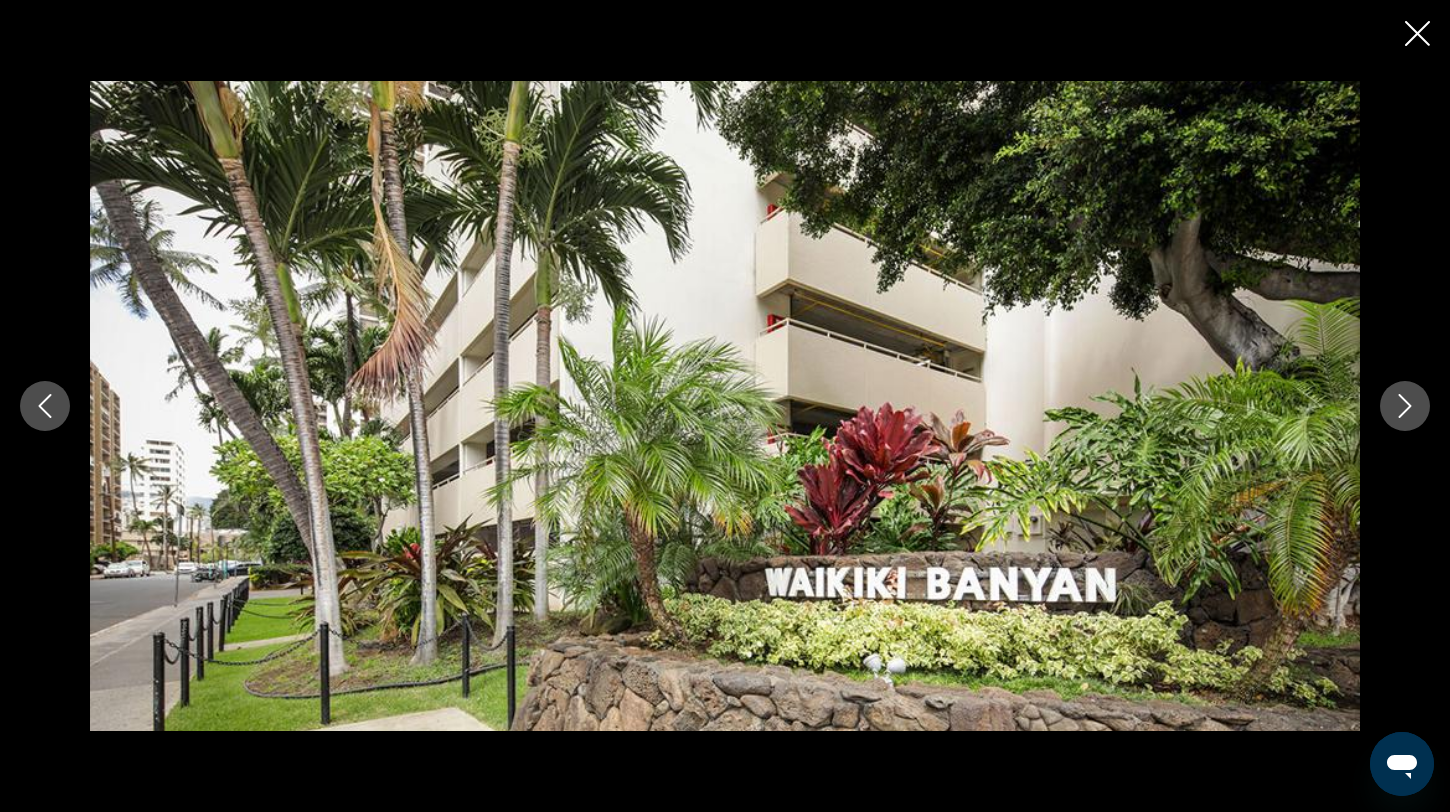 click 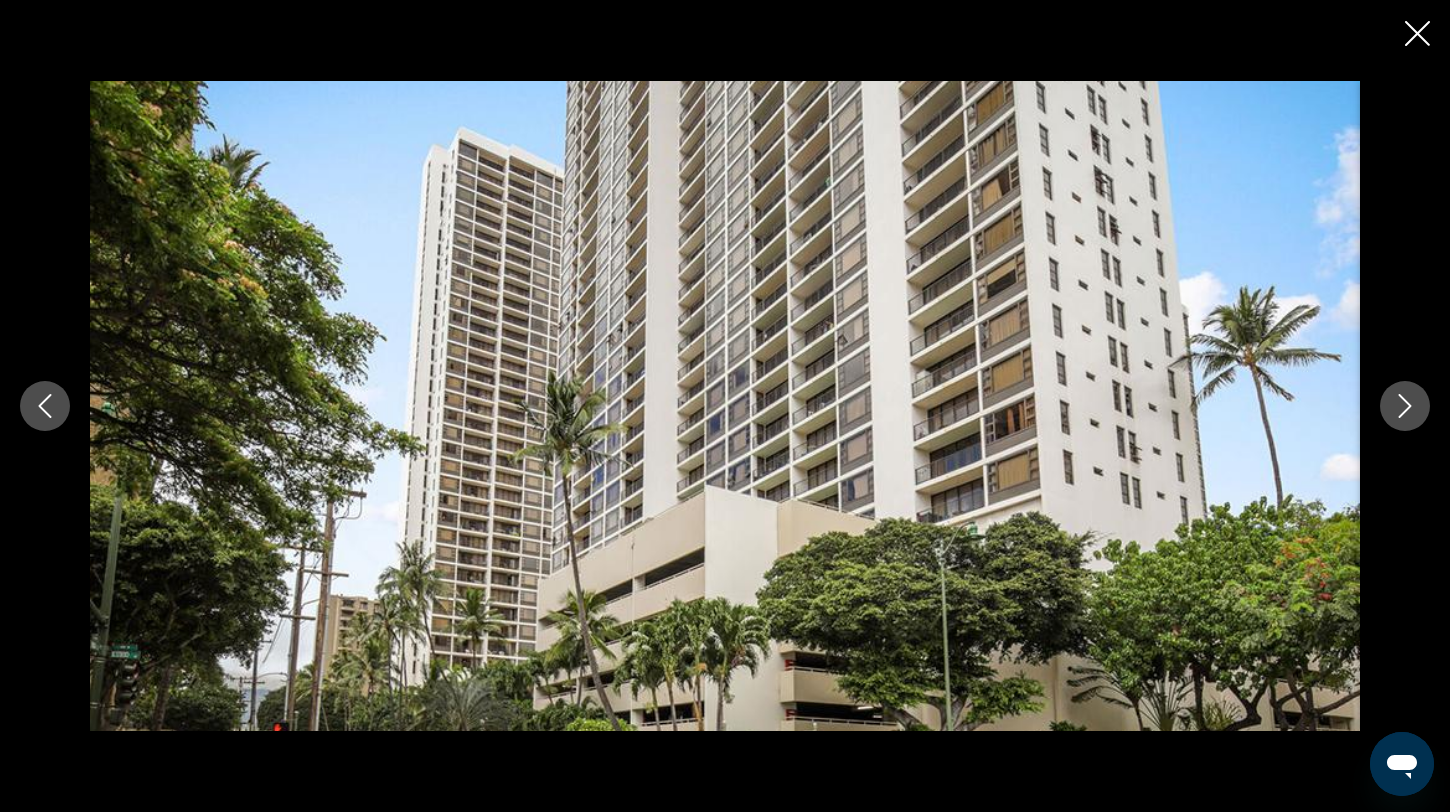 click 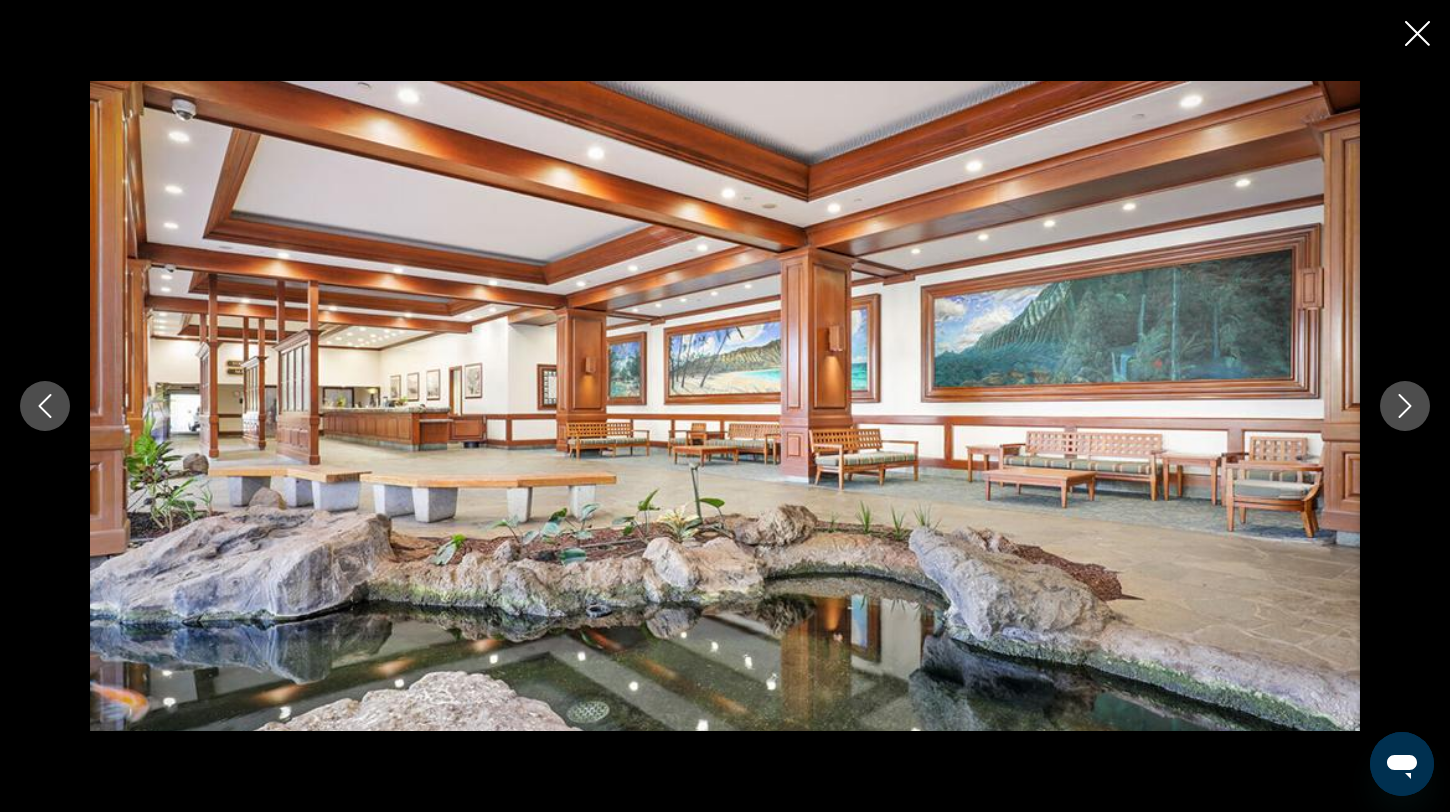 click 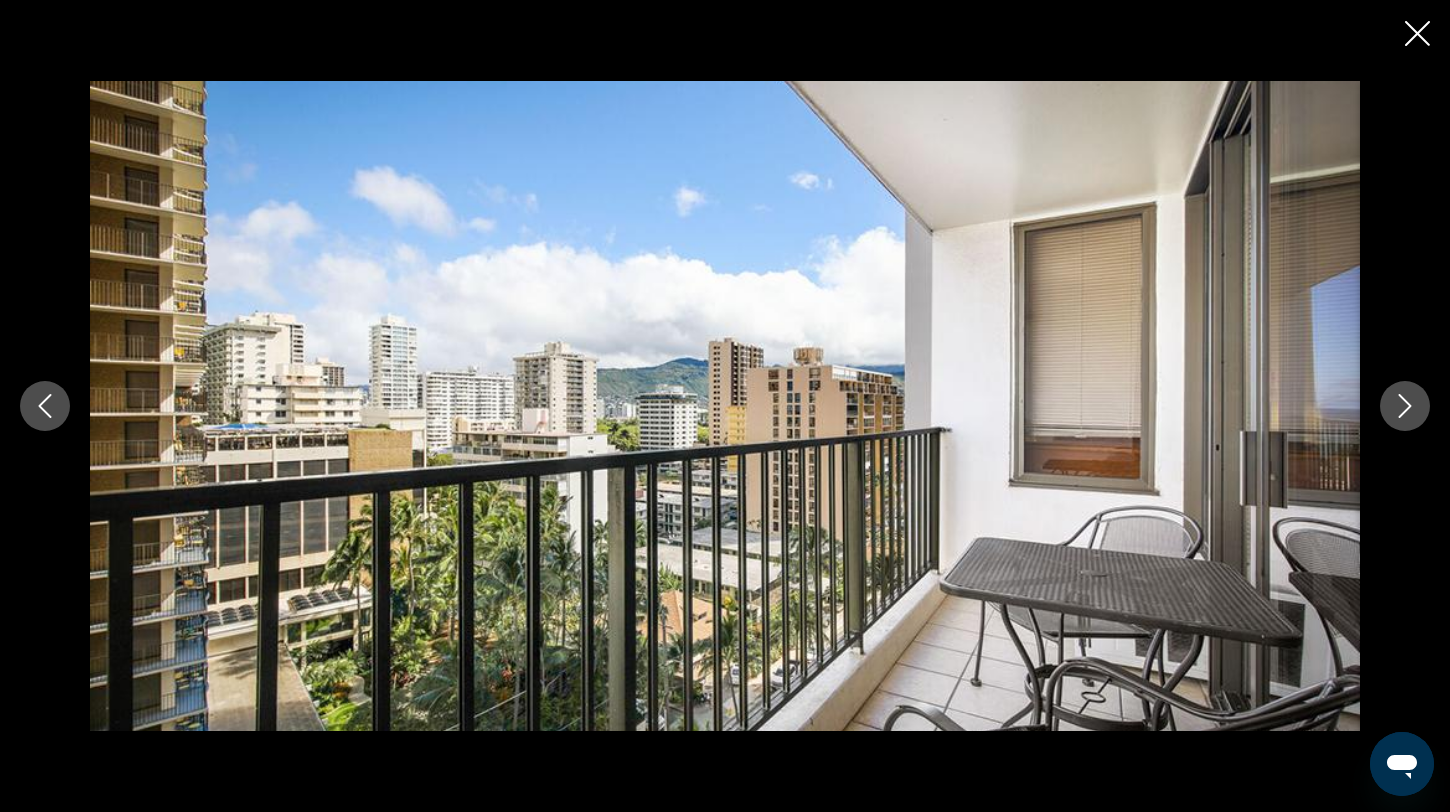click 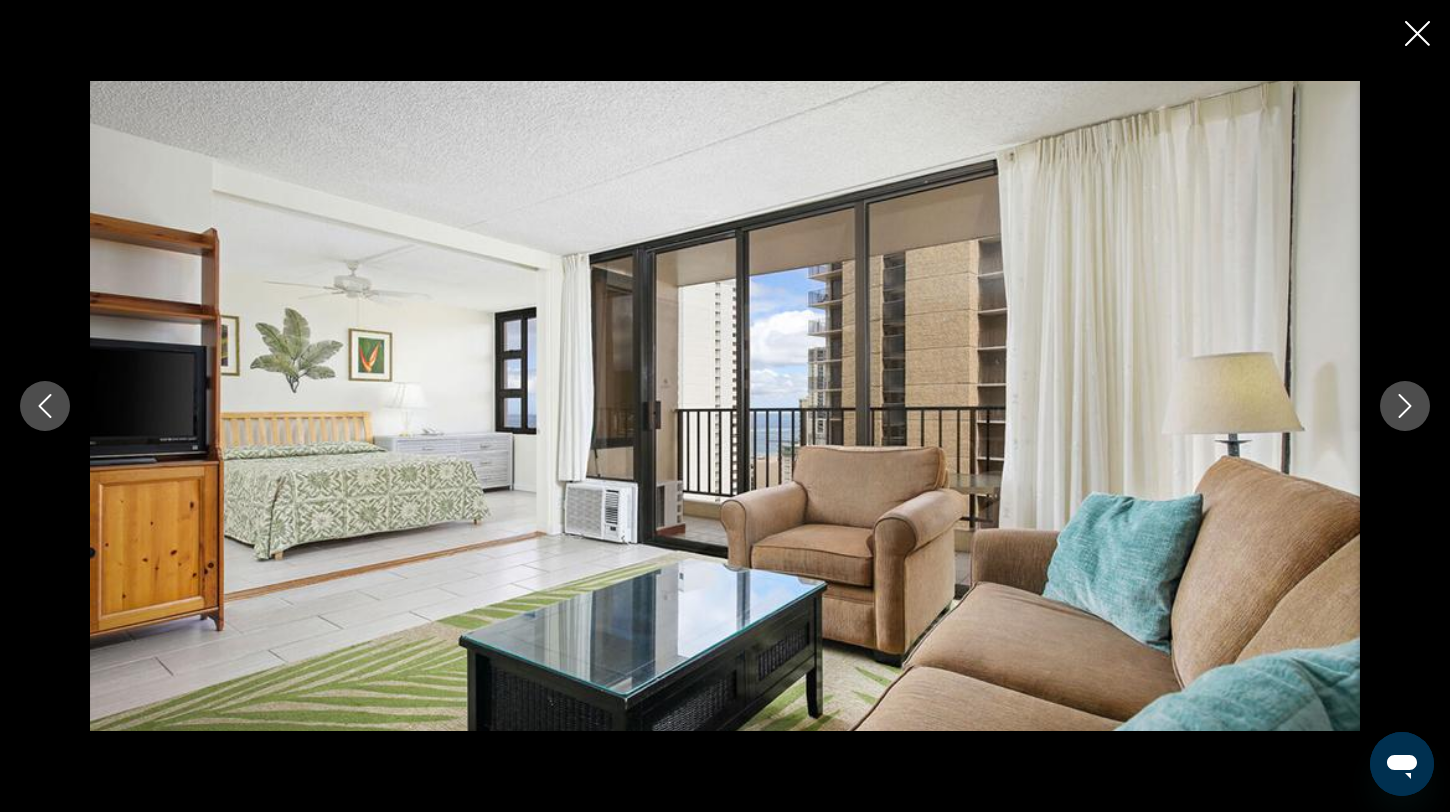 click 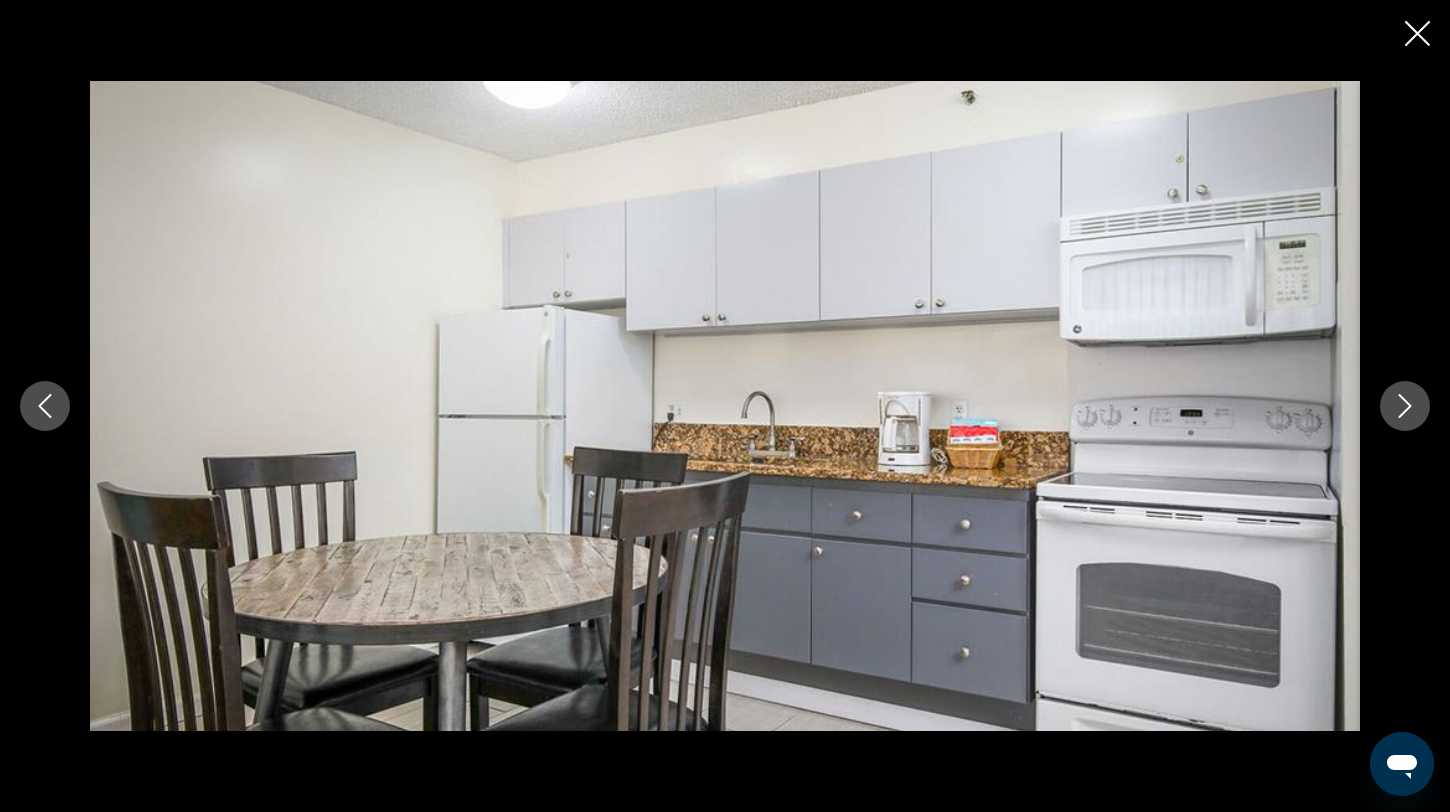click 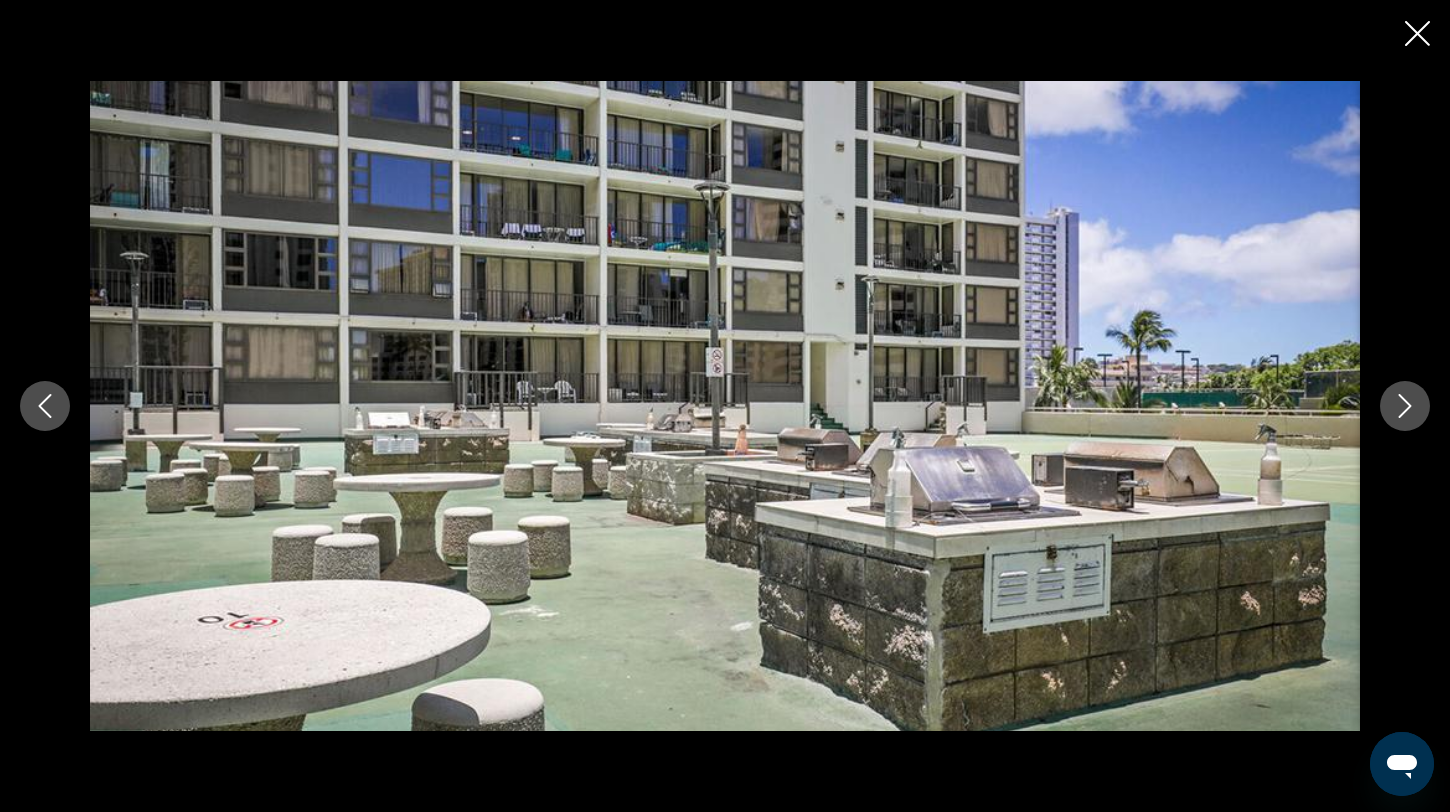 click 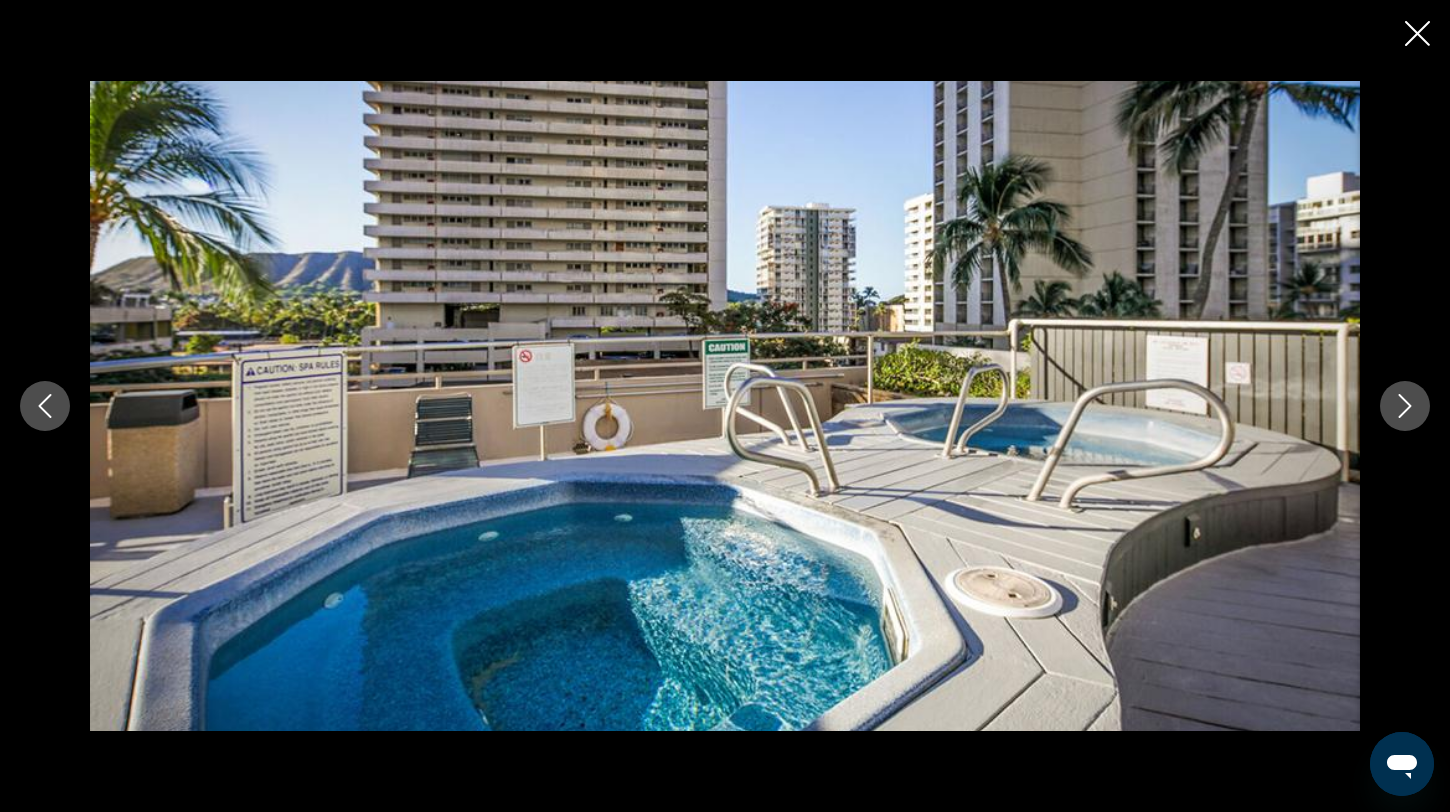 click 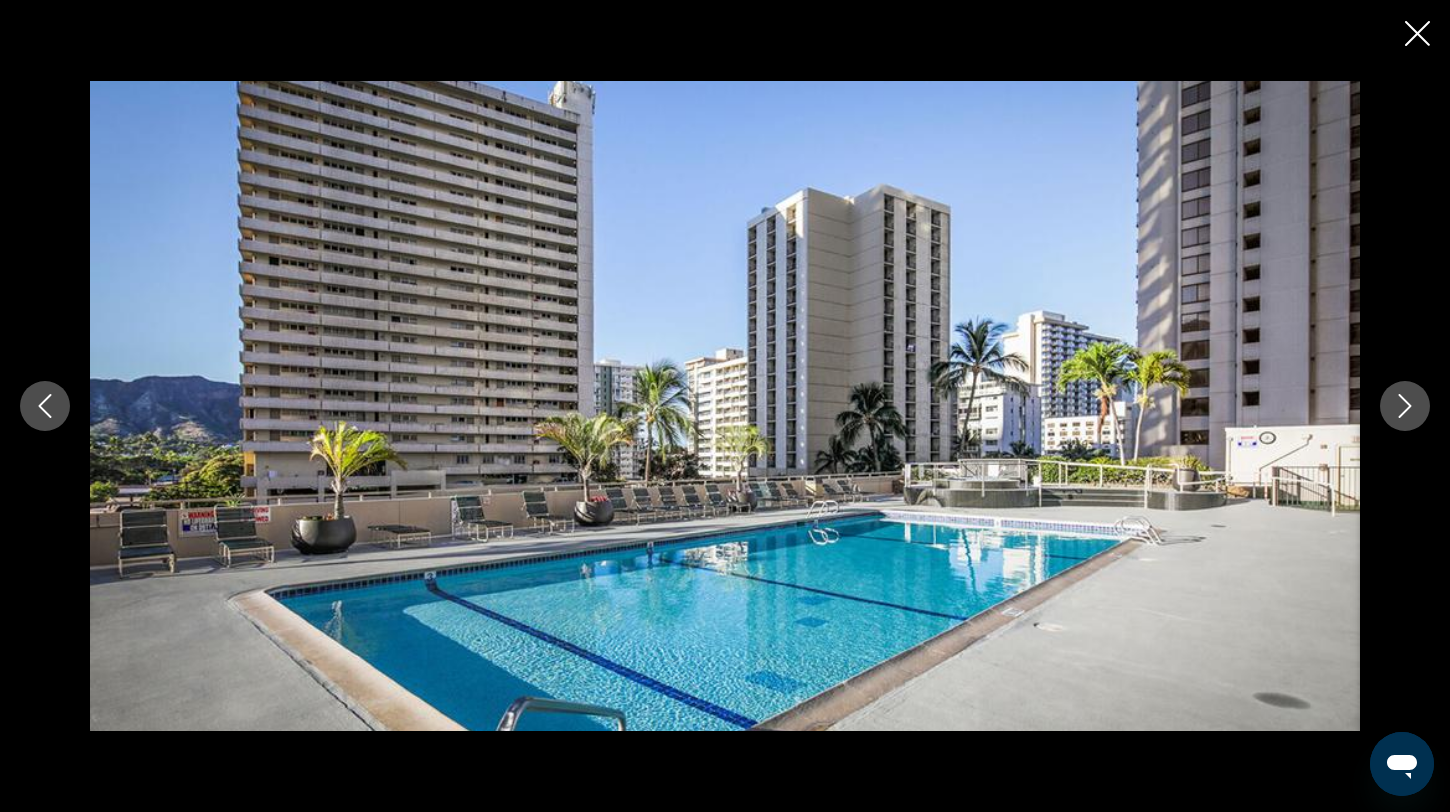 click 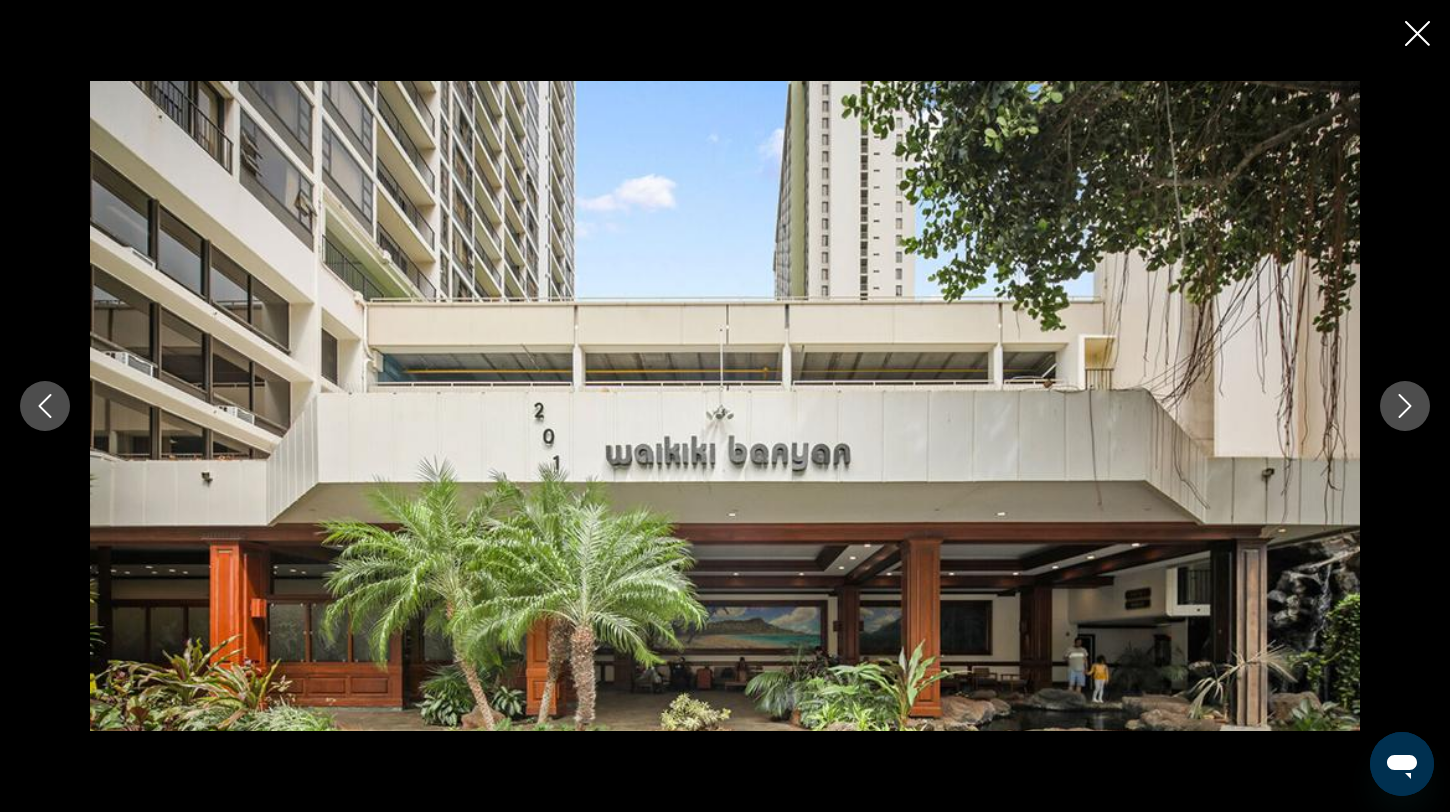 click 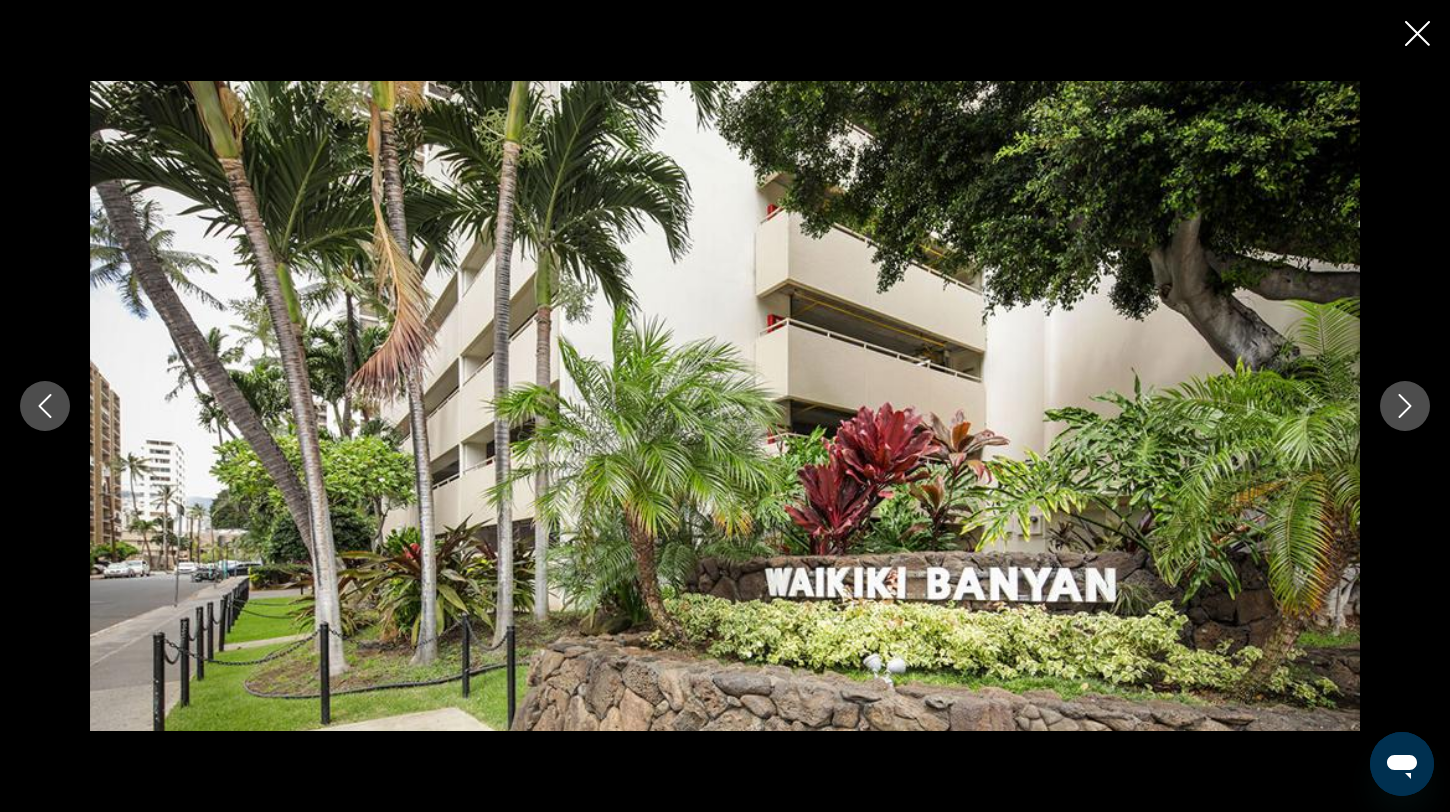 click 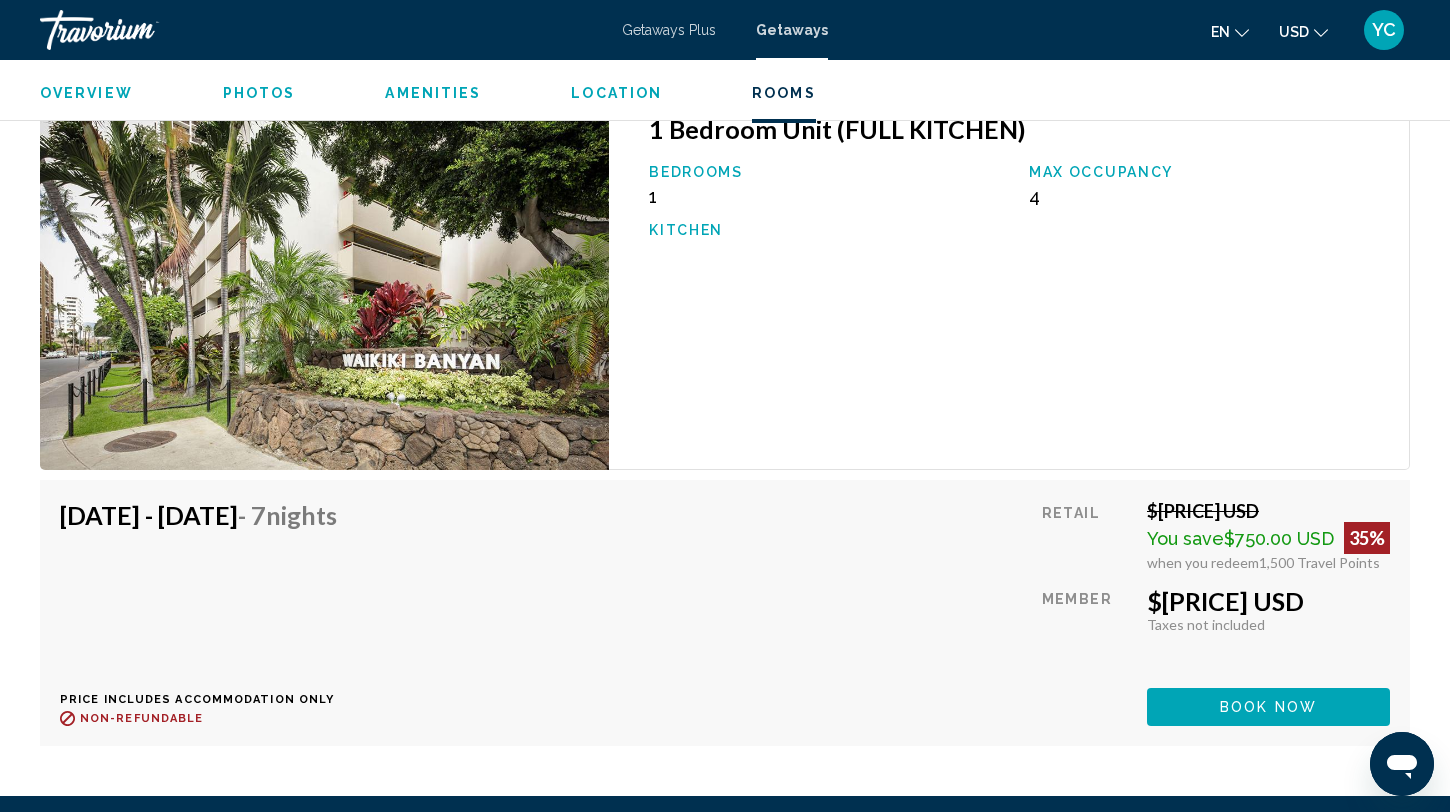 scroll, scrollTop: 2987, scrollLeft: 0, axis: vertical 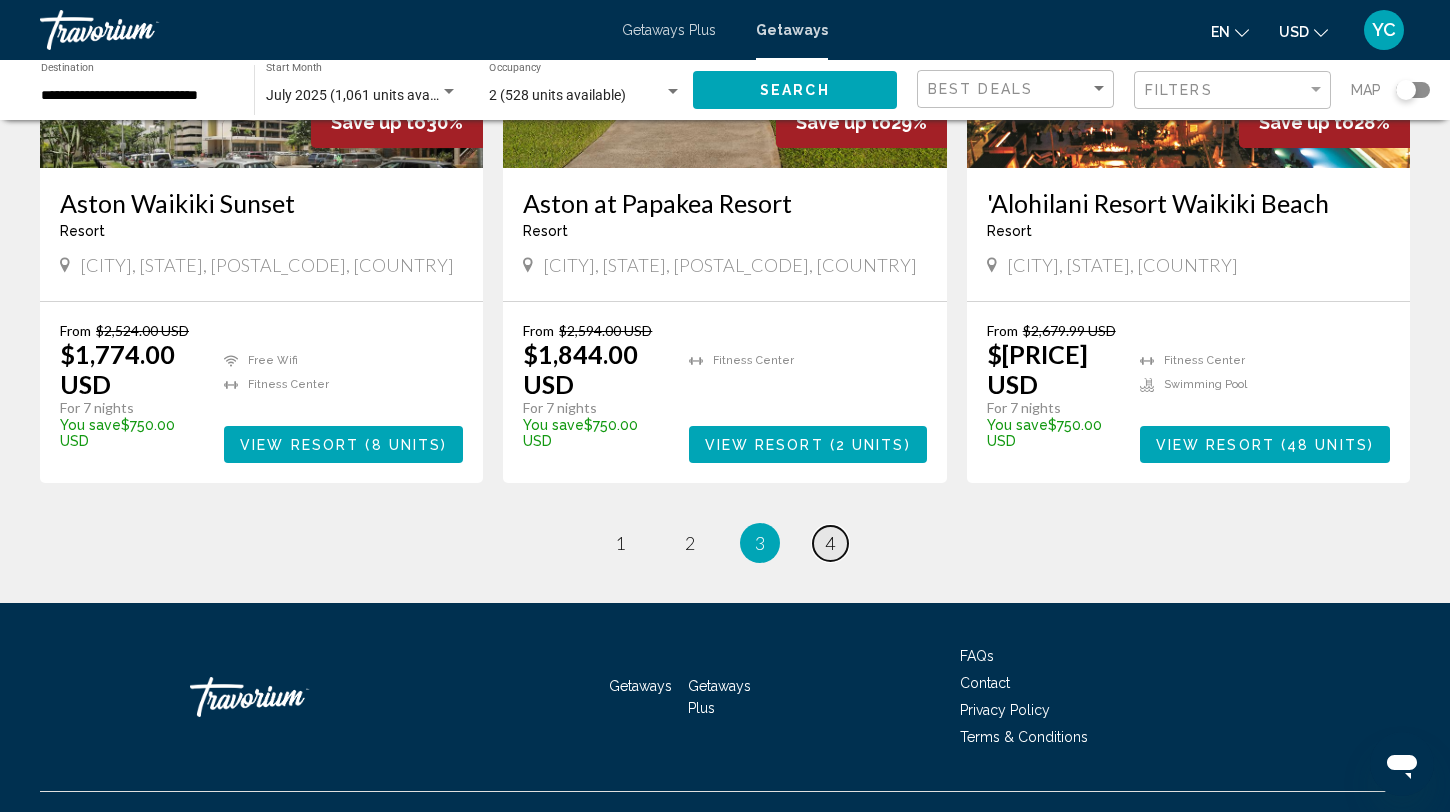 click on "4" at bounding box center (830, 543) 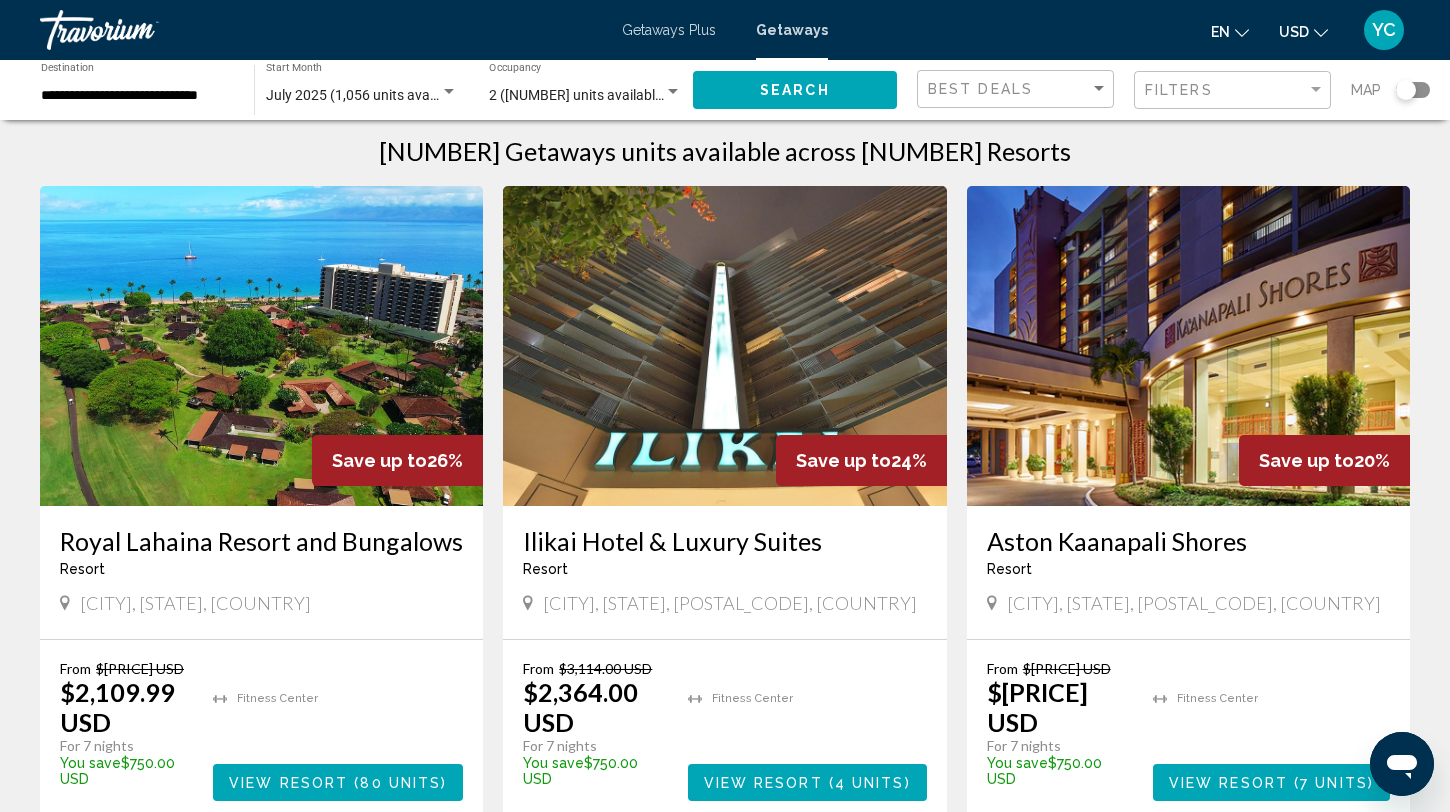 scroll, scrollTop: 31, scrollLeft: 0, axis: vertical 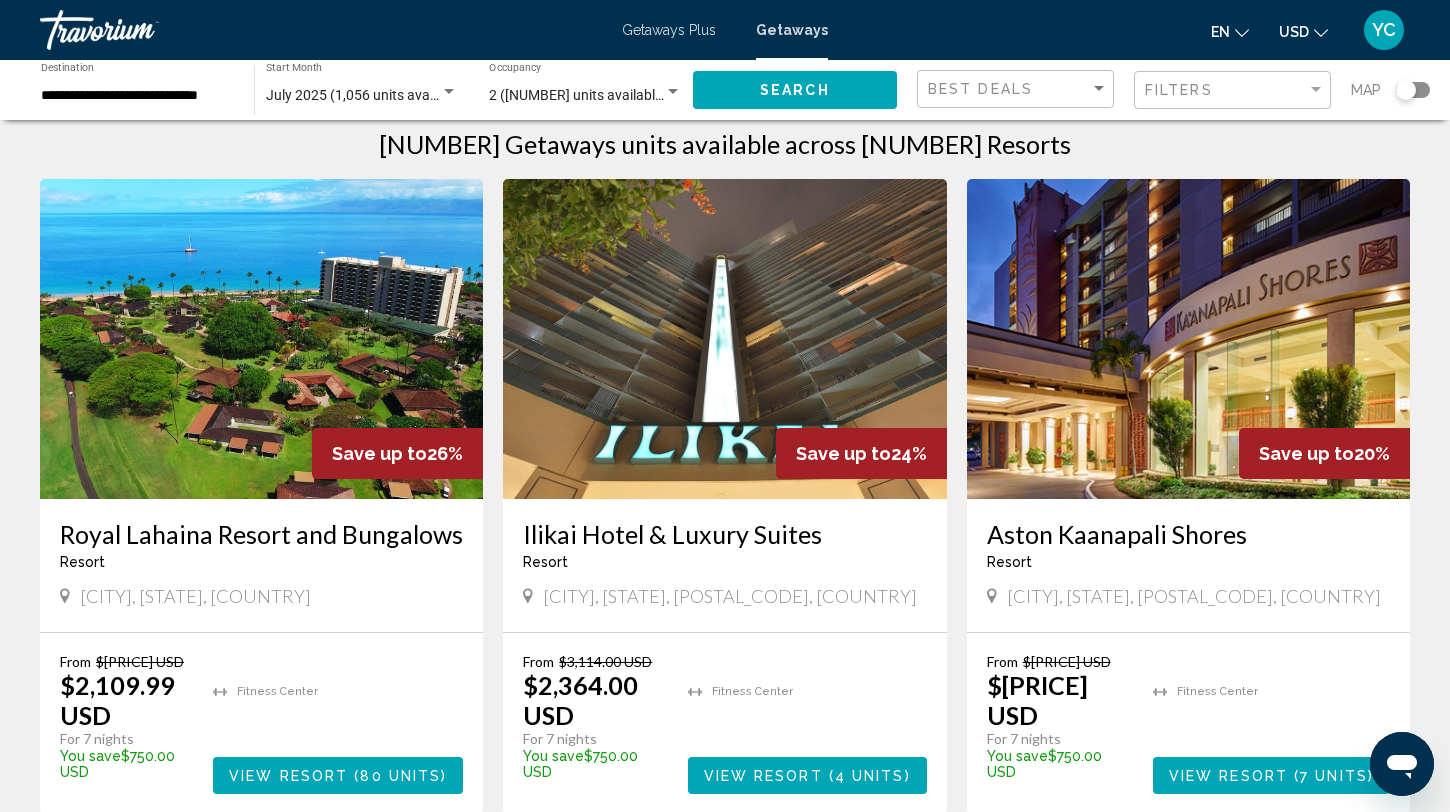 click at bounding box center (261, 339) 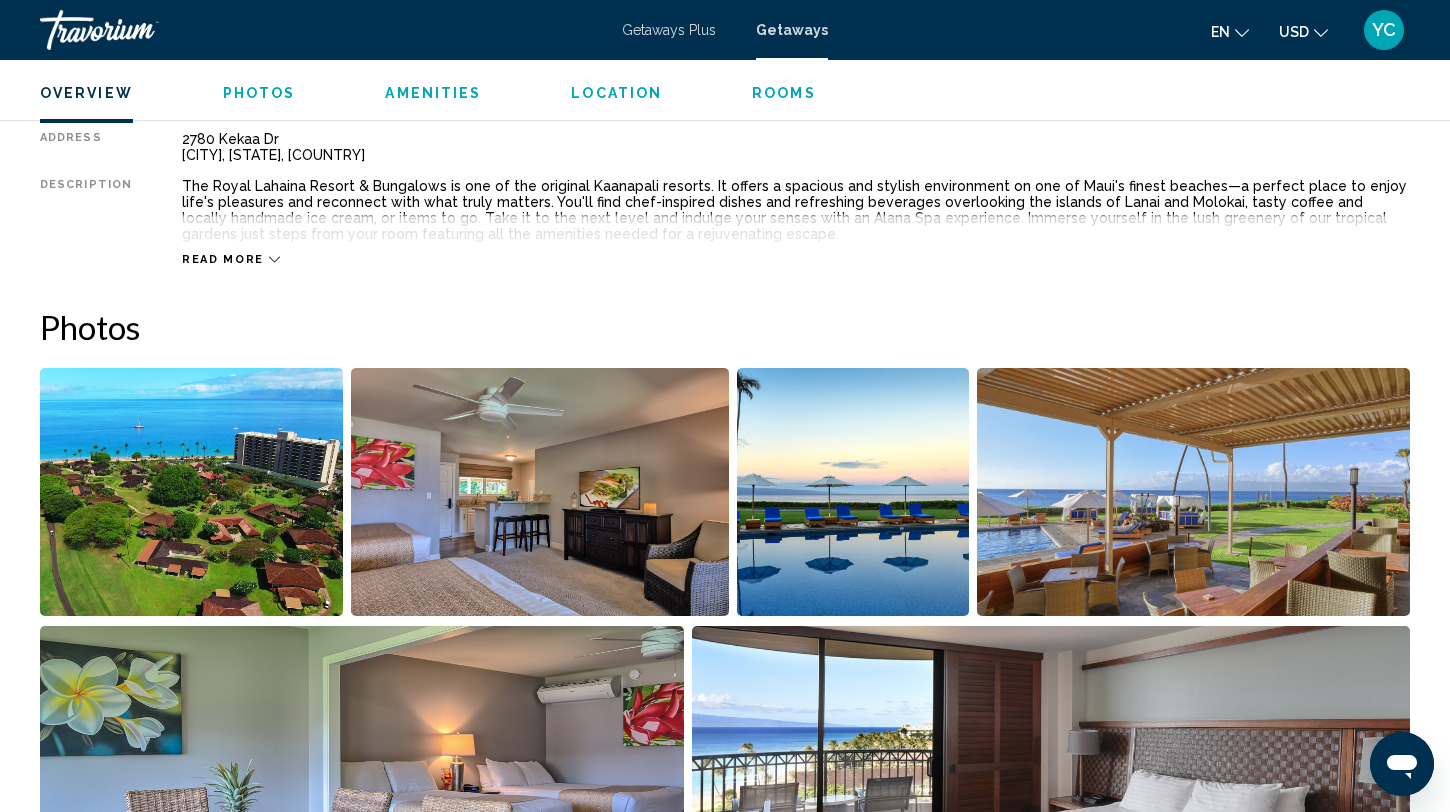 scroll, scrollTop: 948, scrollLeft: 0, axis: vertical 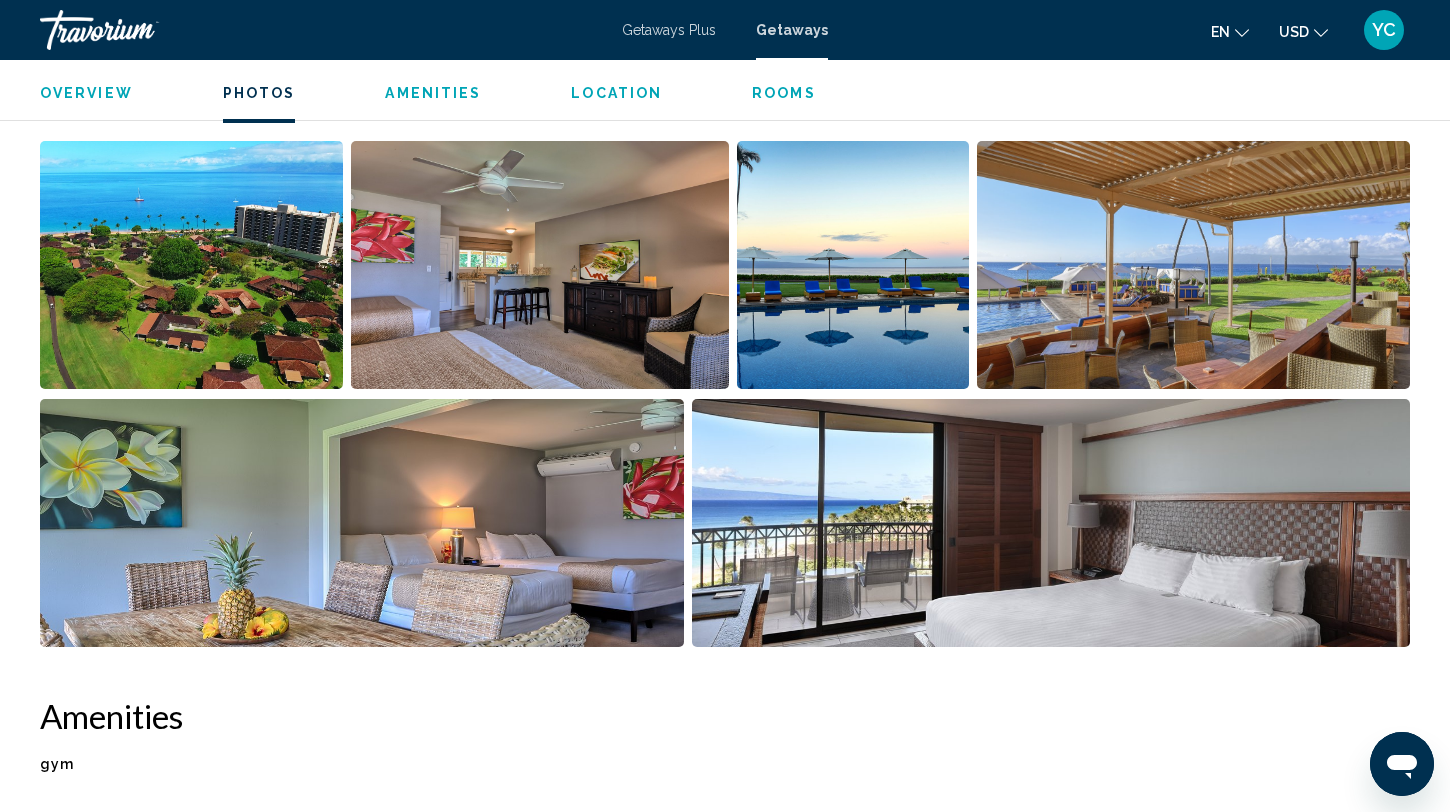click at bounding box center [191, 265] 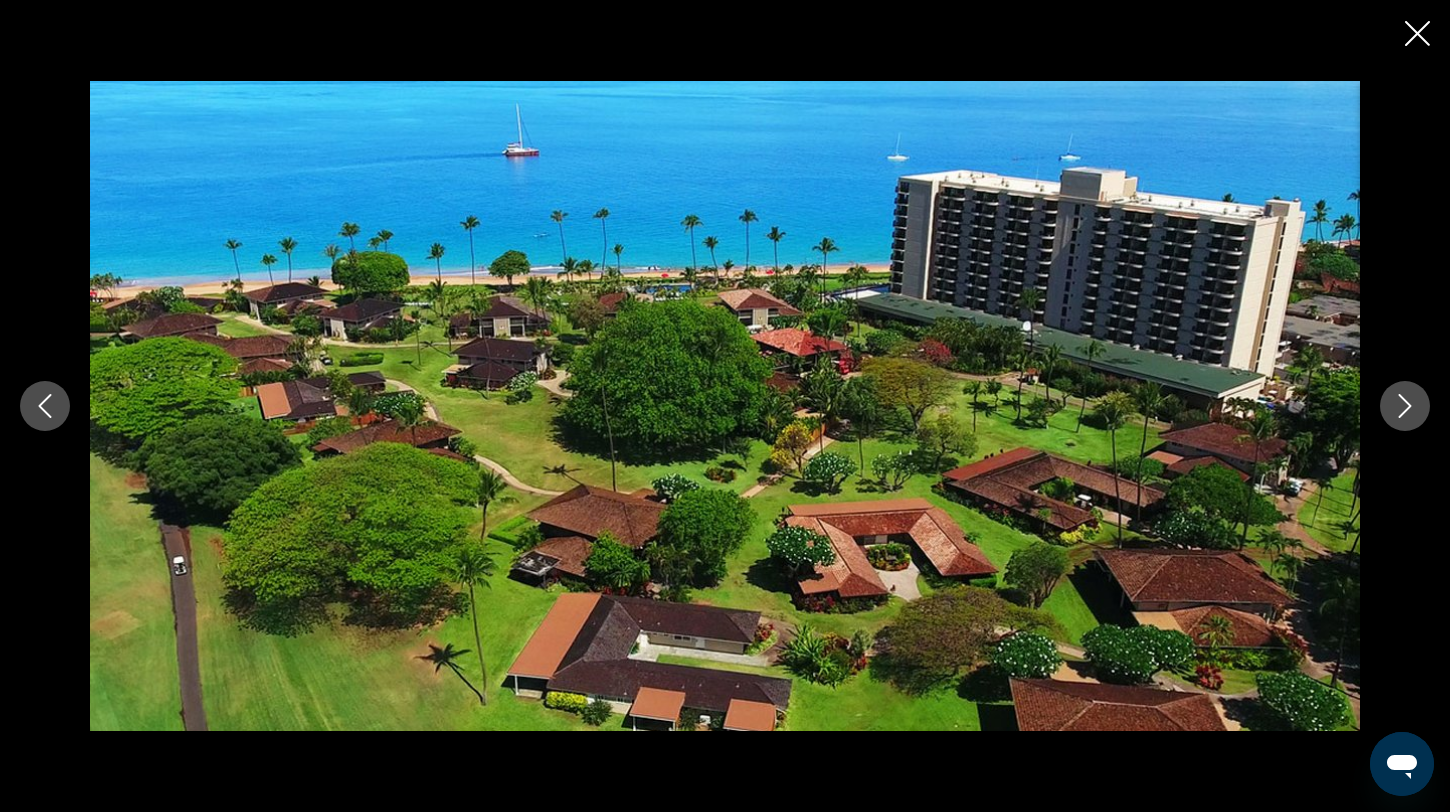 click 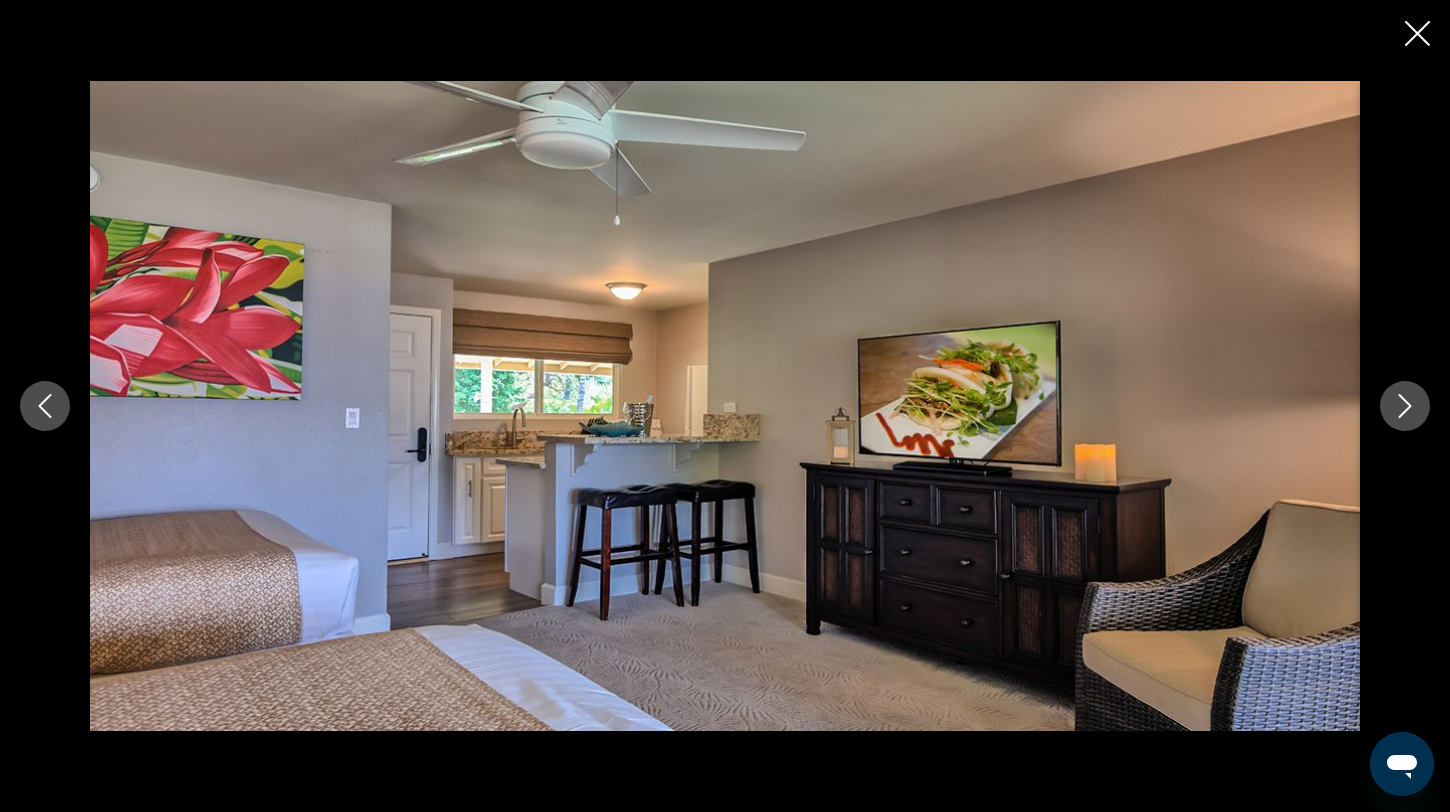 click 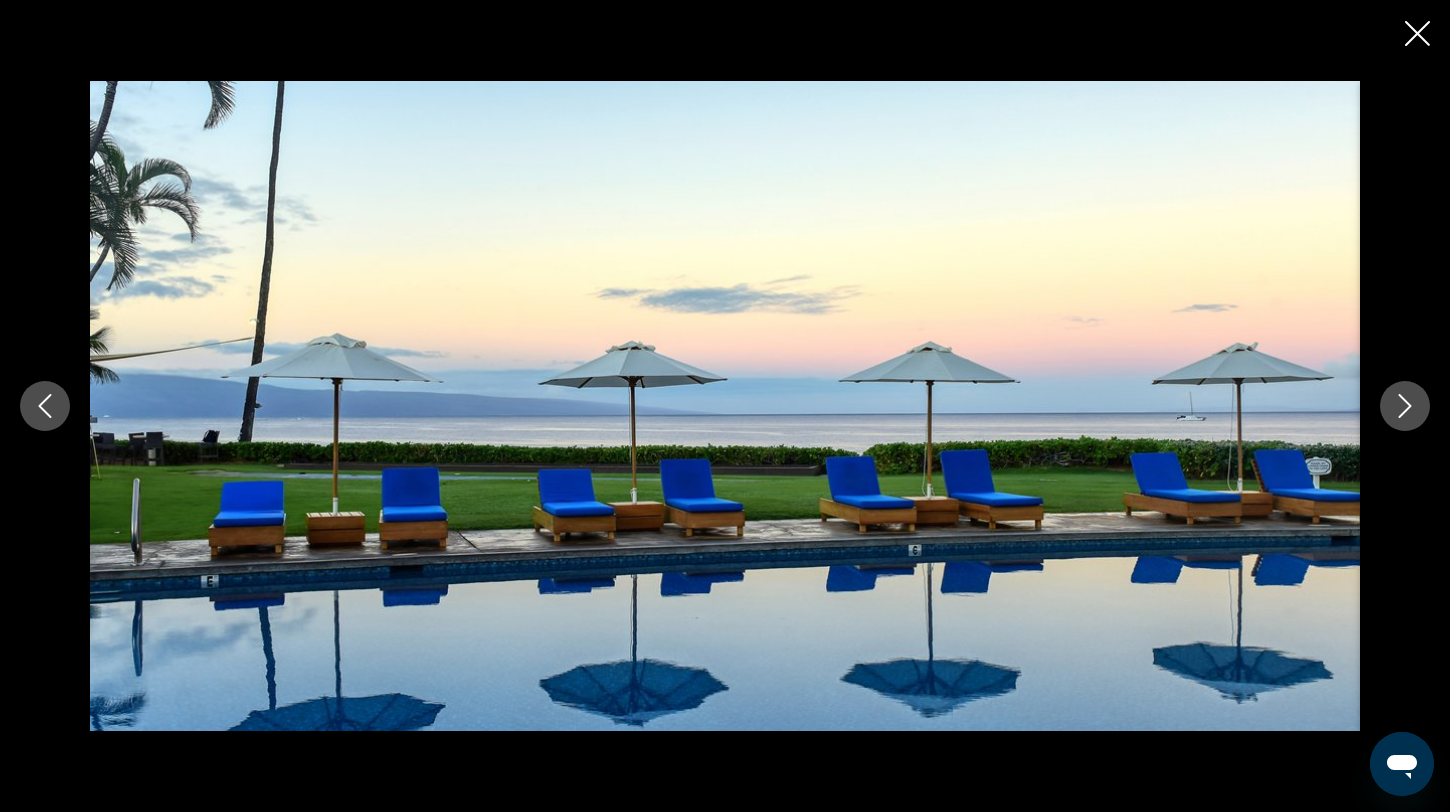 click 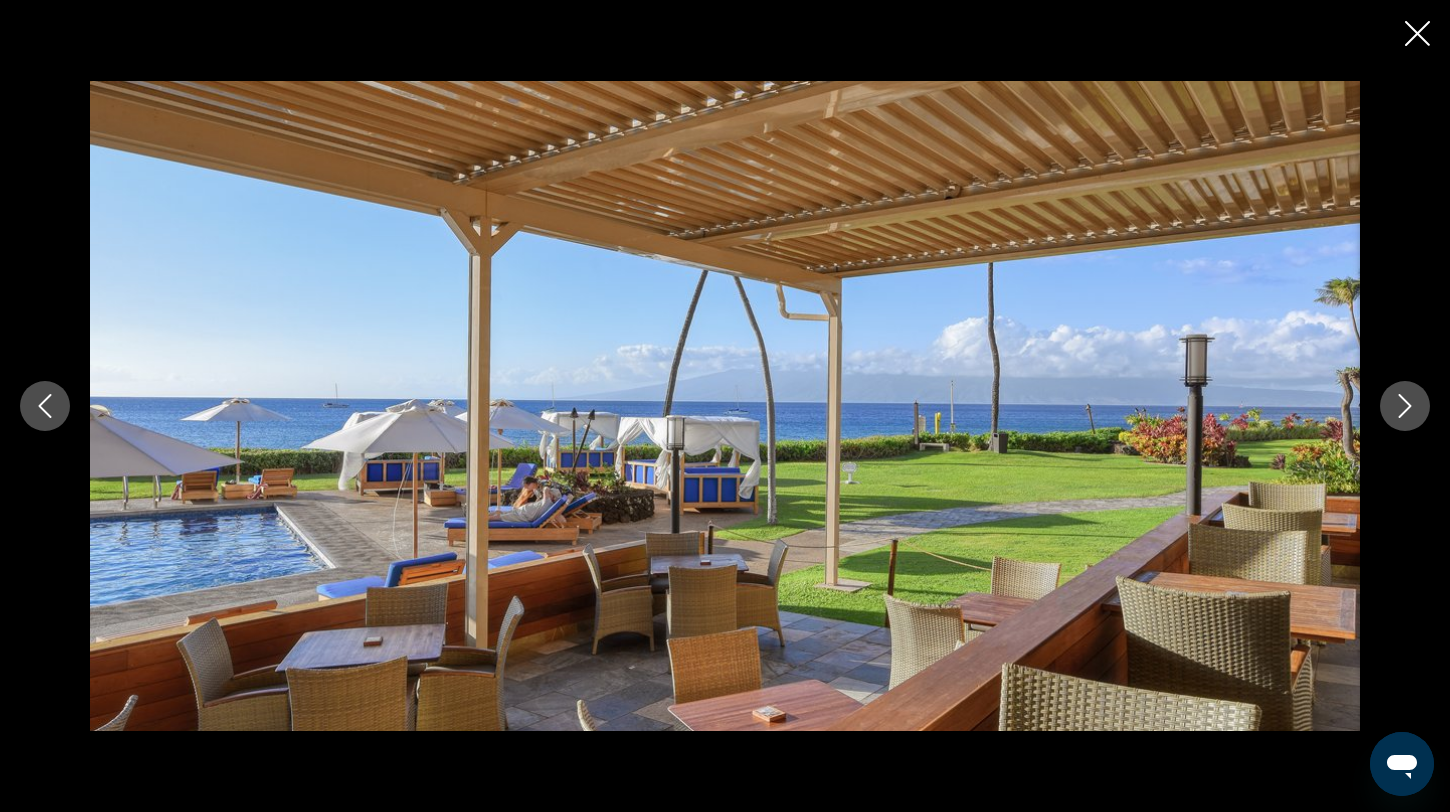click 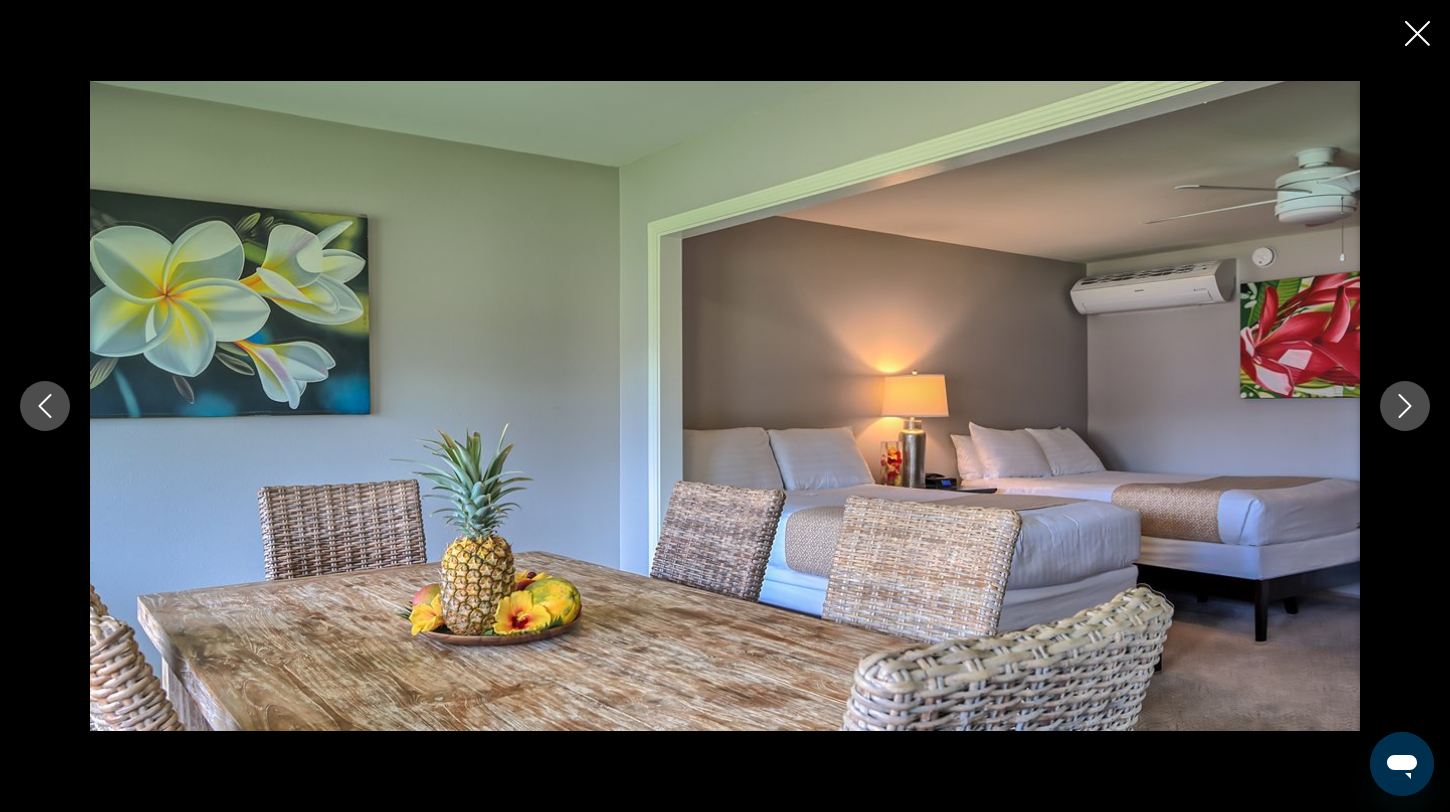 click 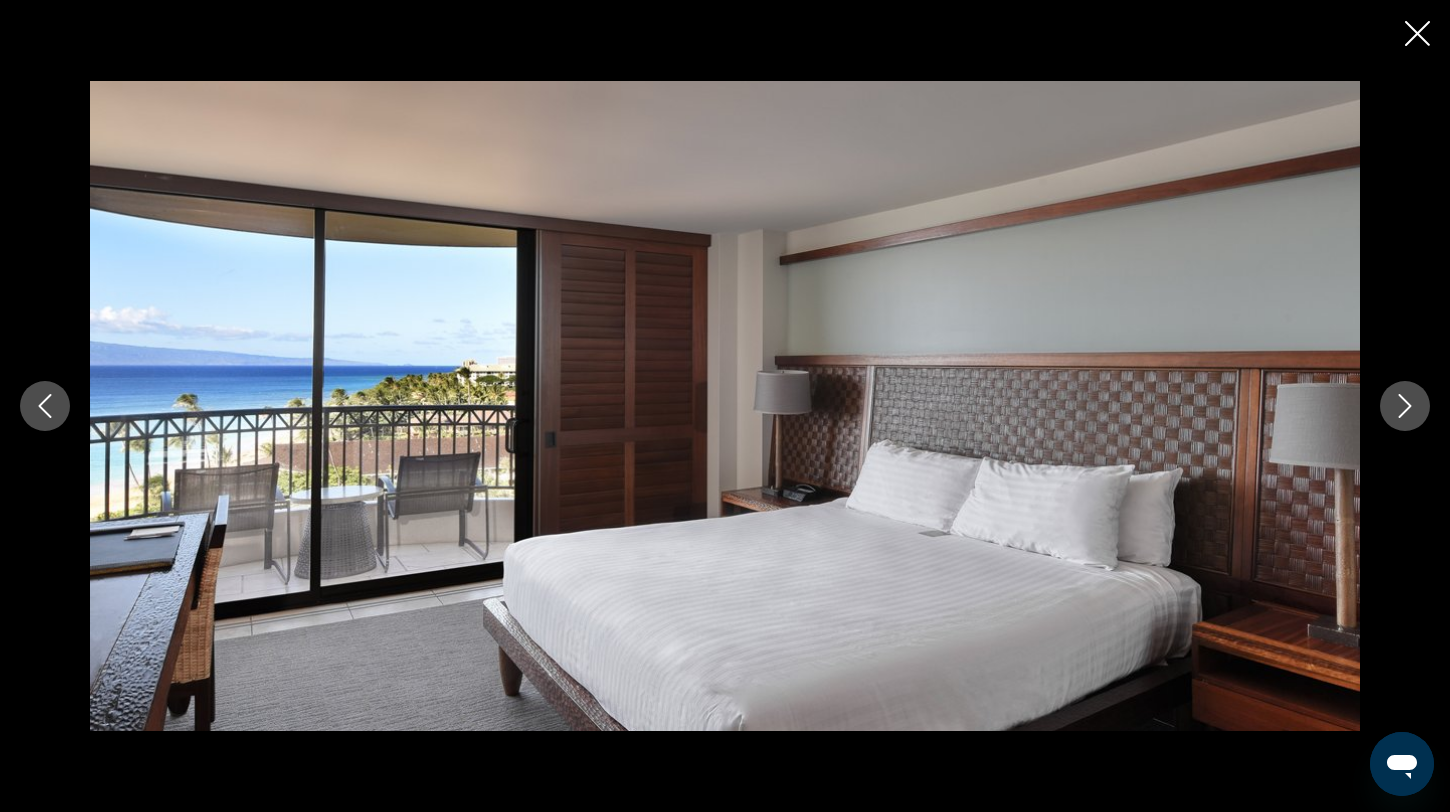 click 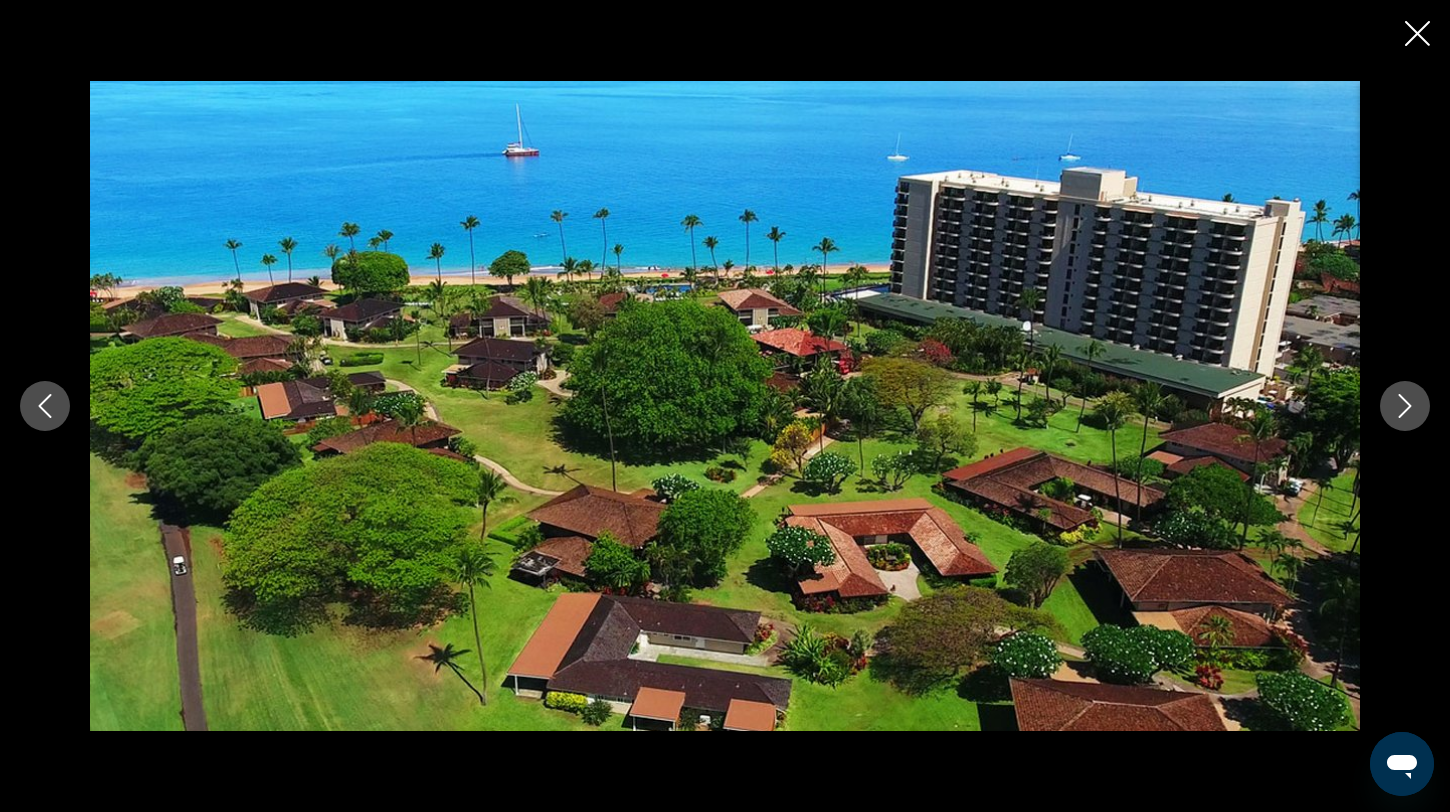 click 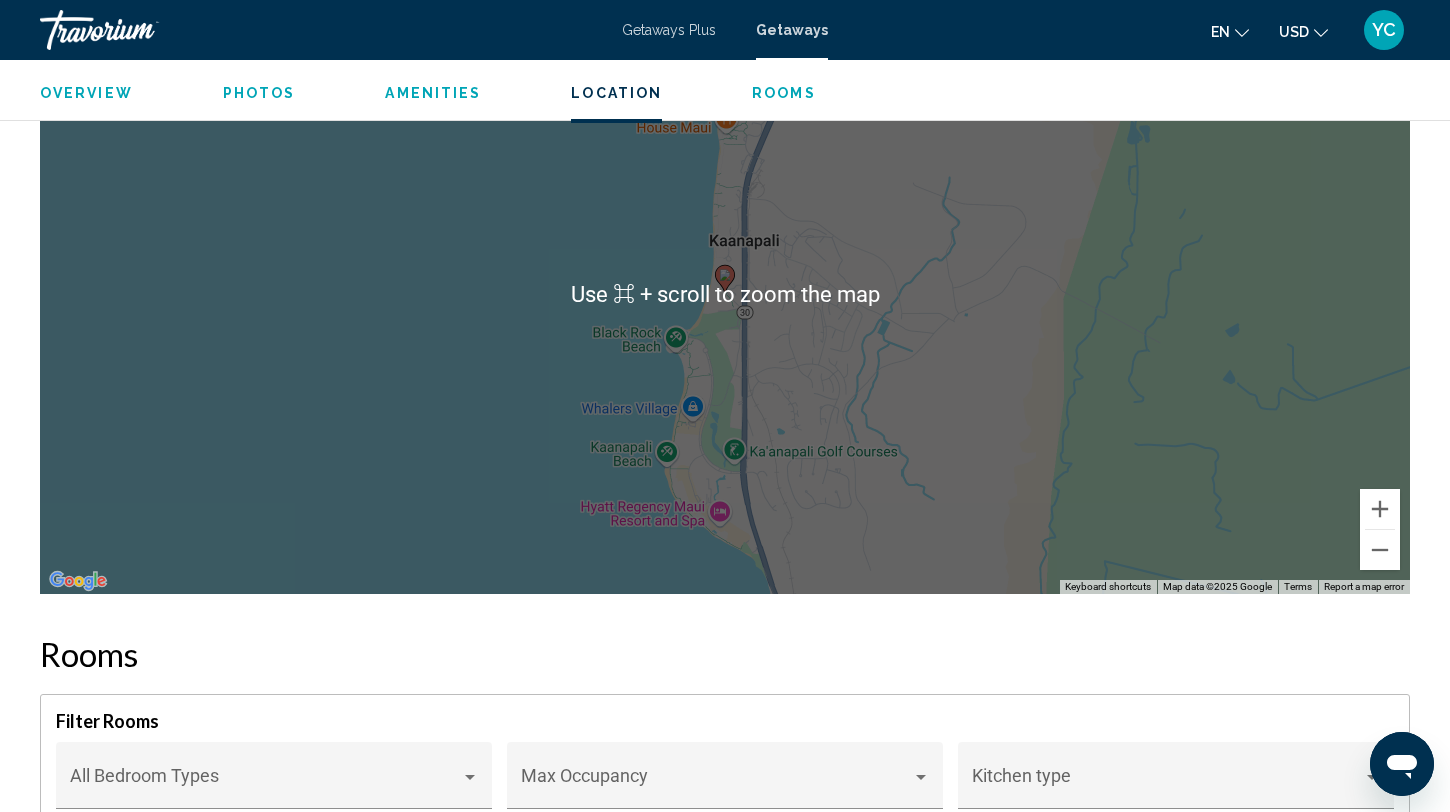 scroll, scrollTop: 2308, scrollLeft: 0, axis: vertical 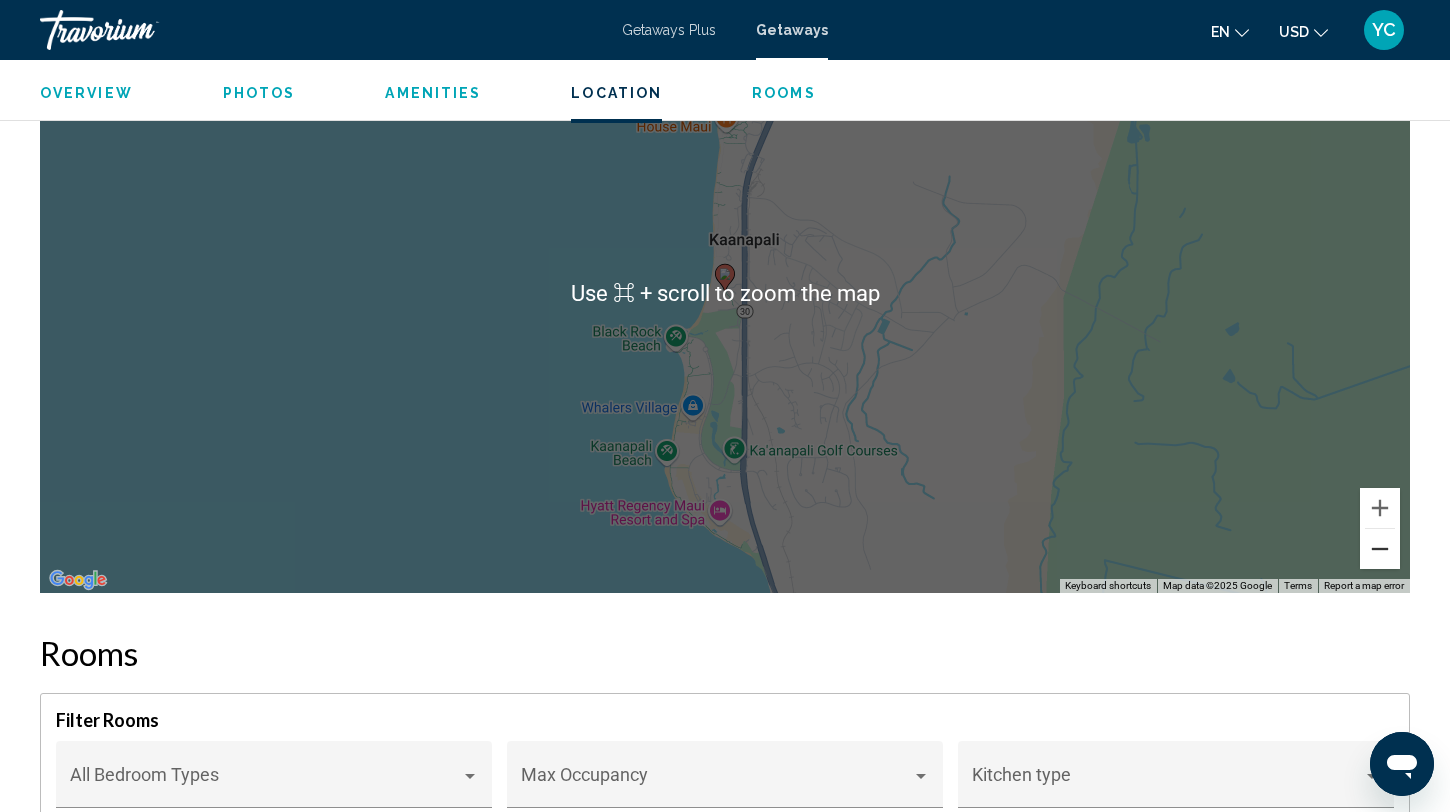 click at bounding box center (1380, 549) 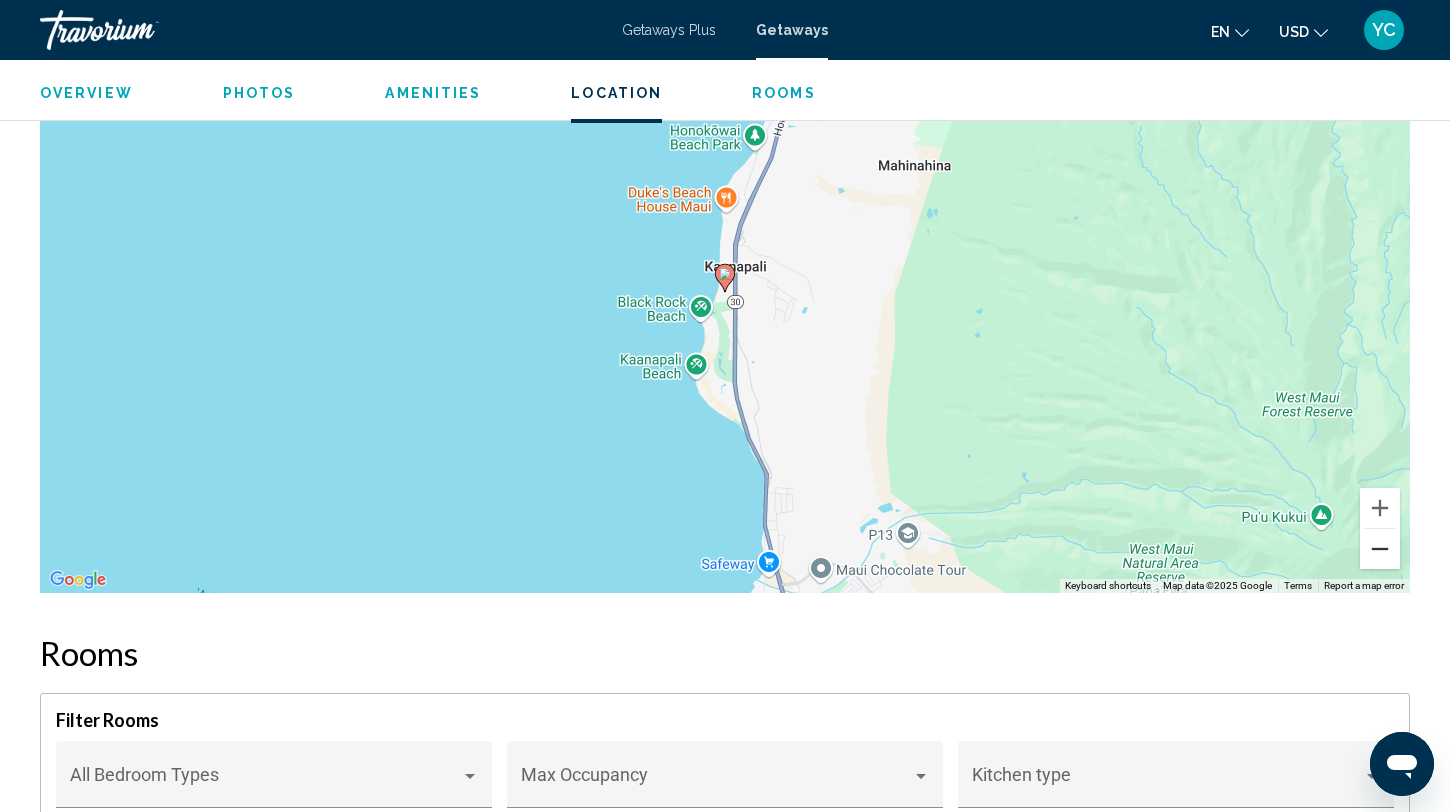 click at bounding box center (1380, 549) 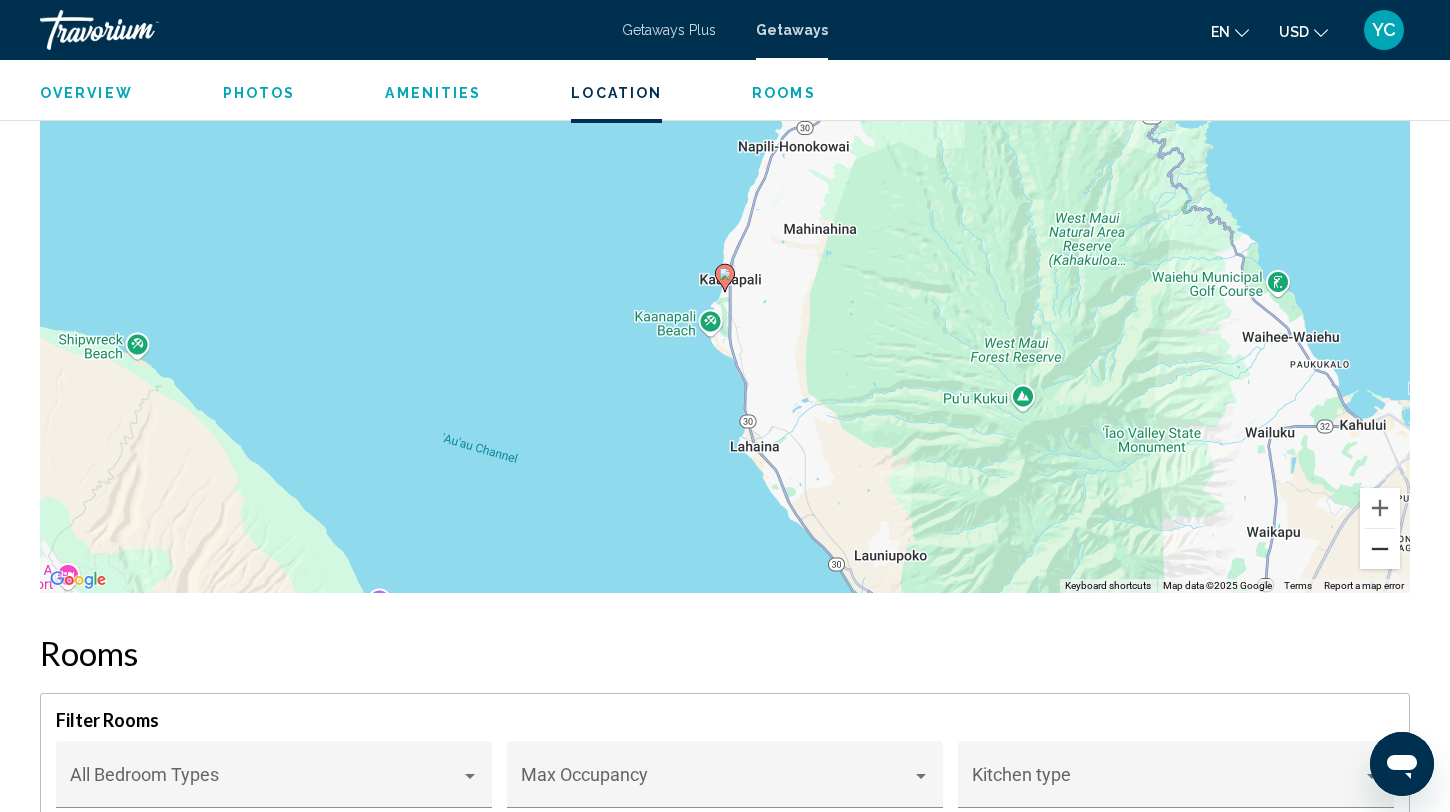click at bounding box center [1380, 549] 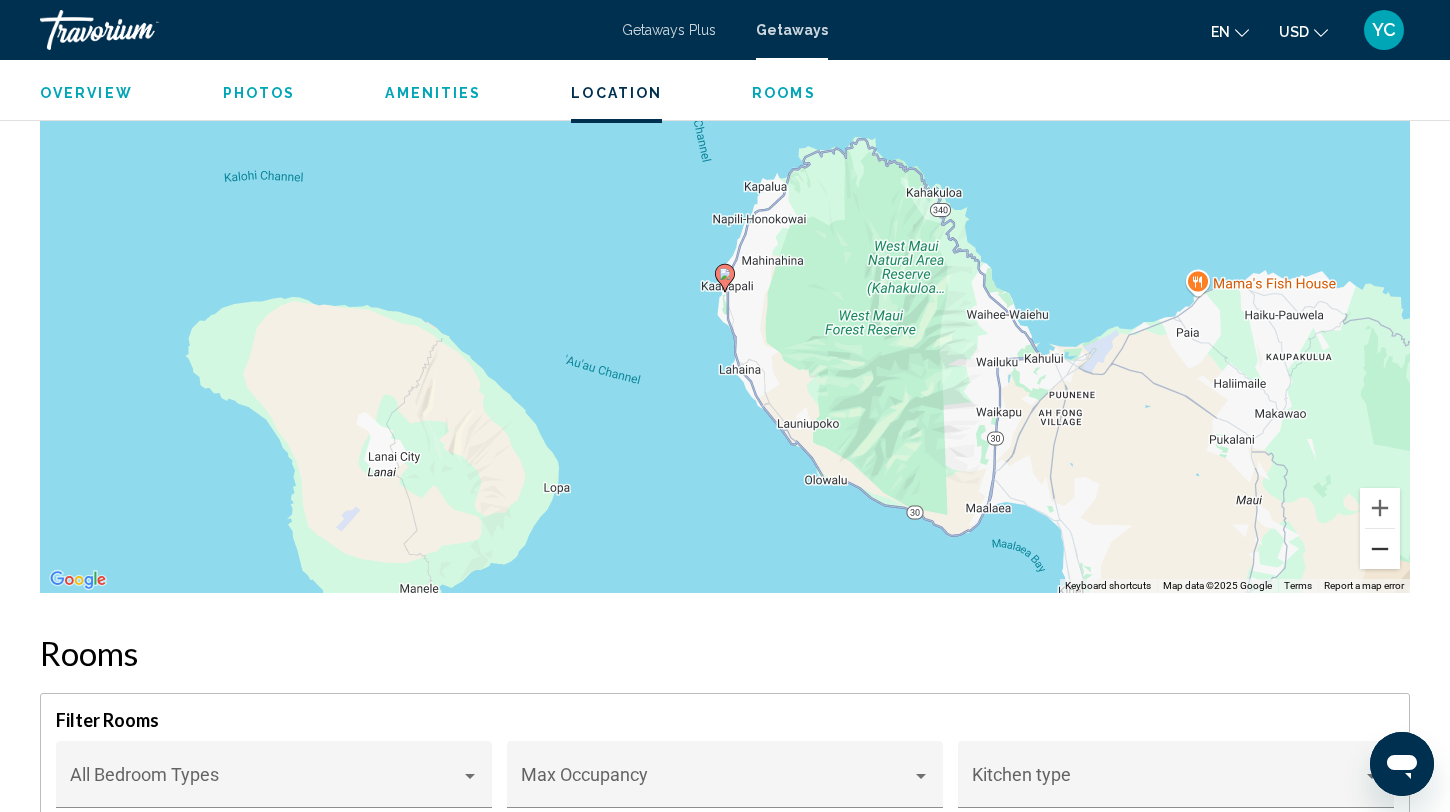 click at bounding box center (1380, 549) 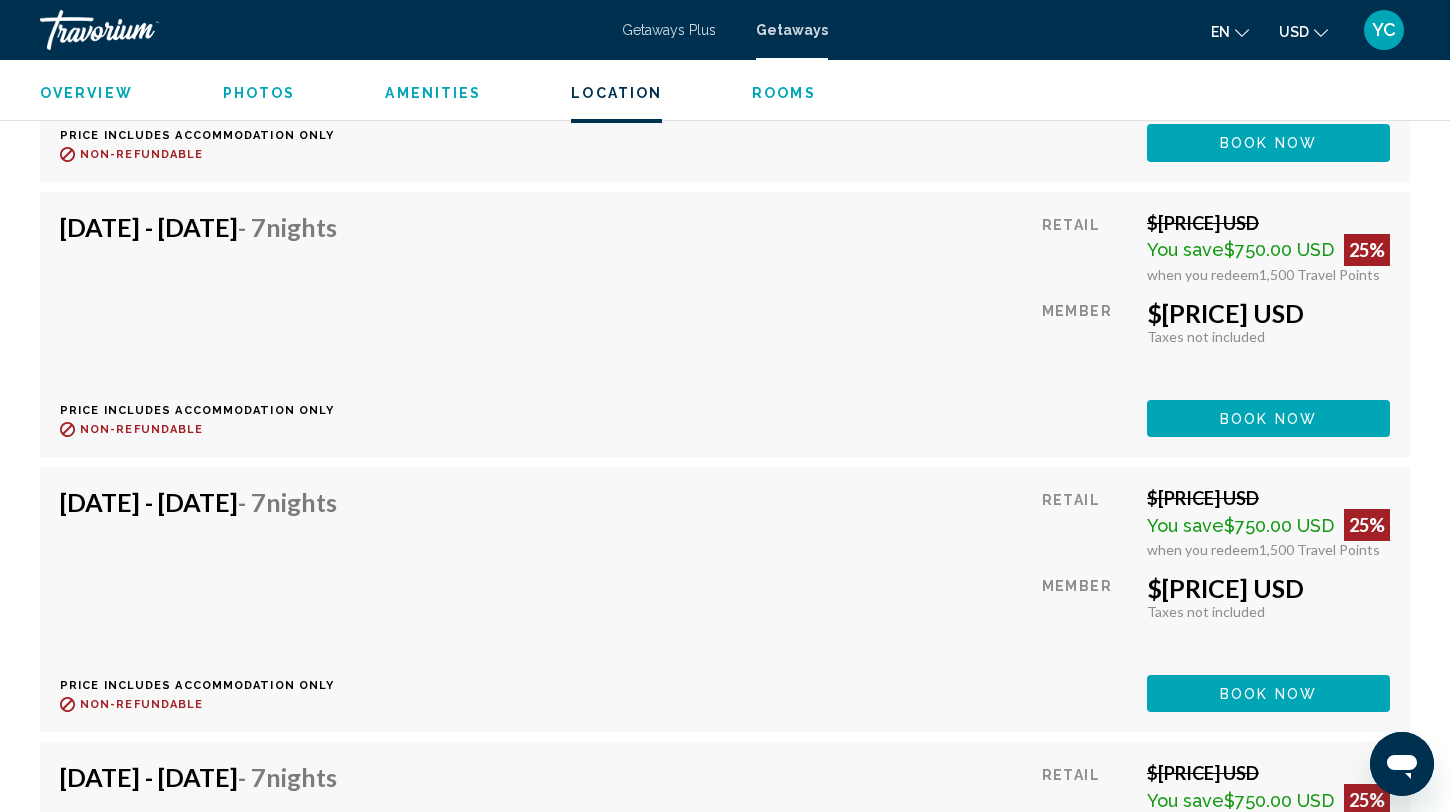 scroll, scrollTop: 4285, scrollLeft: 0, axis: vertical 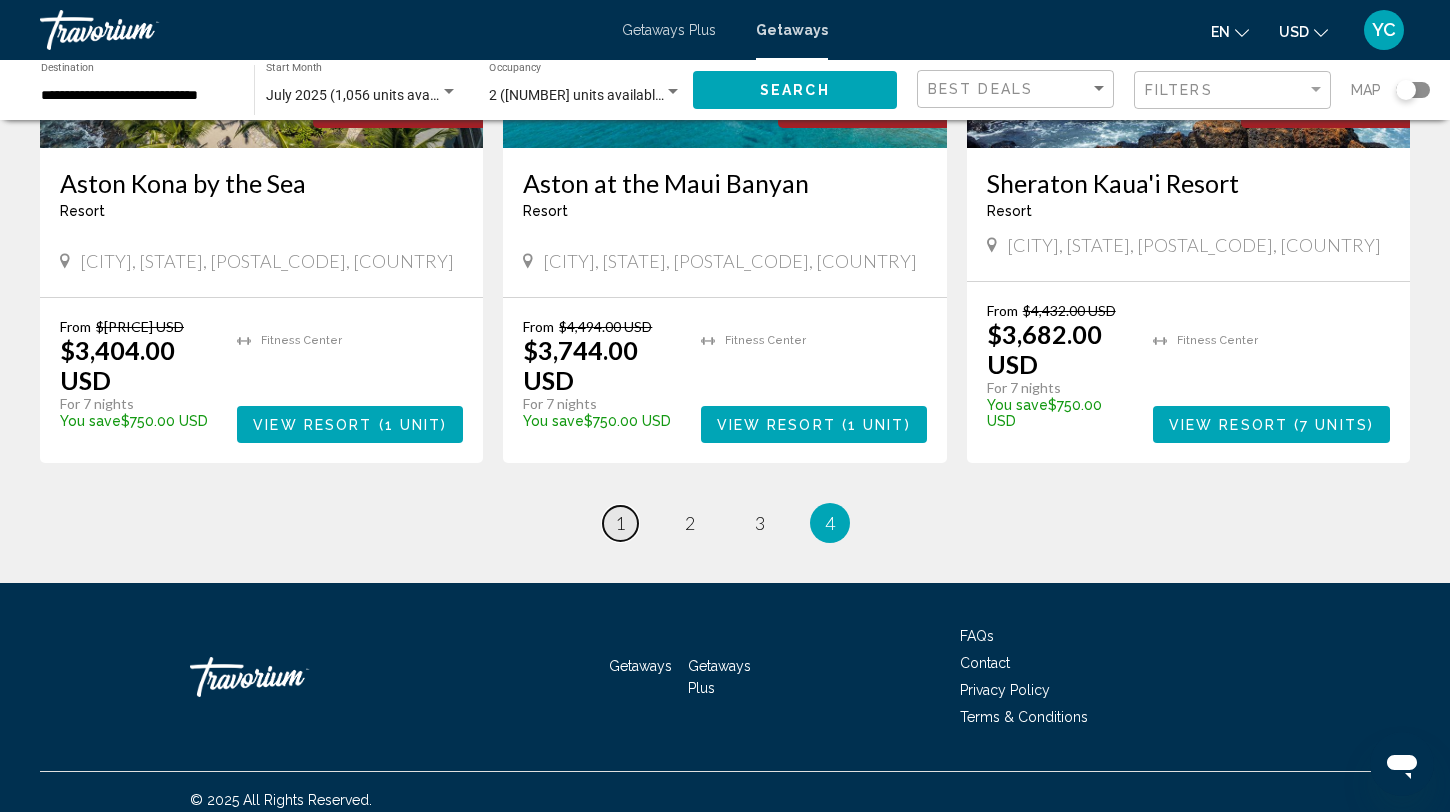 click on "1" at bounding box center [620, 523] 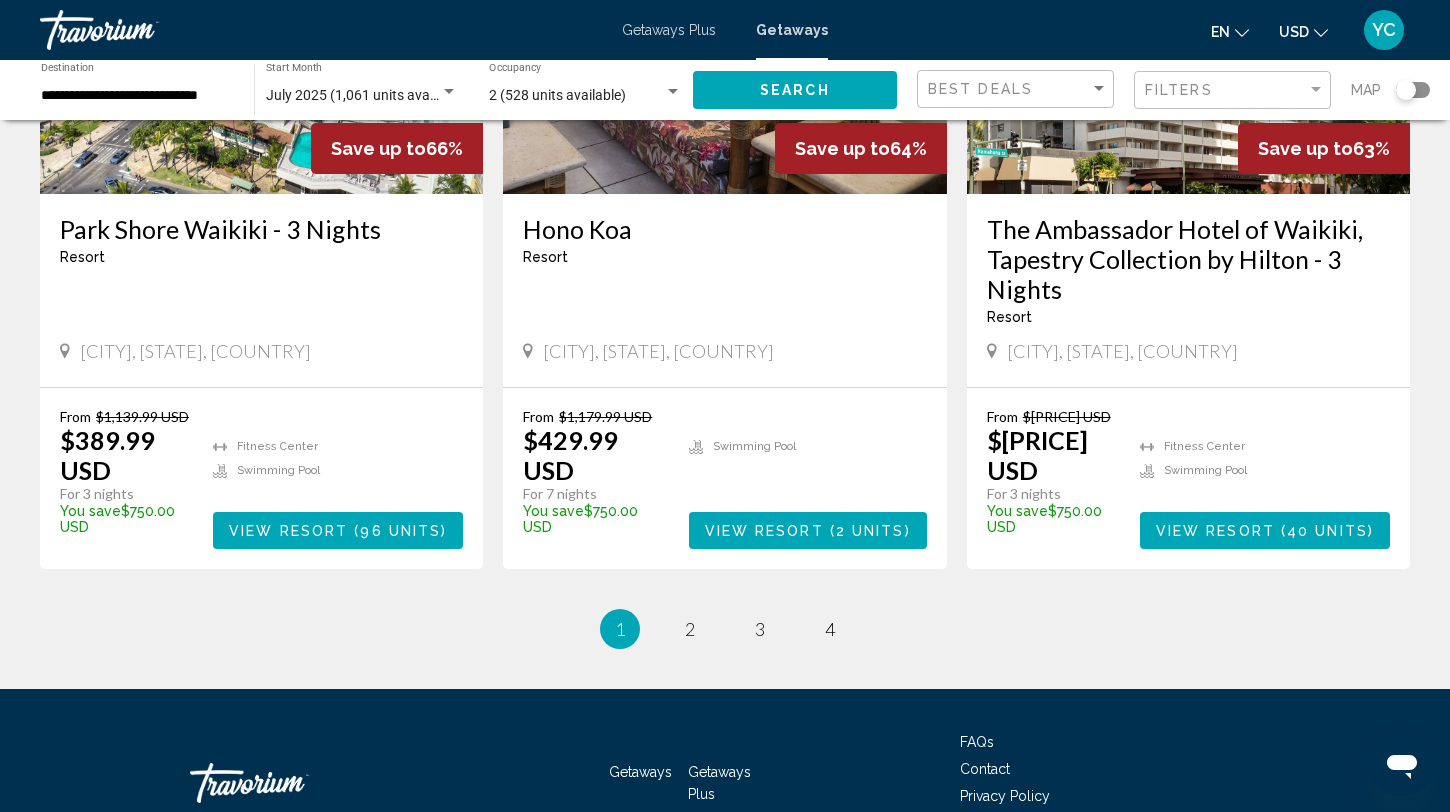 scroll, scrollTop: 2335, scrollLeft: 0, axis: vertical 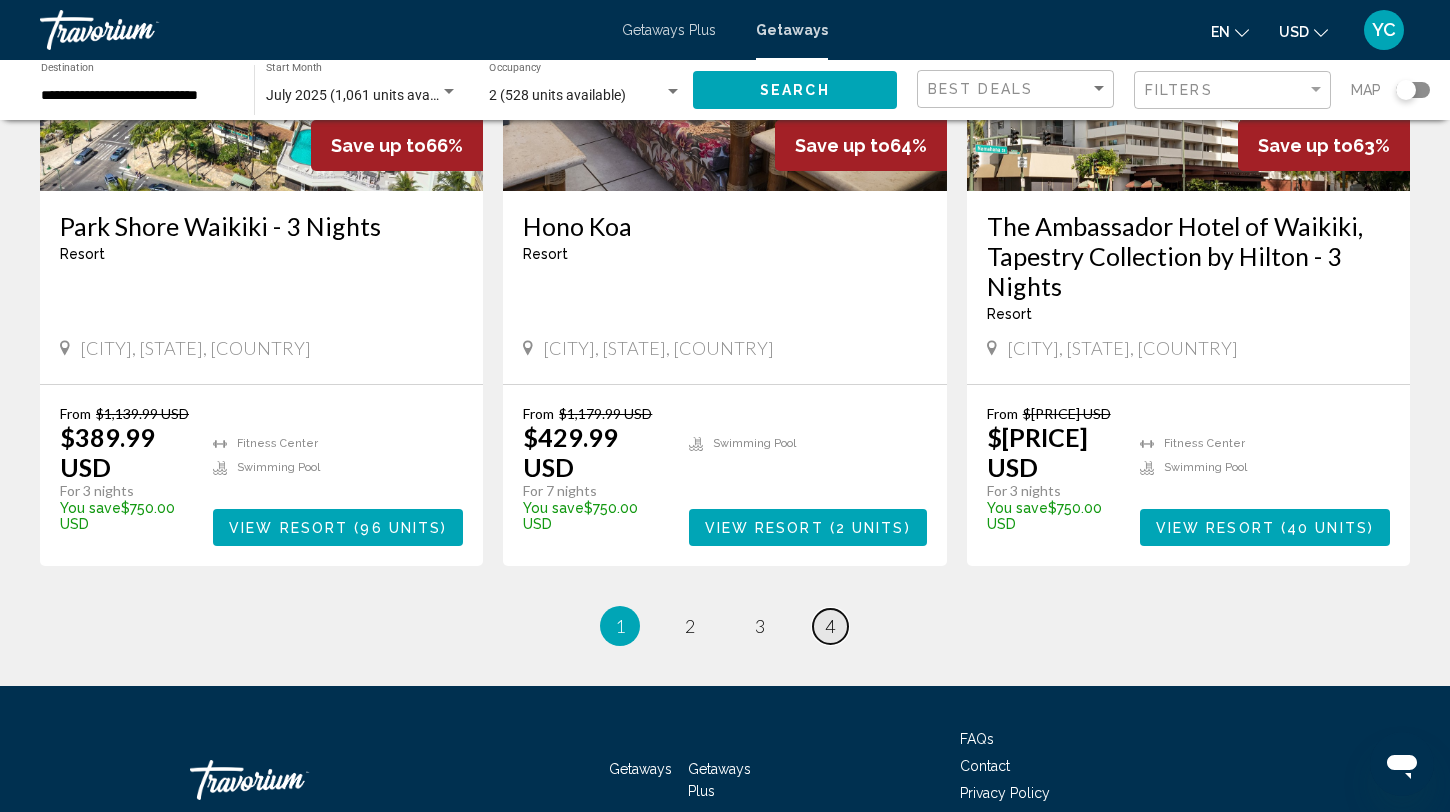 click on "page  4" at bounding box center [830, 626] 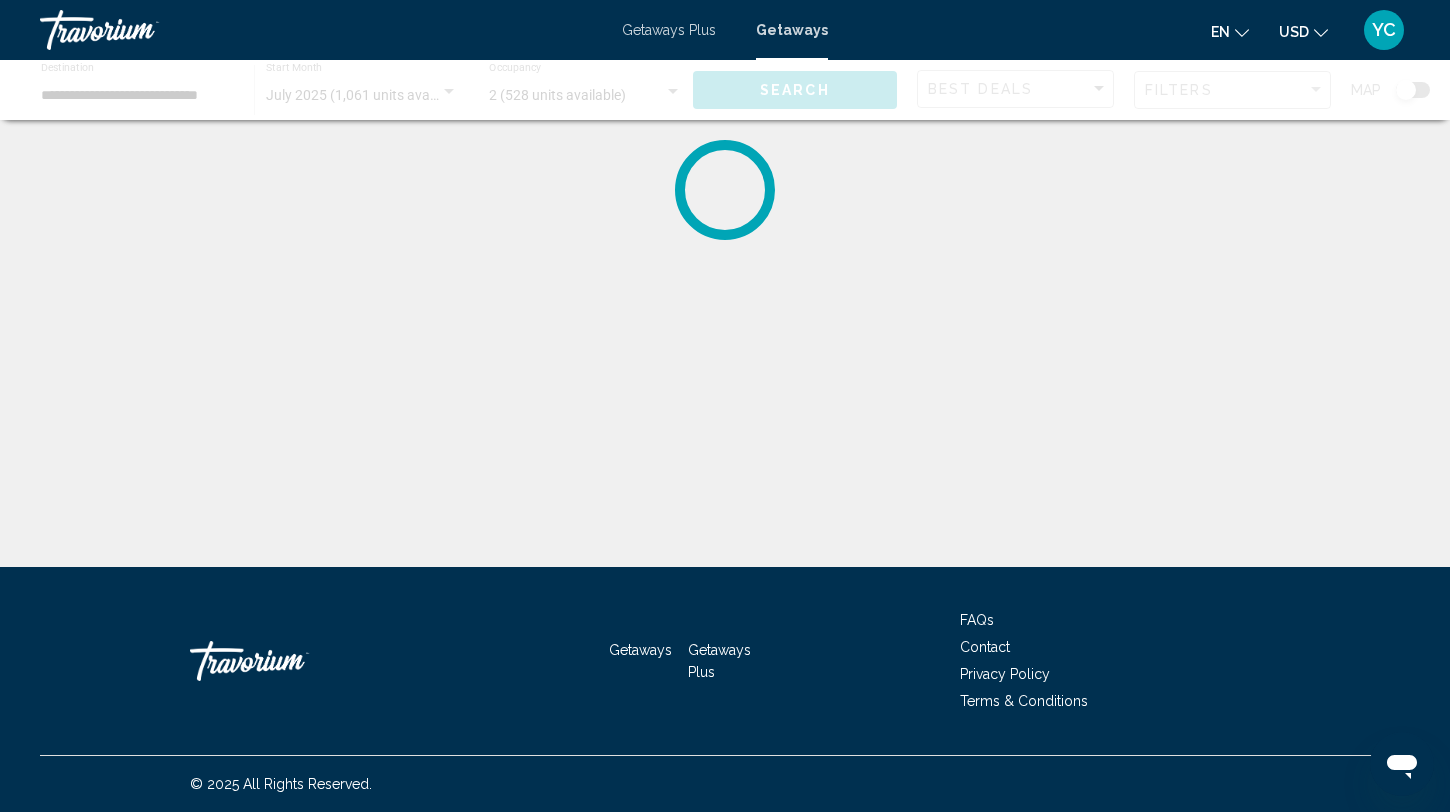 scroll, scrollTop: 0, scrollLeft: 0, axis: both 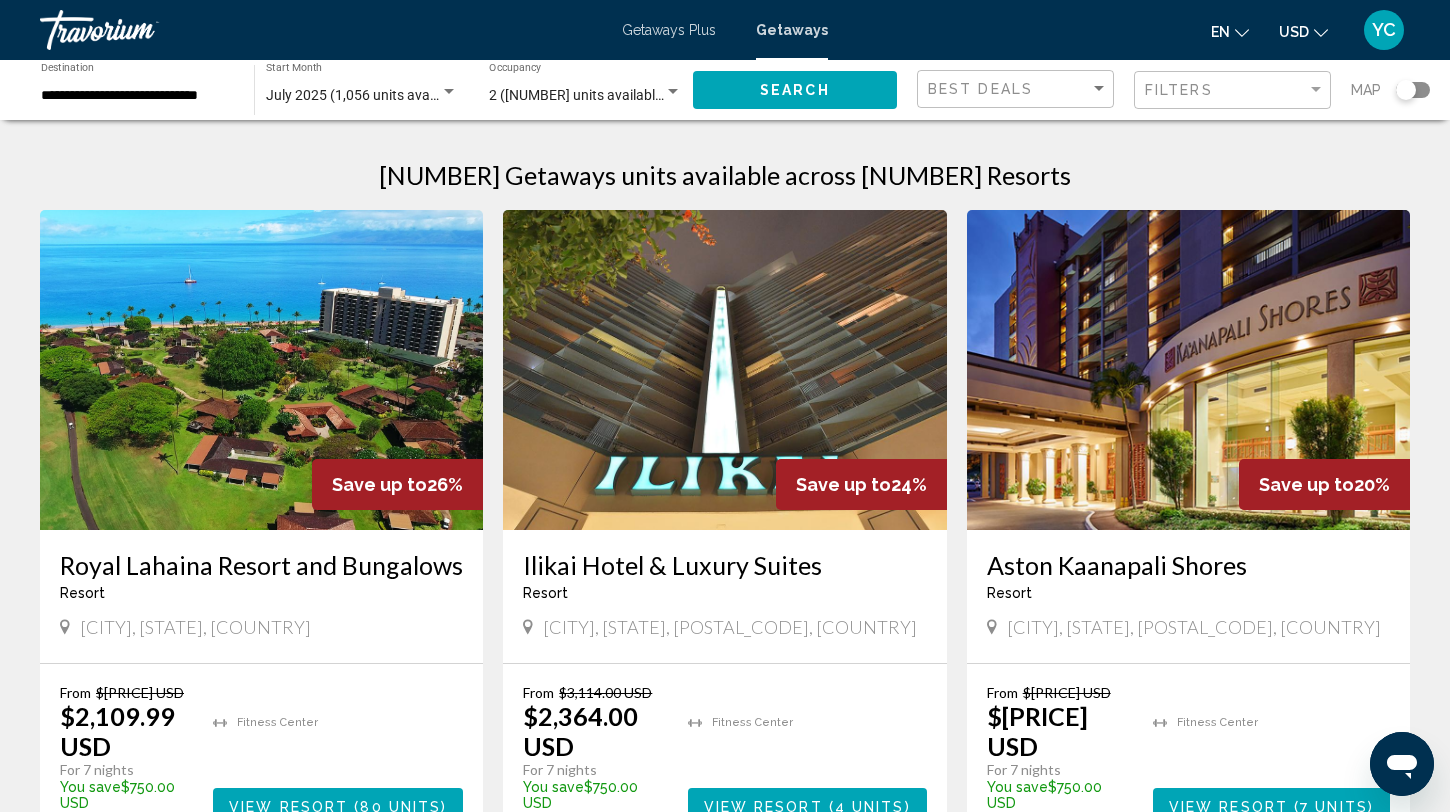 click at bounding box center [261, 370] 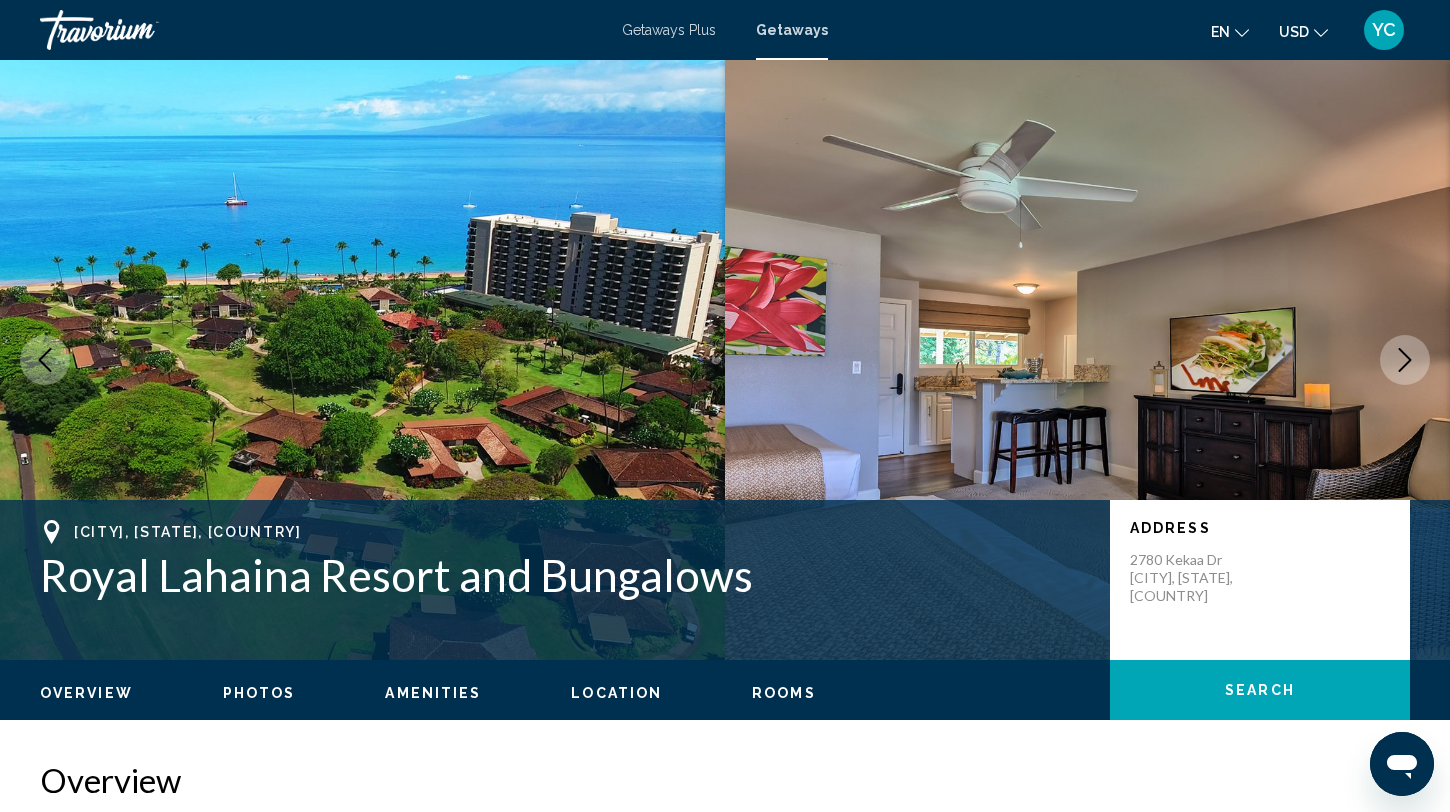 click 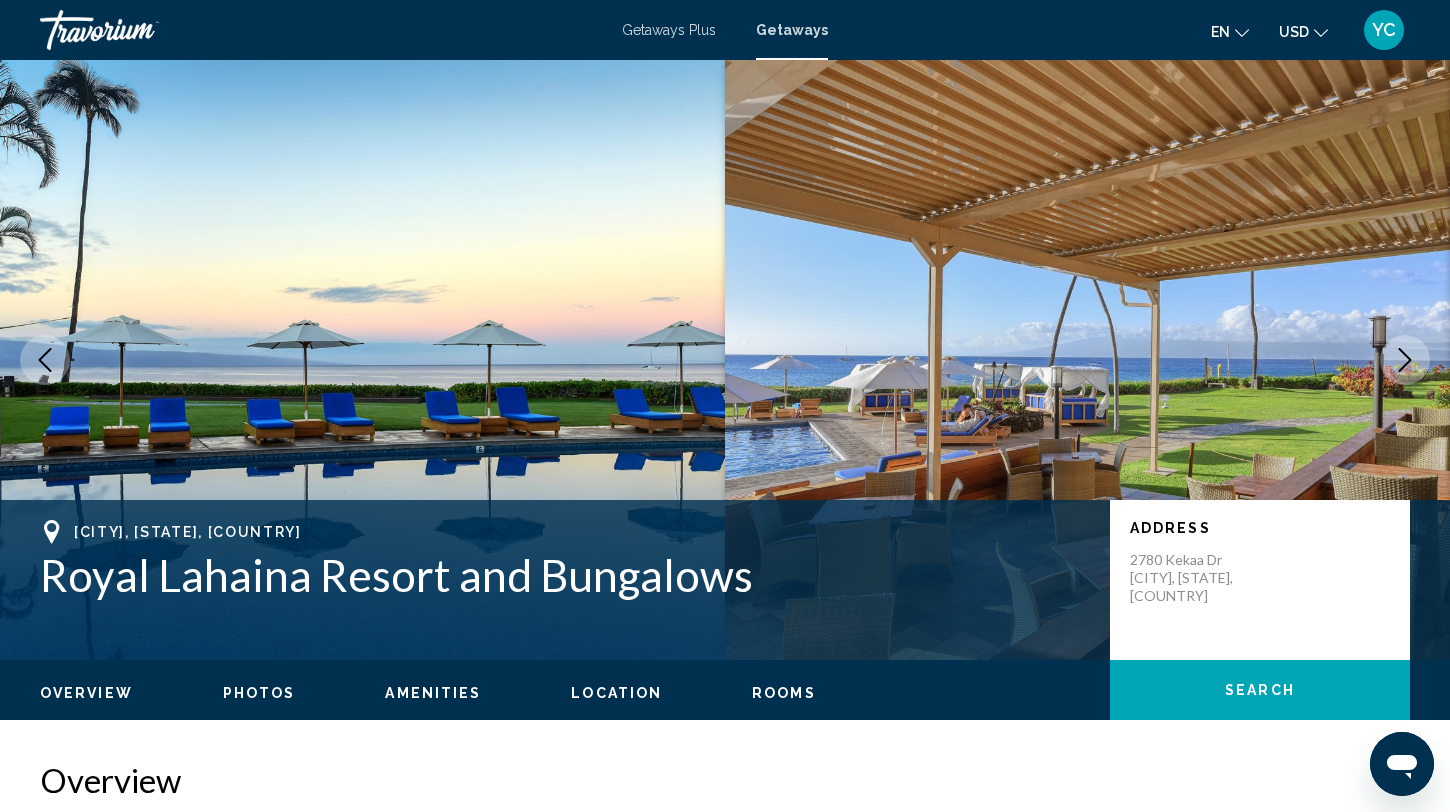 click 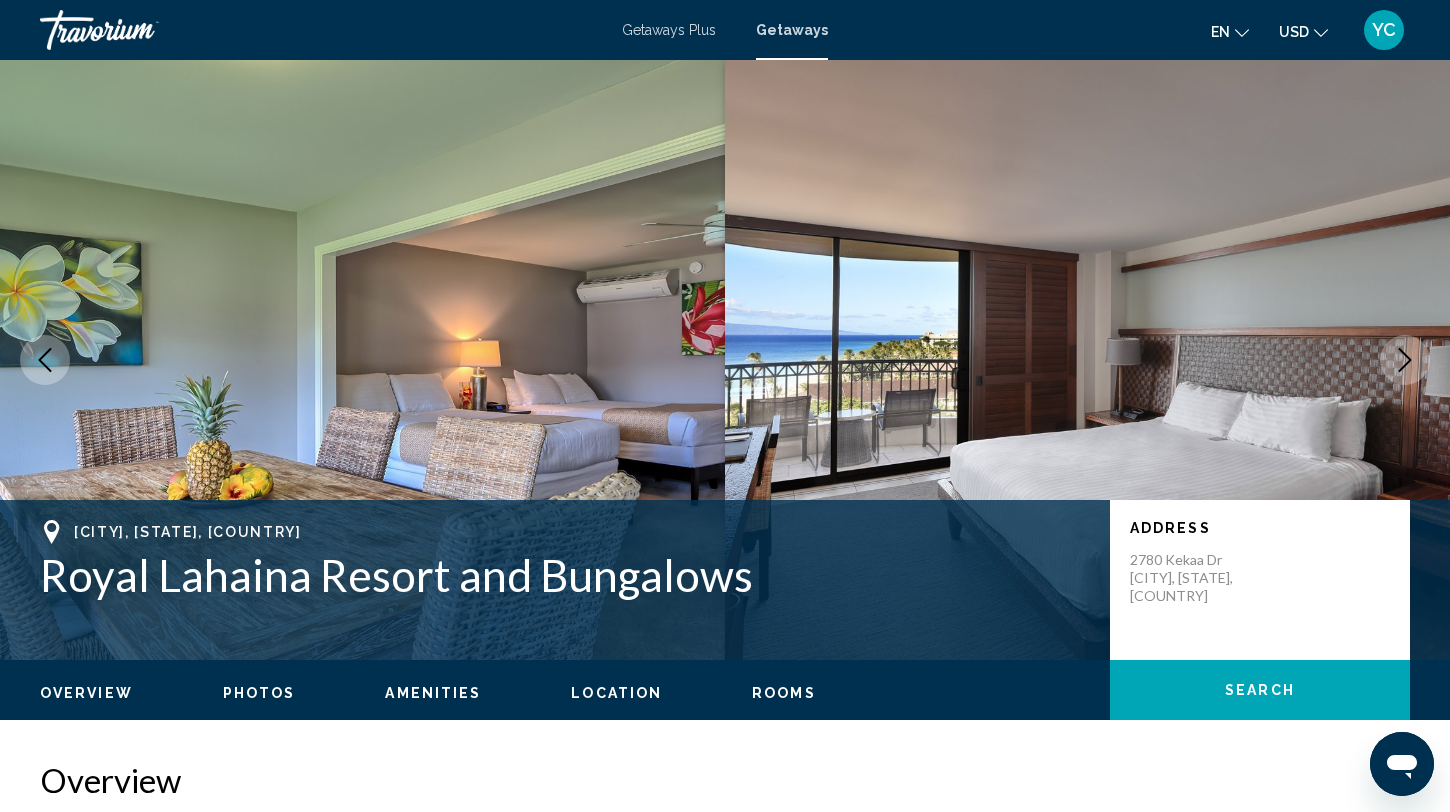 click 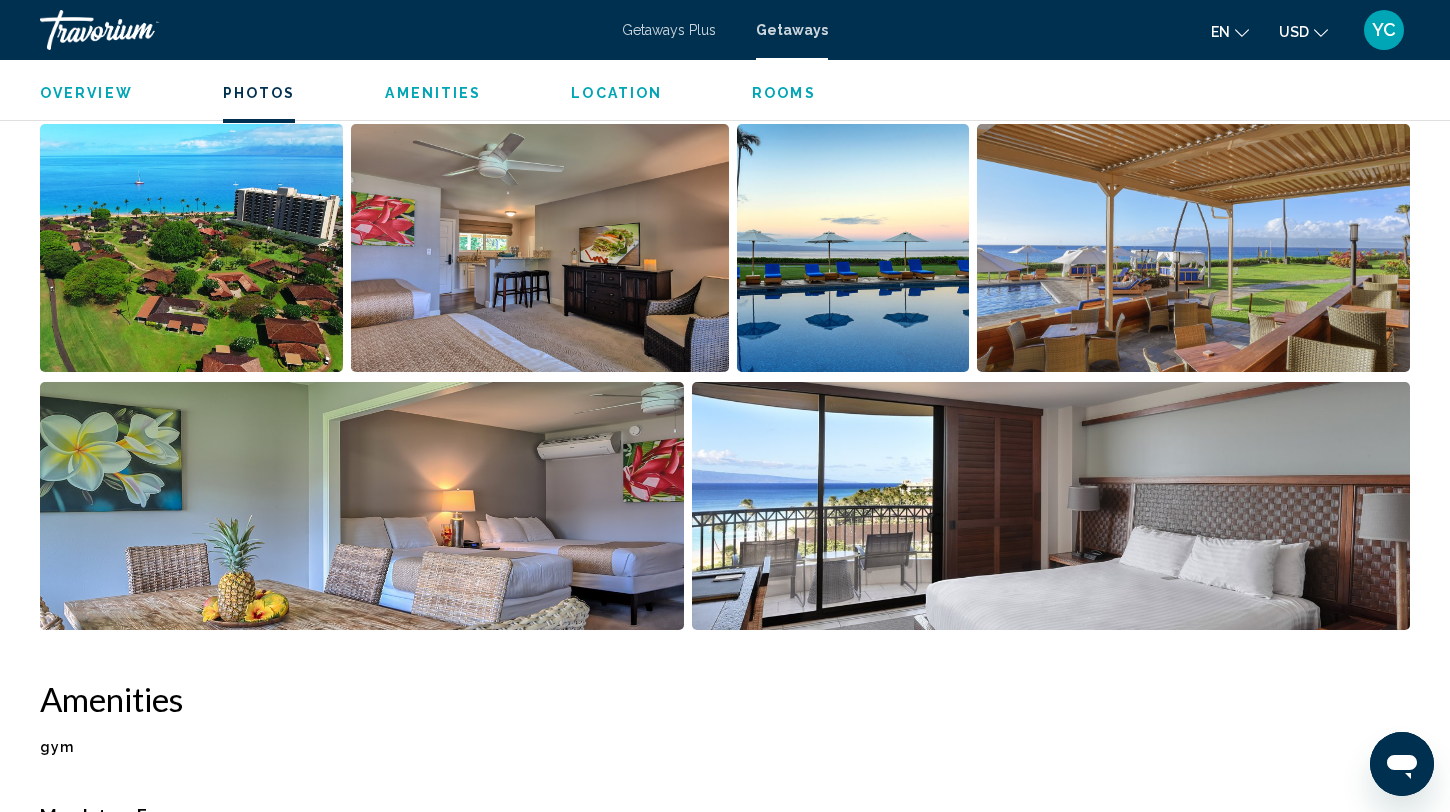 scroll, scrollTop: 966, scrollLeft: 0, axis: vertical 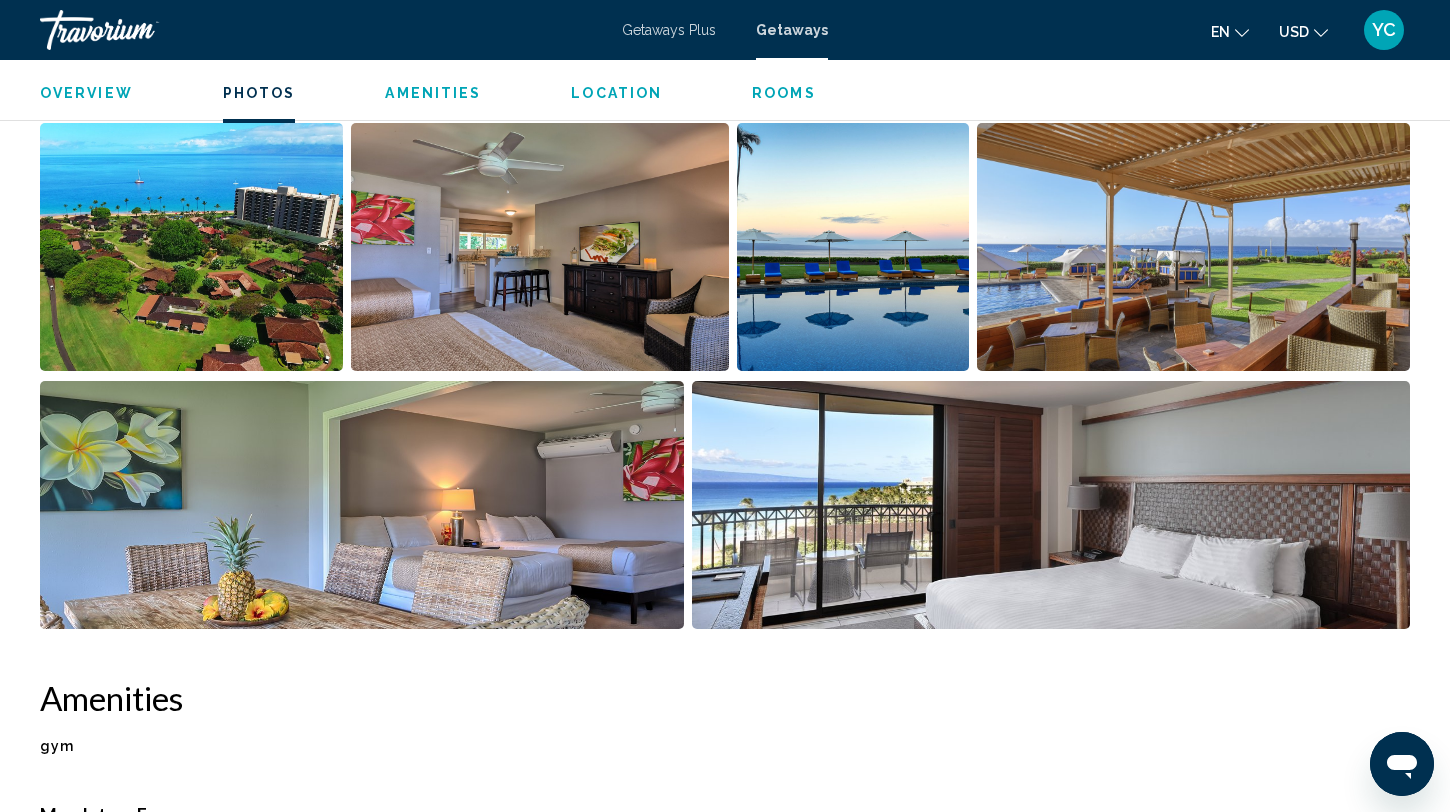 click at bounding box center [191, 247] 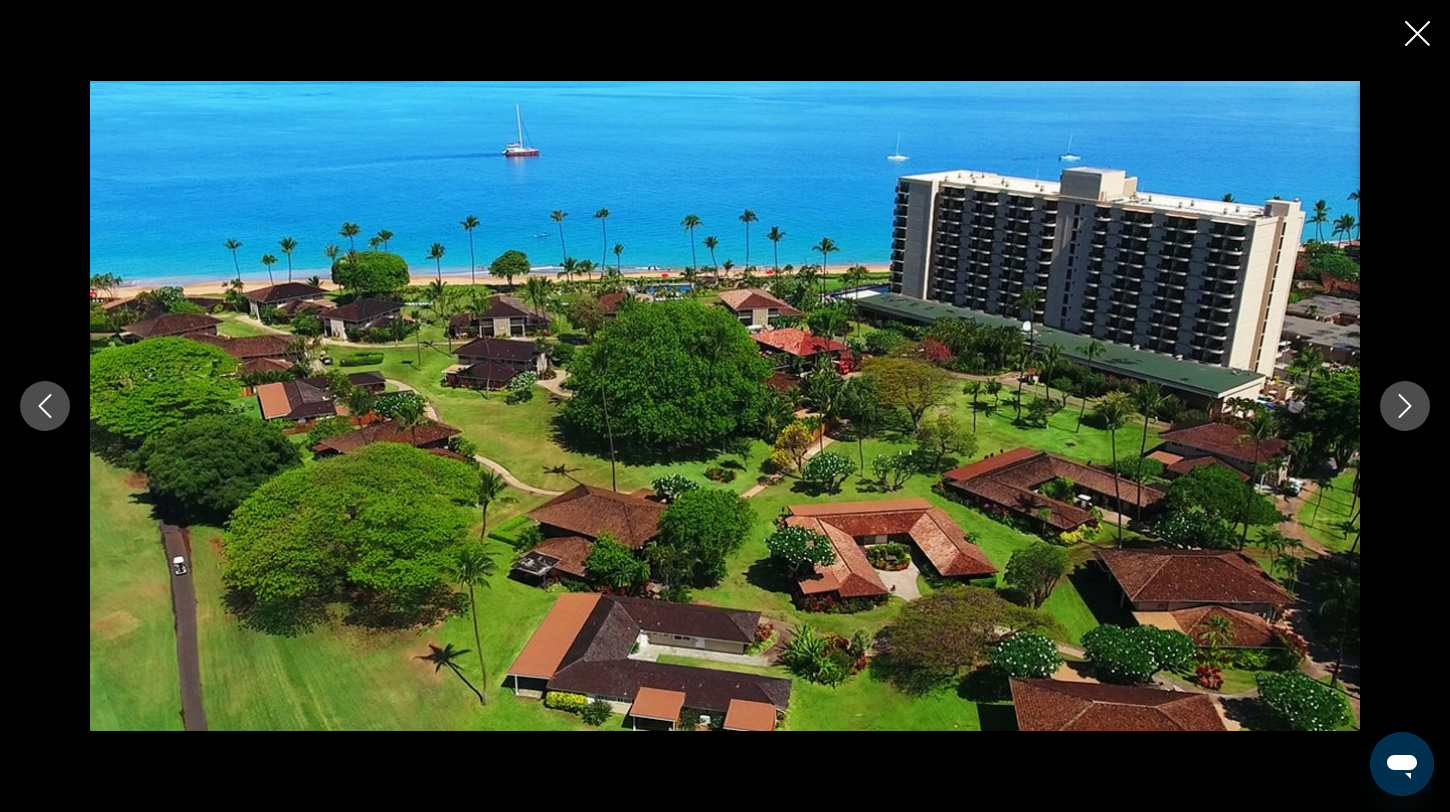click 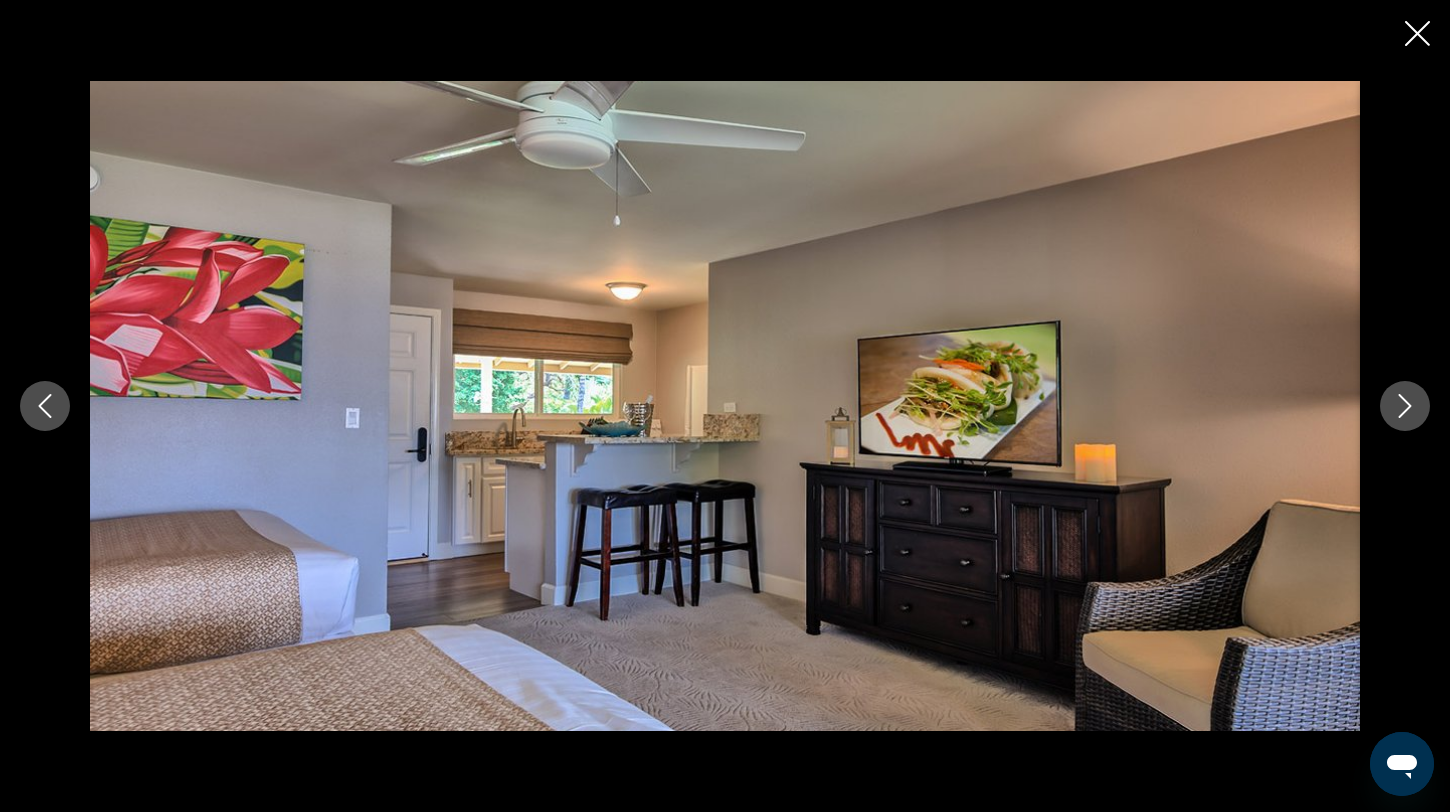 click 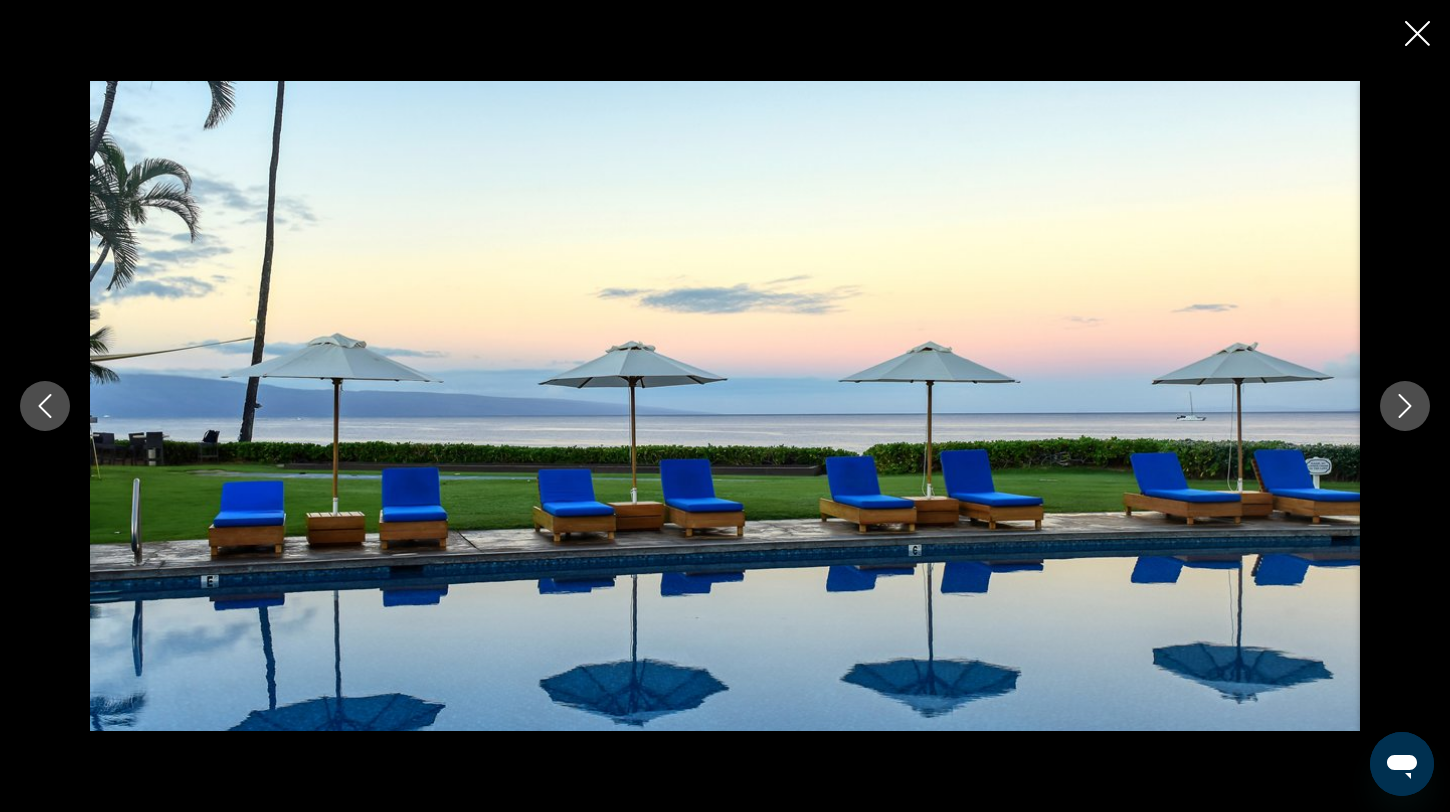 click 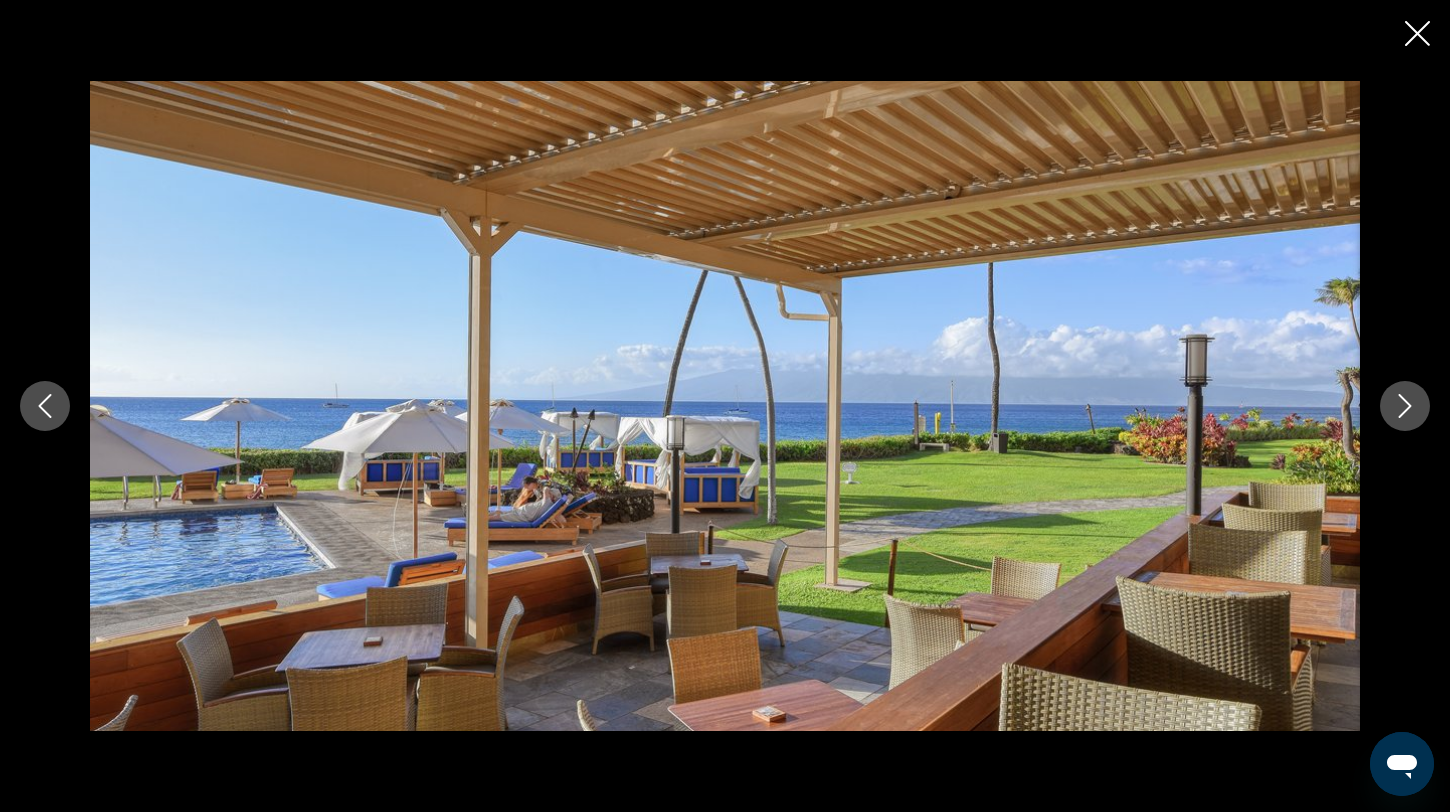 click 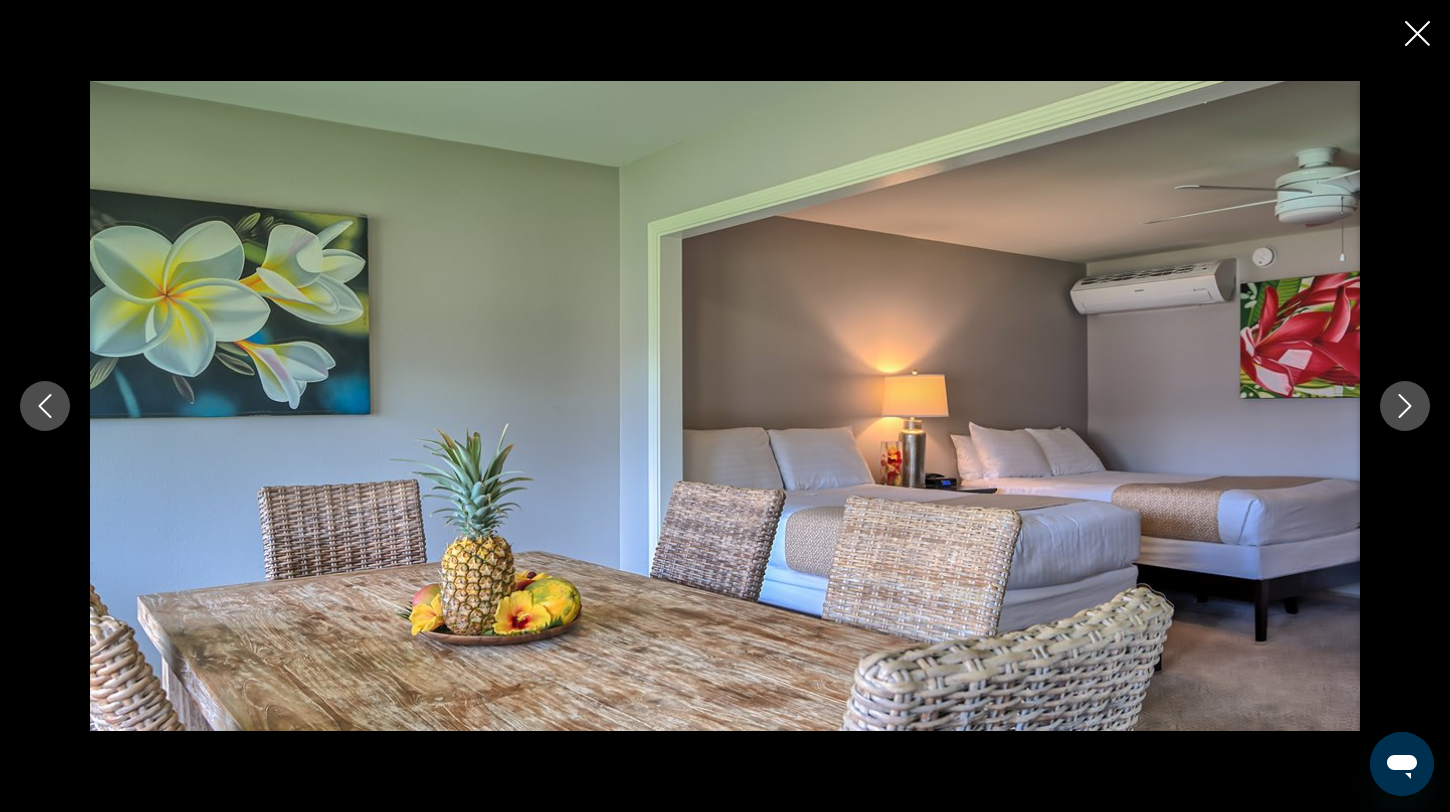 click 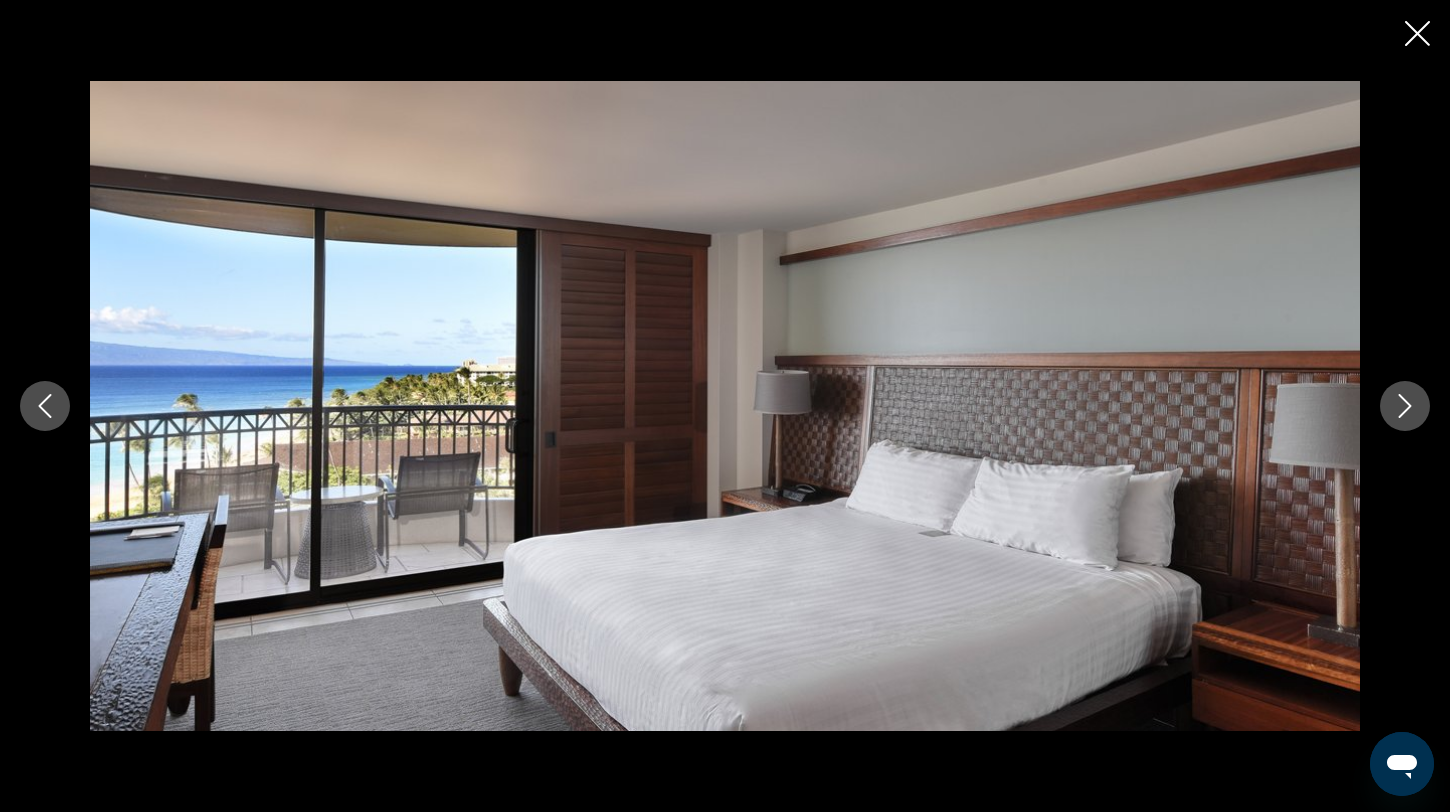 click 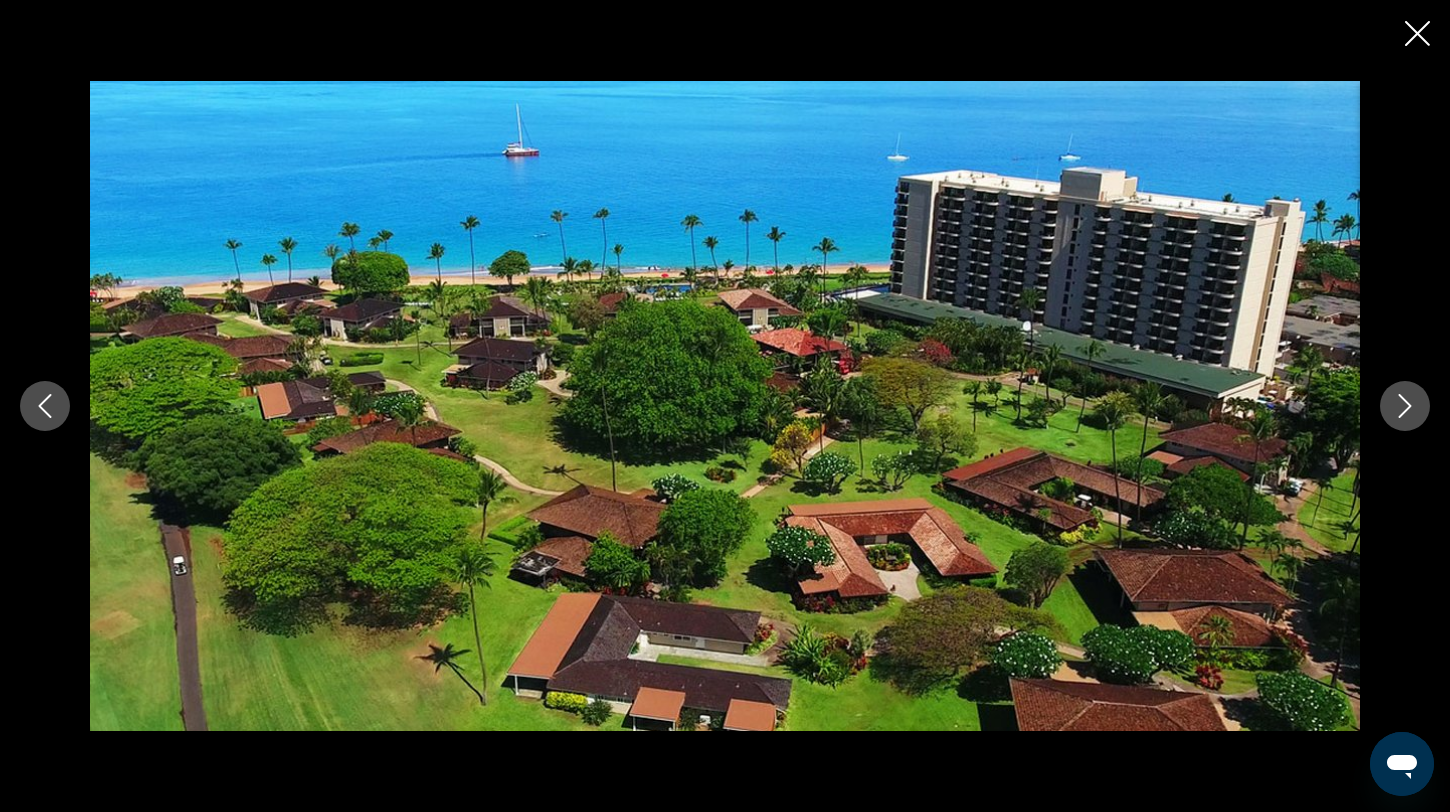 click 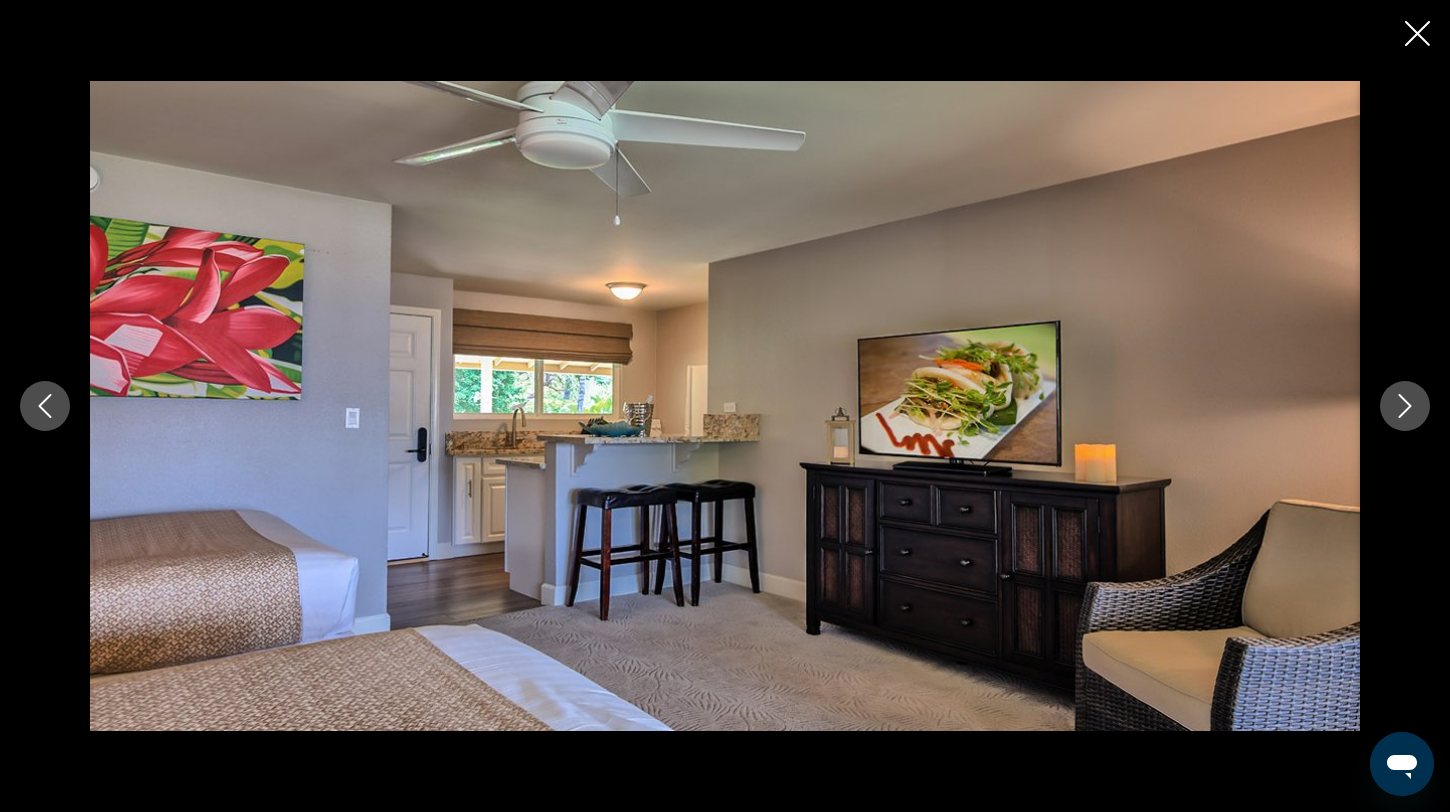 click 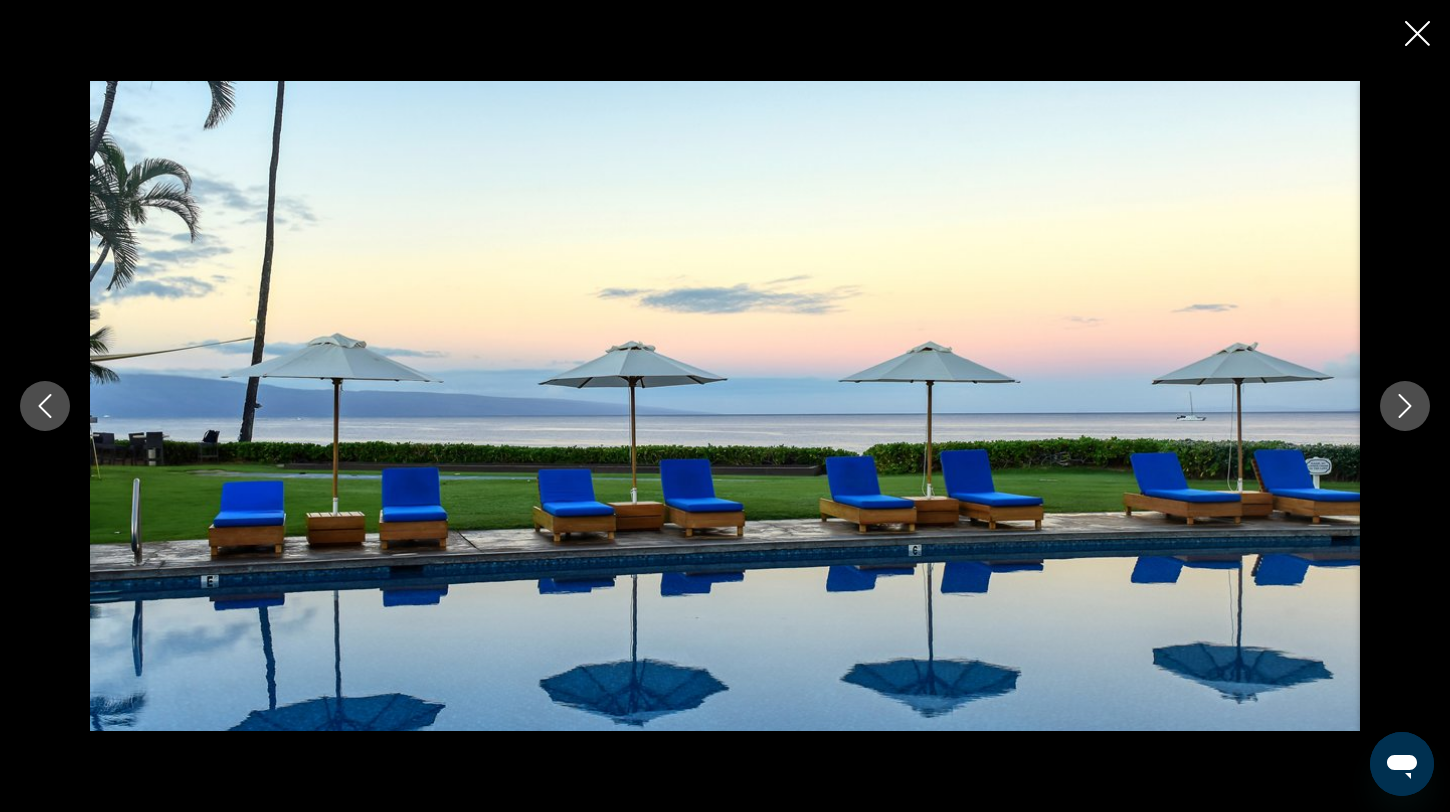 click 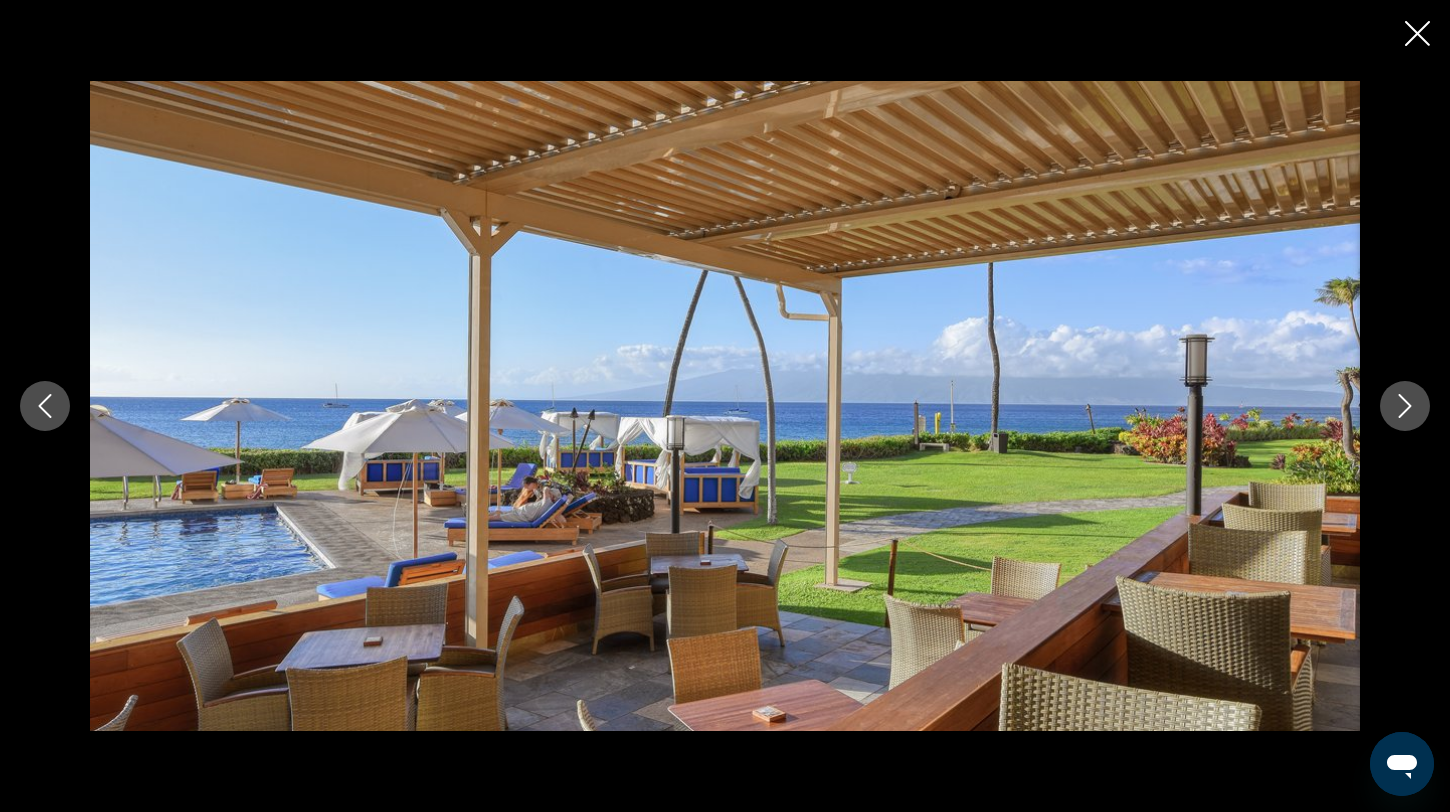click 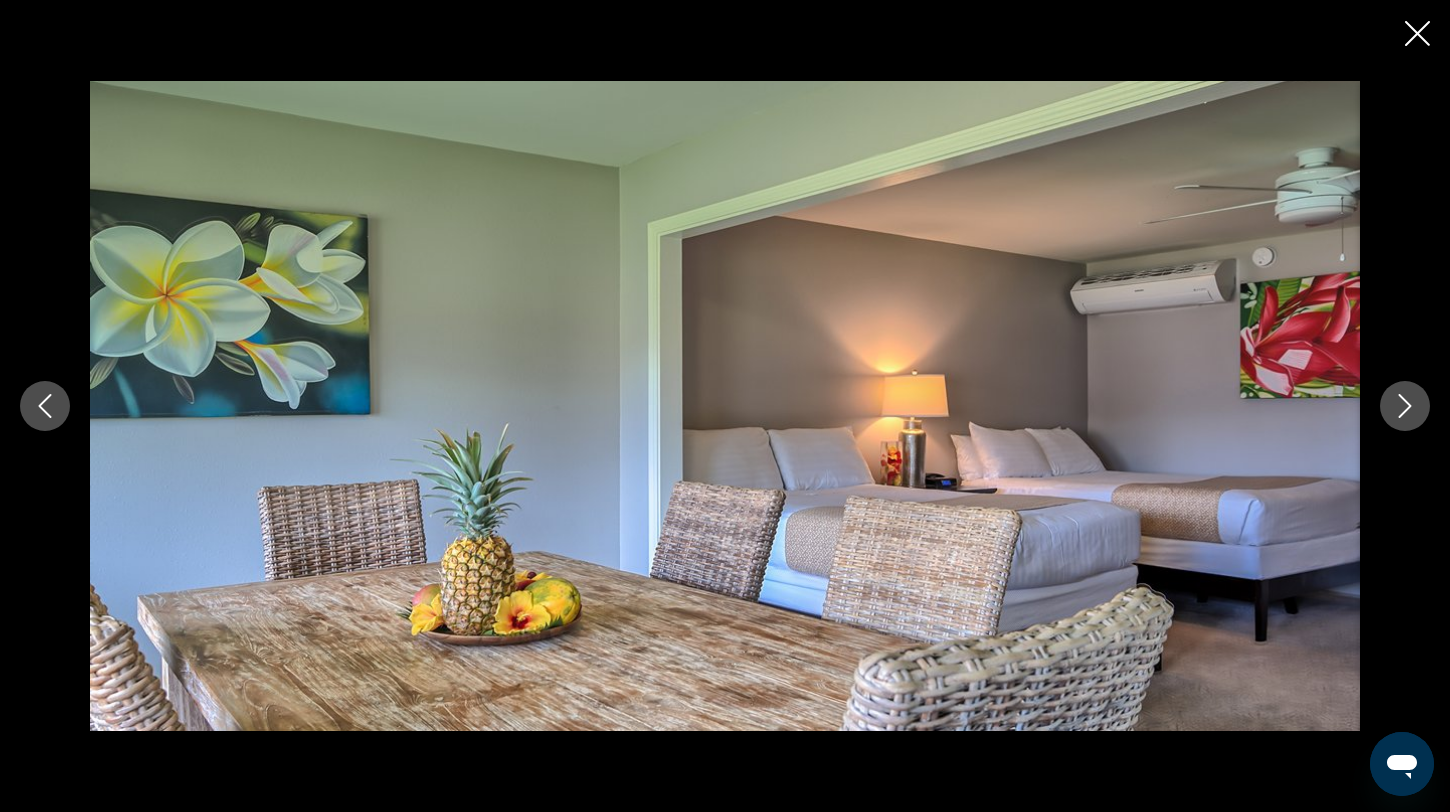 click 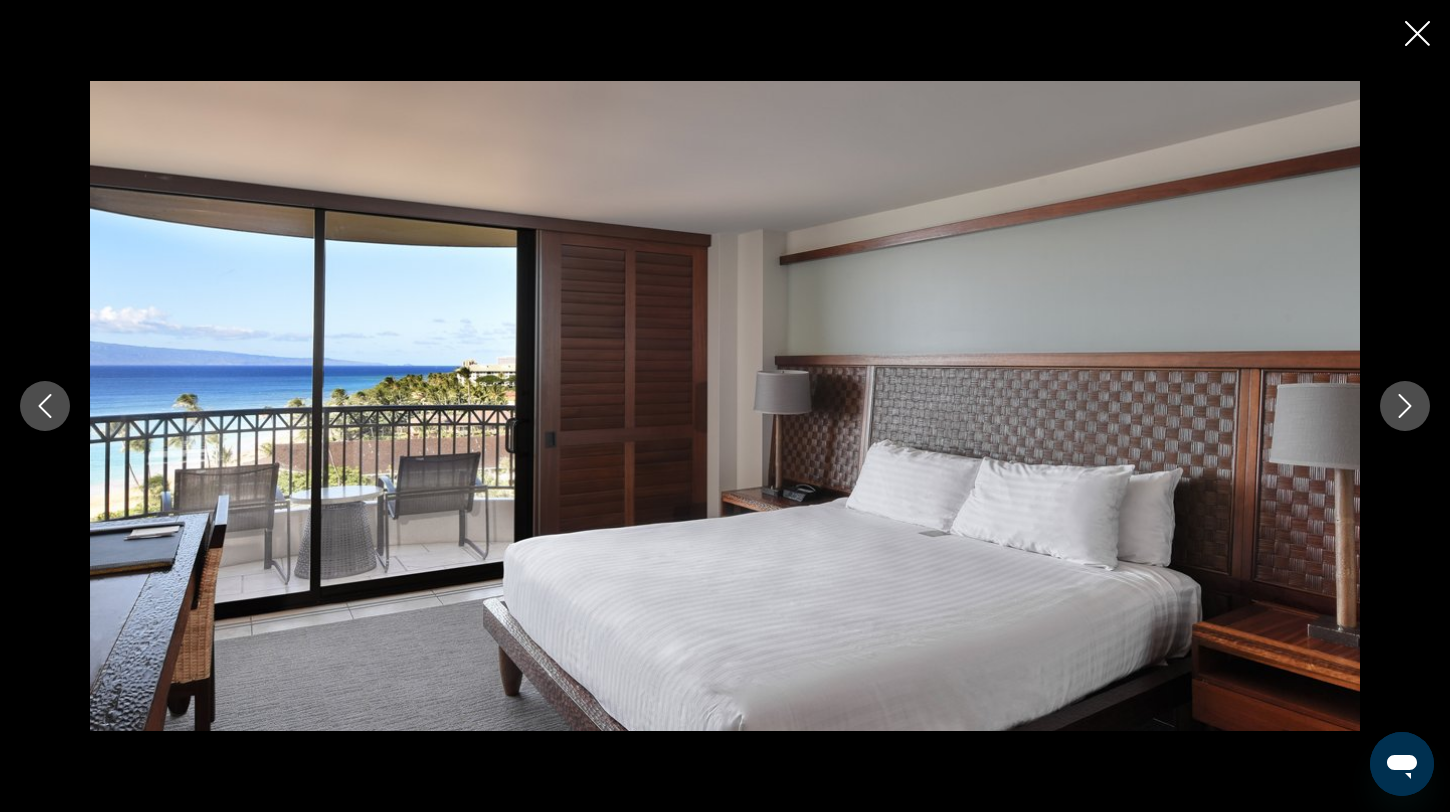 click 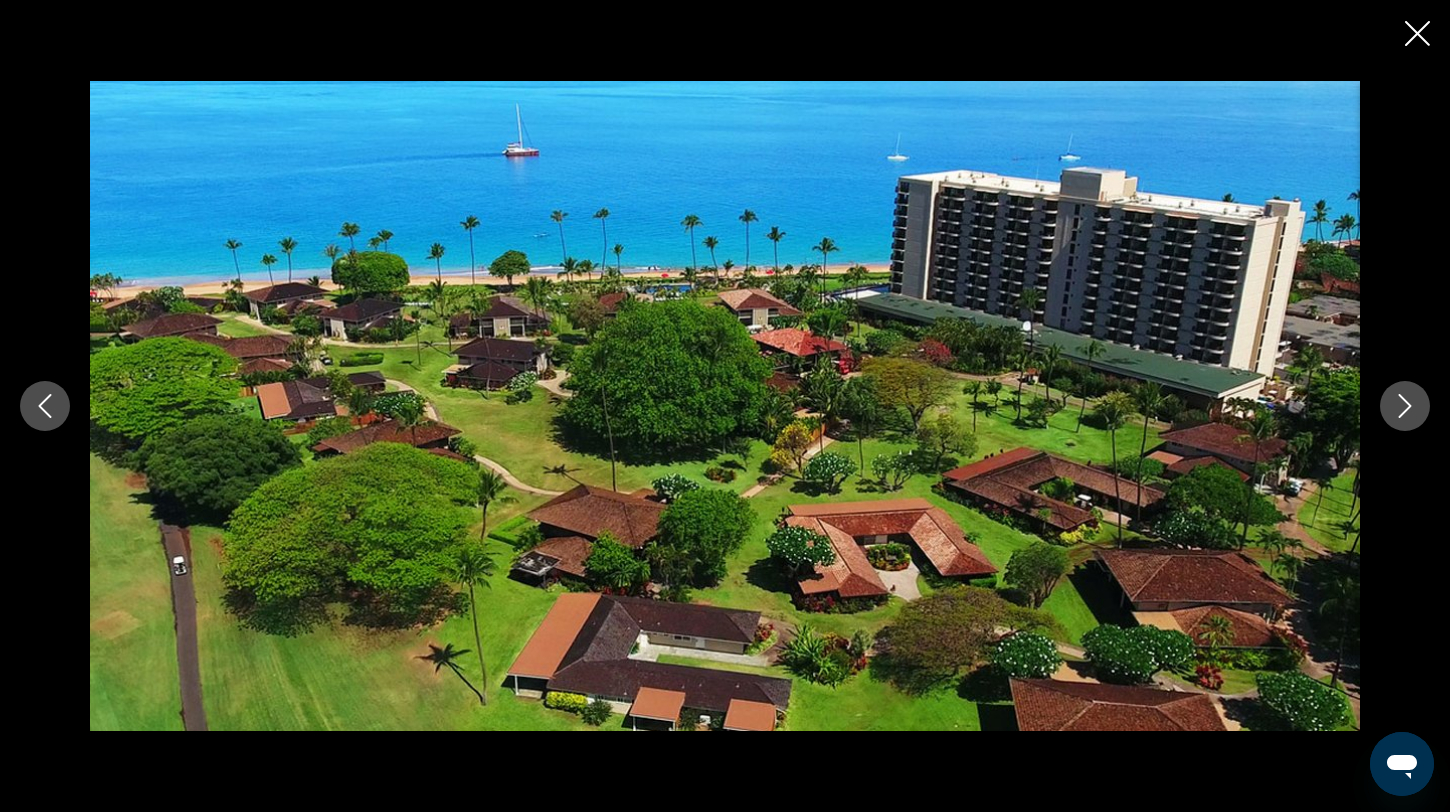 click 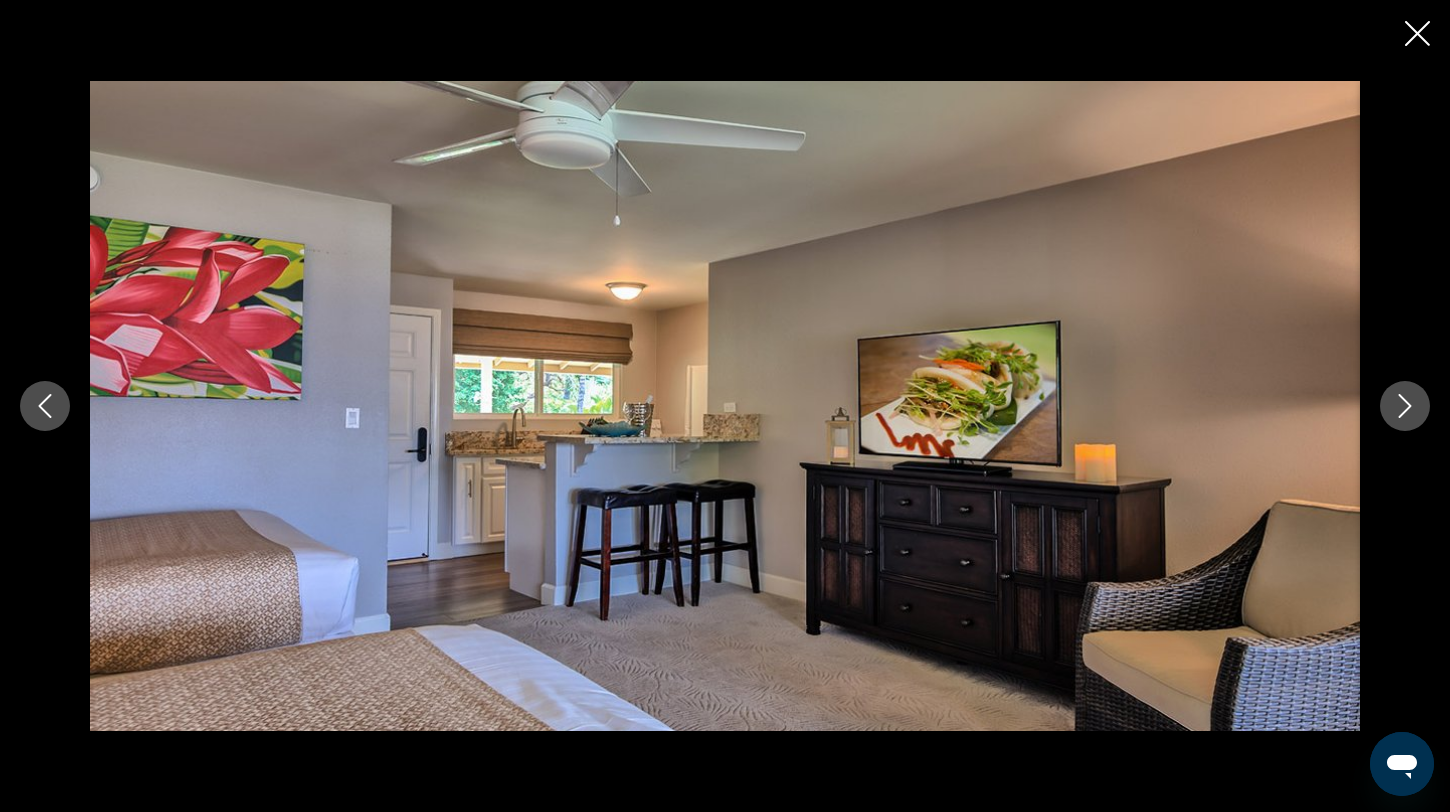 click 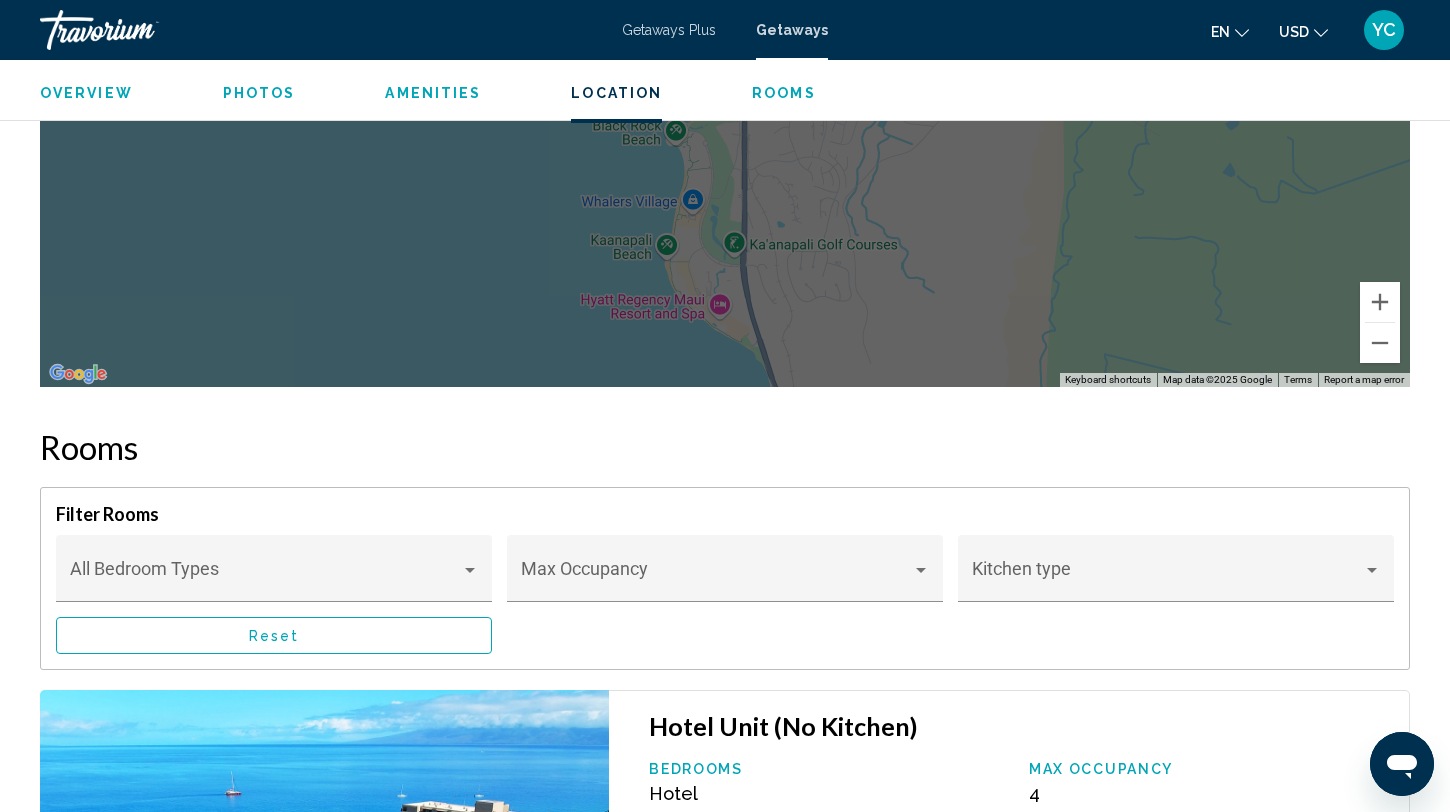 scroll, scrollTop: 2580, scrollLeft: 0, axis: vertical 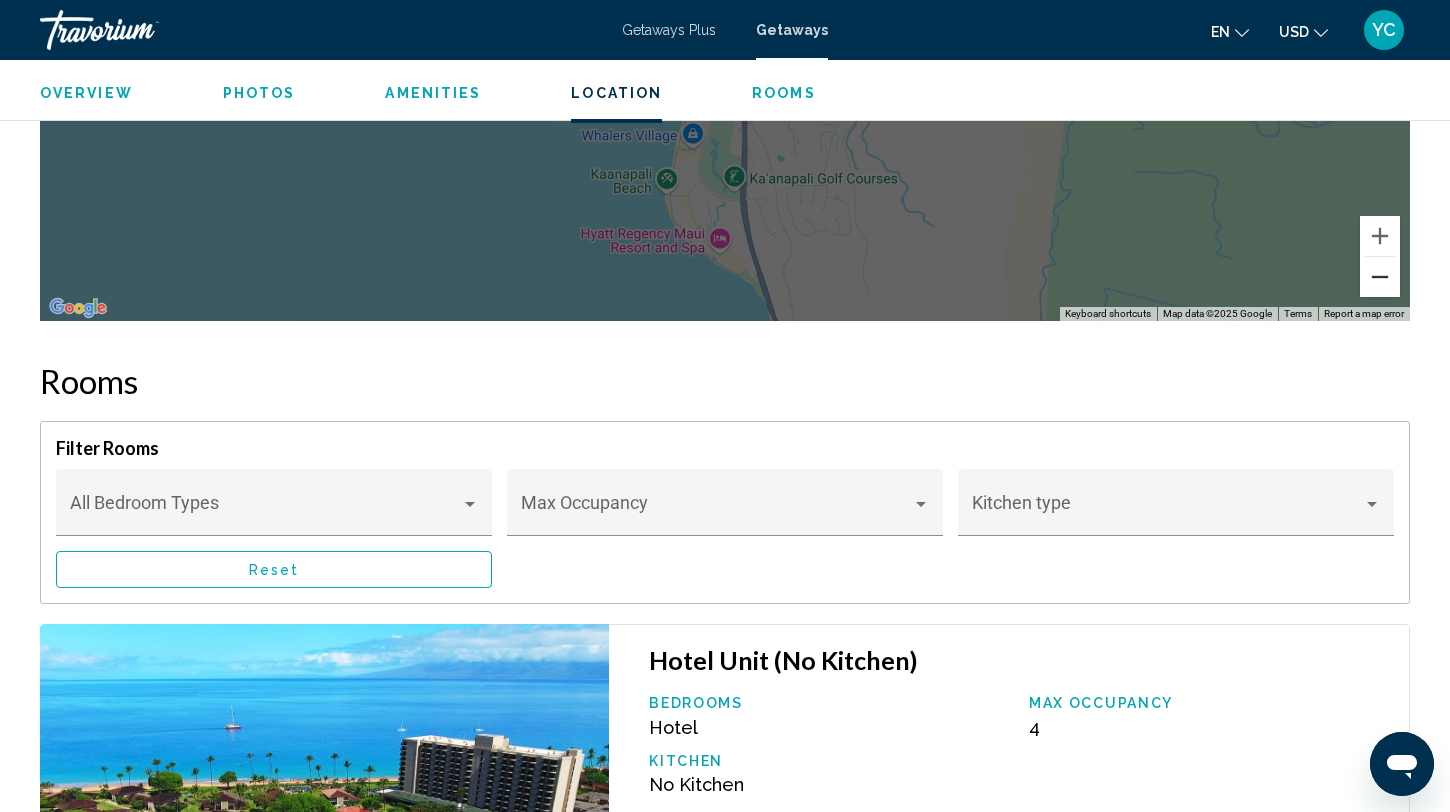 click at bounding box center [1380, 277] 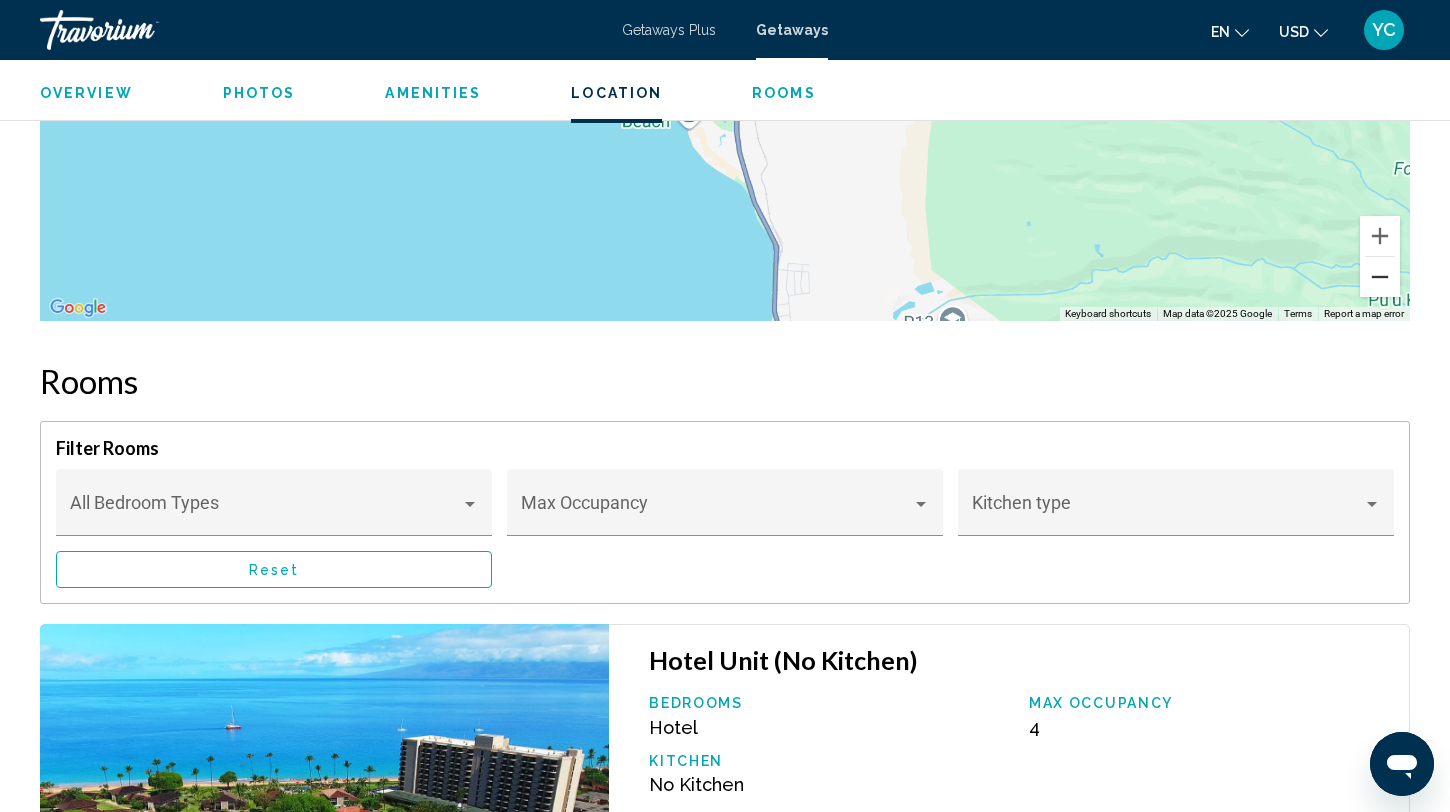 click at bounding box center (1380, 277) 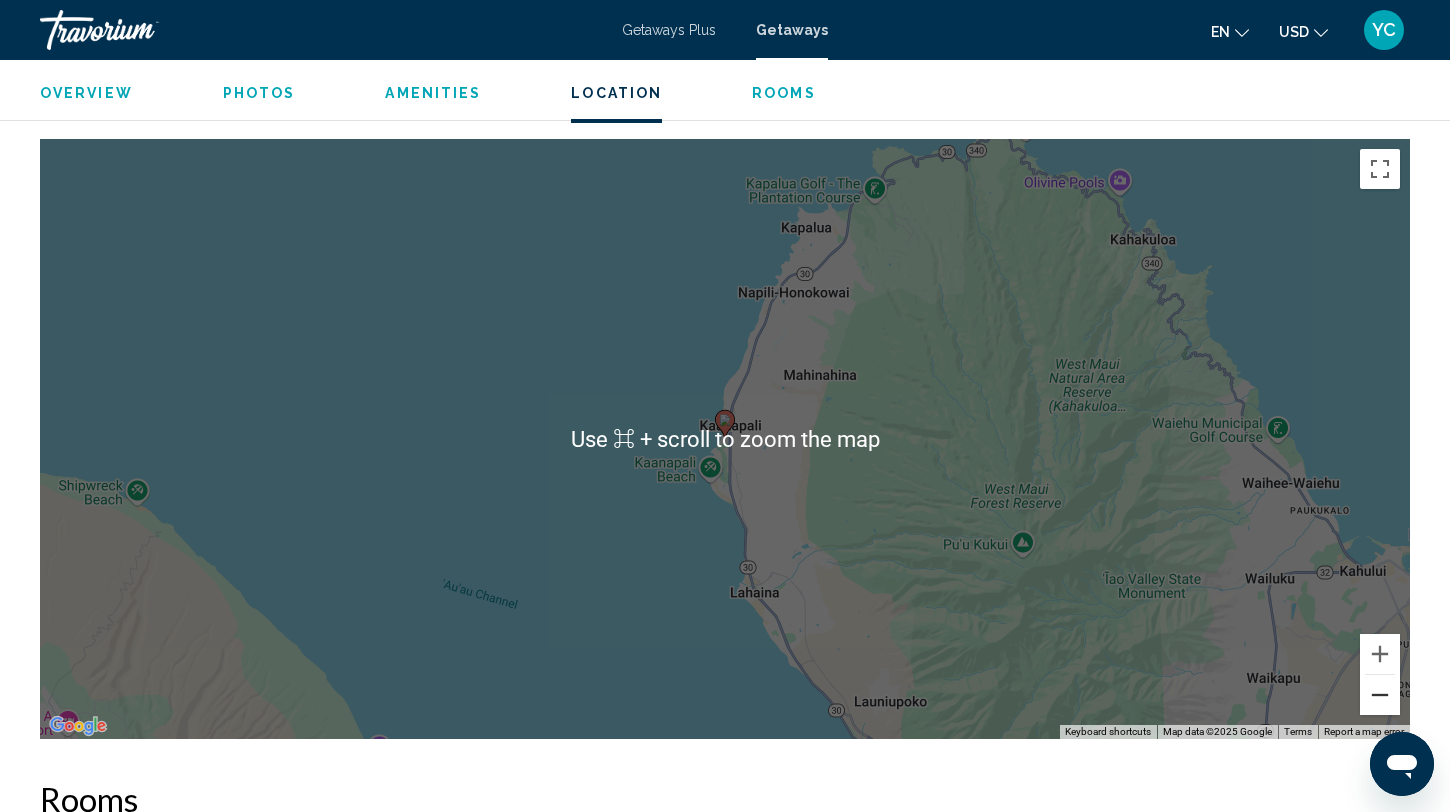 scroll, scrollTop: 2164, scrollLeft: 0, axis: vertical 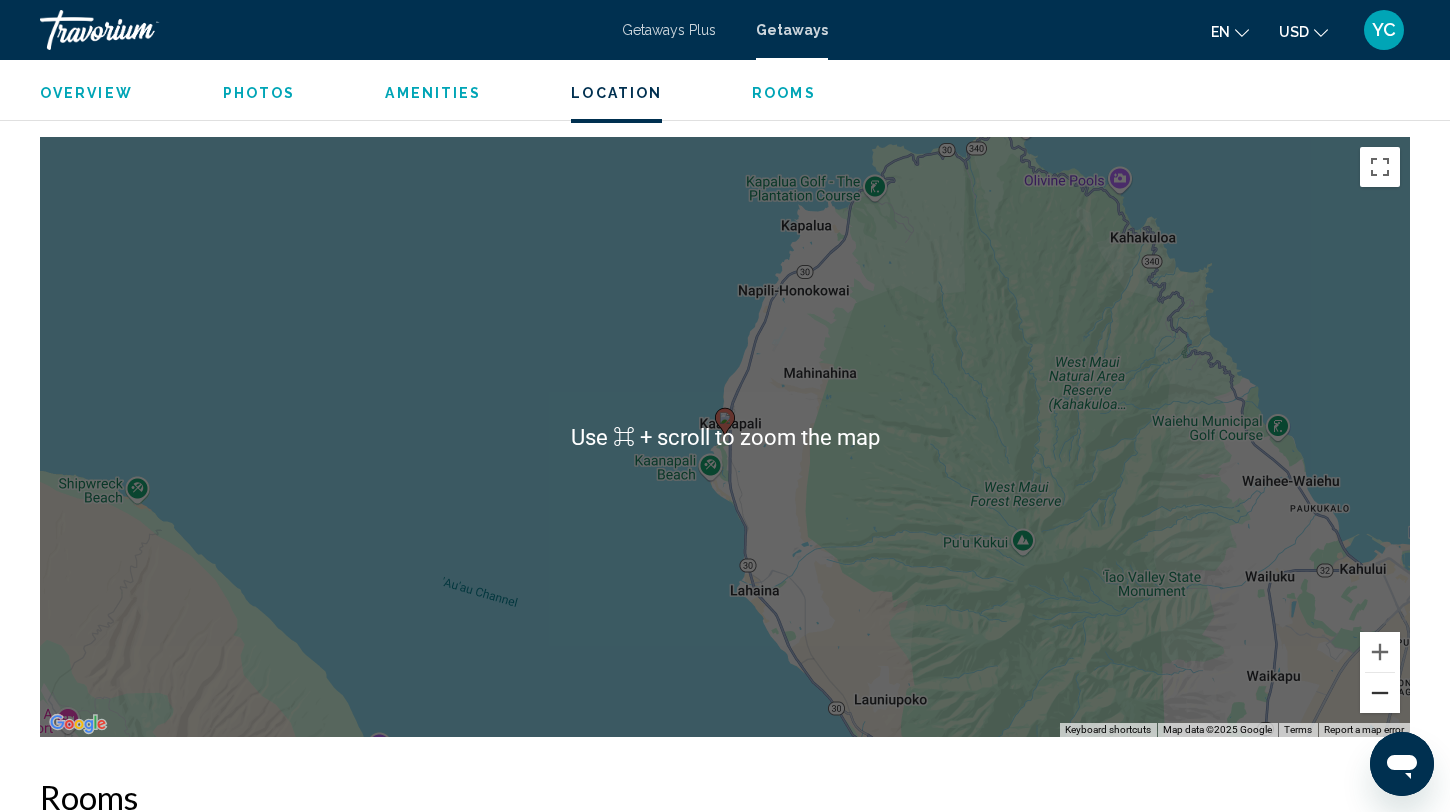 click at bounding box center [1380, 693] 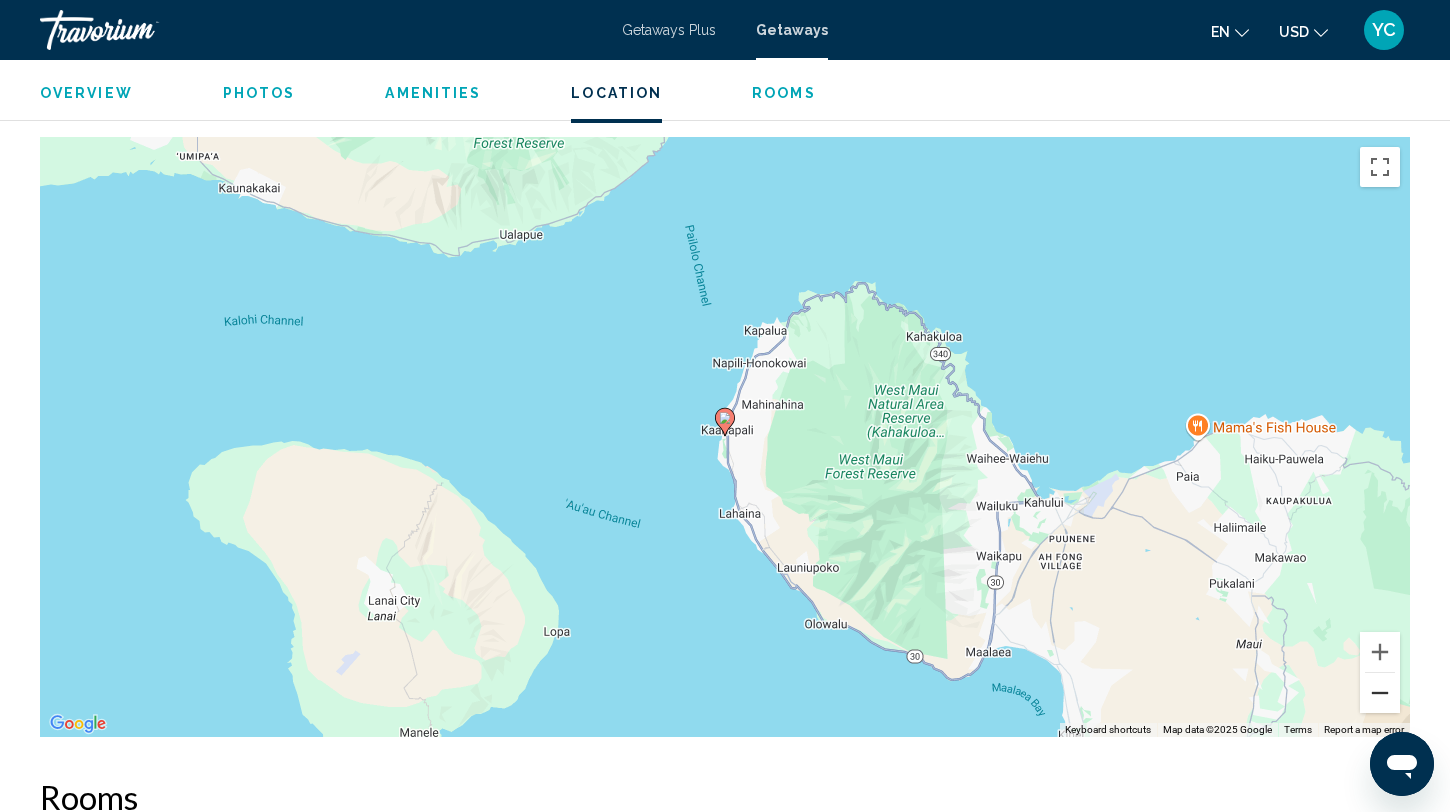 click at bounding box center (1380, 693) 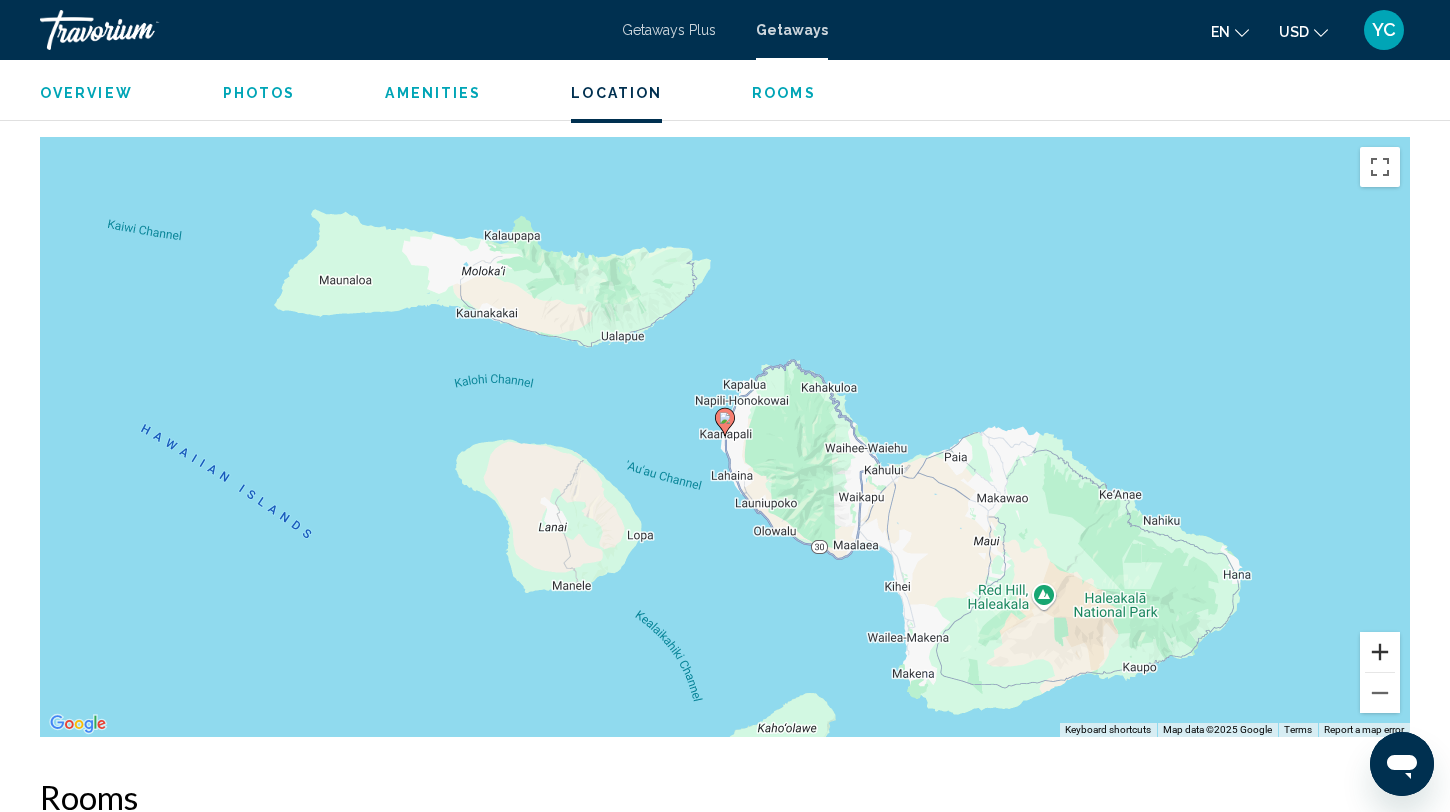 click at bounding box center [1380, 652] 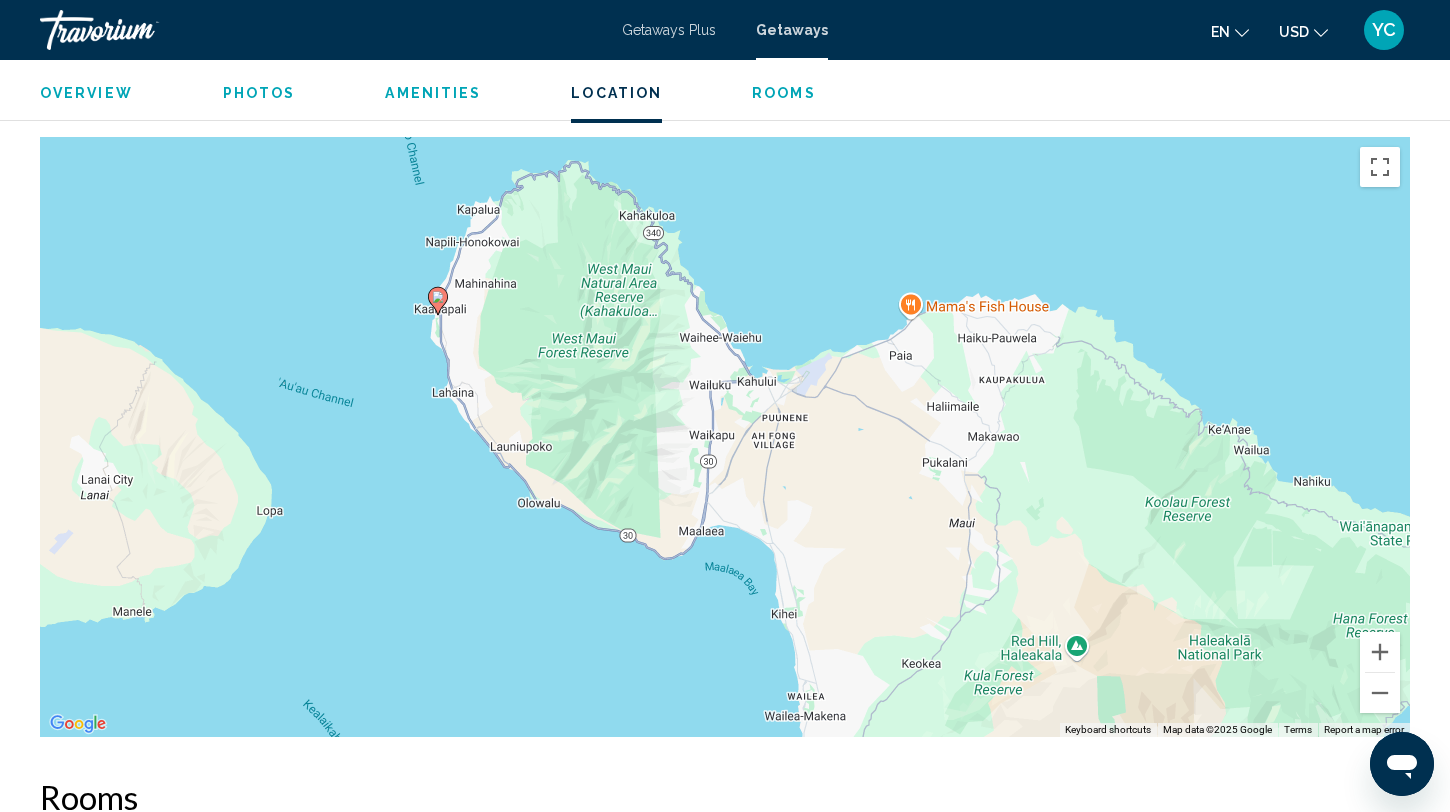 drag, startPoint x: 1257, startPoint y: 618, endPoint x: 966, endPoint y: 497, distance: 315.15393 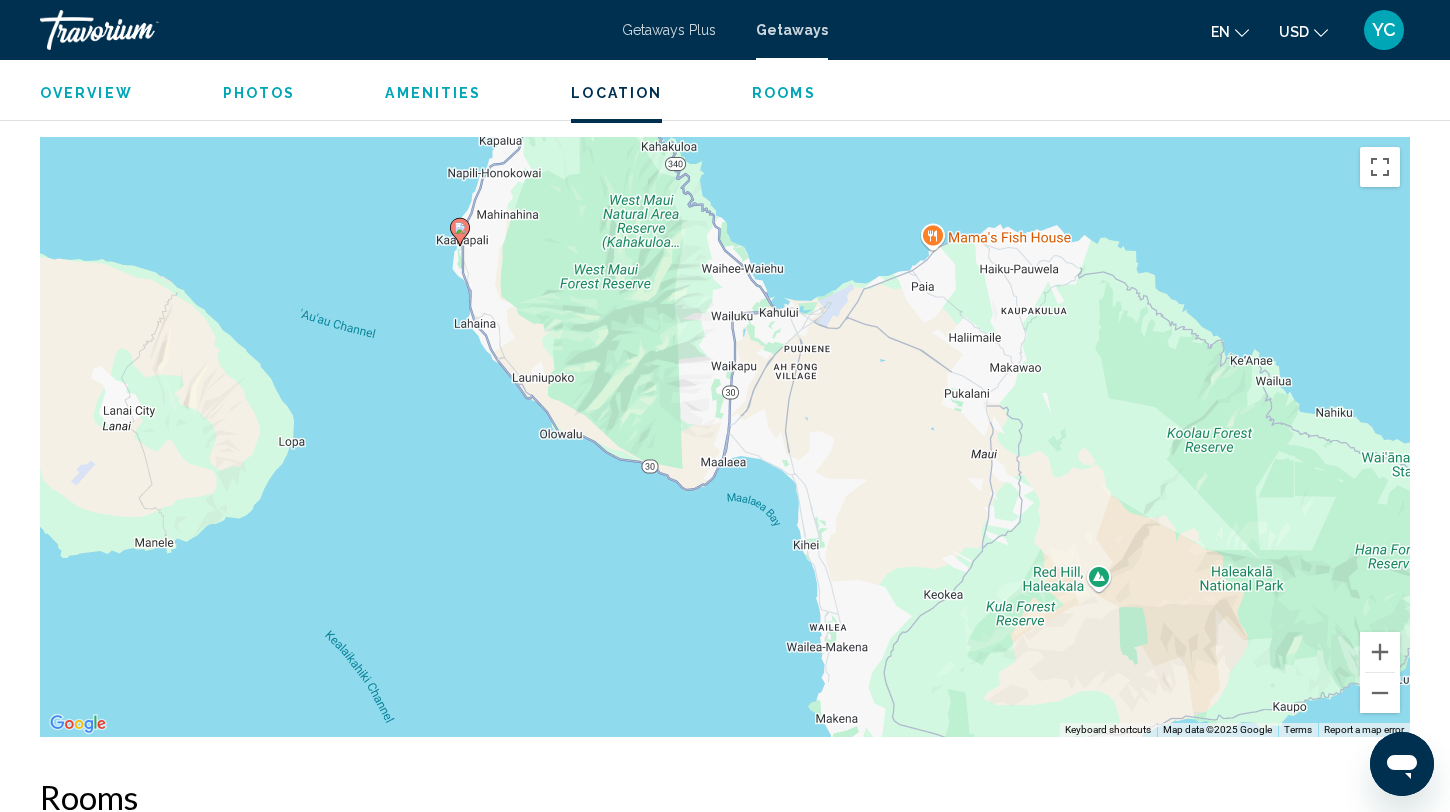 drag, startPoint x: 1012, startPoint y: 574, endPoint x: 1036, endPoint y: 500, distance: 77.7946 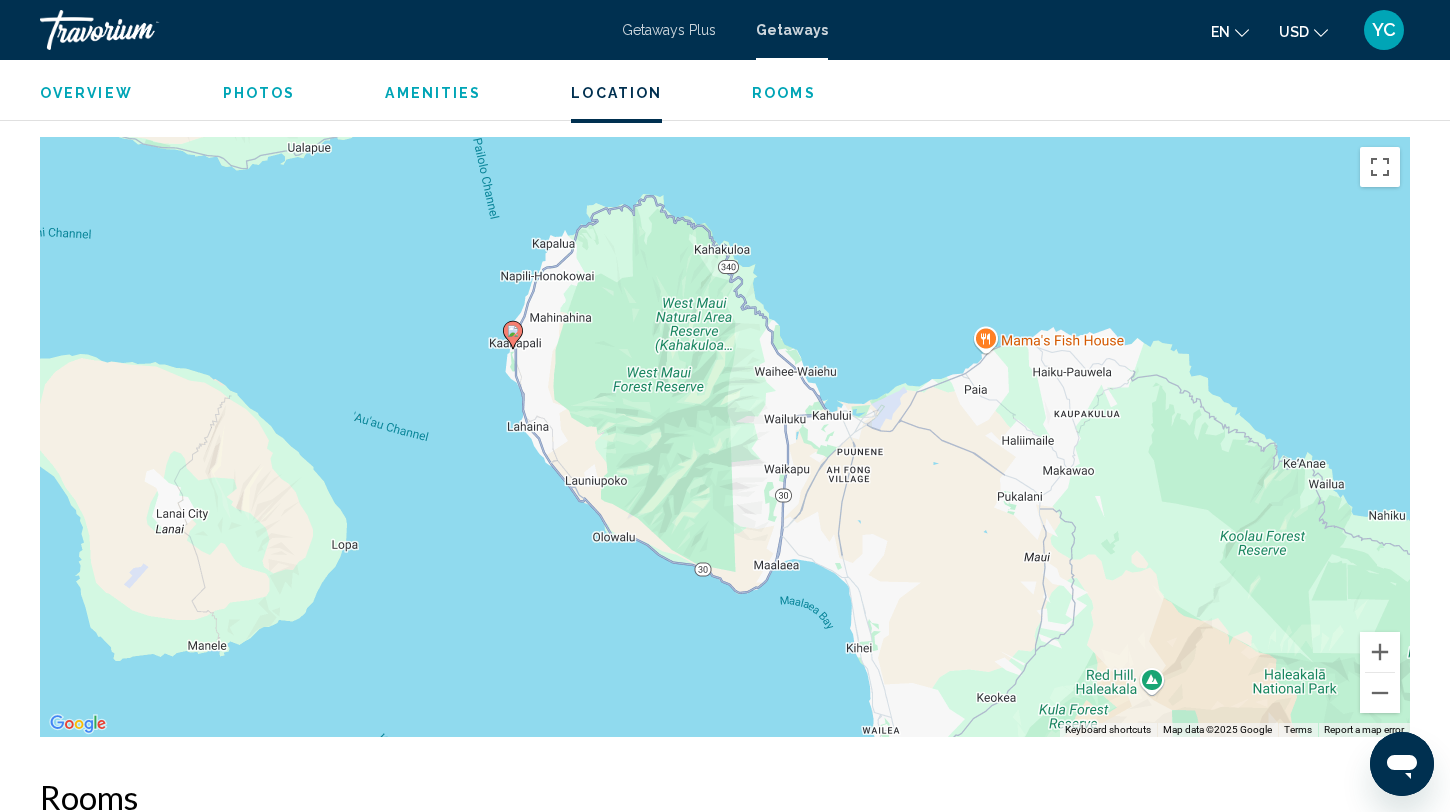 drag, startPoint x: 1036, startPoint y: 500, endPoint x: 1088, endPoint y: 604, distance: 116.275536 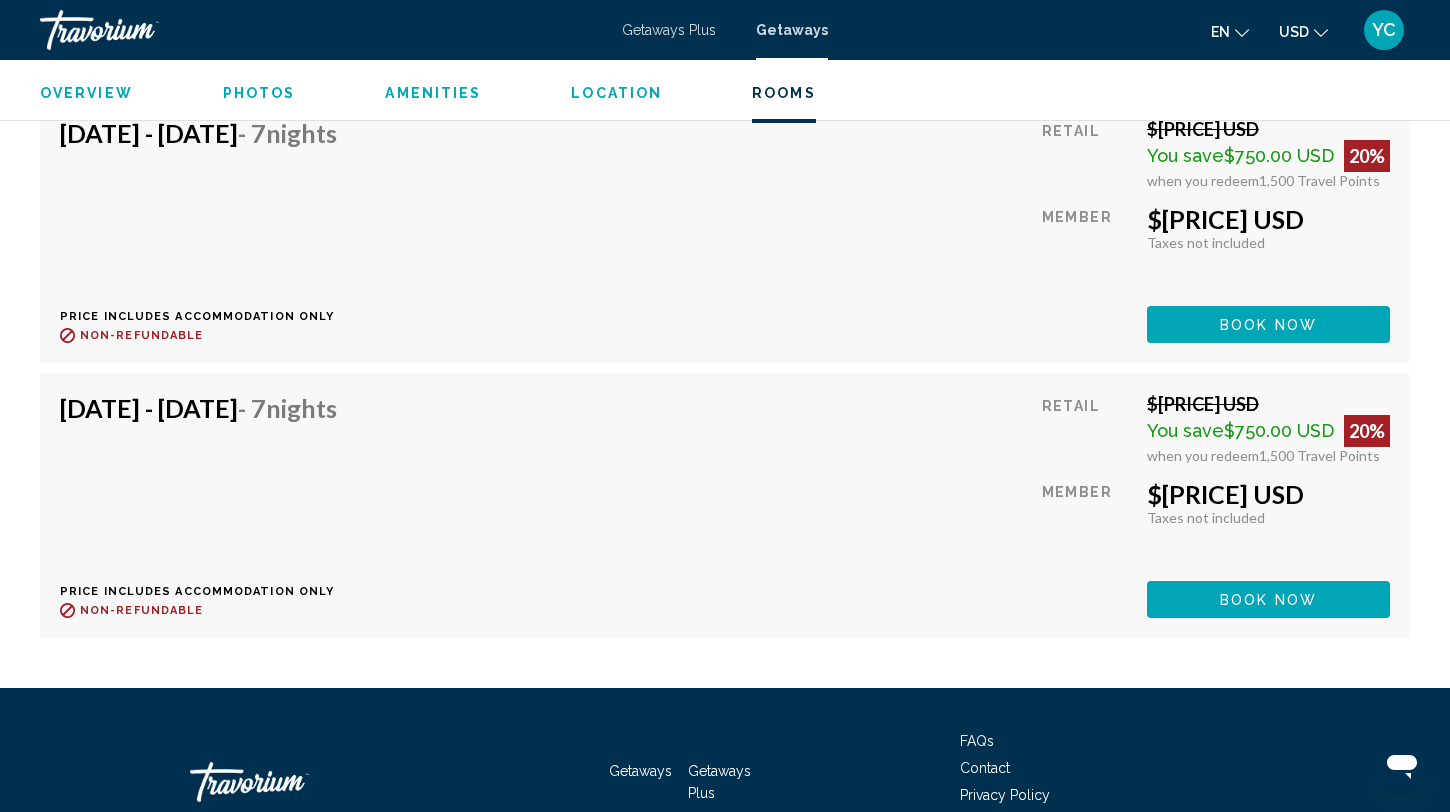 scroll, scrollTop: 10683, scrollLeft: 0, axis: vertical 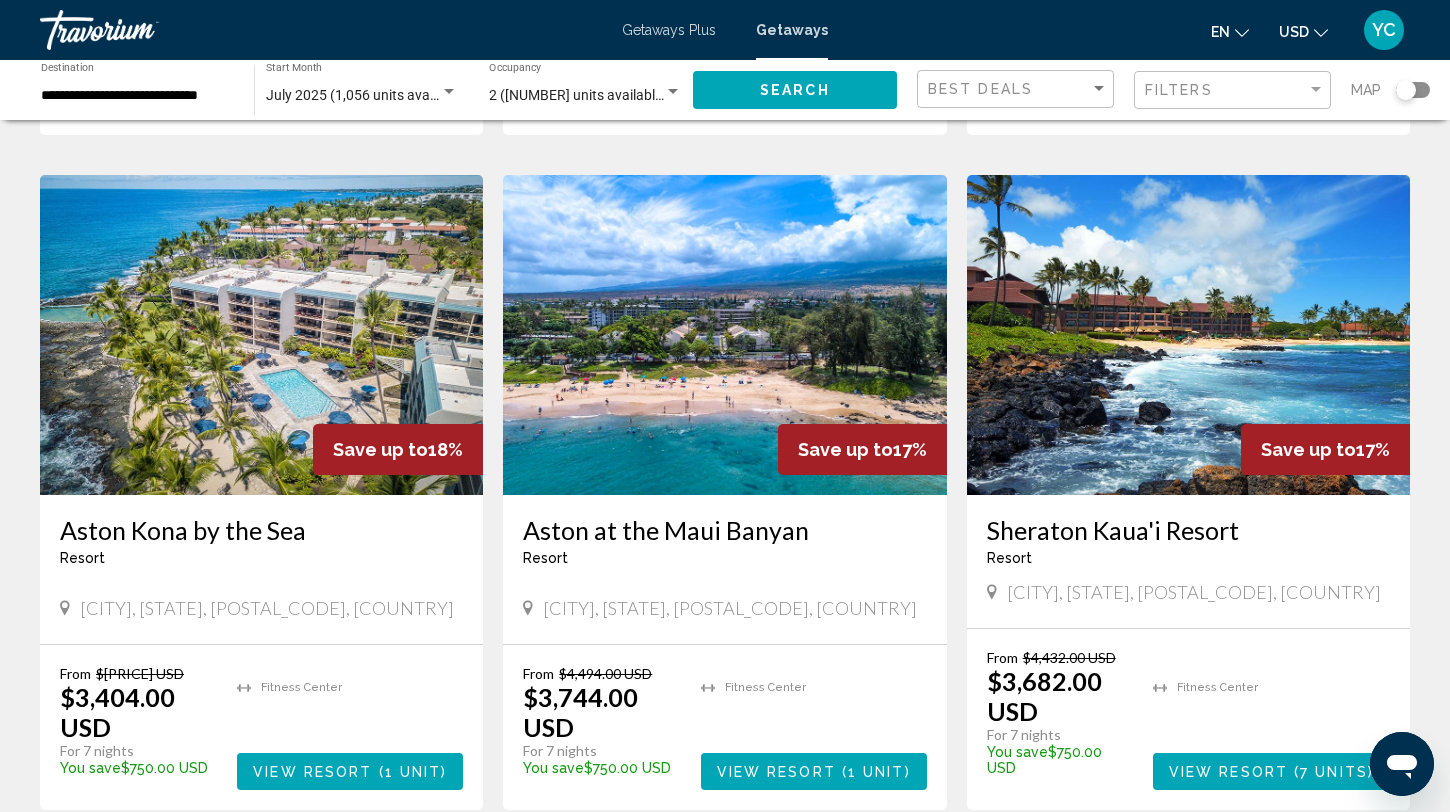 click at bounding box center (261, 335) 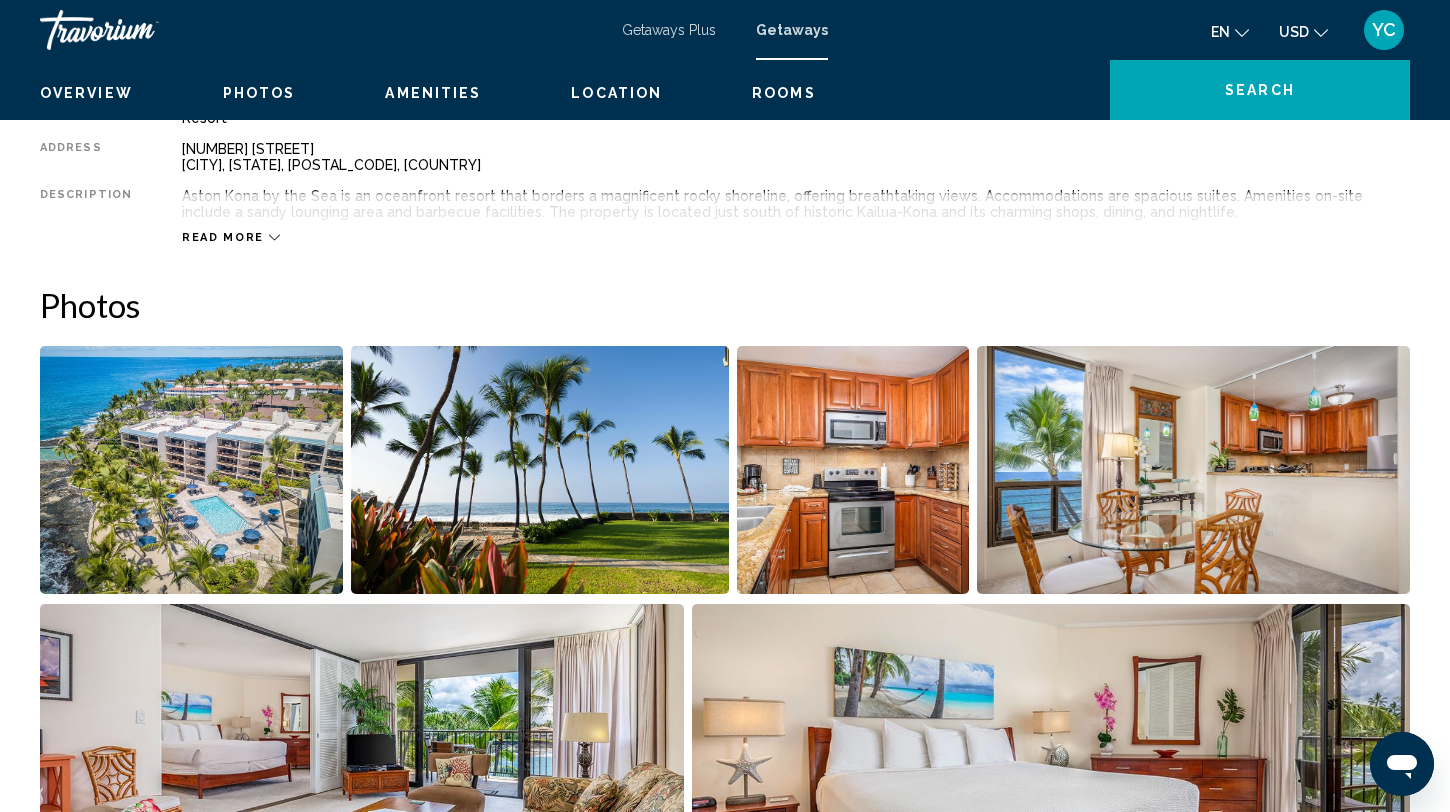 scroll, scrollTop: 0, scrollLeft: 0, axis: both 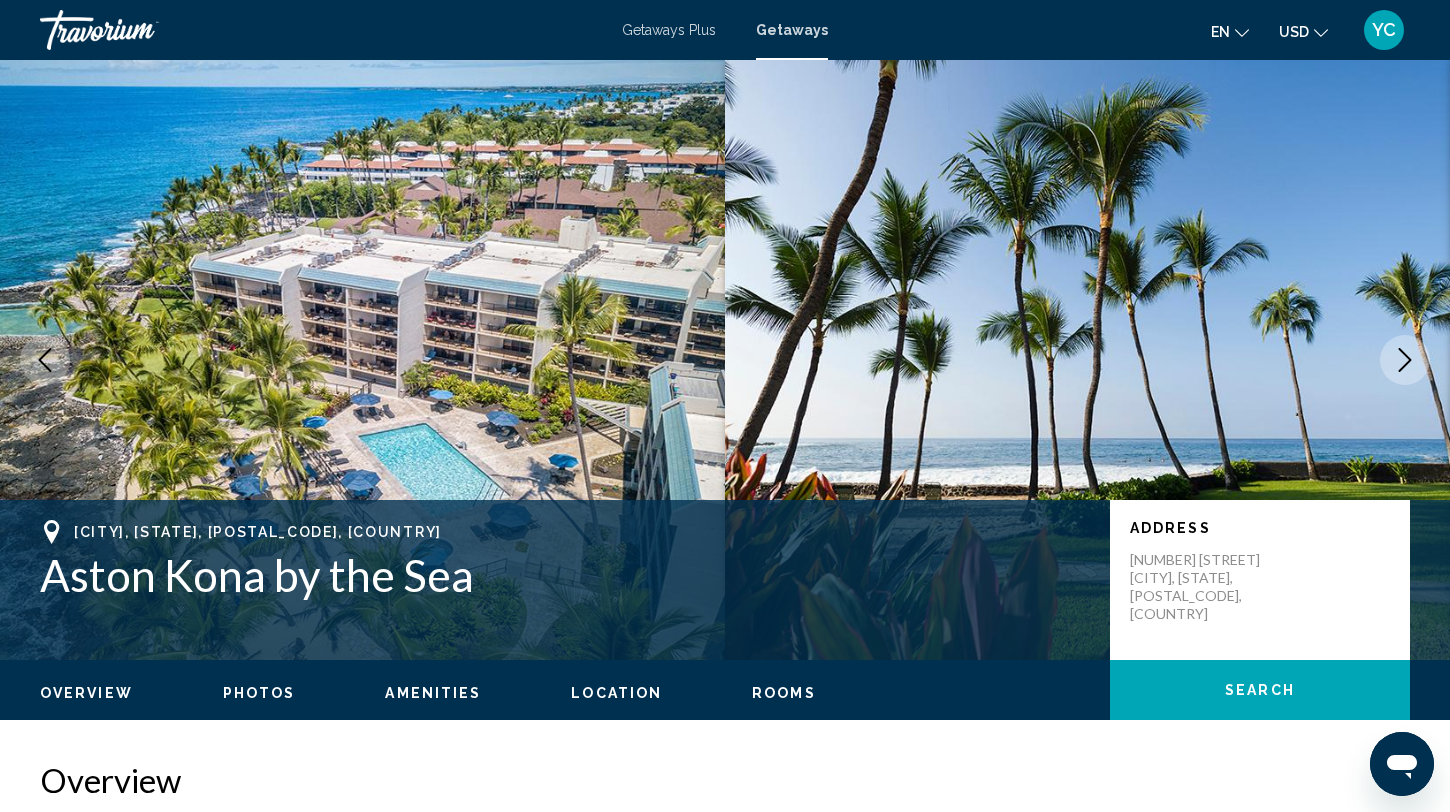 click 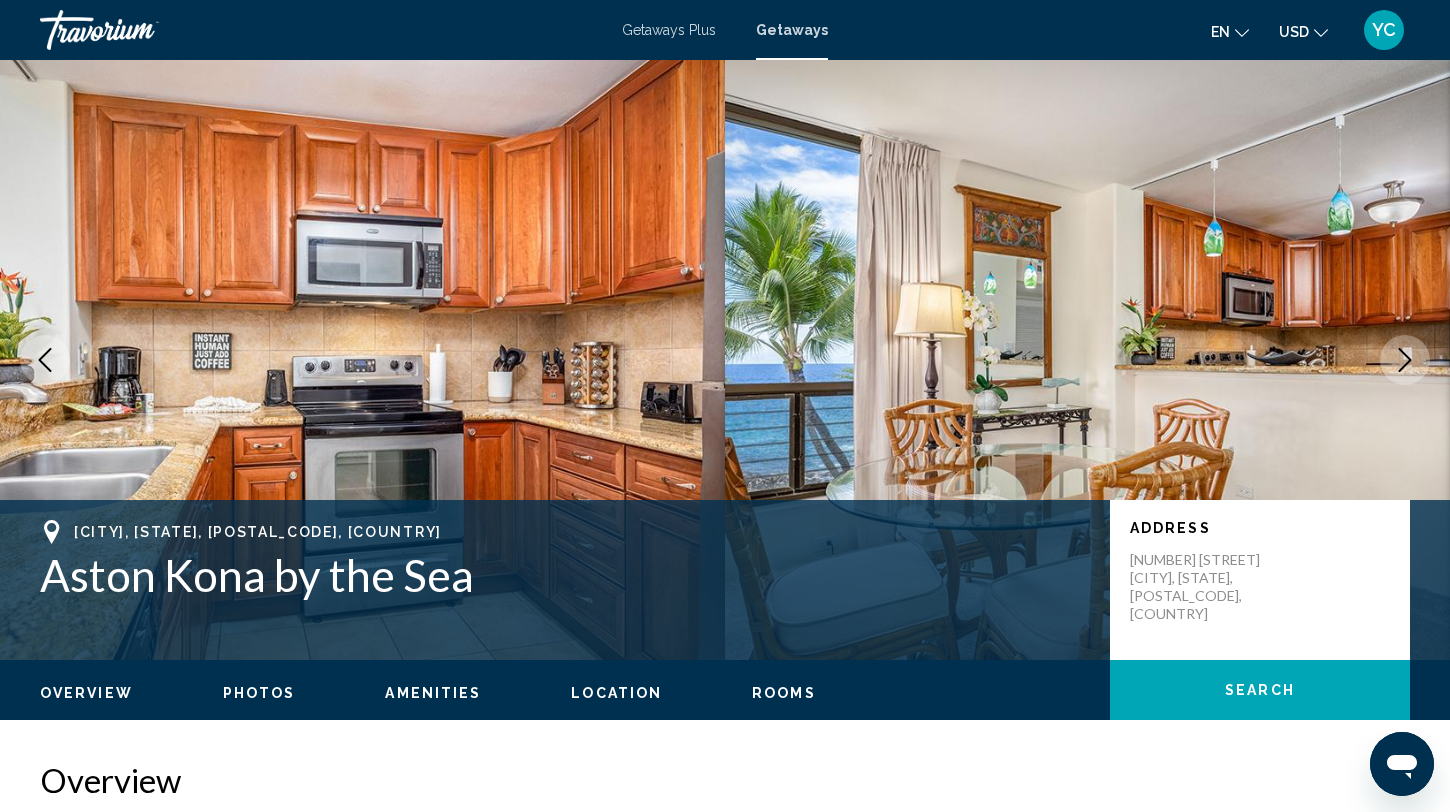 click 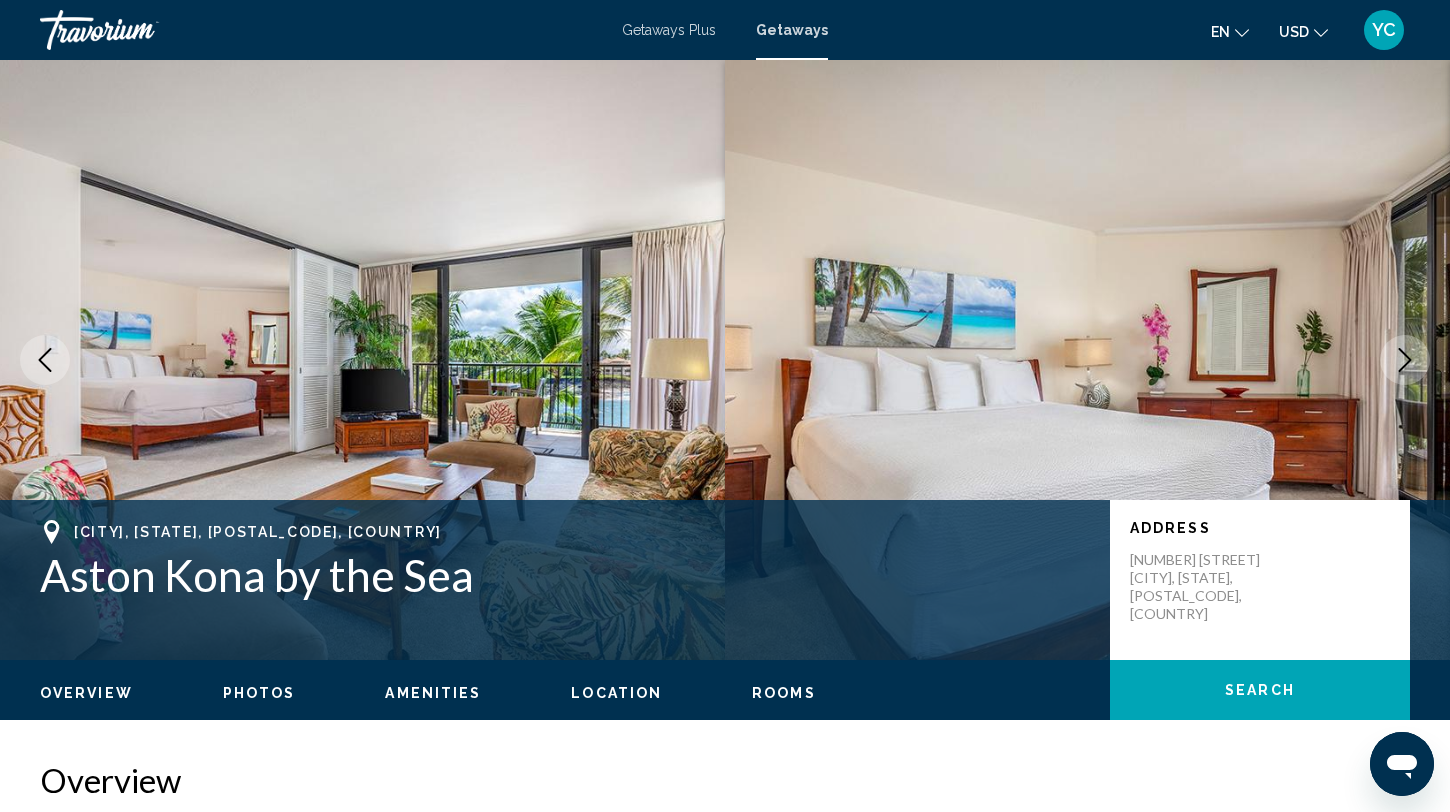 click 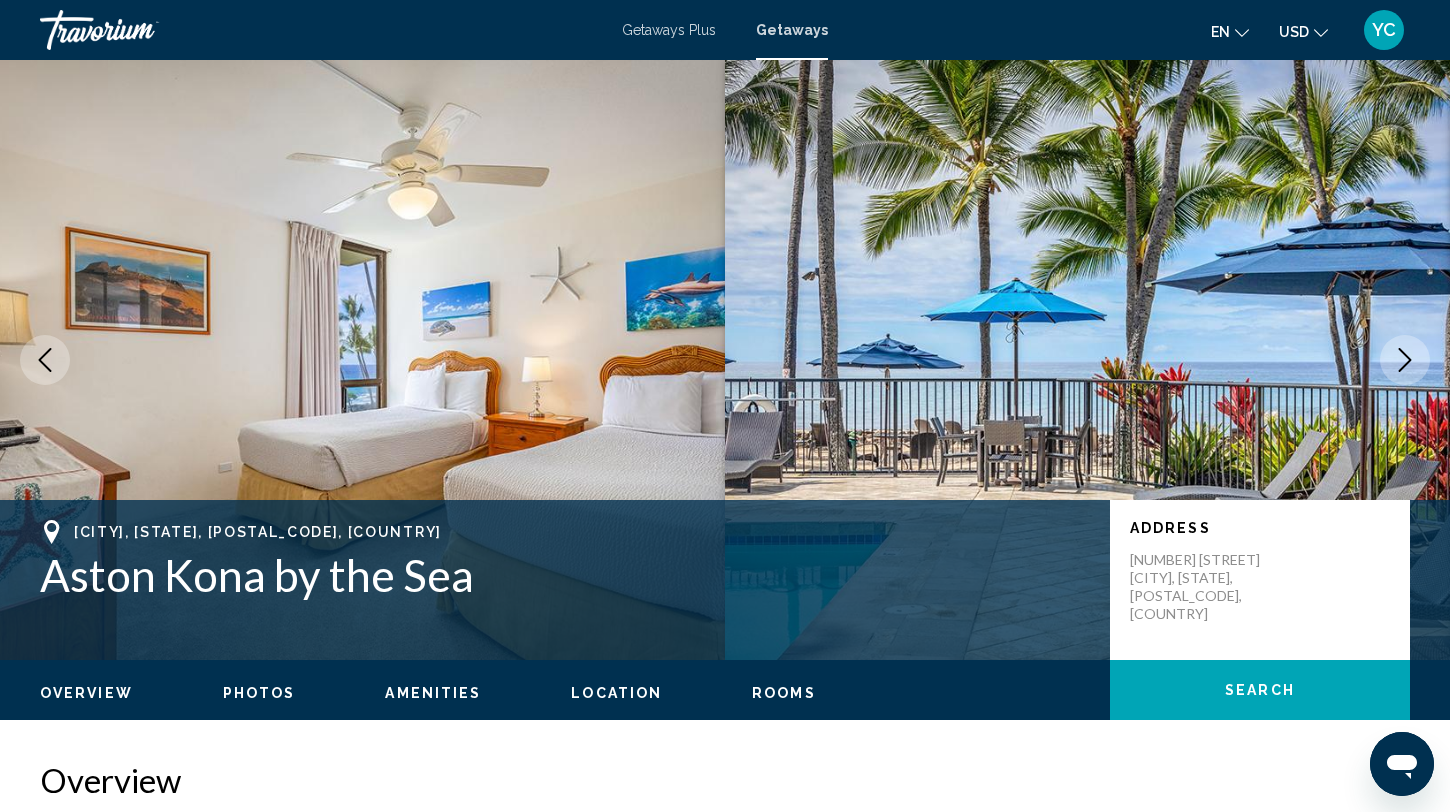 click 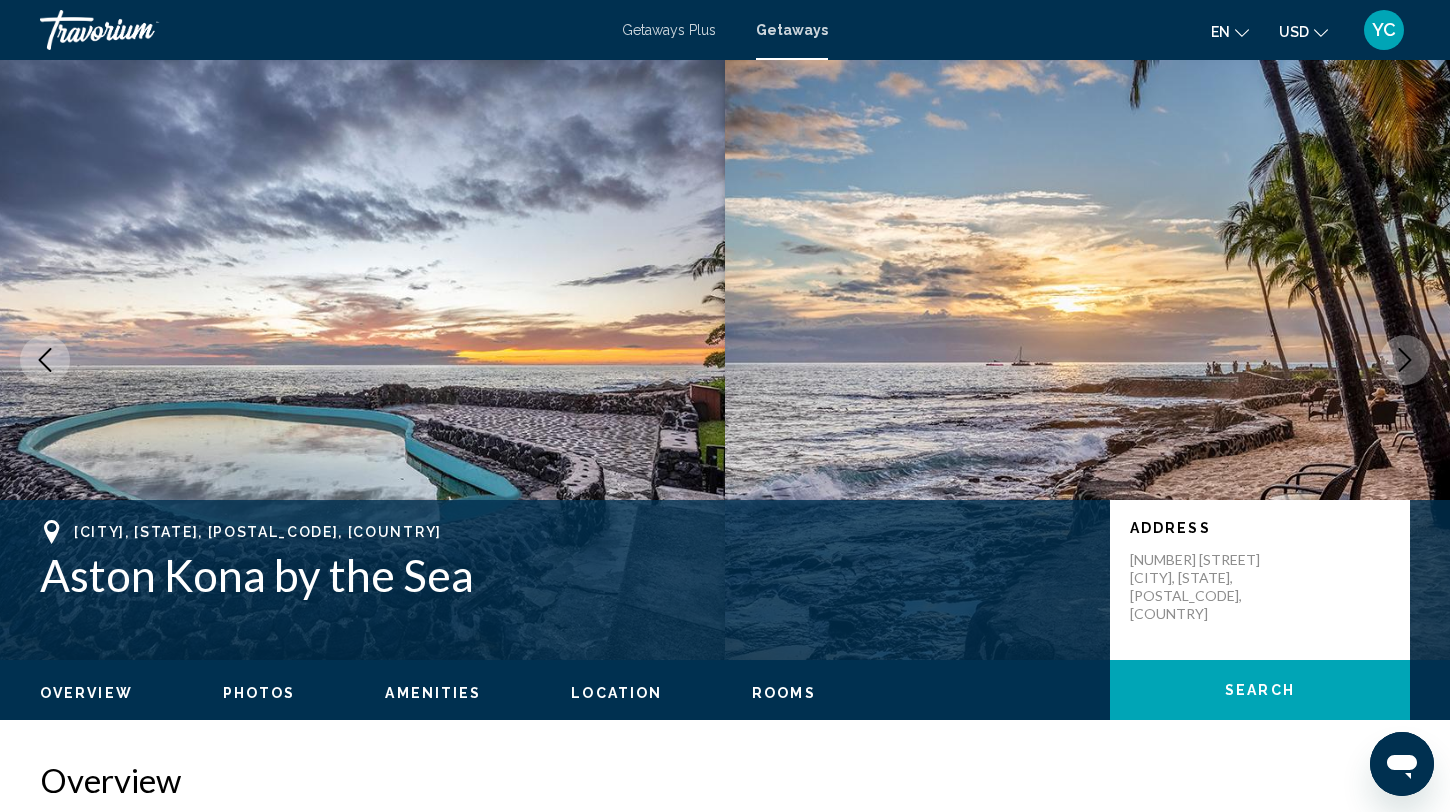click 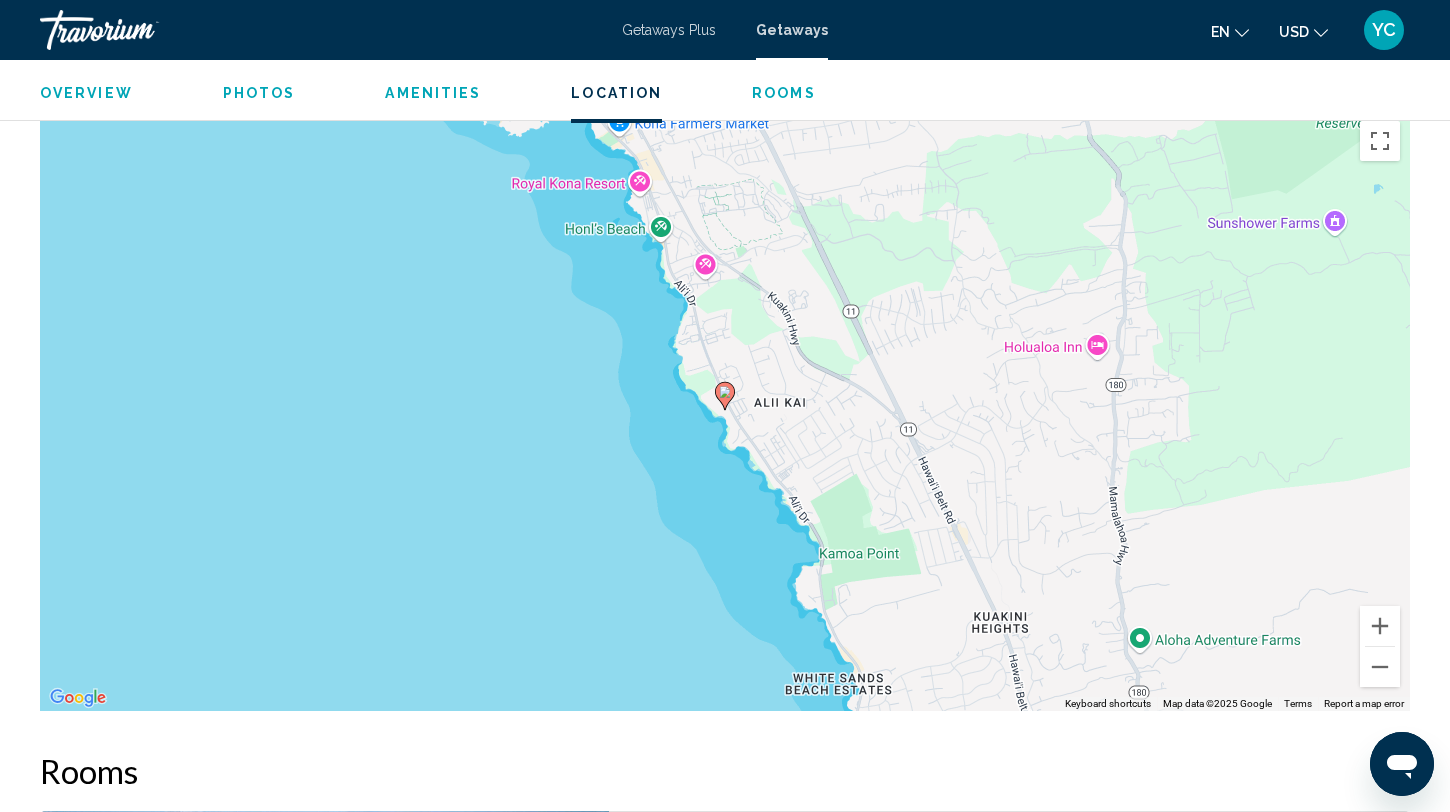 scroll, scrollTop: 2288, scrollLeft: 0, axis: vertical 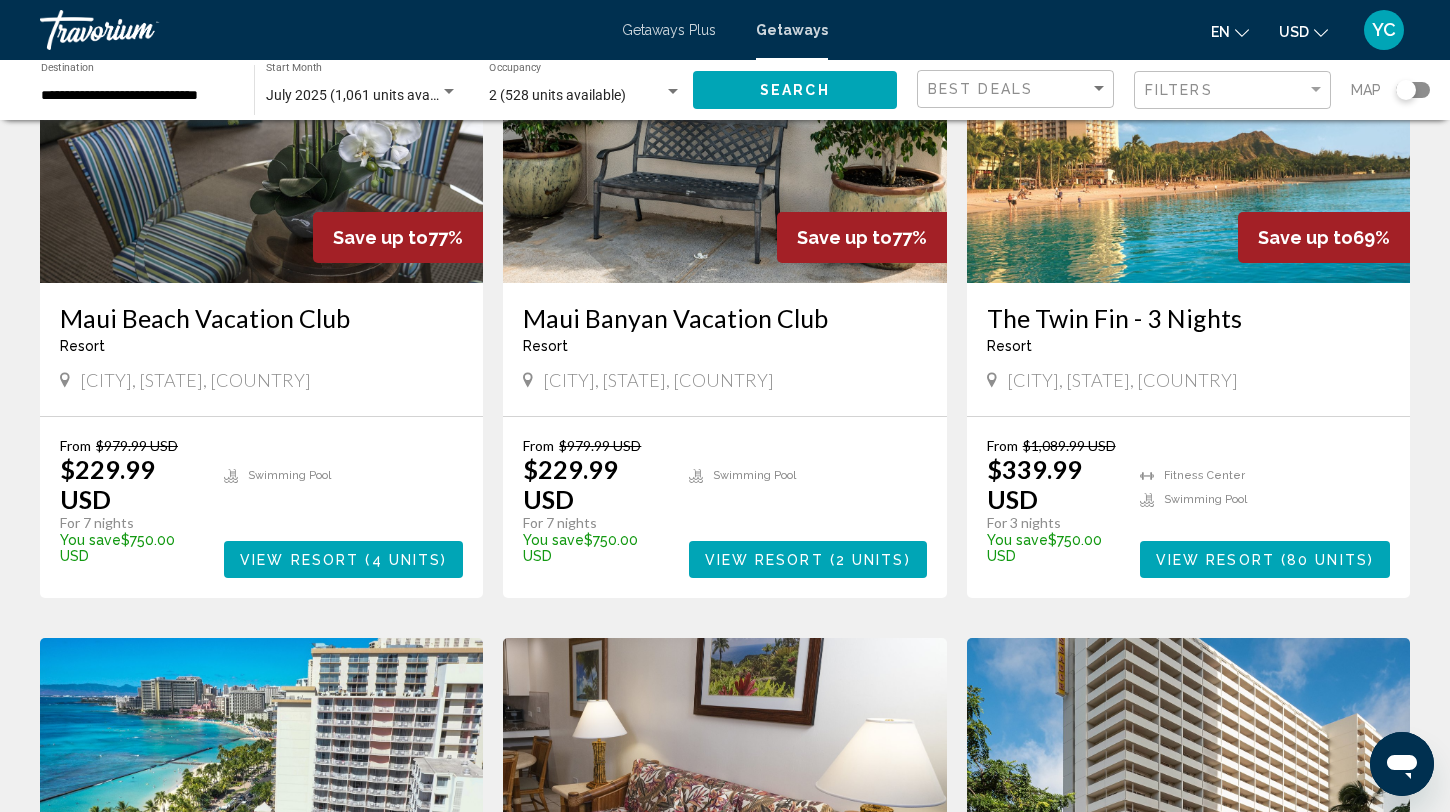 click at bounding box center [261, 123] 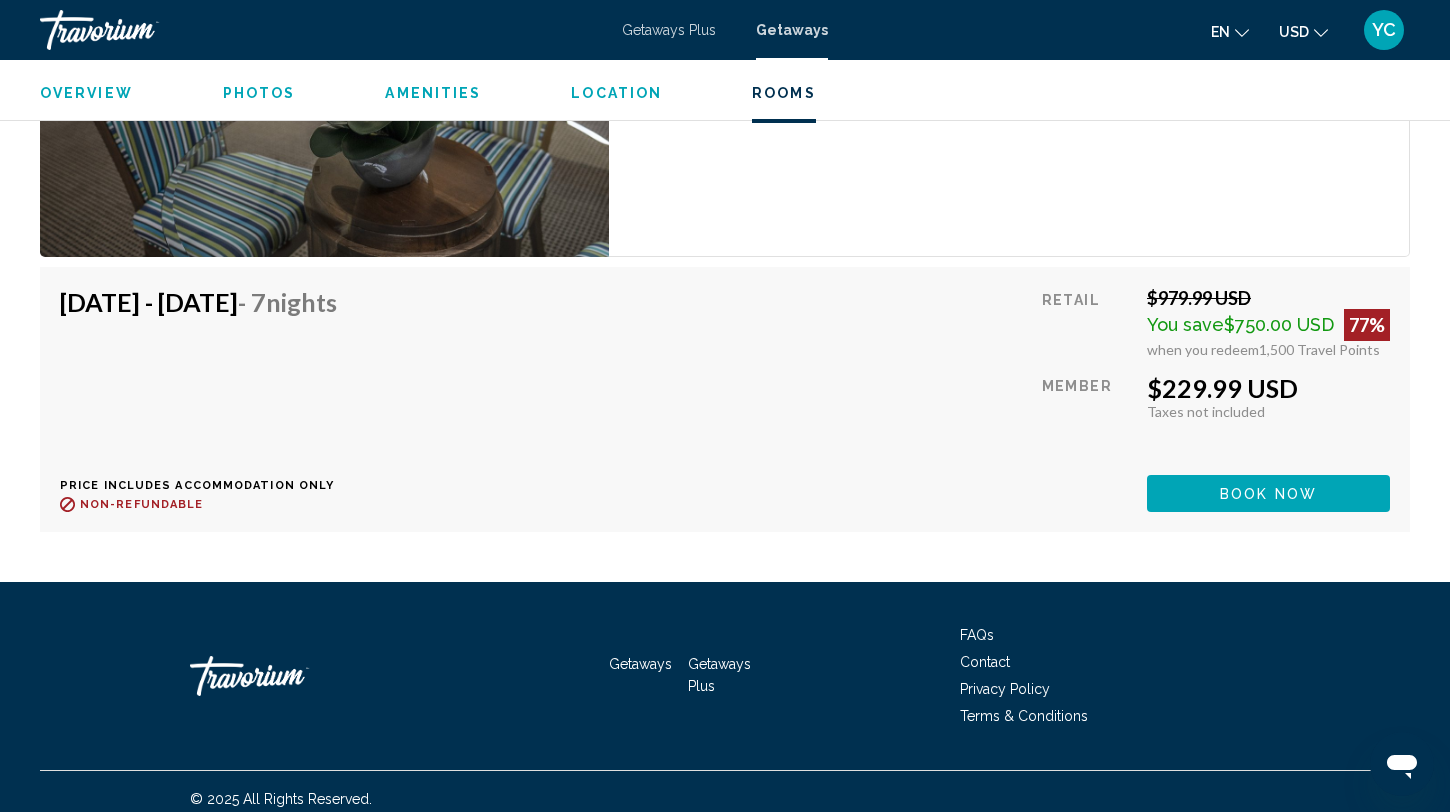 scroll, scrollTop: 3652, scrollLeft: 0, axis: vertical 